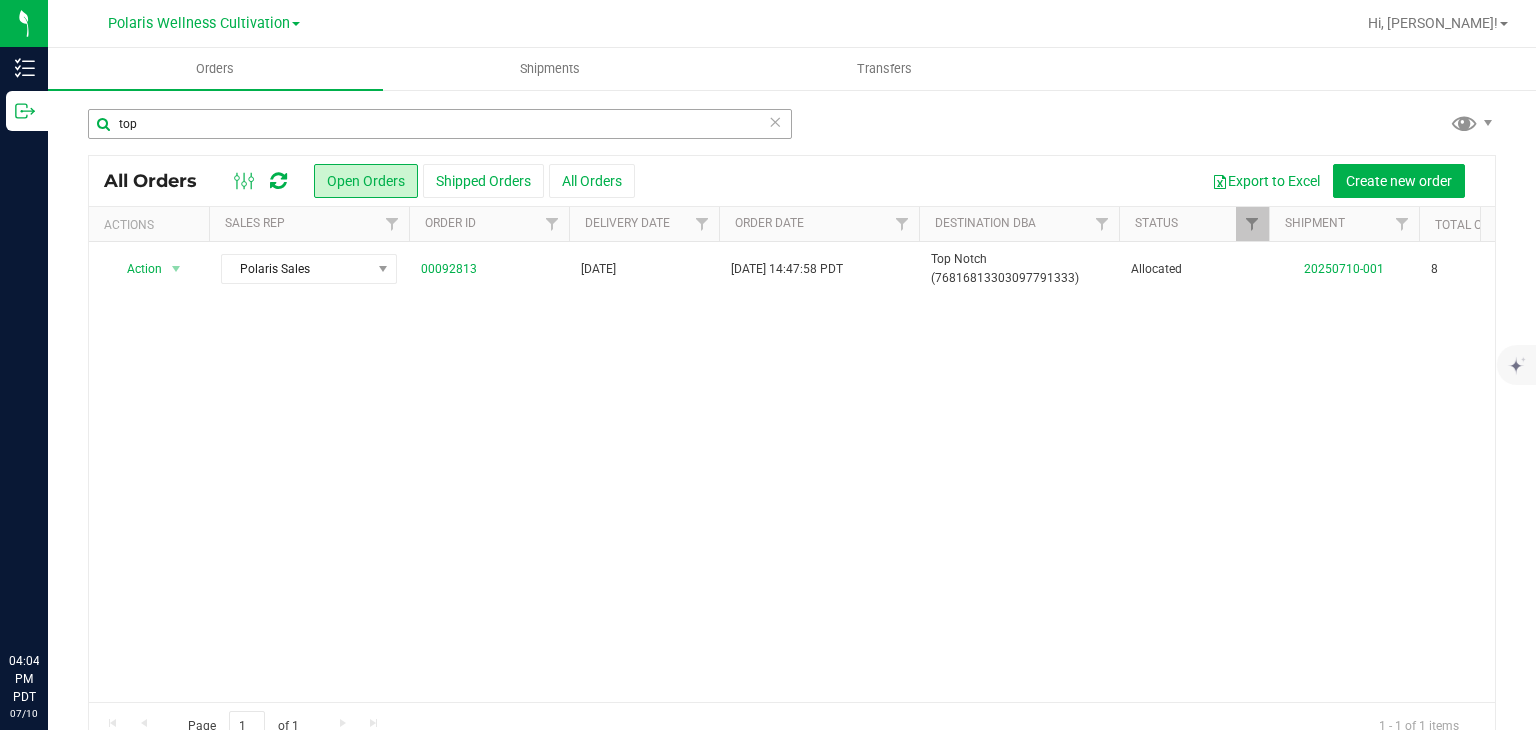 scroll, scrollTop: 0, scrollLeft: 0, axis: both 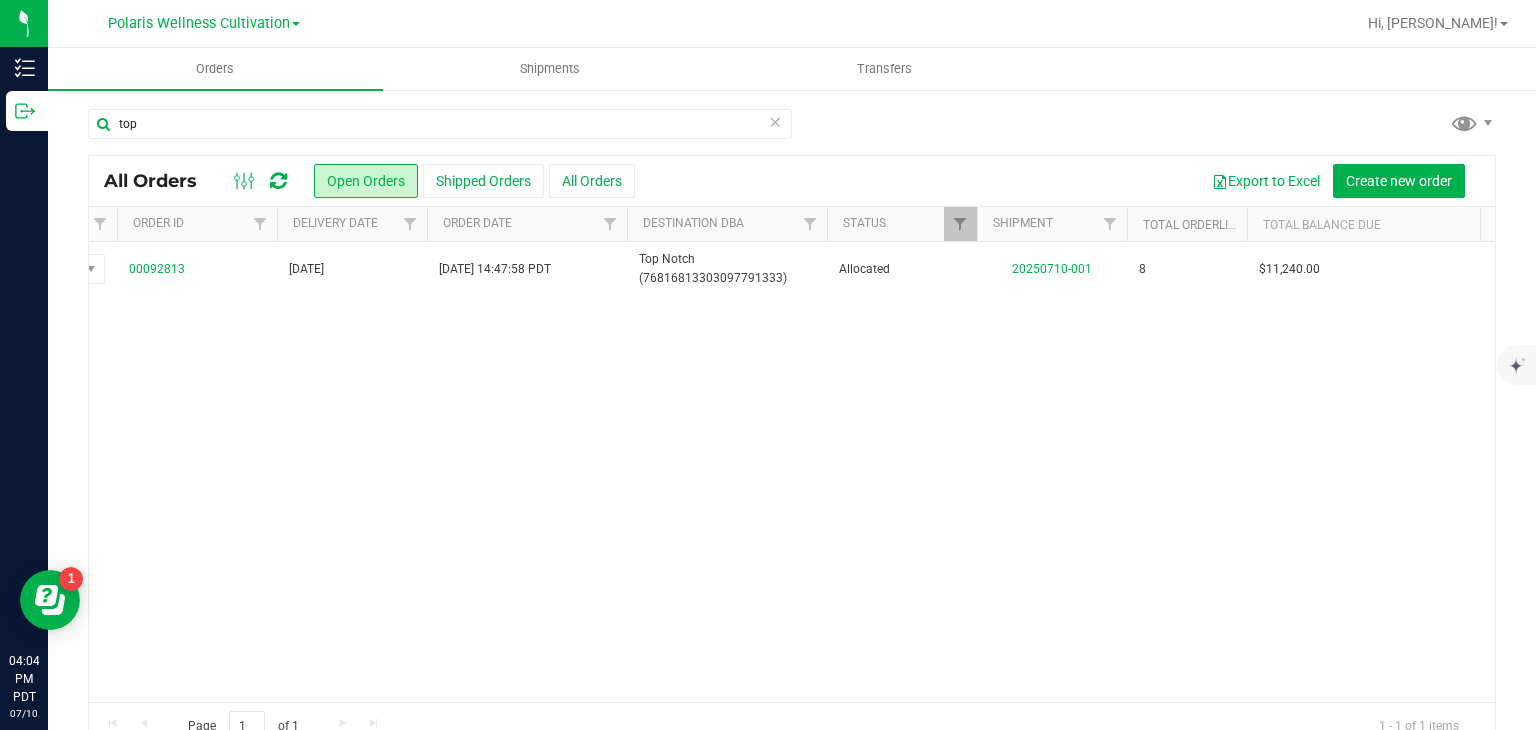 click at bounding box center (775, 121) 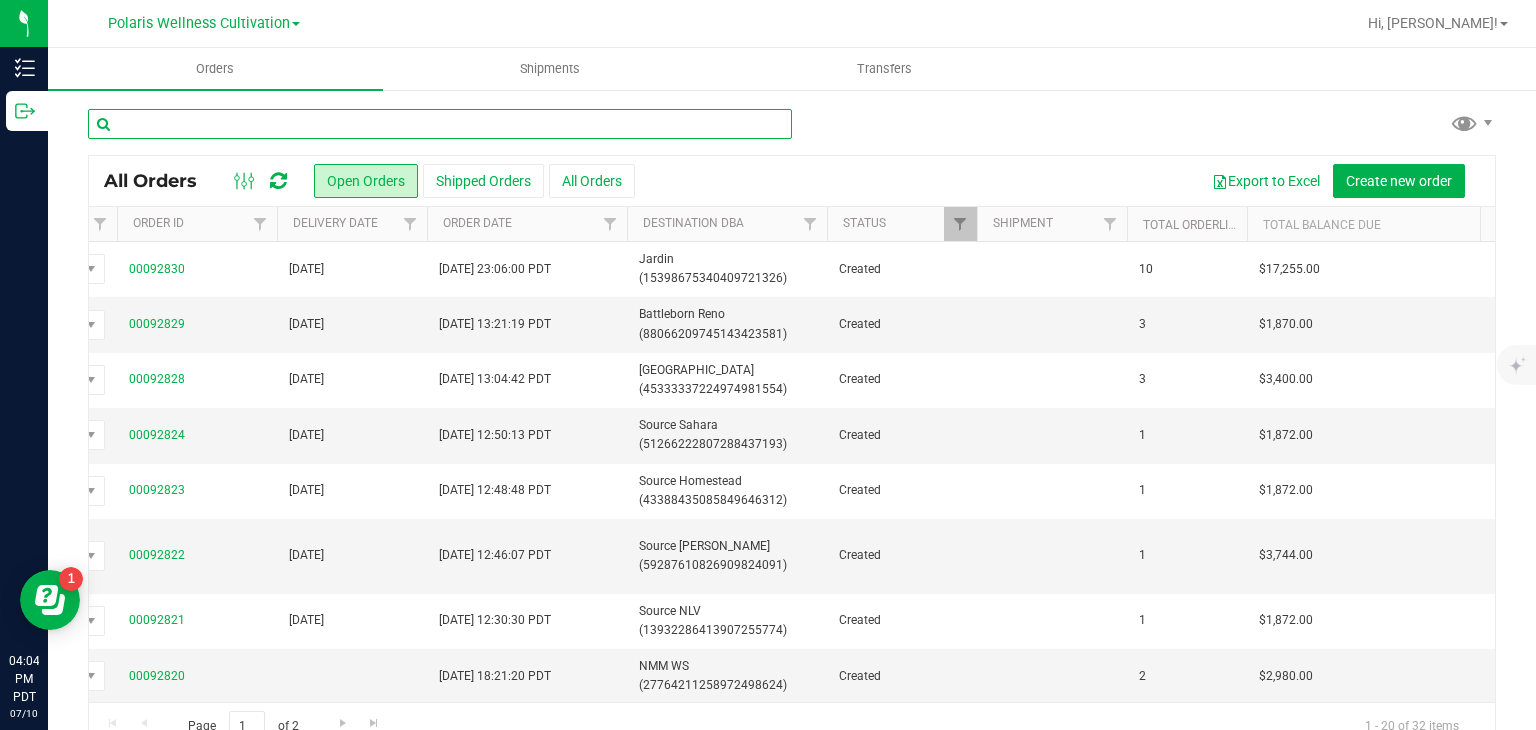 click at bounding box center [440, 124] 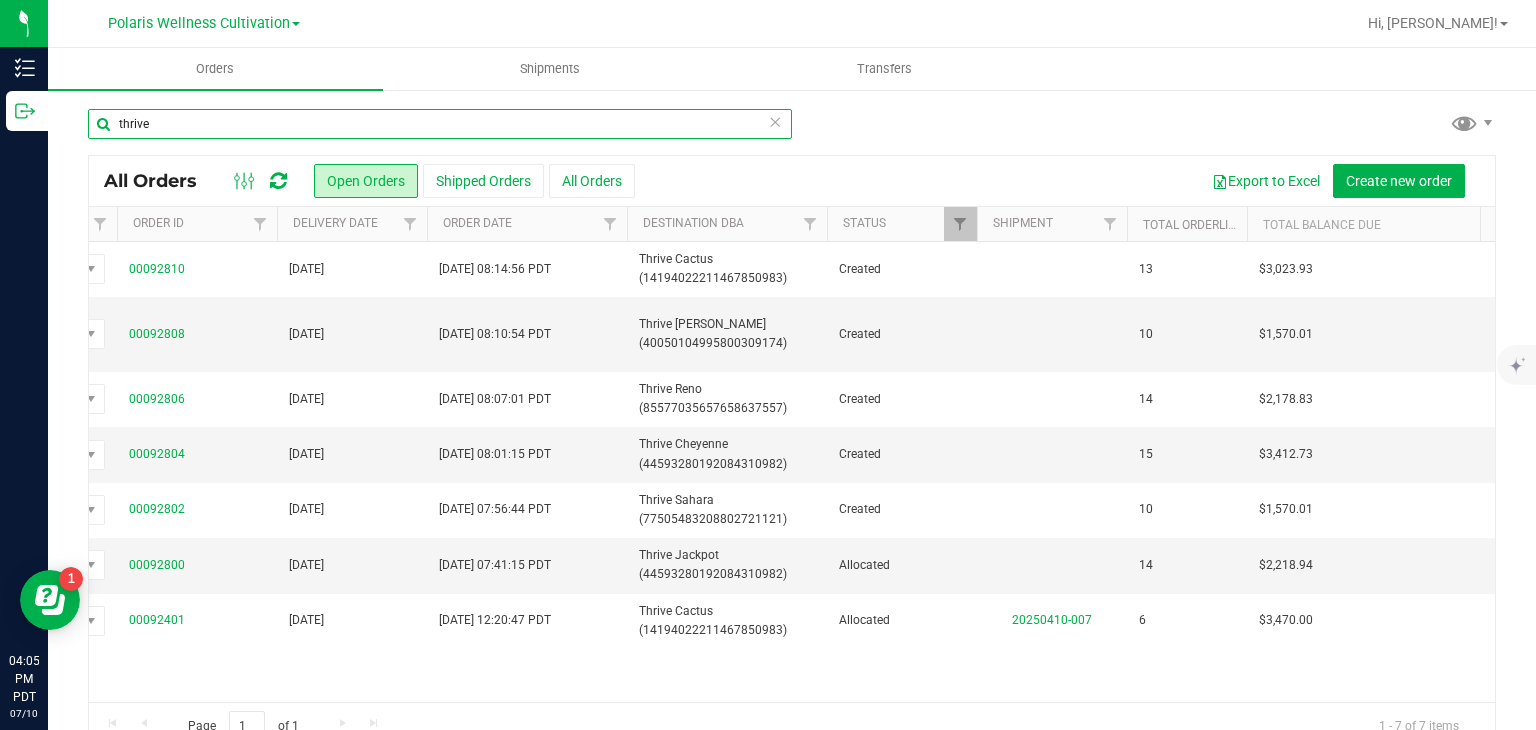 scroll, scrollTop: 40, scrollLeft: 0, axis: vertical 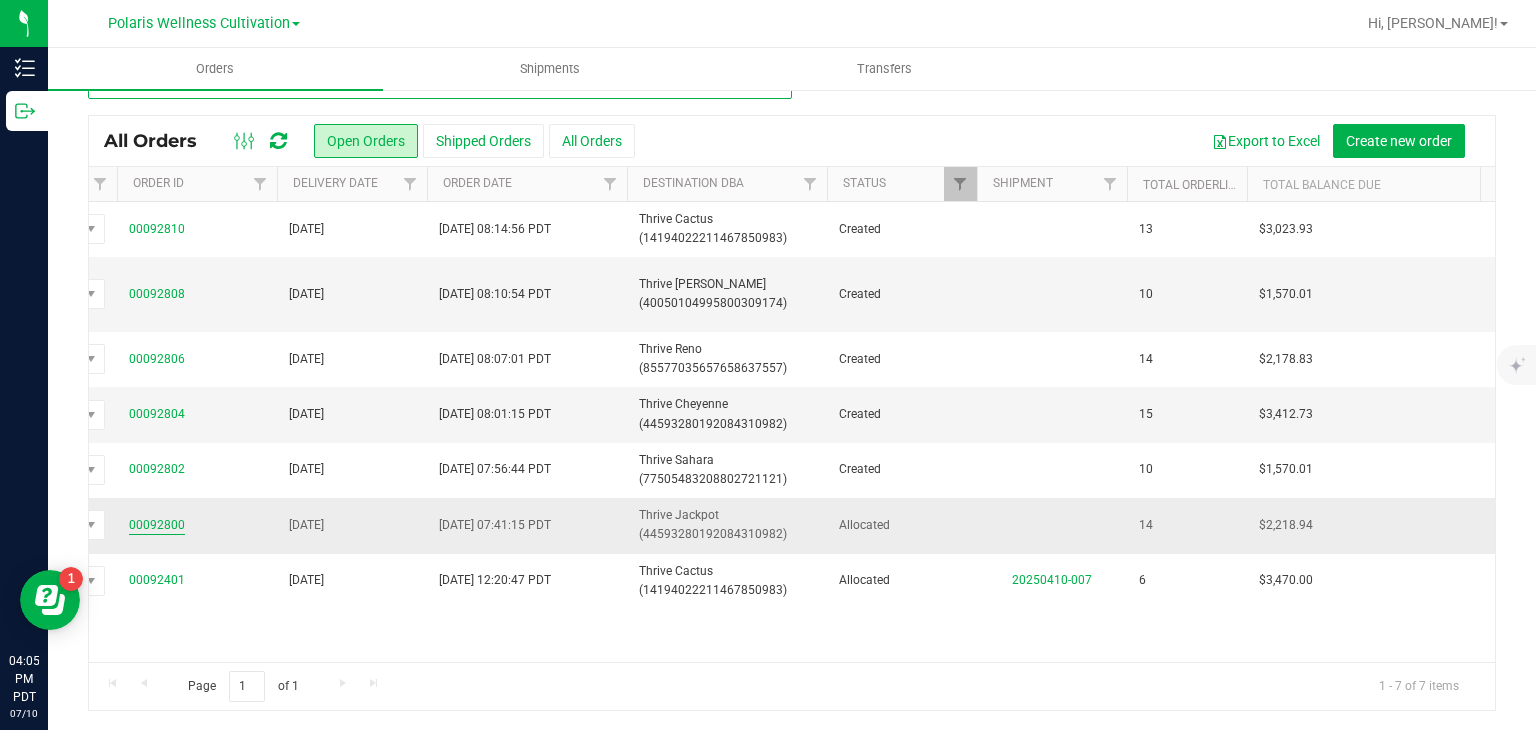 type on "thrive" 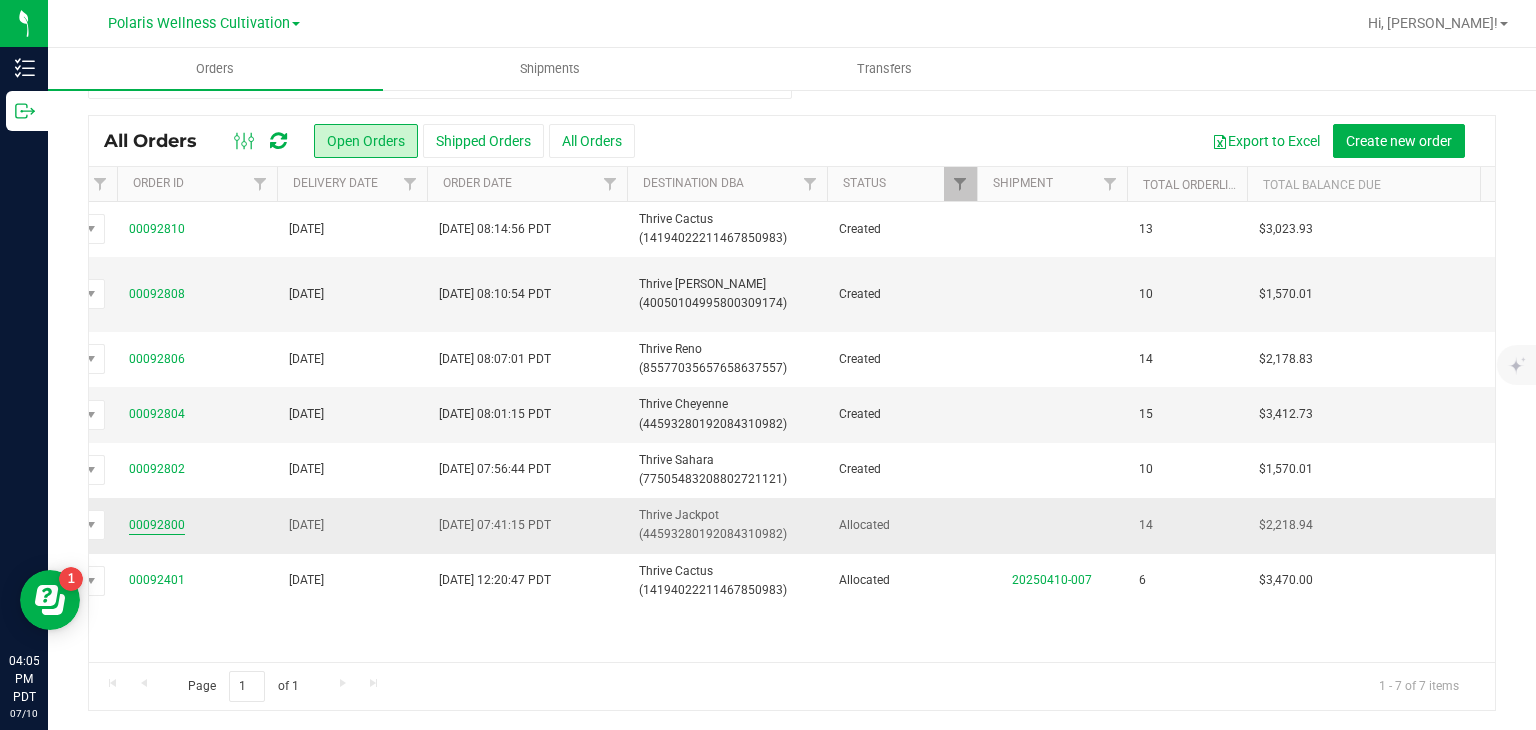click on "00092800" at bounding box center [157, 525] 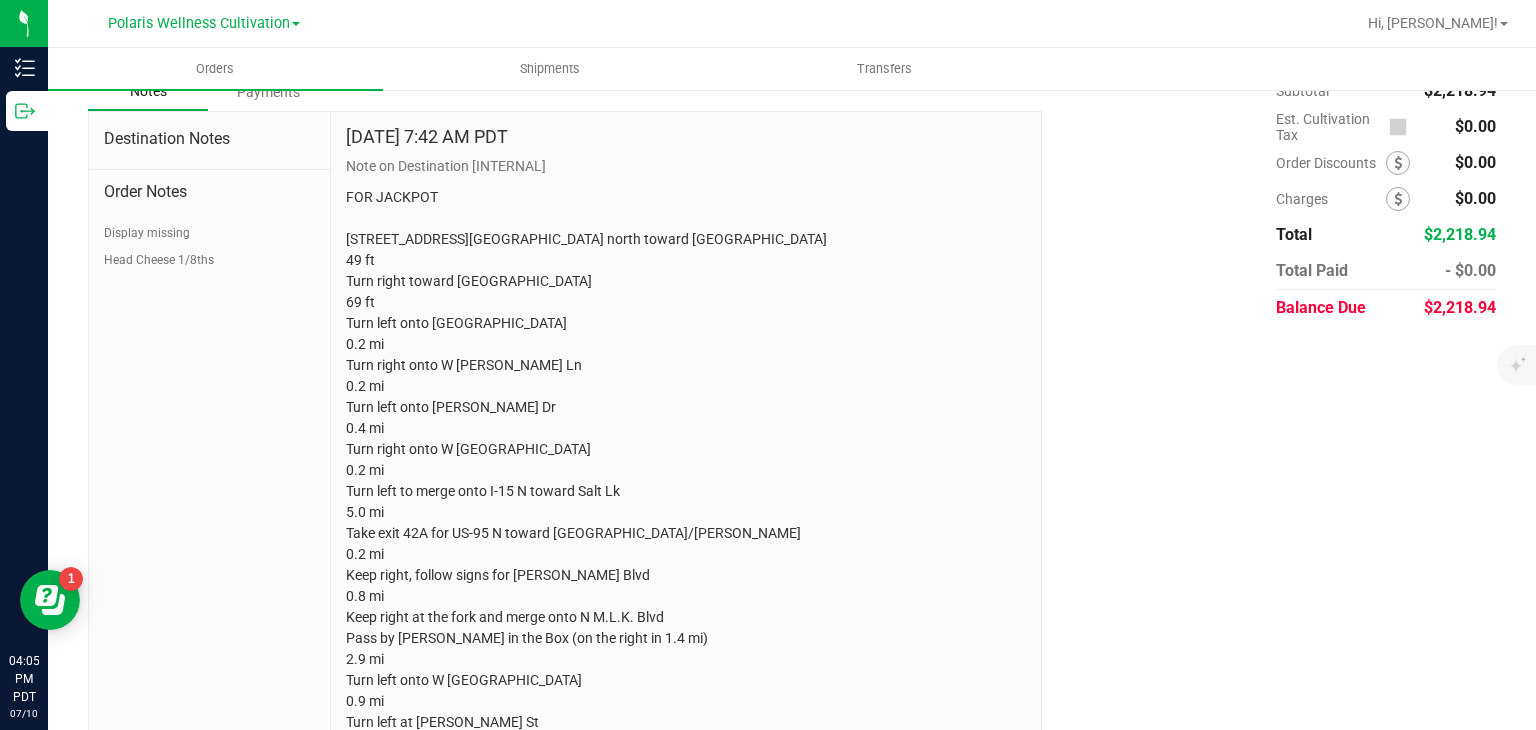 scroll, scrollTop: 1387, scrollLeft: 0, axis: vertical 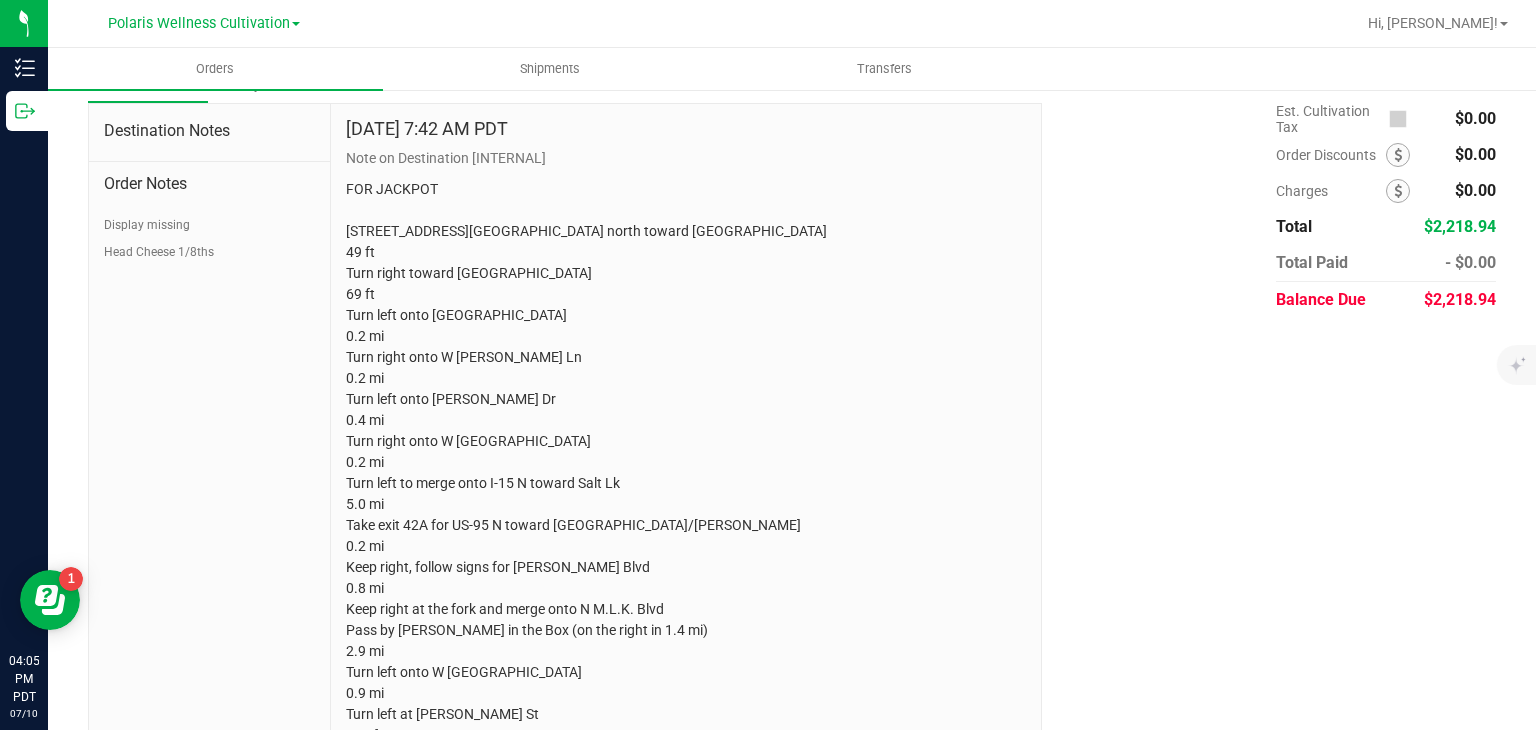 click on "FOR JACKPOT
[STREET_ADDRESS][GEOGRAPHIC_DATA] north toward [GEOGRAPHIC_DATA]
49 ft
Turn right toward [GEOGRAPHIC_DATA]
69 ft
Turn left onto [GEOGRAPHIC_DATA]
0.2 mi
Turn right onto W [PERSON_NAME] Ln
0.2 mi
Turn left onto [PERSON_NAME] Dr
0.4 mi
Turn right onto W [GEOGRAPHIC_DATA]
0.2 mi
Turn left to merge onto I-15 N toward Salt Lk
5.0 mi
Take exit 42A for US-95 N toward [GEOGRAPHIC_DATA]/[PERSON_NAME]
0.2 mi
Keep right, follow signs for [PERSON_NAME] Blvd
0.8 mi
Keep right at the fork and merge onto N M.L.K. Blvd
Pass by [PERSON_NAME] in the Box (on the right in 1.4 mi)
2.9 mi
Turn left onto W [GEOGRAPHIC_DATA]
0.9 mi
Turn left at [PERSON_NAME] St
108 ft
Slight right
Destination will be on the left
72 ft
Thrive Cannabis Marketplace, [STREET_ADDRESS]" at bounding box center [686, 504] 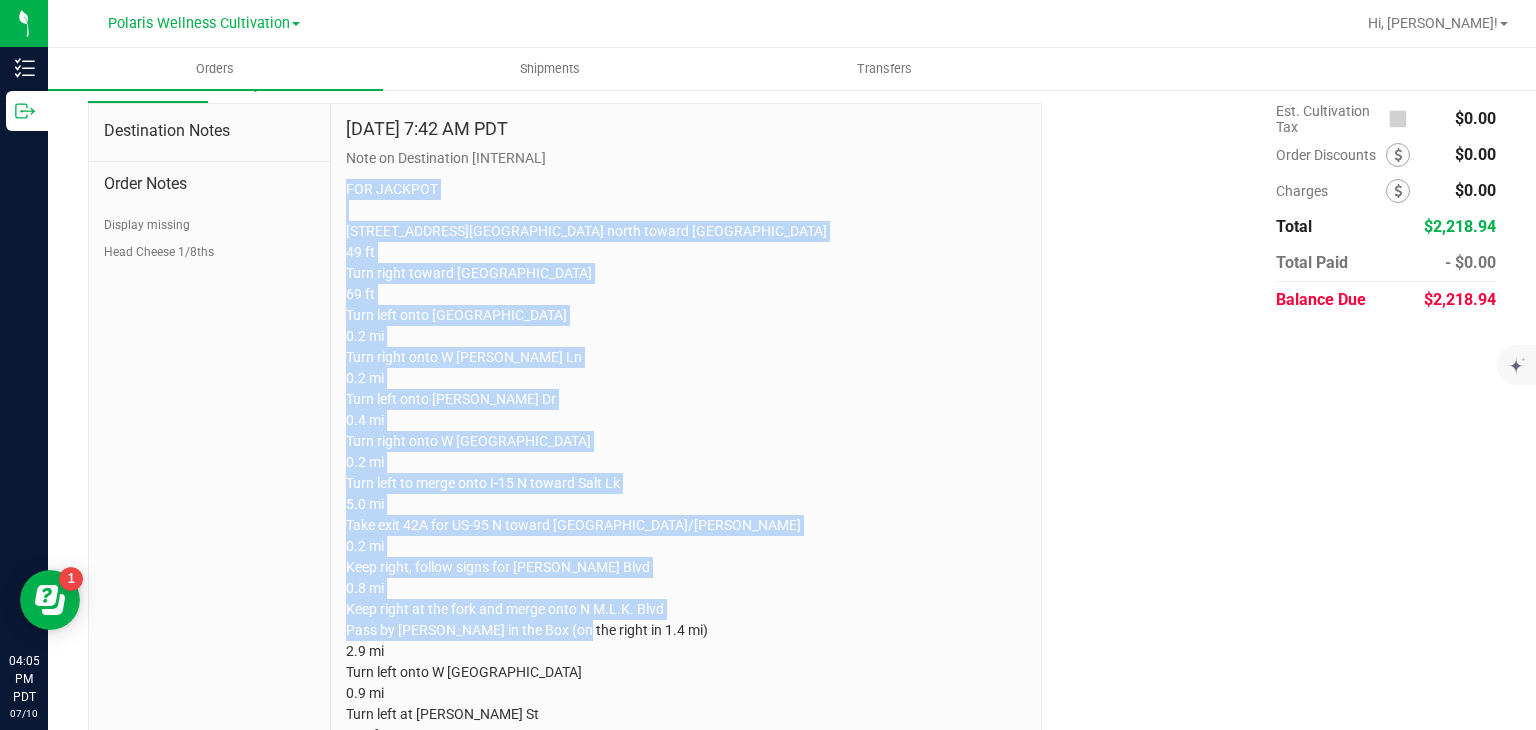 scroll, scrollTop: 1542, scrollLeft: 0, axis: vertical 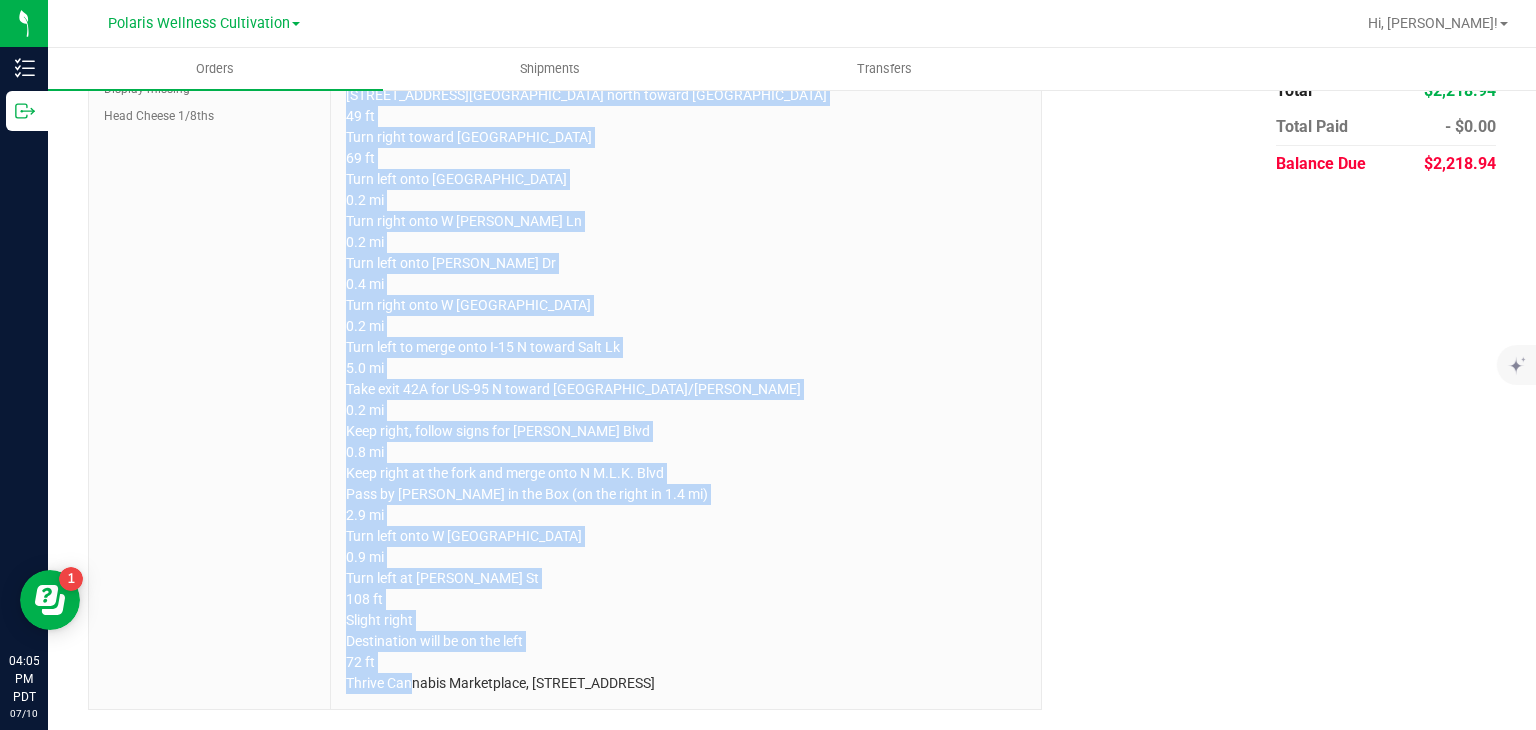 drag, startPoint x: 343, startPoint y: 175, endPoint x: 1073, endPoint y: 776, distance: 945.56915 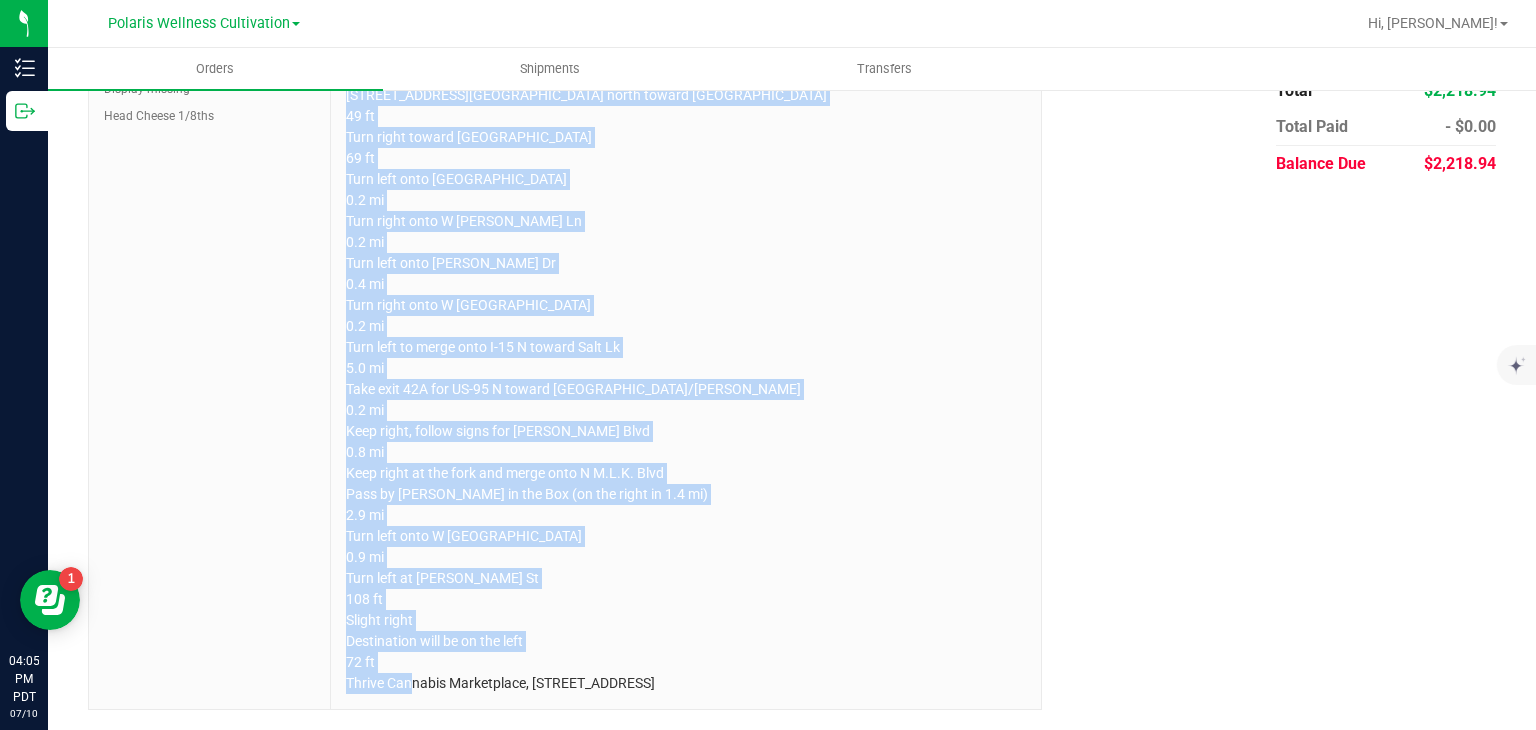 click on "Inventory Outbound 04:05 PM PDT [DATE]  07/10   Polaris Wellness Cultivation   Polaris Wellness Cultivation   Polaris Wellness Production   Hi, [PERSON_NAME]!
Orders
Shipments
Transfers
Back to Orders
Order details   Export PDF   Edit Order   Order #   00092800   Status   Allocated   Order Date   [DATE] 7:41 AM PDT   Payment Status   Awaiting Payment   Invoice Date   [DATE]   Requested Delivery Date   [DATE]   Payment Terms  *" at bounding box center [768, 365] 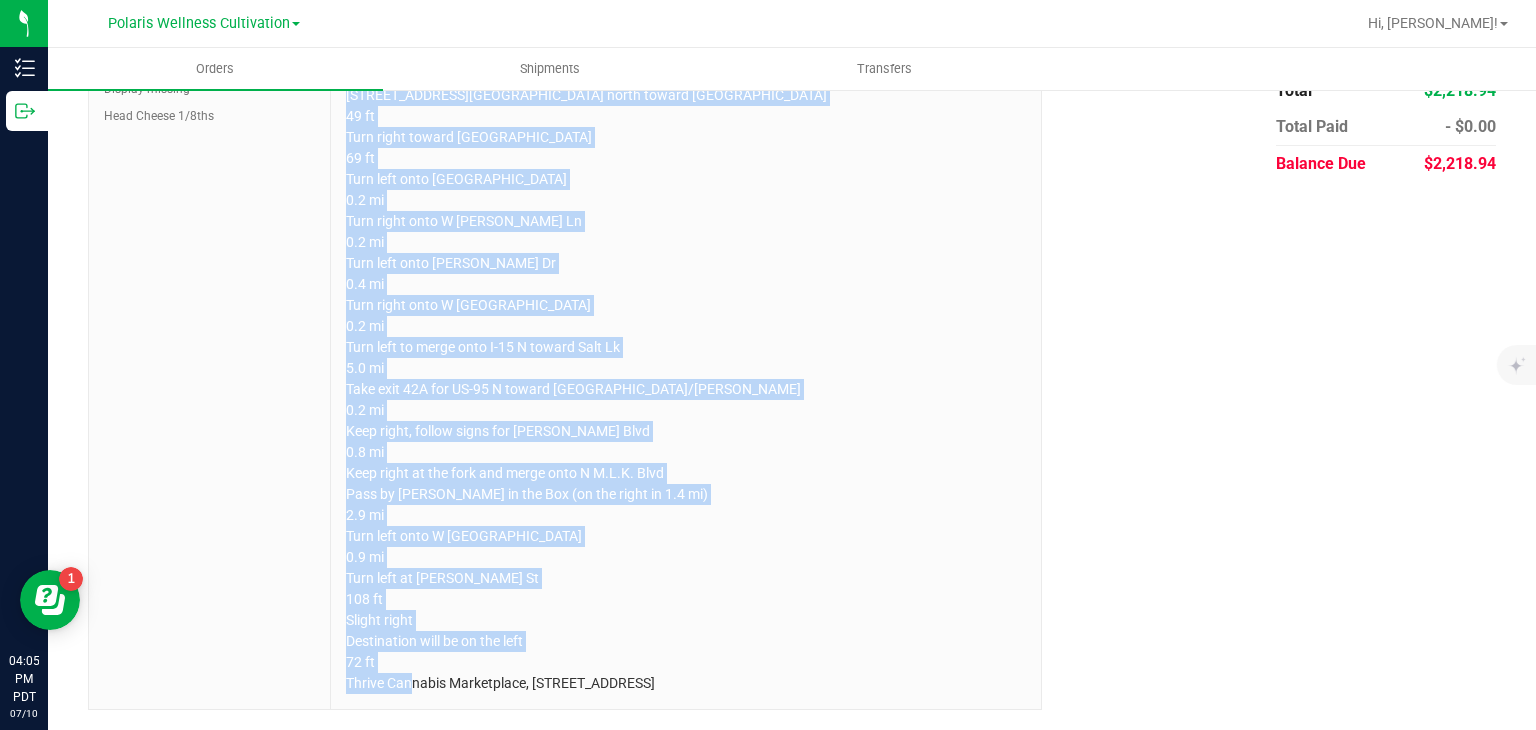 copy on "FOR JACKPOT
[STREET_ADDRESS][GEOGRAPHIC_DATA] north toward [GEOGRAPHIC_DATA]
49 ft
Turn right toward [GEOGRAPHIC_DATA]
69 ft
Turn left onto [GEOGRAPHIC_DATA]
0.2 mi
Turn right onto W [PERSON_NAME] Ln
0.2 mi
Turn left onto [PERSON_NAME] Dr
0.4 mi
Turn right onto W [GEOGRAPHIC_DATA]
0.2 mi
Turn left to merge onto I-15 N toward Salt Lk
5.0 mi
Take exit 42A for US-95 N toward [GEOGRAPHIC_DATA]/[PERSON_NAME]
0.2 mi
Keep right, follow signs for [PERSON_NAME] Blvd
0.8 mi
Keep right at the fork and merge onto N M.L.K. Blvd
Pass by [PERSON_NAME] in the Box (on the right in 1.4 mi)
2.9 mi
Turn left onto W [GEOGRAPHIC_DATA]
0.9 mi
Turn left at [PERSON_NAME] St
108 ft
Slight right
Destination will be on the left
72 ft
Thrive Cannabis Marketplace, [STREET_ADDRESS]" 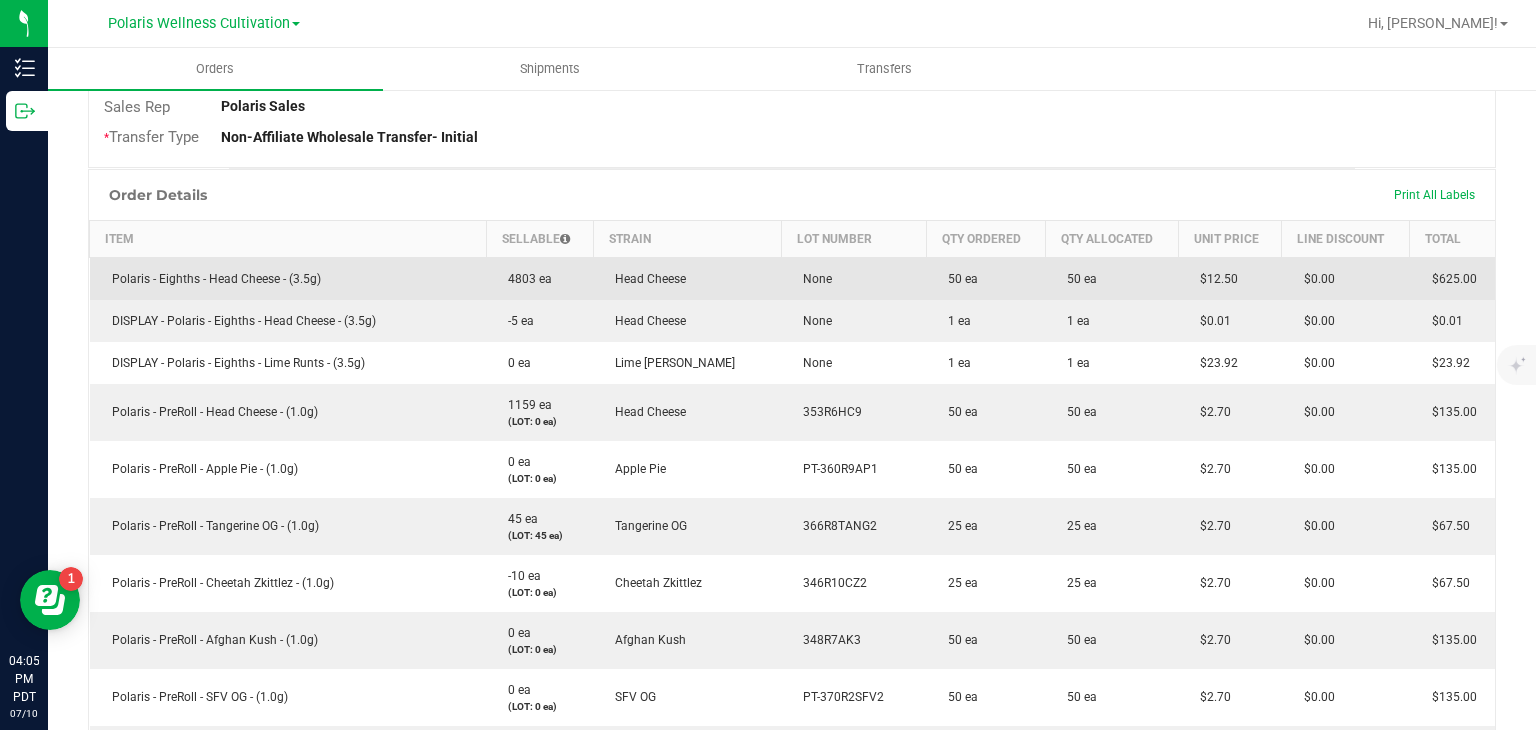 scroll, scrollTop: 0, scrollLeft: 0, axis: both 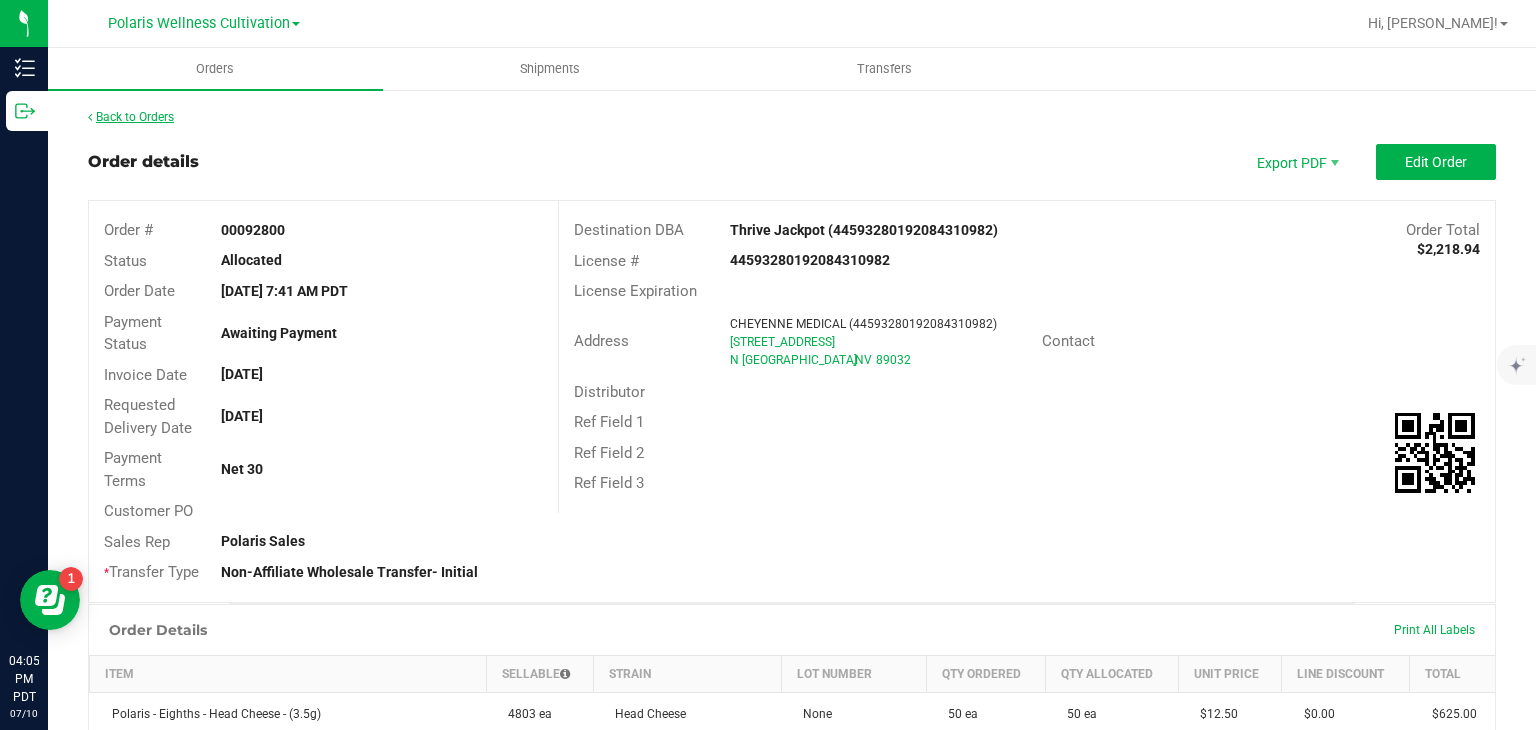 click on "Back to Orders" at bounding box center [131, 117] 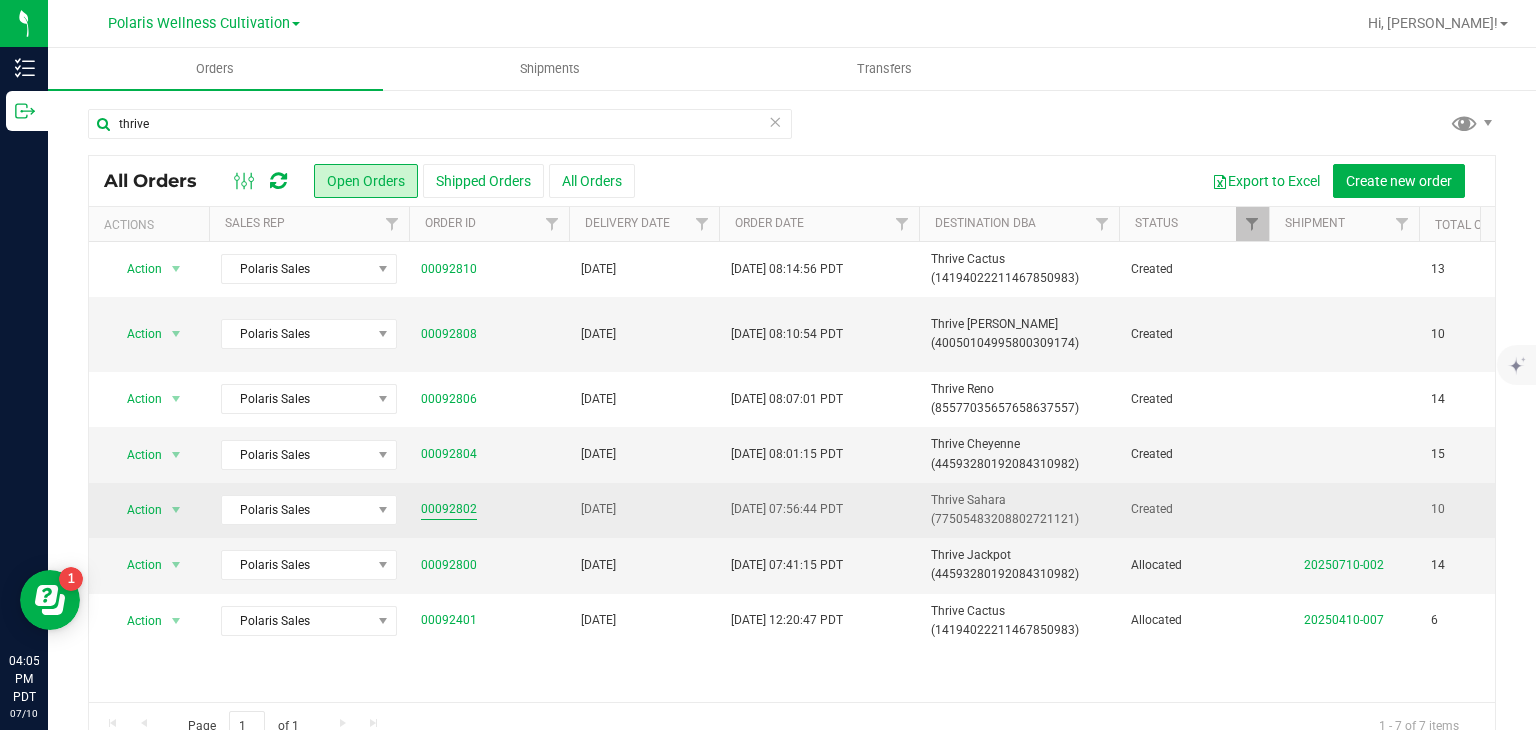 click on "00092802" at bounding box center (449, 509) 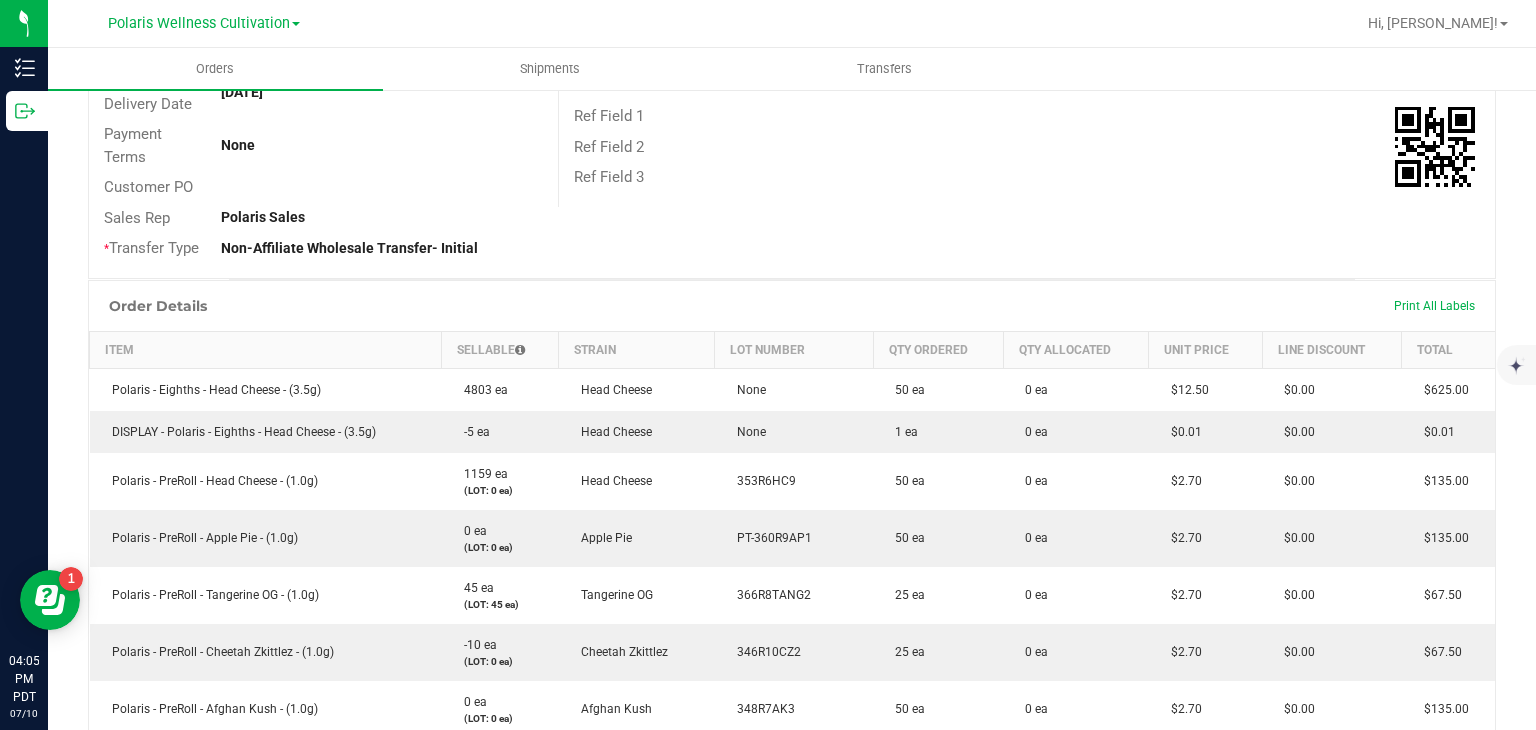 scroll, scrollTop: 0, scrollLeft: 0, axis: both 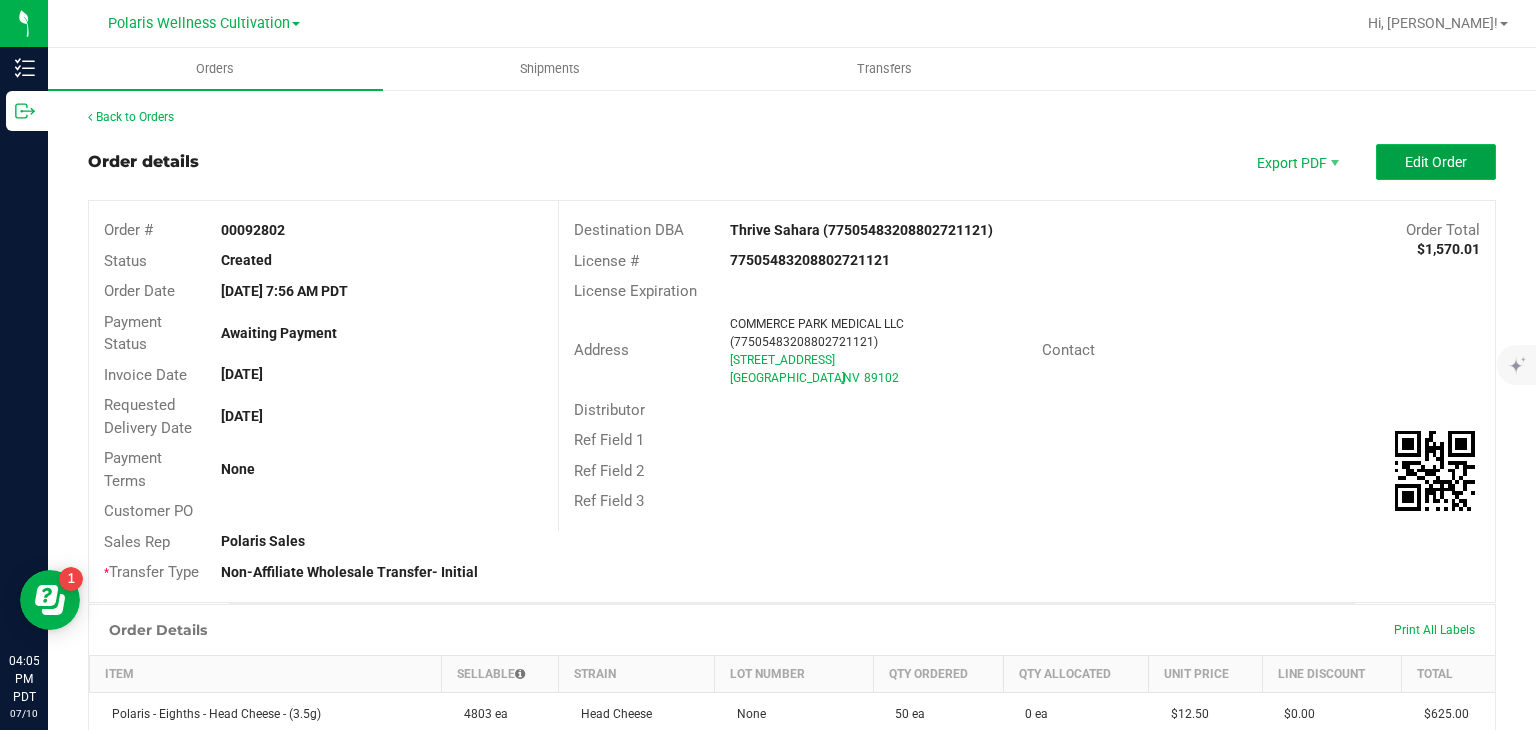 click on "Edit Order" at bounding box center (1436, 162) 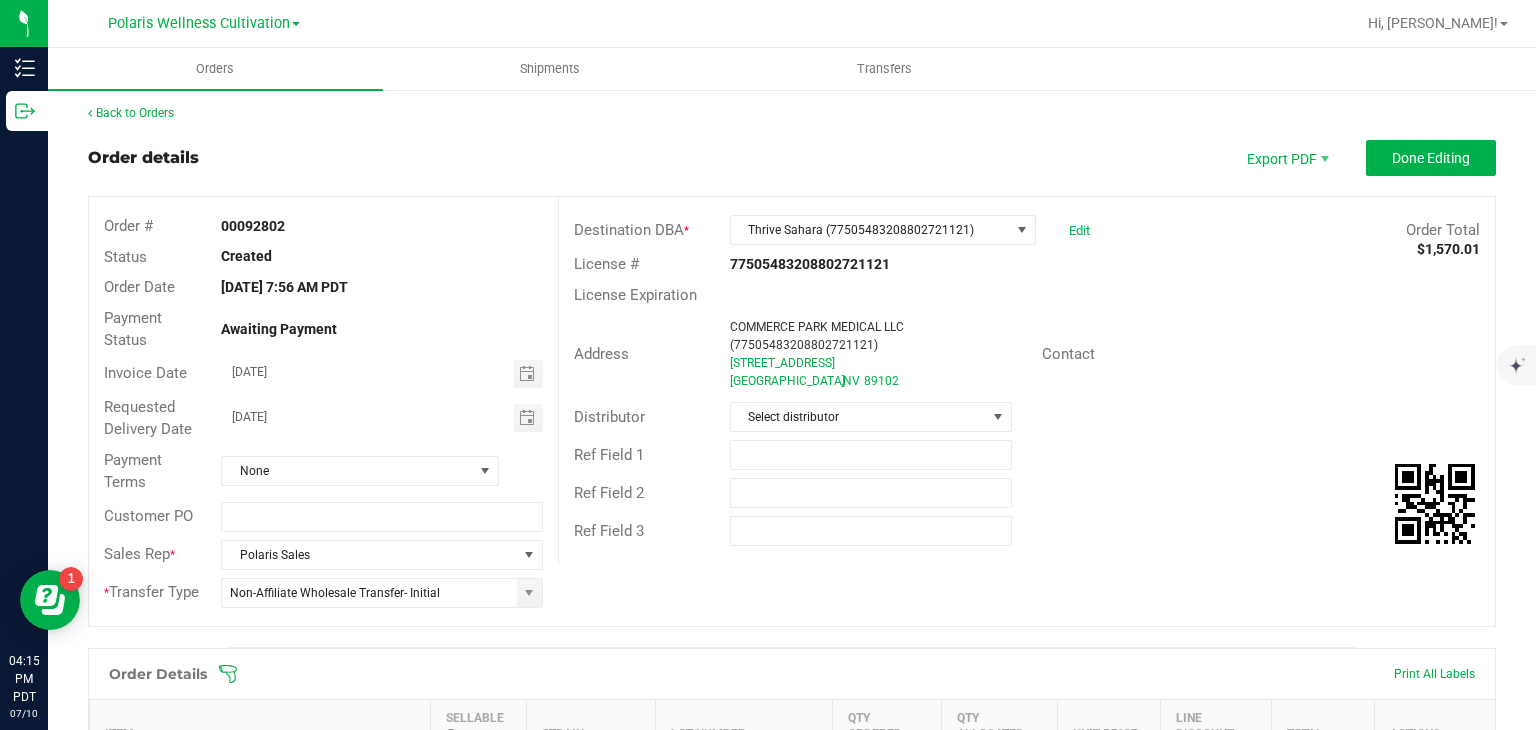 scroll, scrollTop: 0, scrollLeft: 0, axis: both 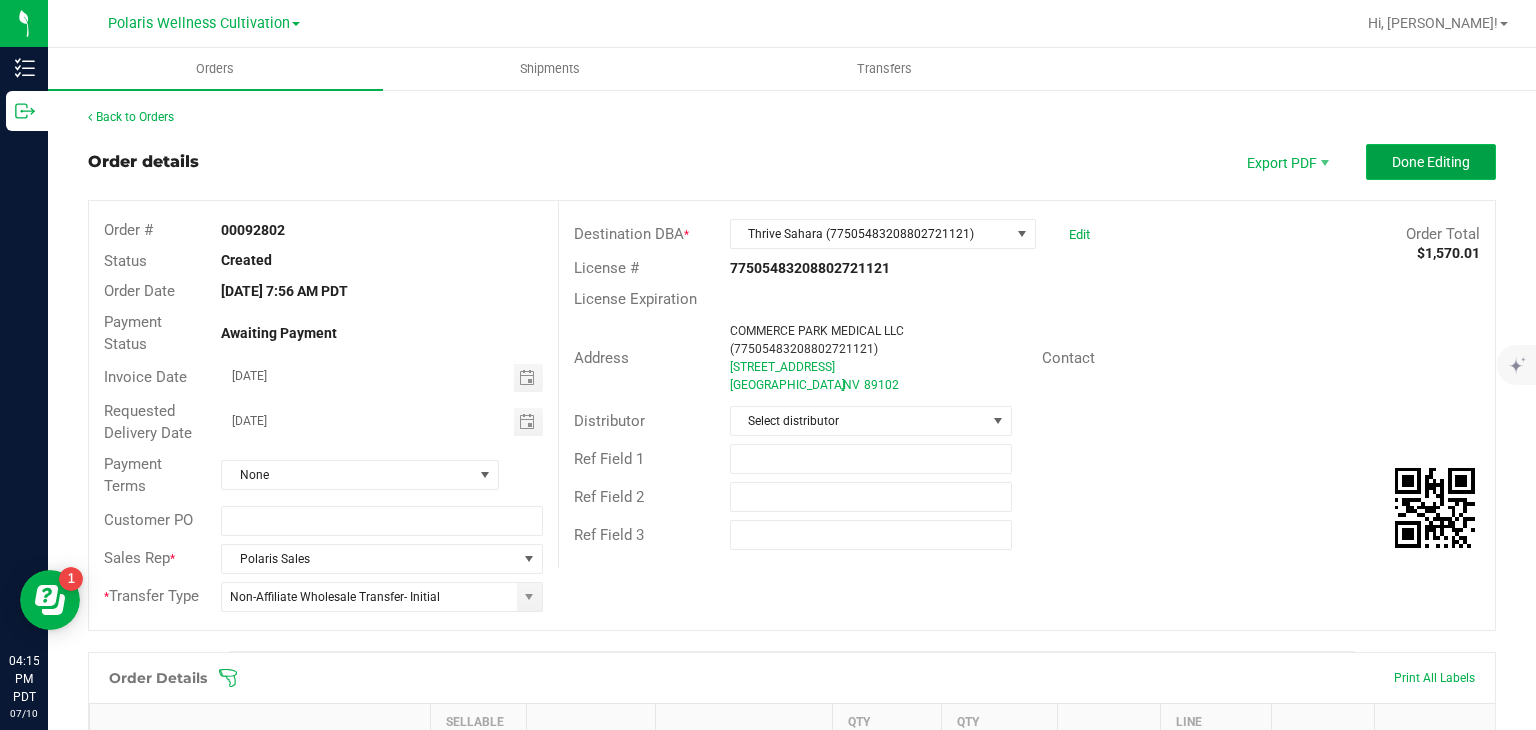 click on "Done Editing" at bounding box center (1431, 162) 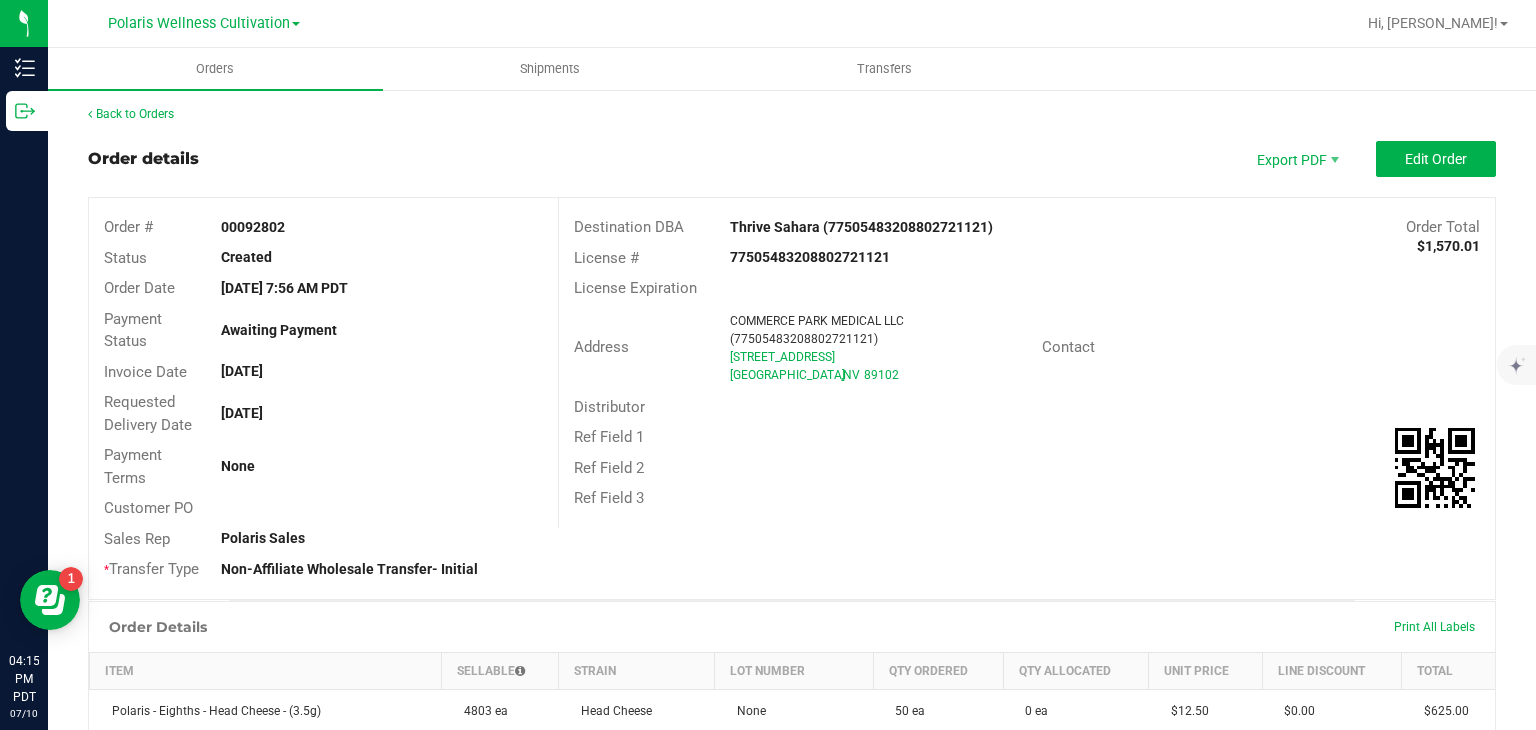 scroll, scrollTop: 0, scrollLeft: 0, axis: both 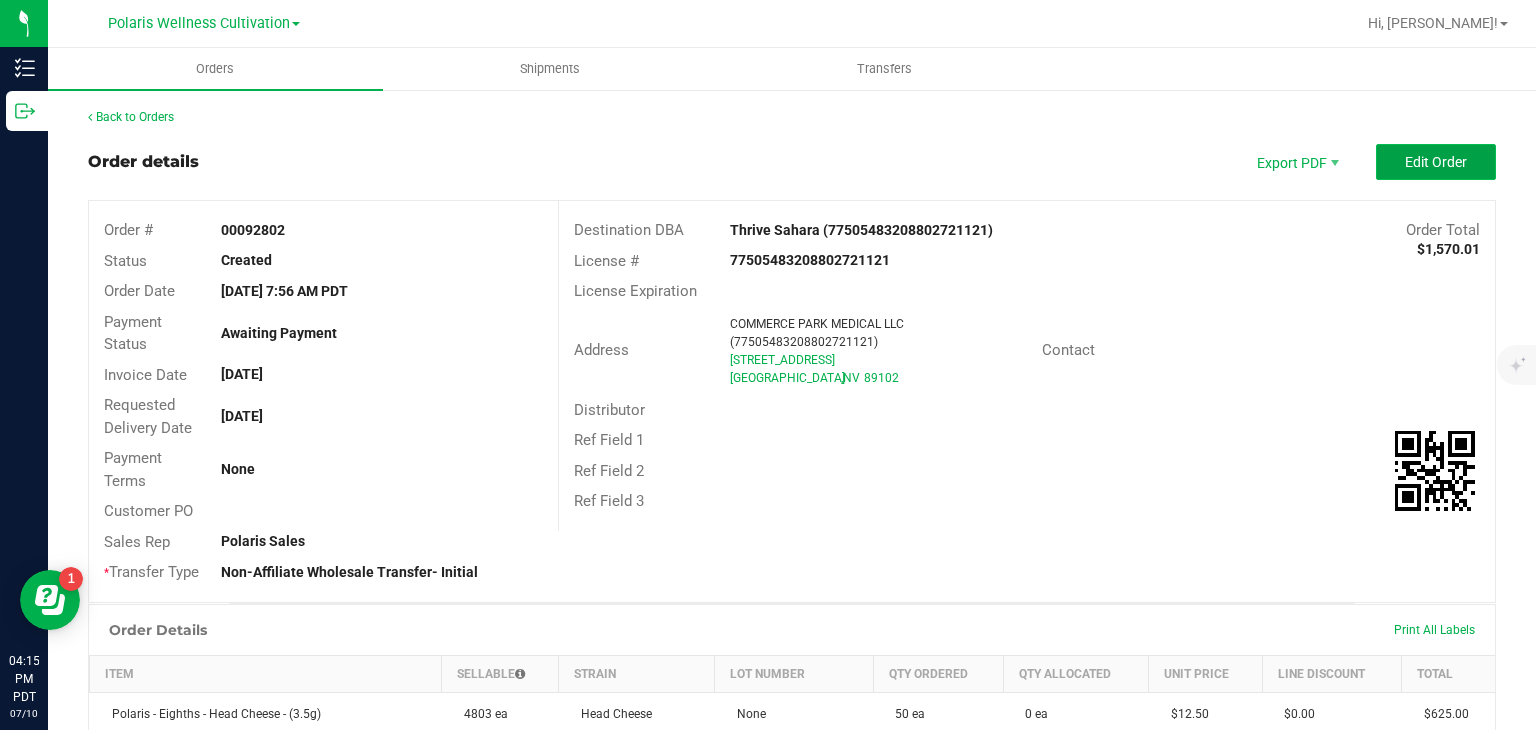 click on "Edit Order" at bounding box center [1436, 162] 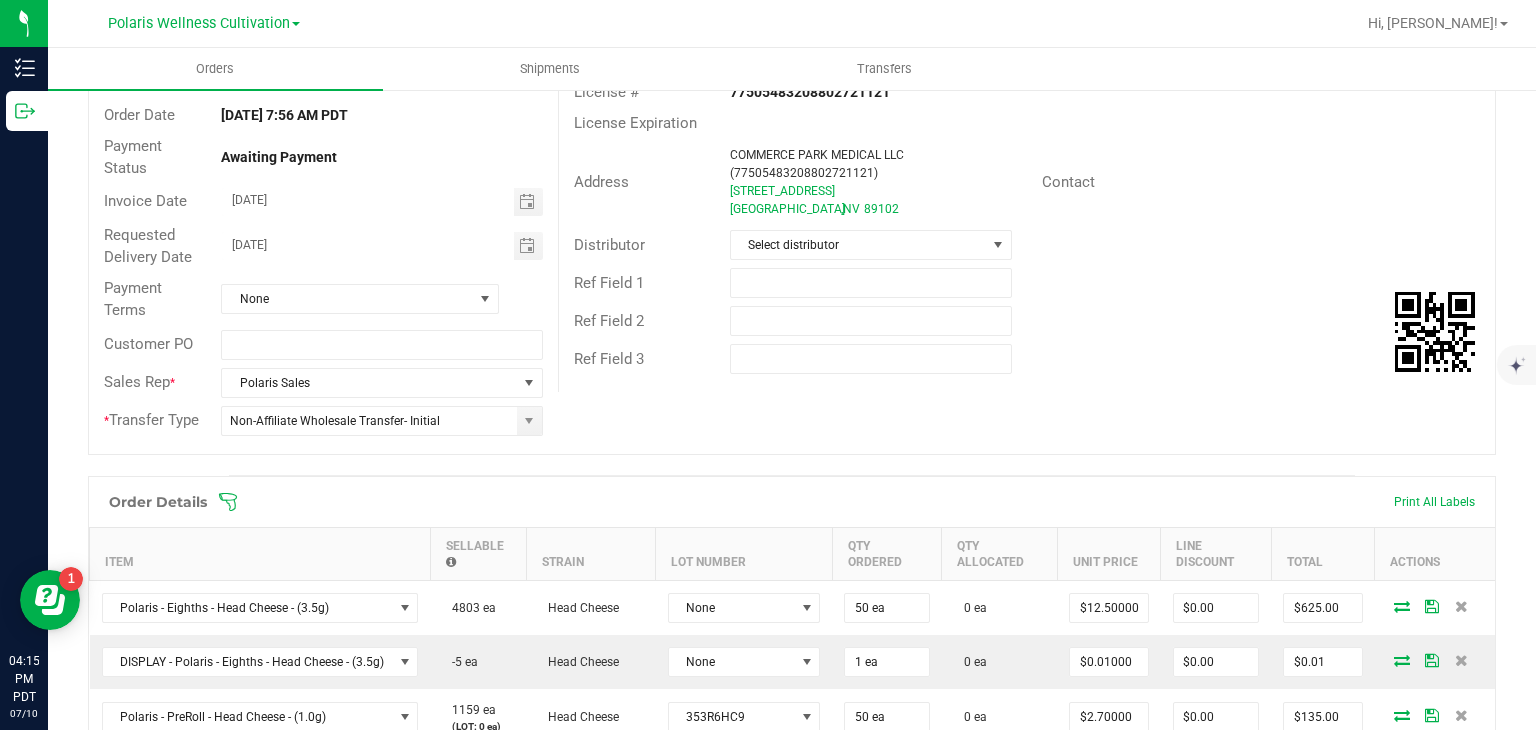 scroll, scrollTop: 176, scrollLeft: 0, axis: vertical 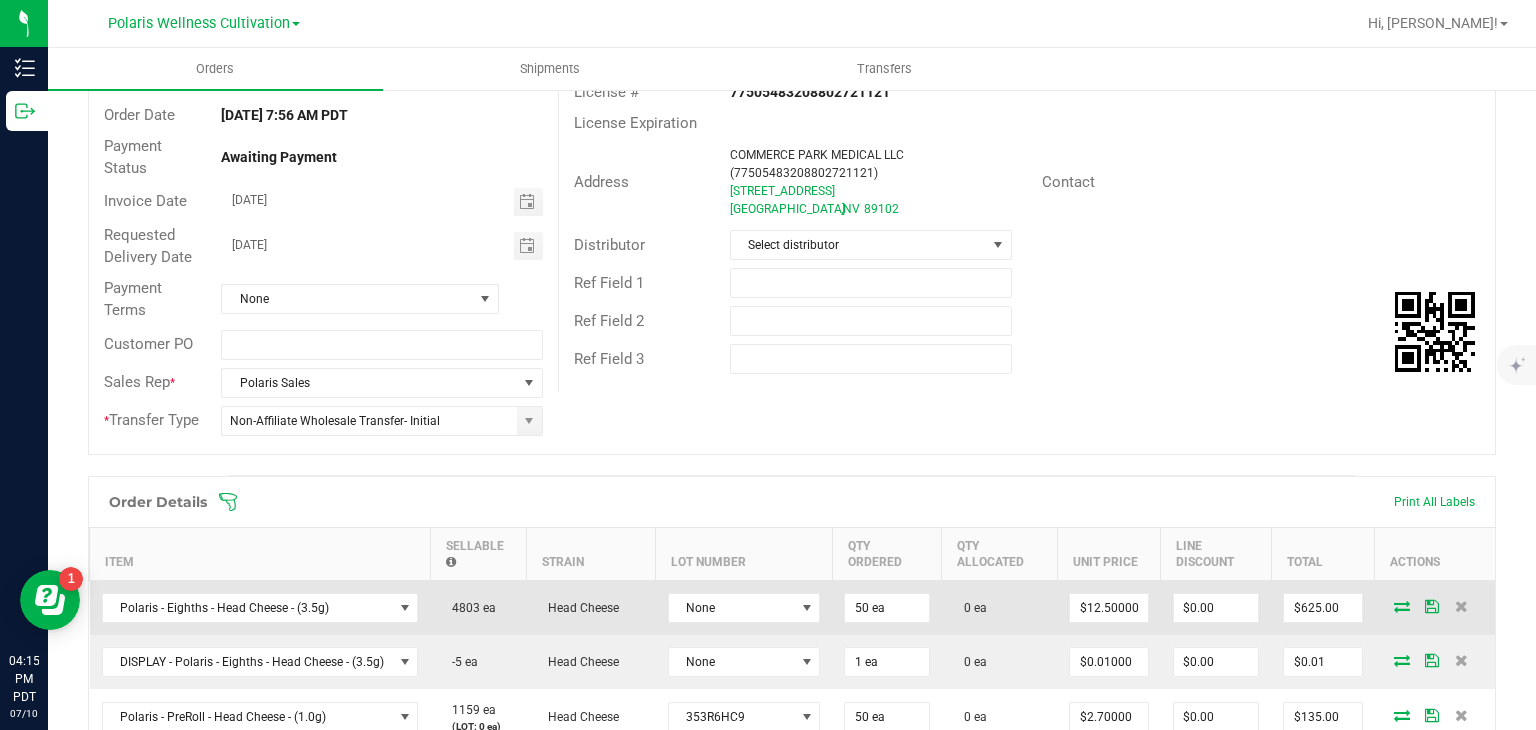 click at bounding box center [1402, 606] 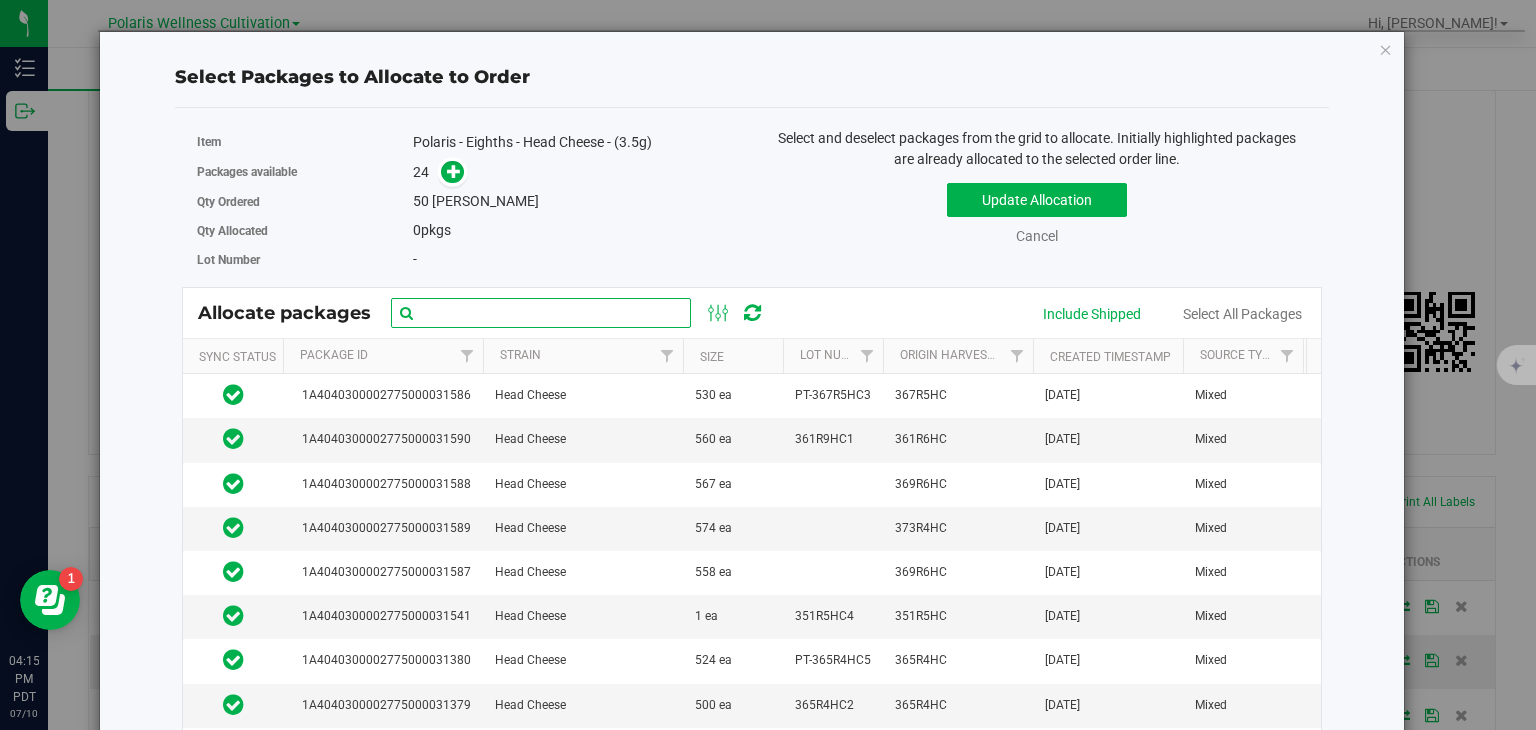 click at bounding box center (541, 313) 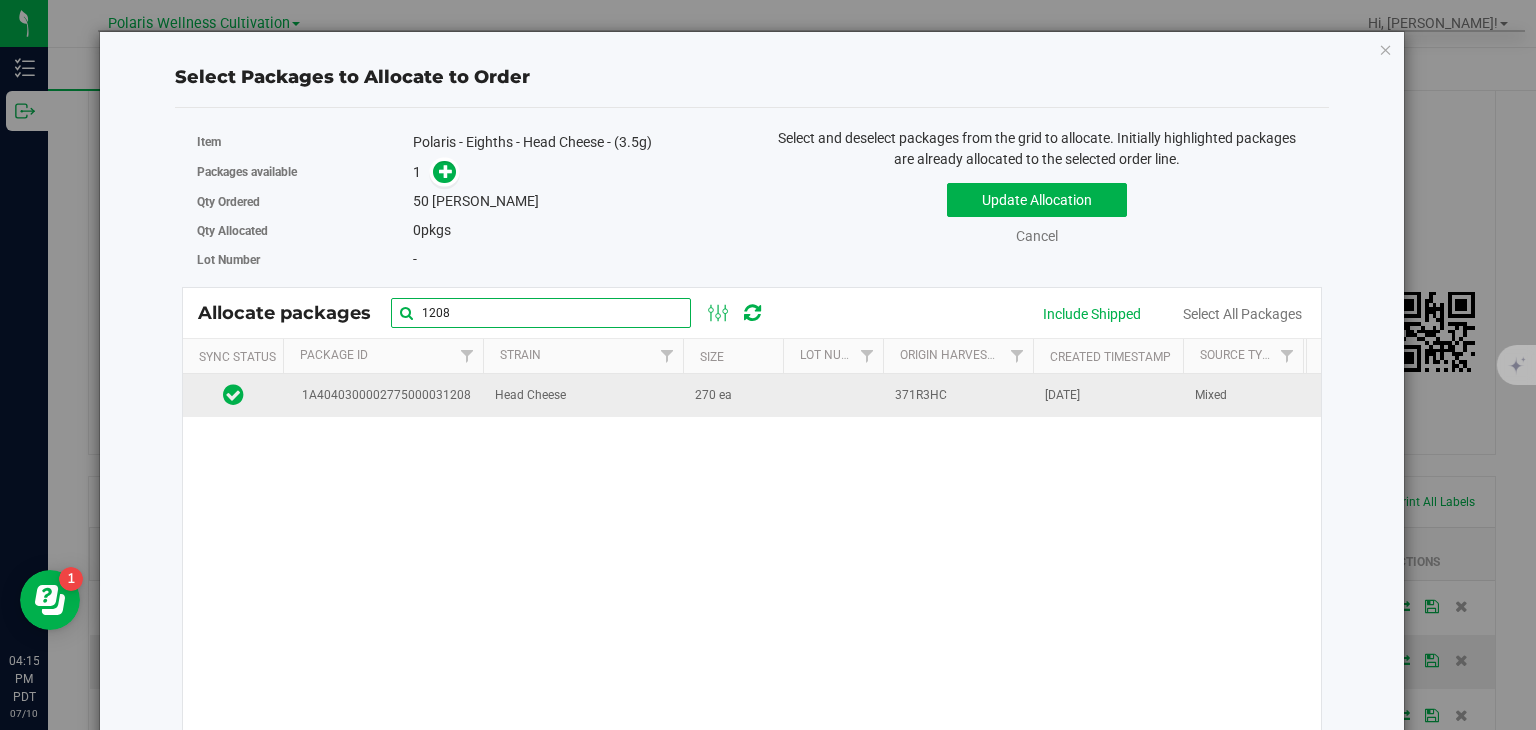 type on "1208" 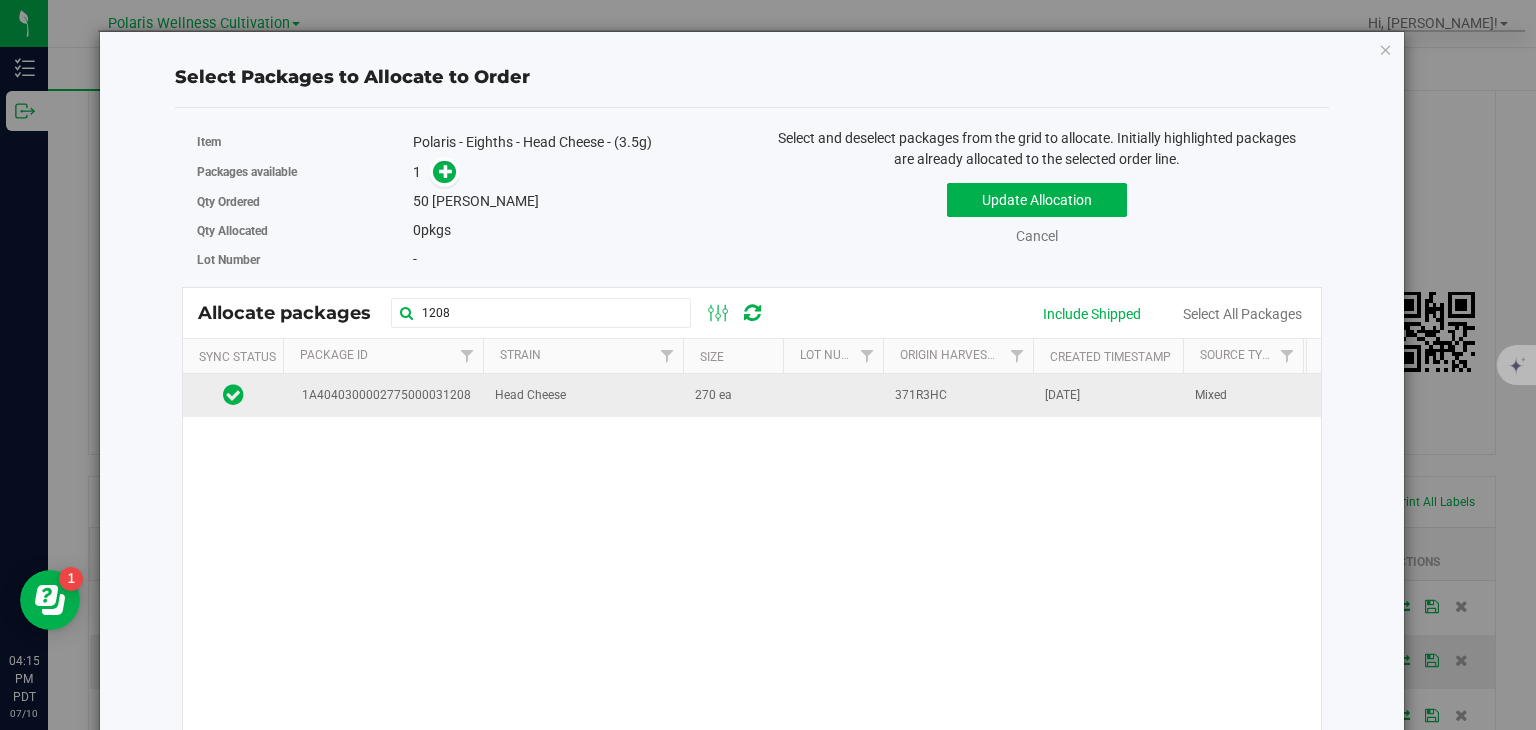 click on "Head Cheese" at bounding box center (583, 395) 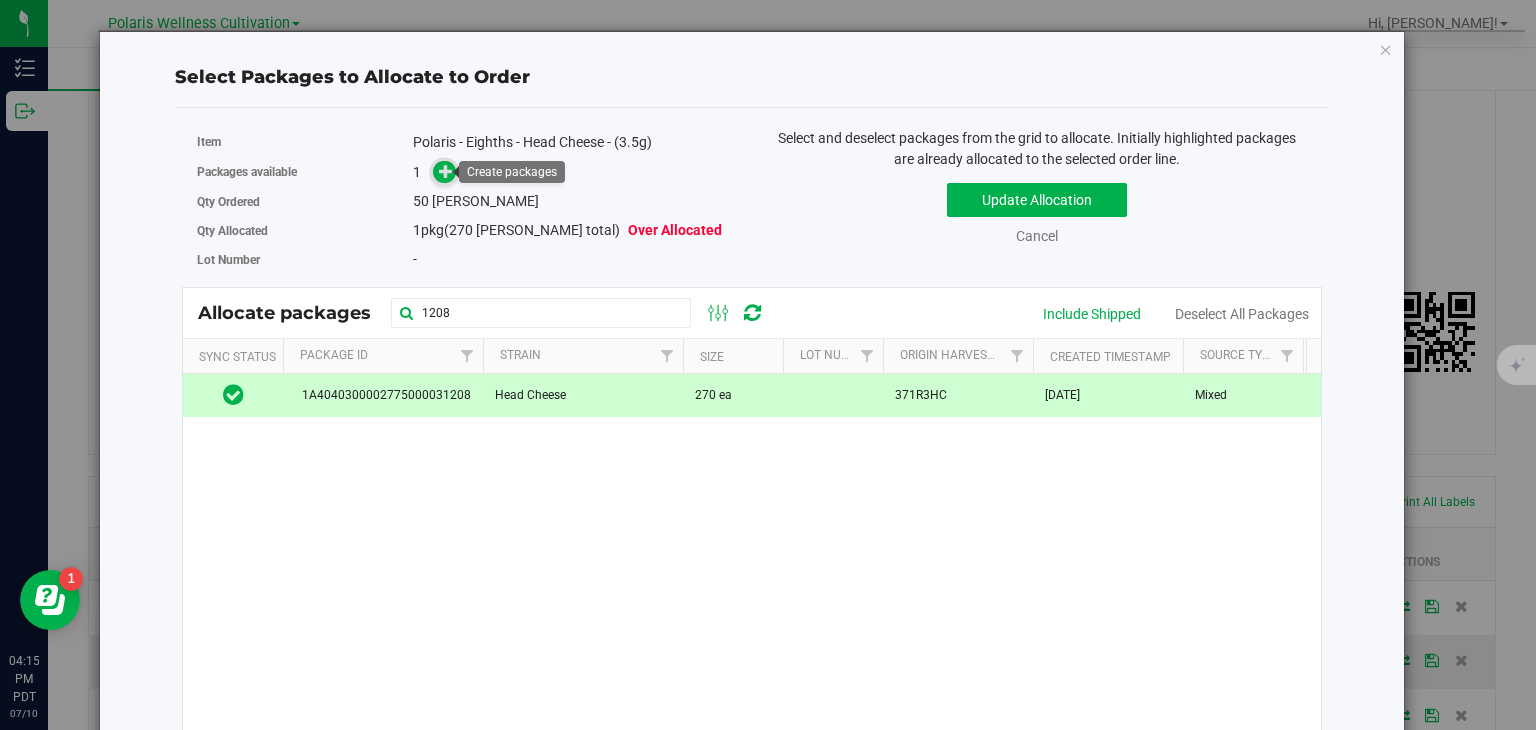 click at bounding box center [446, 170] 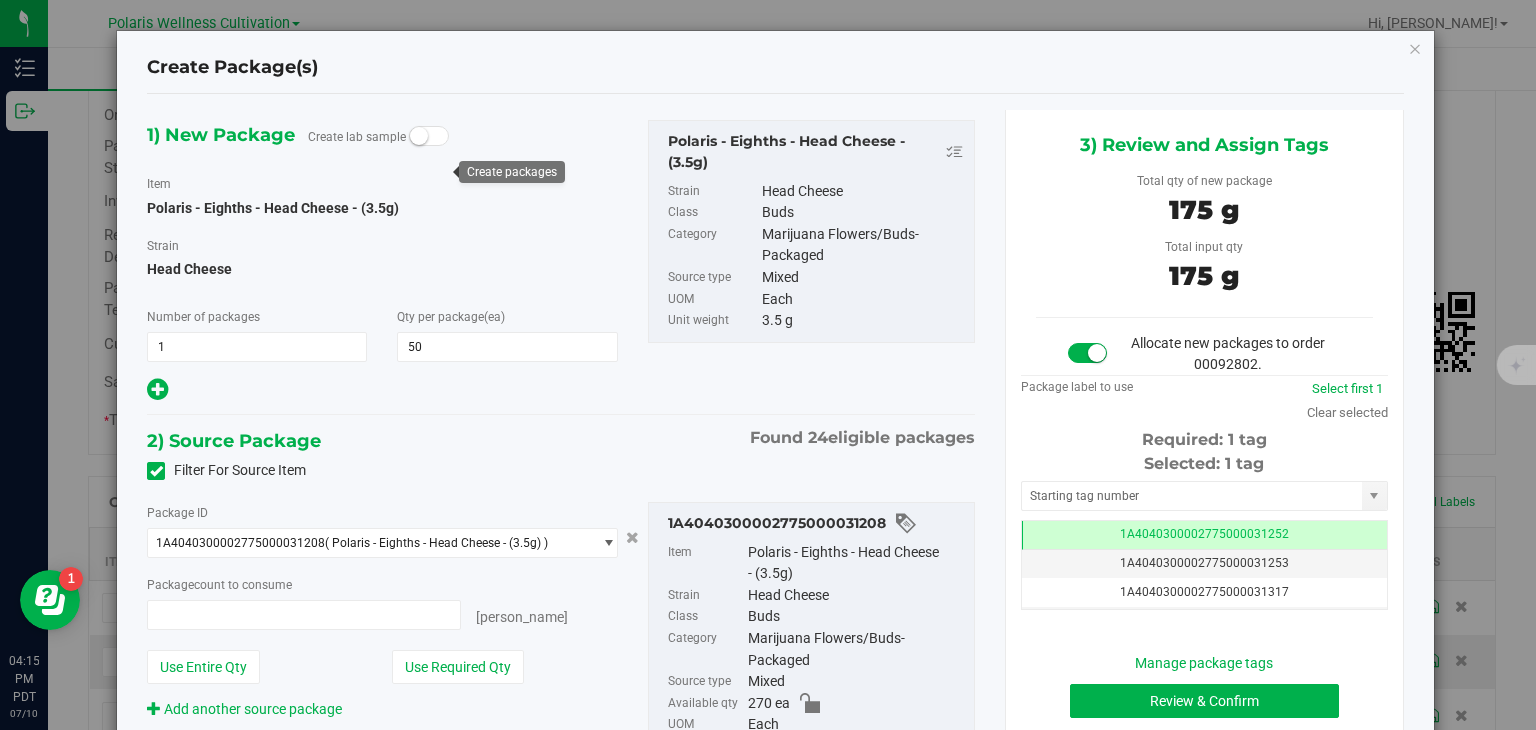 type on "50 ea" 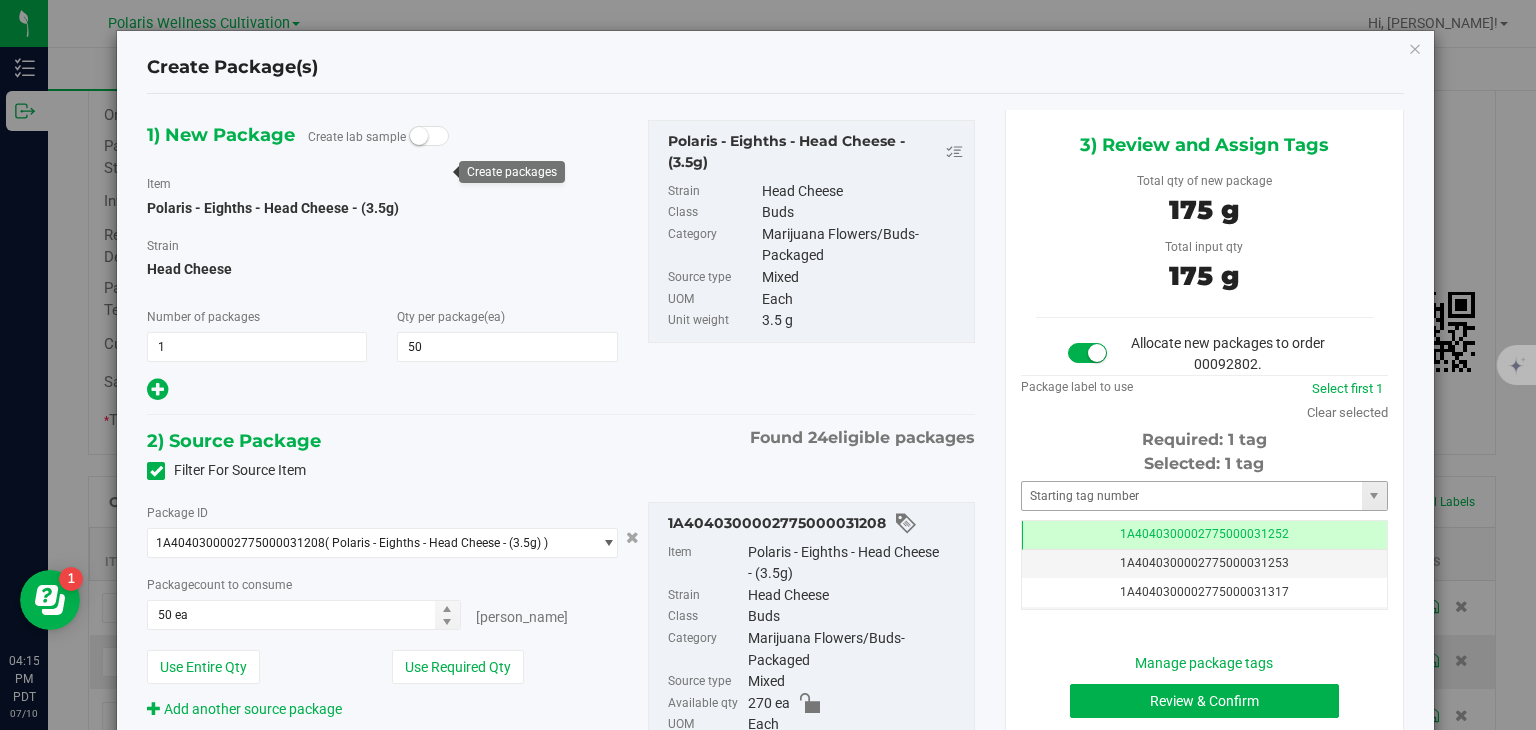 scroll, scrollTop: 0, scrollLeft: 0, axis: both 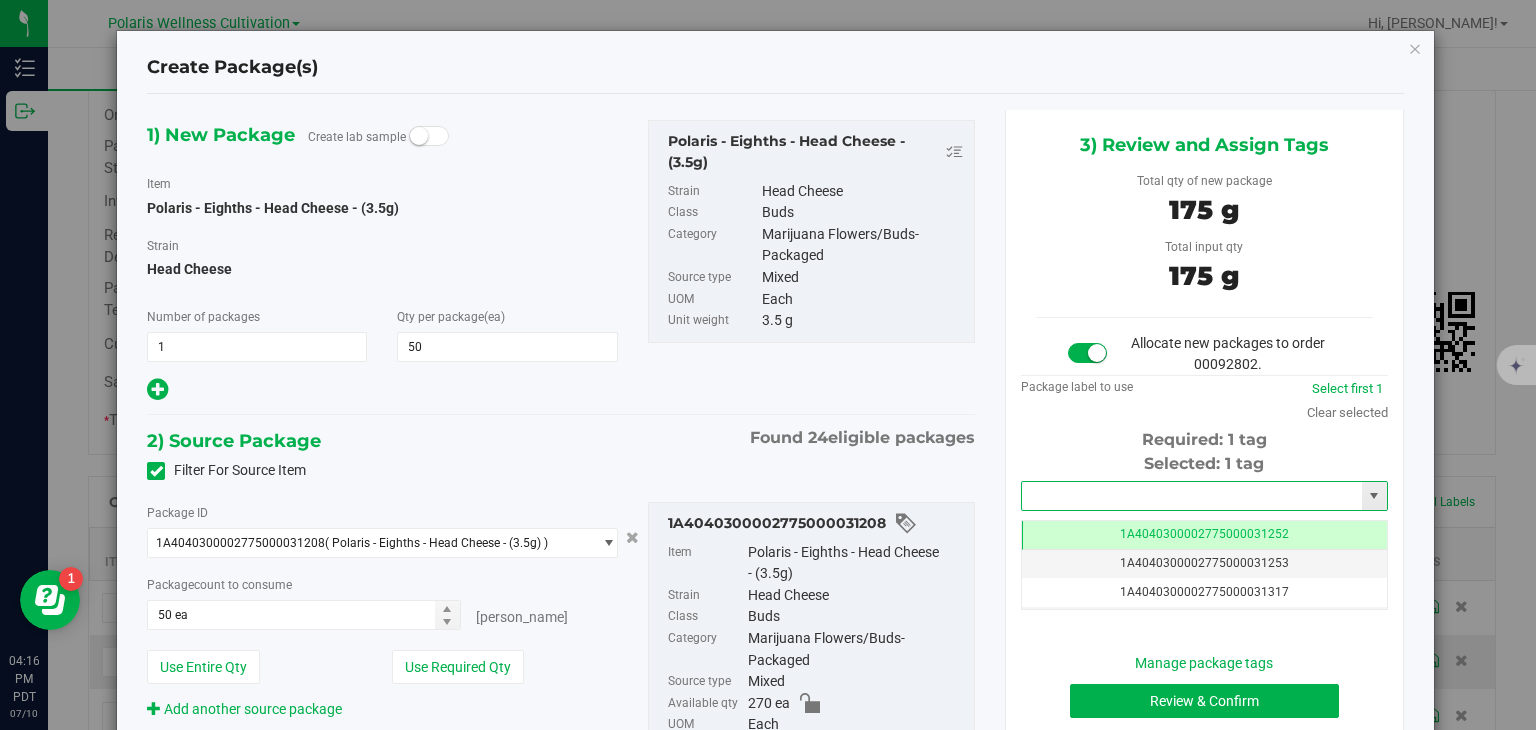 click at bounding box center [1192, 496] 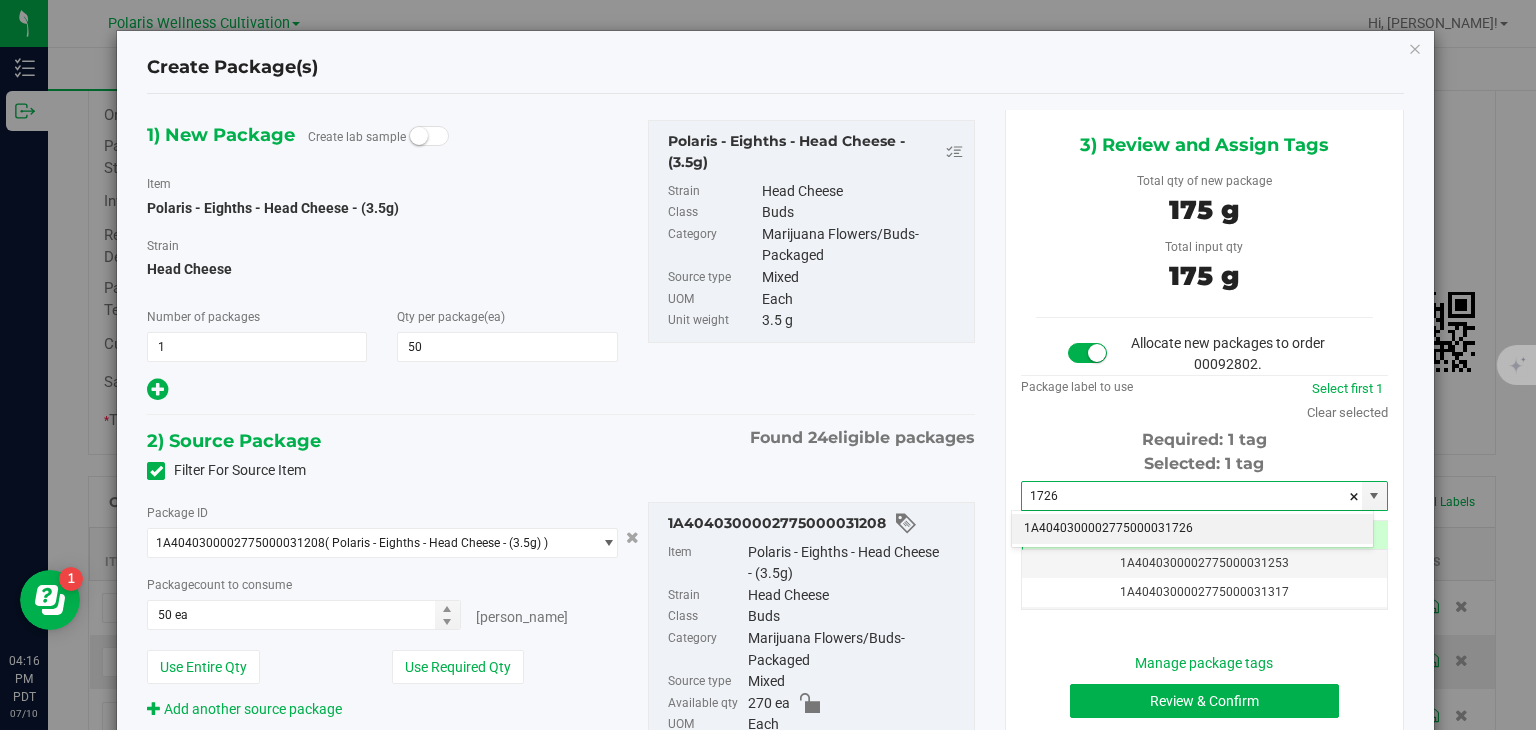click on "1A4040300002775000031726" at bounding box center (1192, 529) 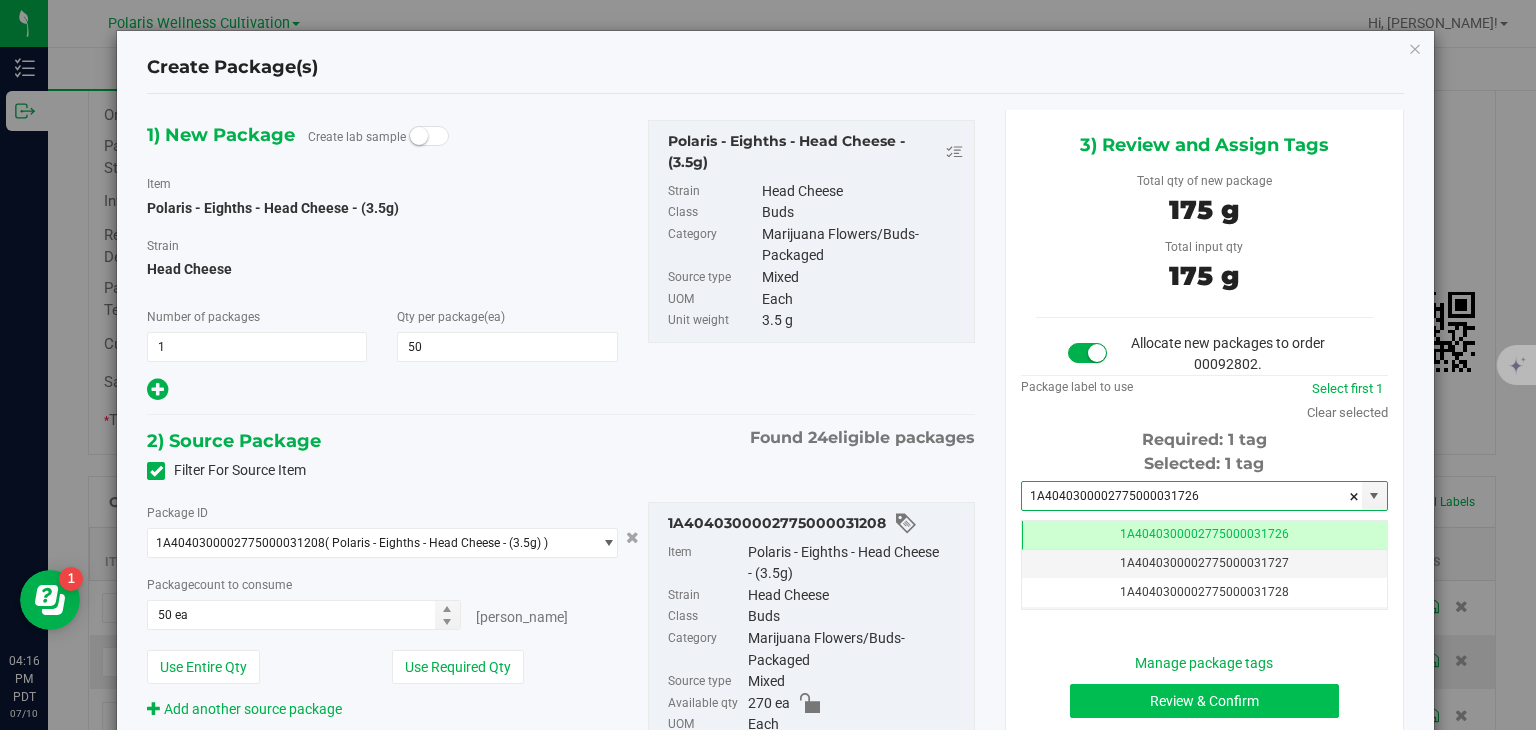 type on "1A4040300002775000031726" 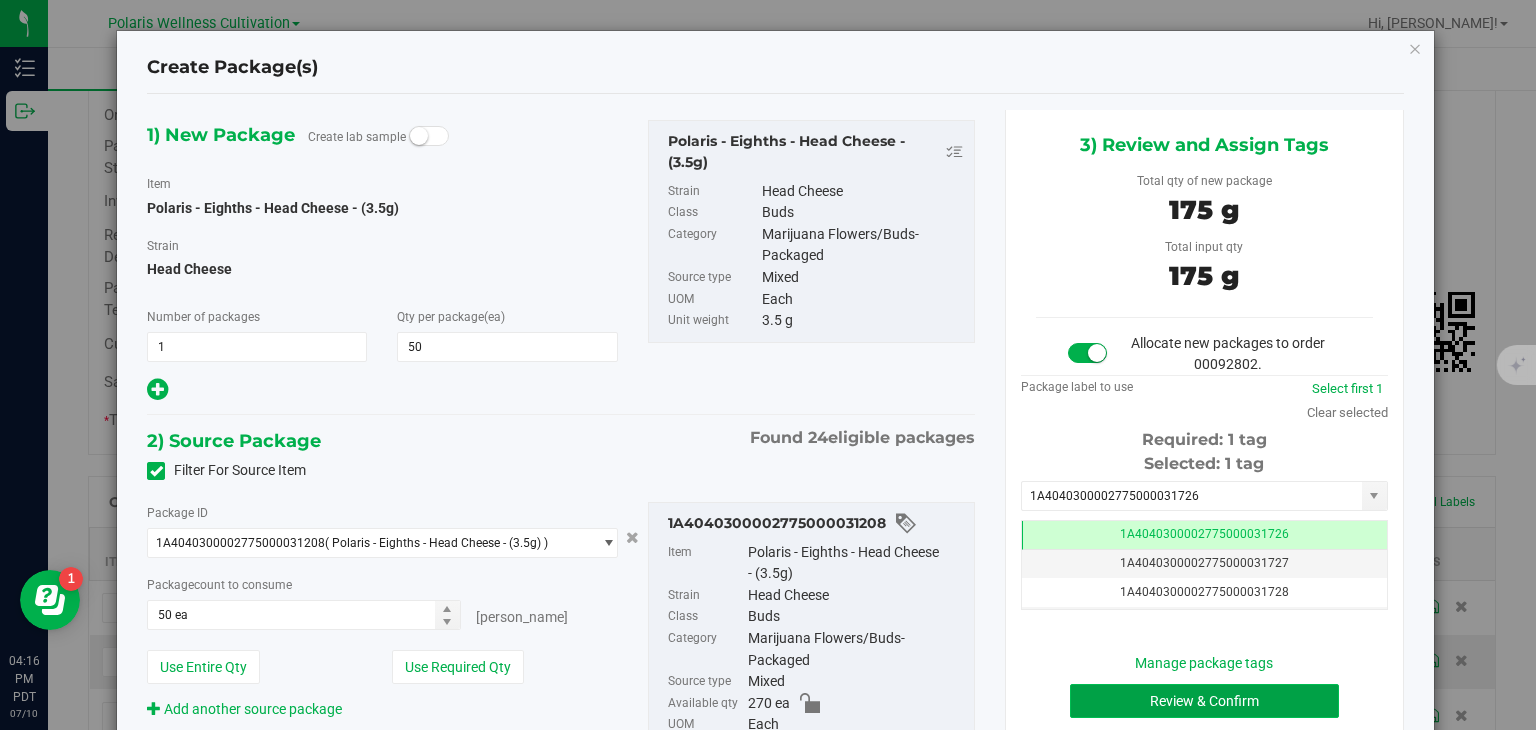 click on "Review & Confirm" at bounding box center [1204, 701] 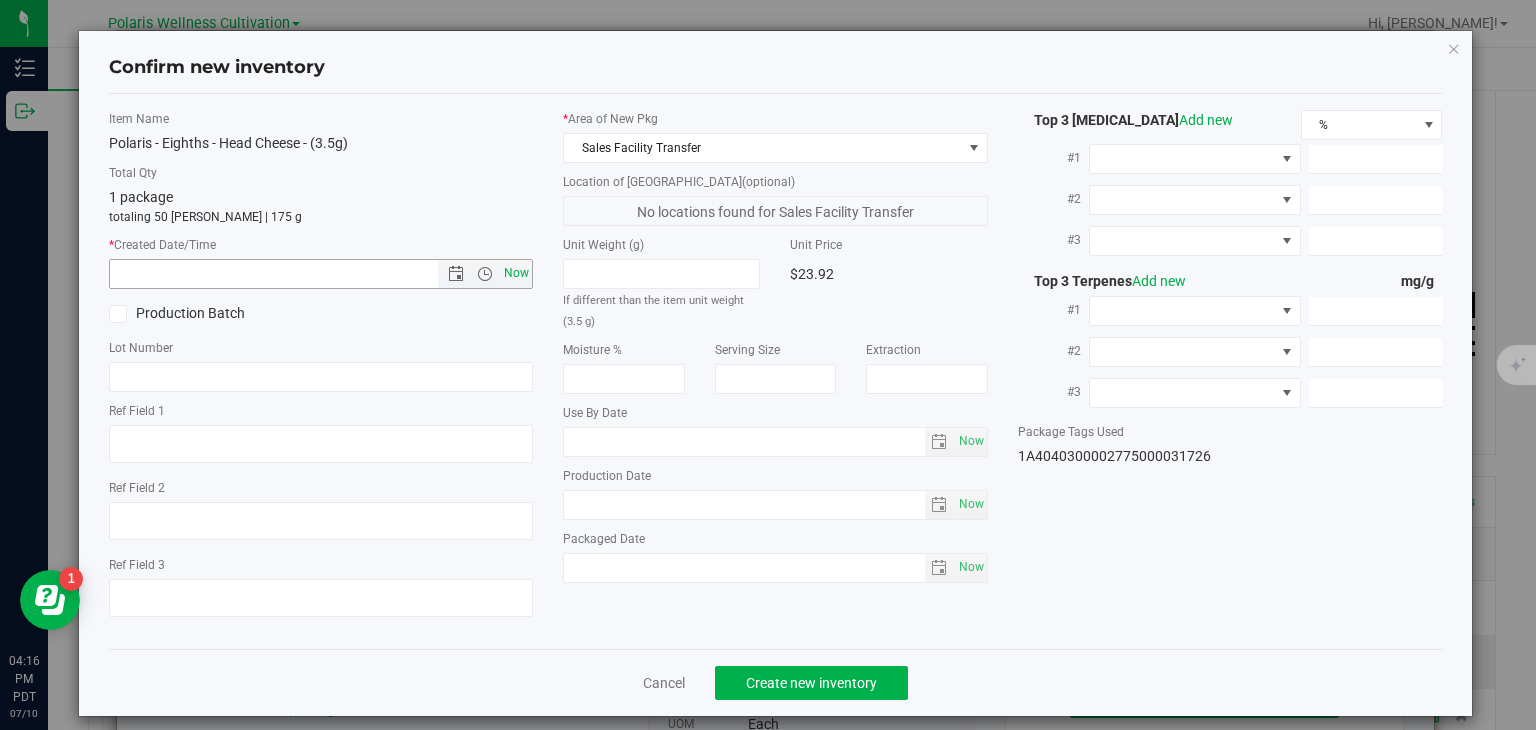 click on "Now" at bounding box center [517, 273] 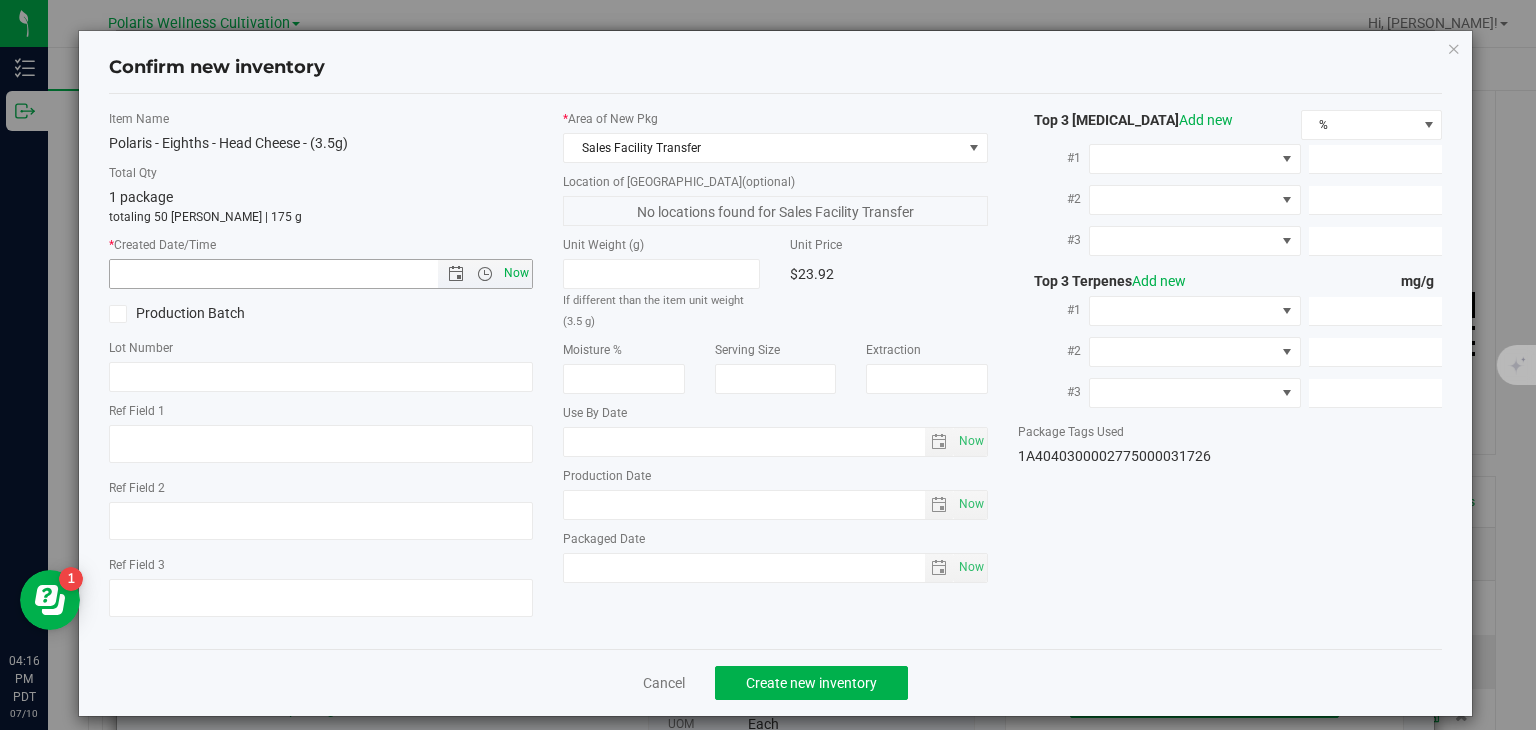 type on "[DATE] 4:16 PM" 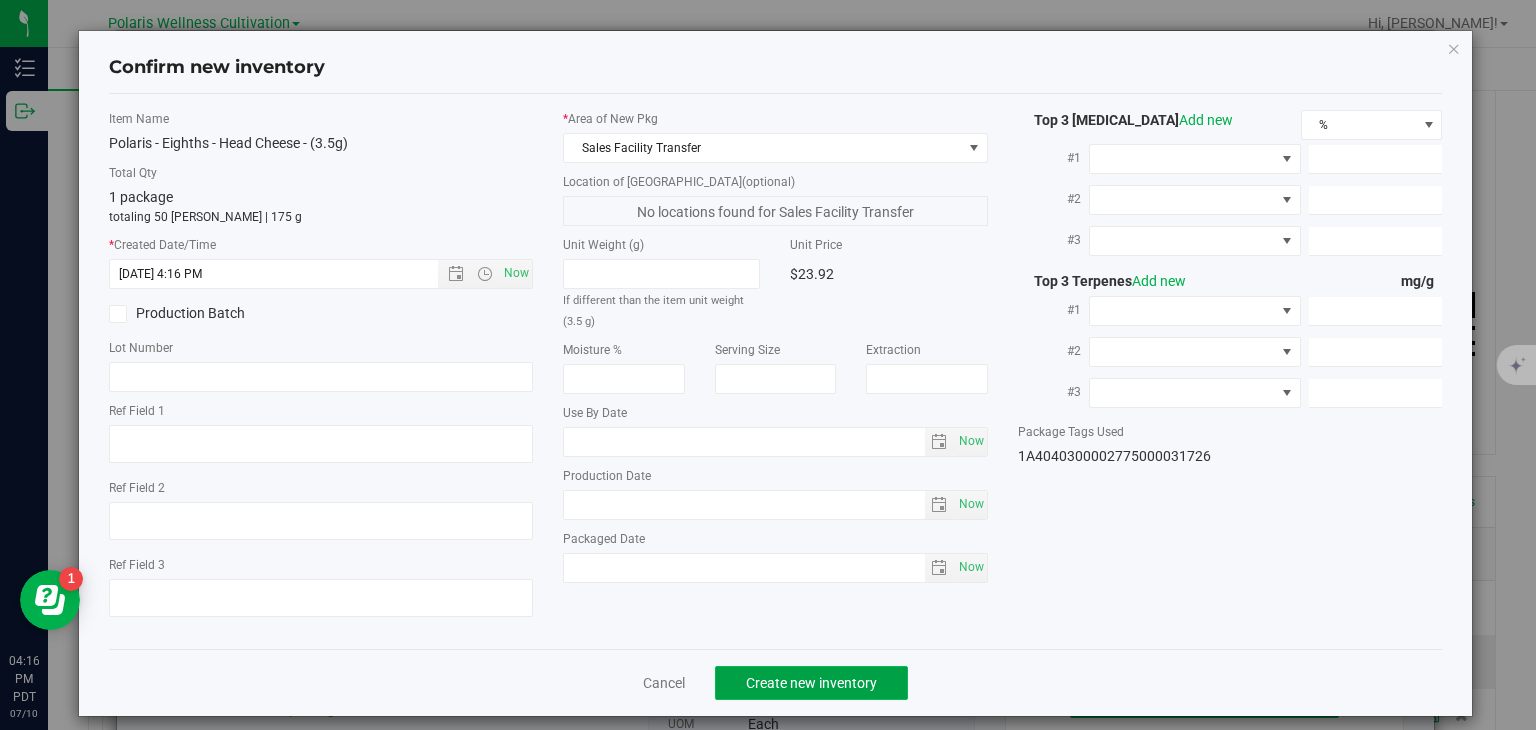 click on "Create new inventory" 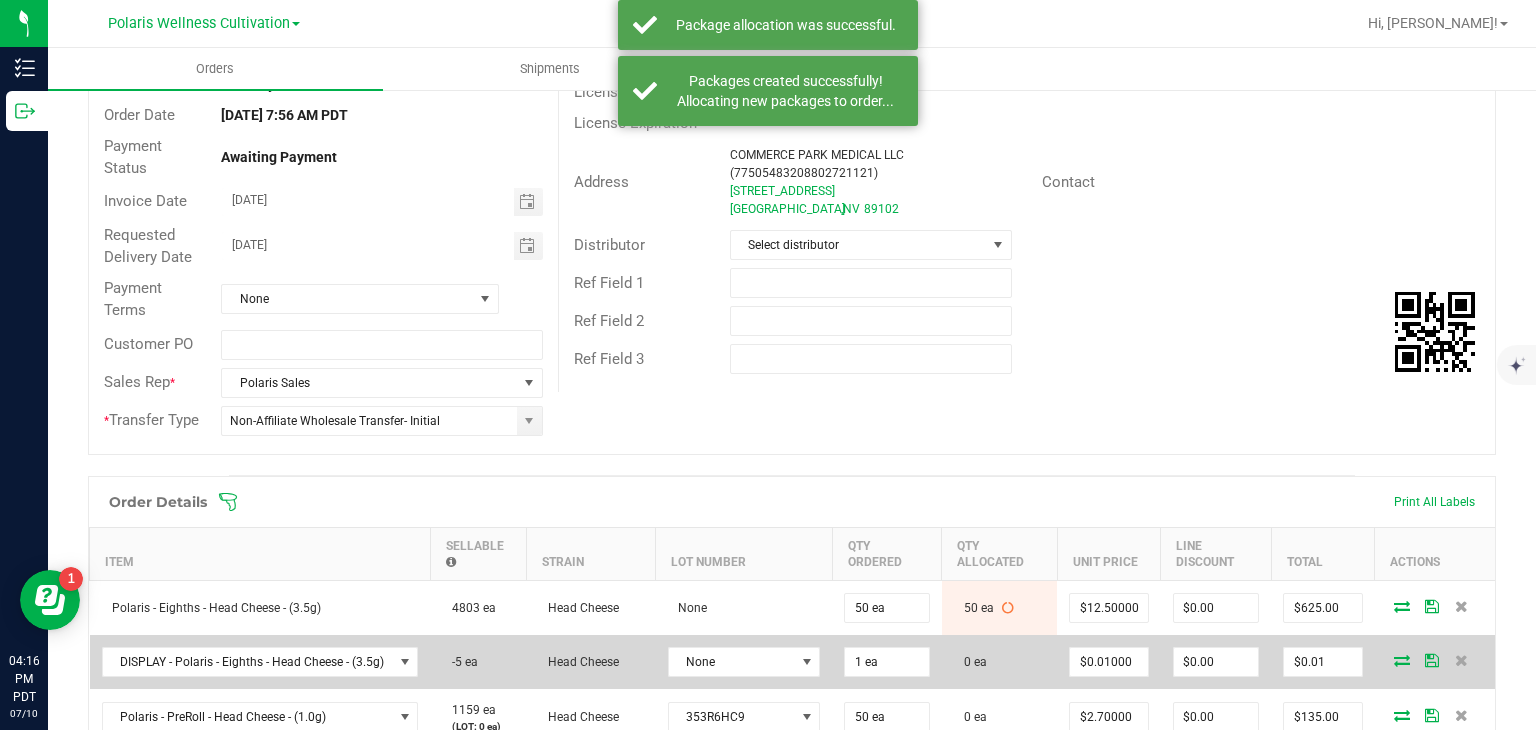 click at bounding box center (1402, 660) 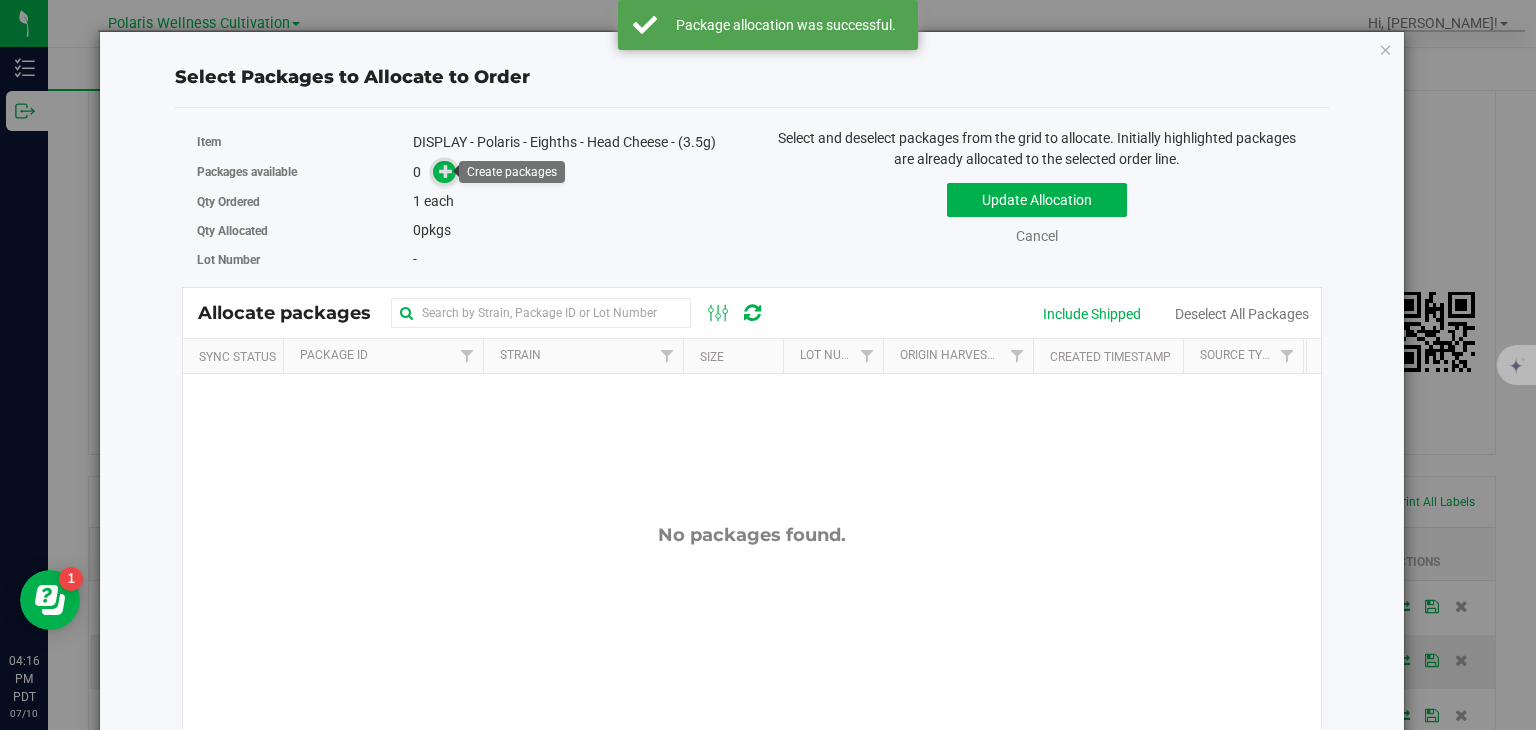 click at bounding box center [446, 171] 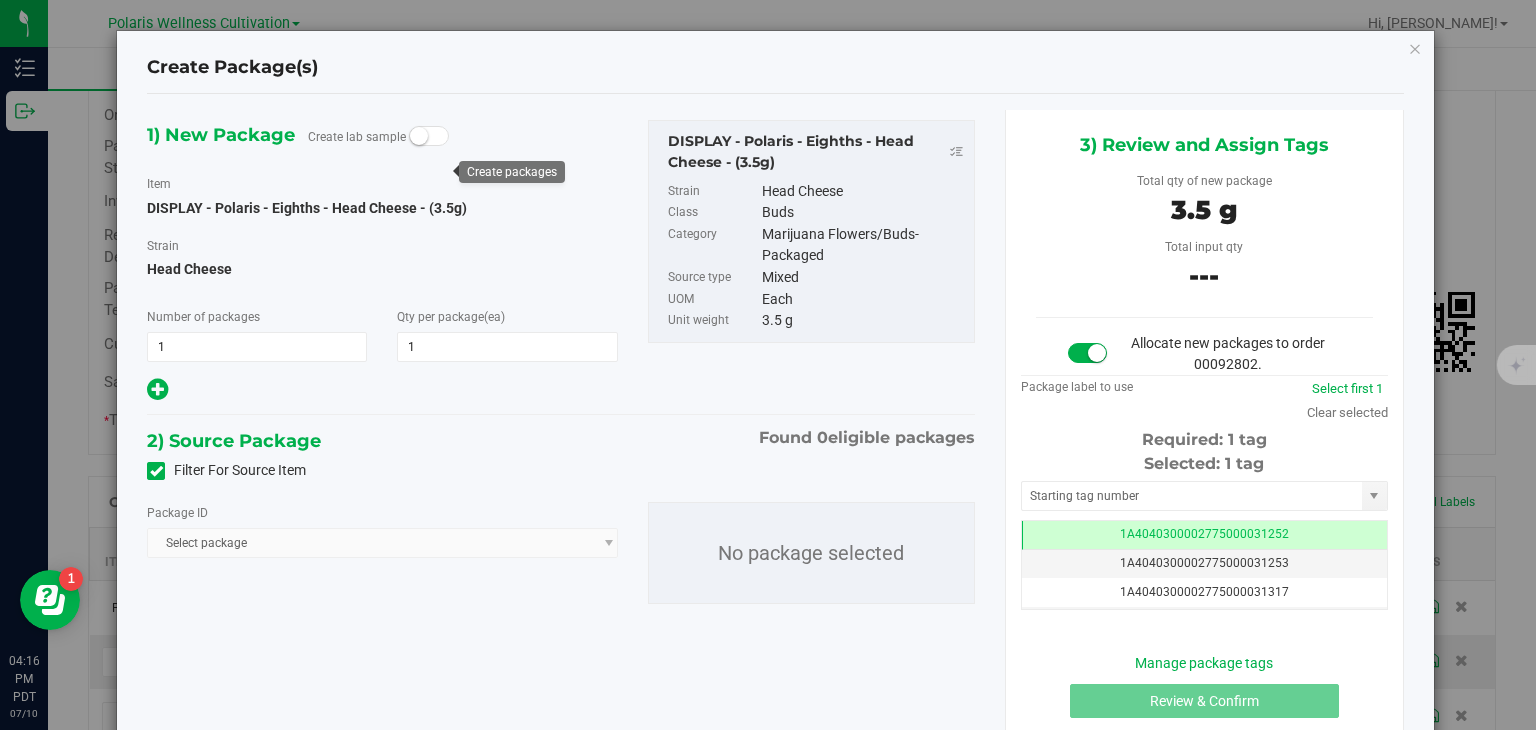 type on "1" 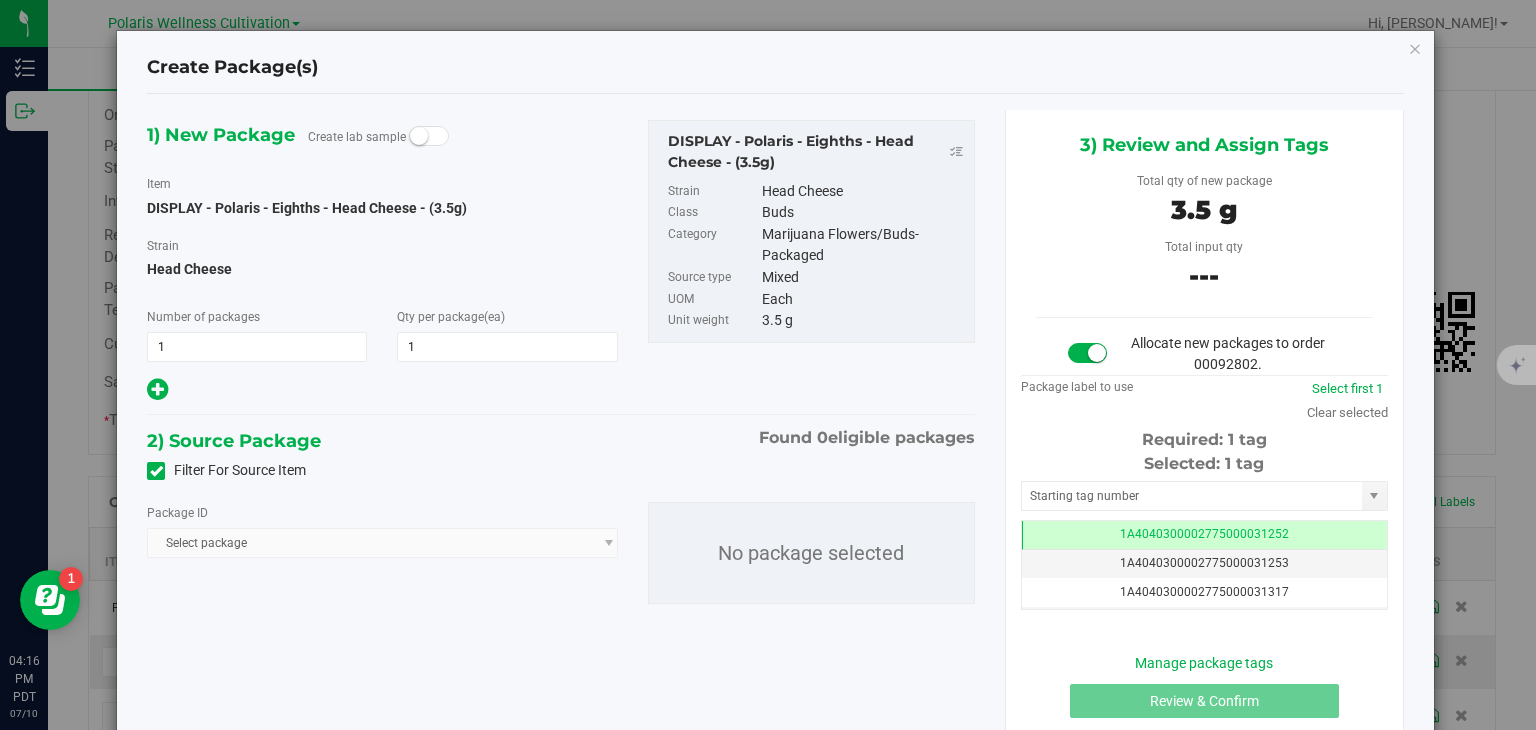 click at bounding box center (156, 471) 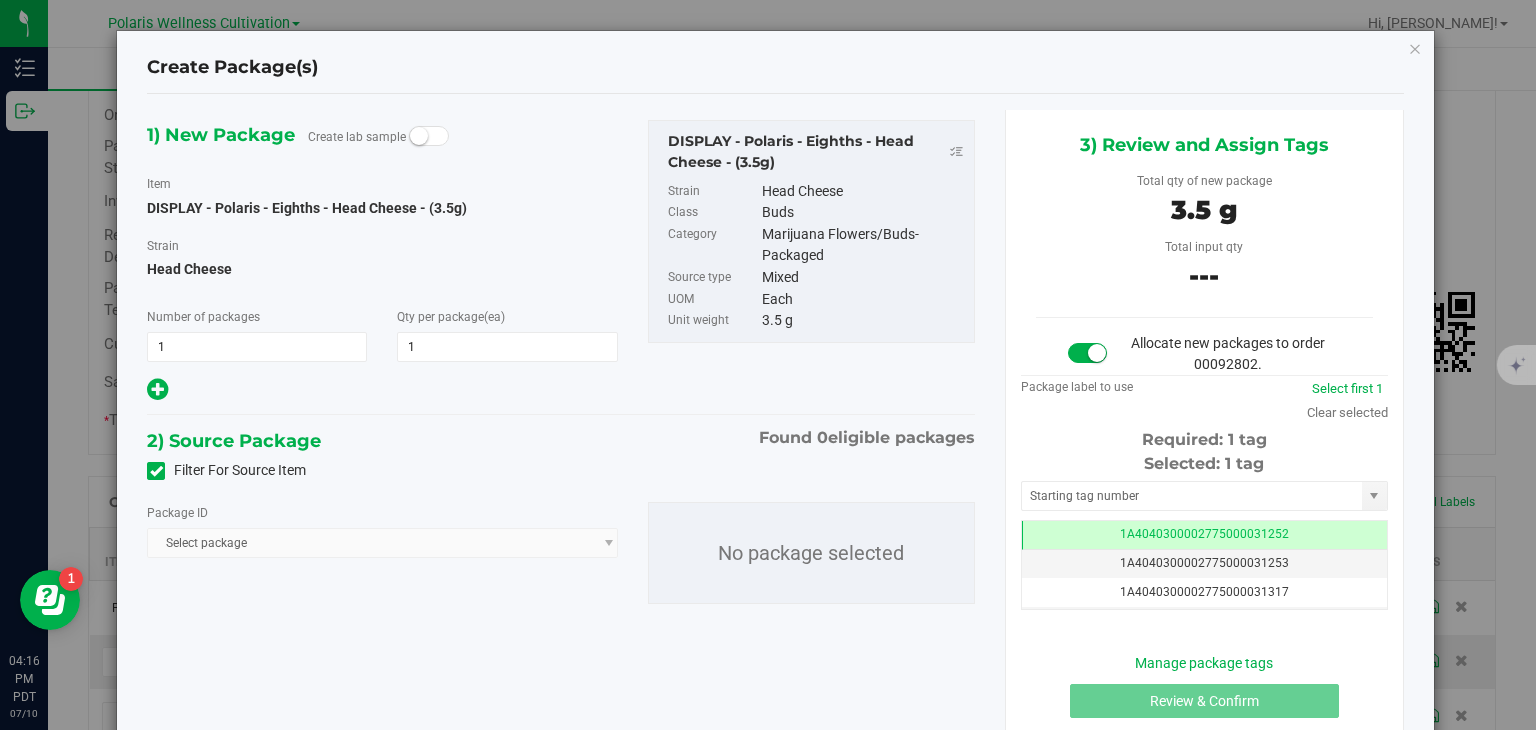 click on "Filter For Source Item" at bounding box center (0, 0) 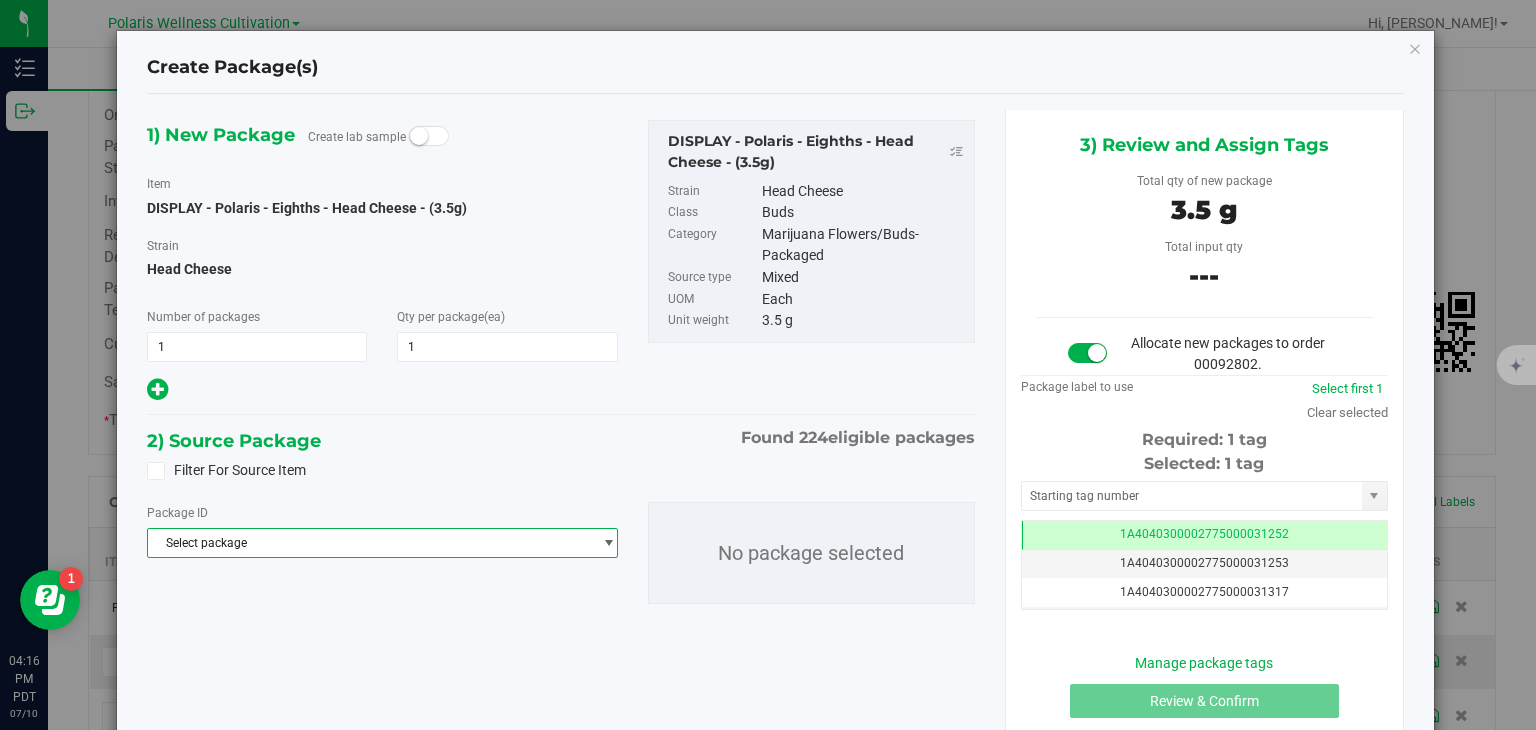 click on "Select package" at bounding box center [369, 543] 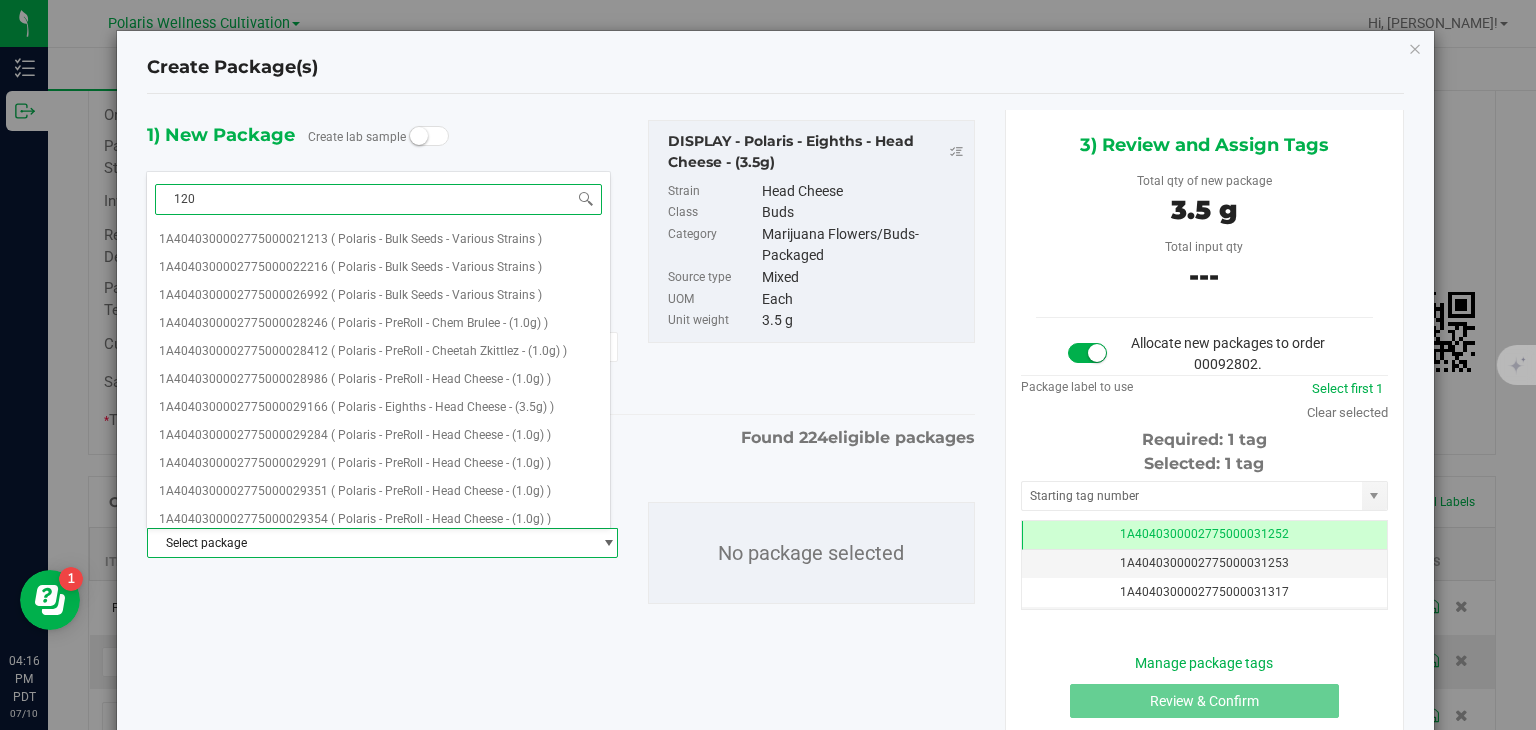 type on "1208" 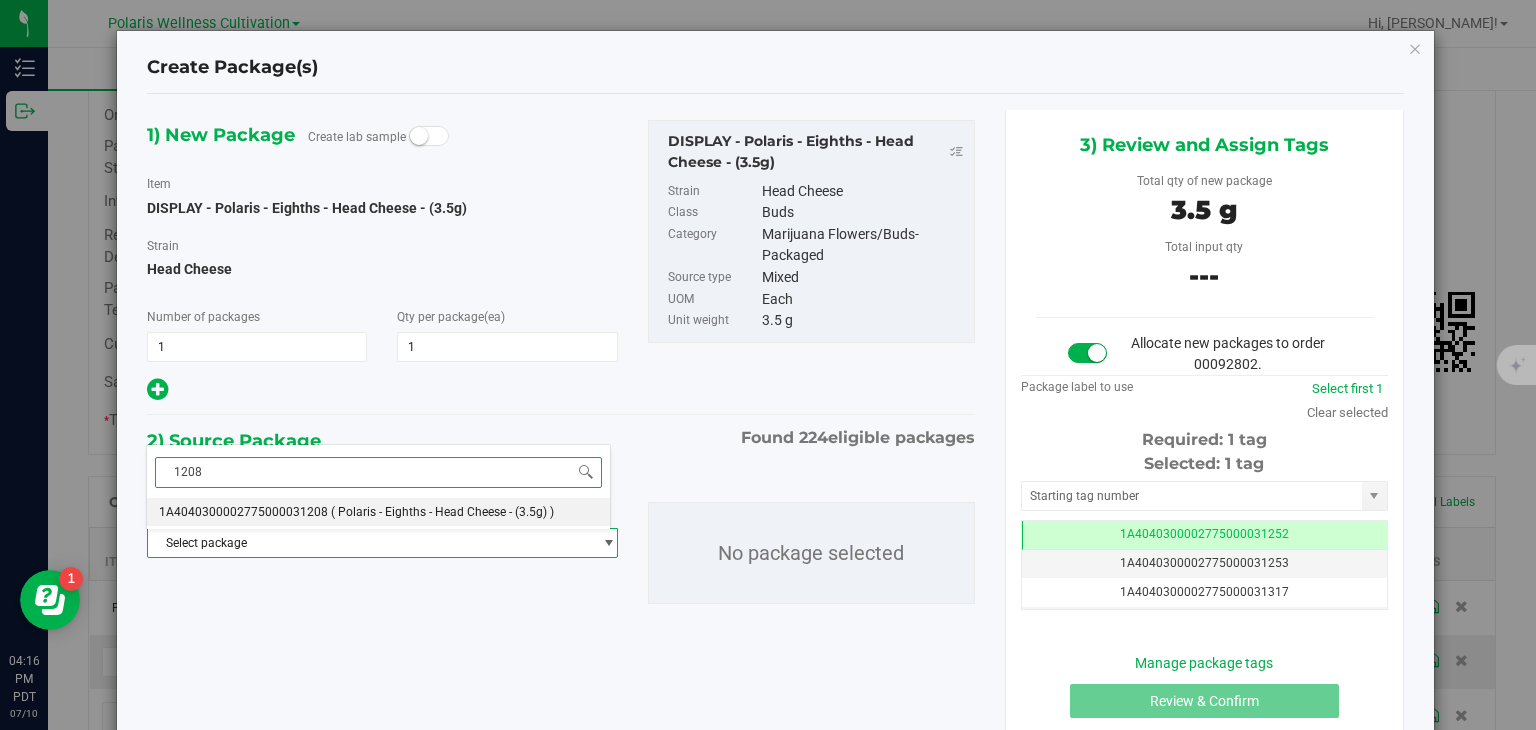 click on "(
Polaris - Eighths - Head Cheese - (3.5g)
)" at bounding box center (442, 512) 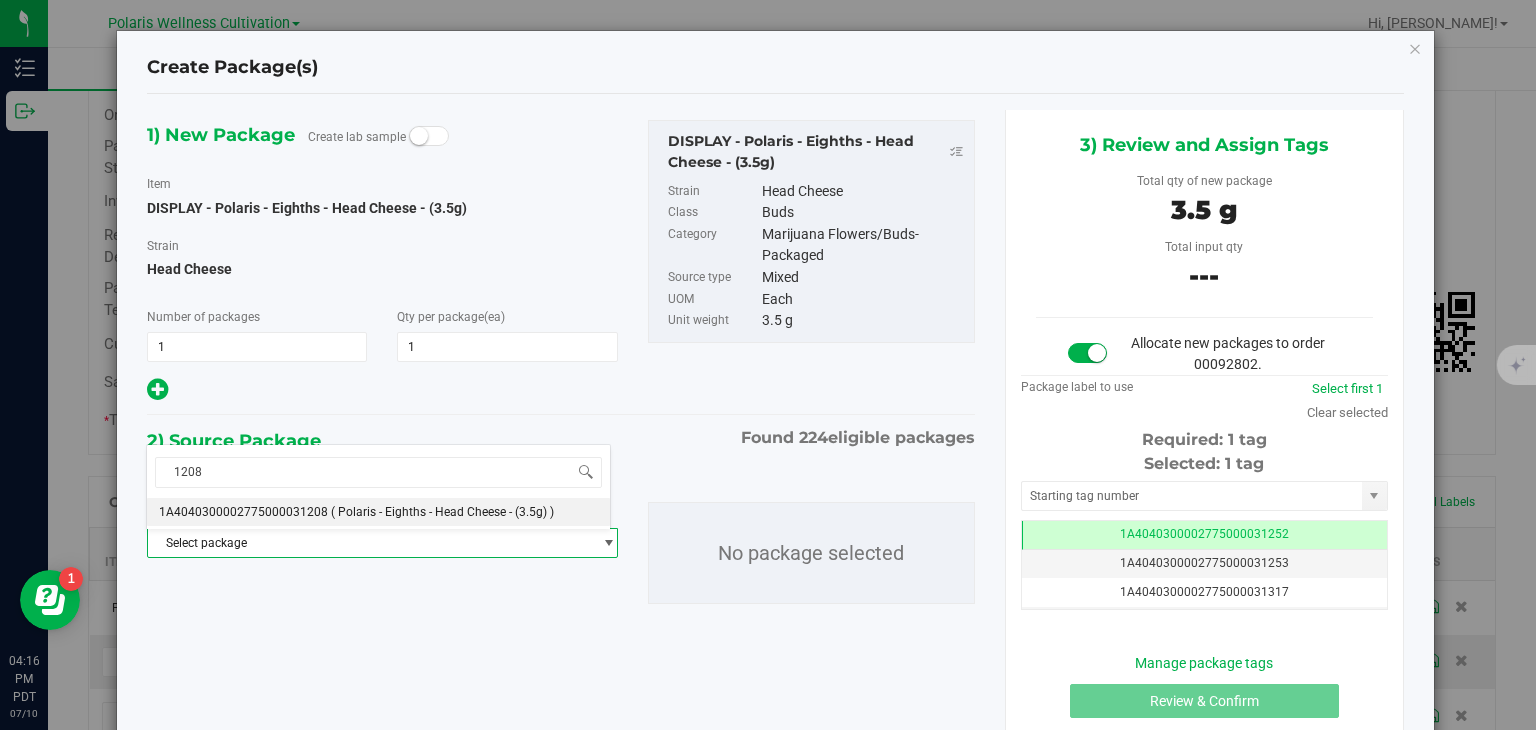 type 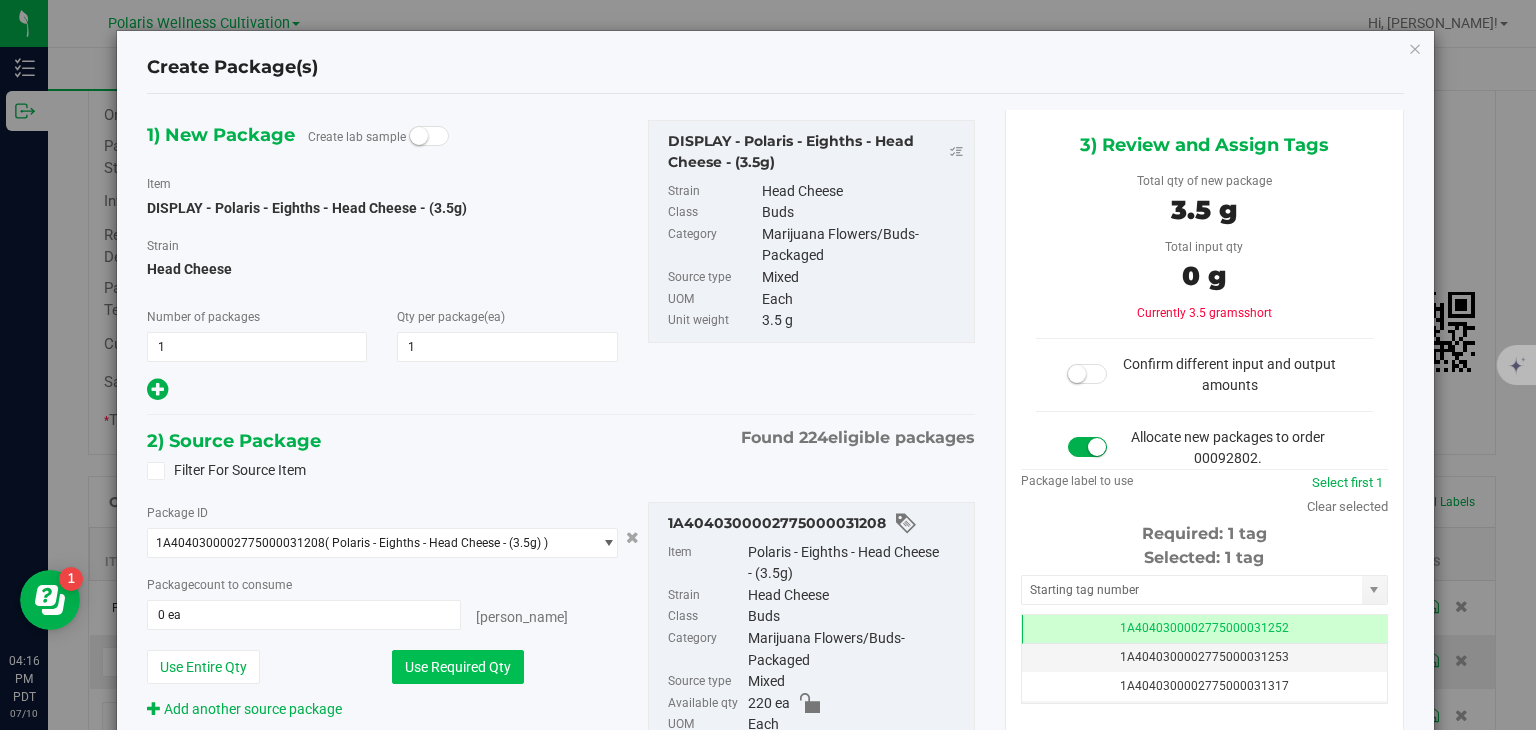 click on "Use Required Qty" at bounding box center [458, 667] 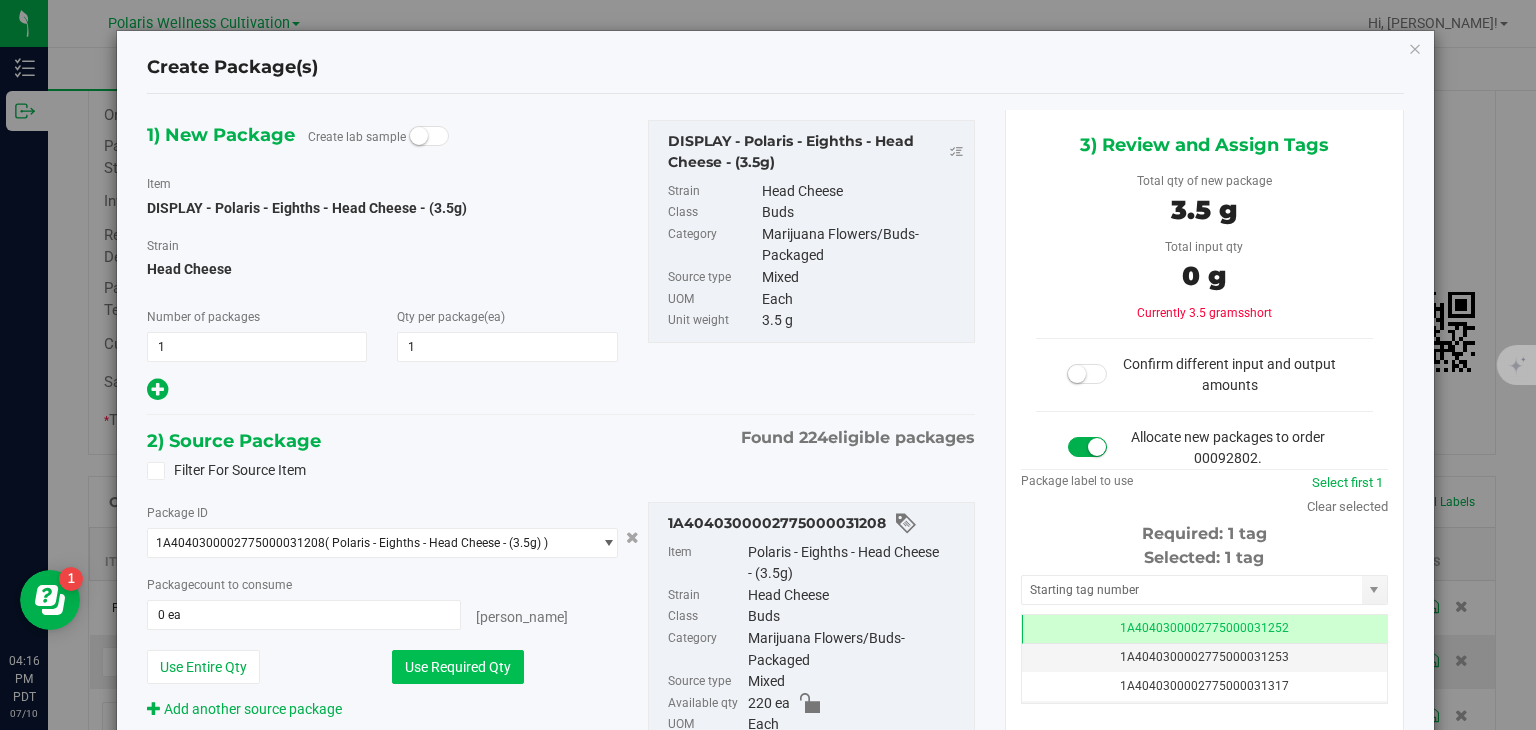 type on "1 ea" 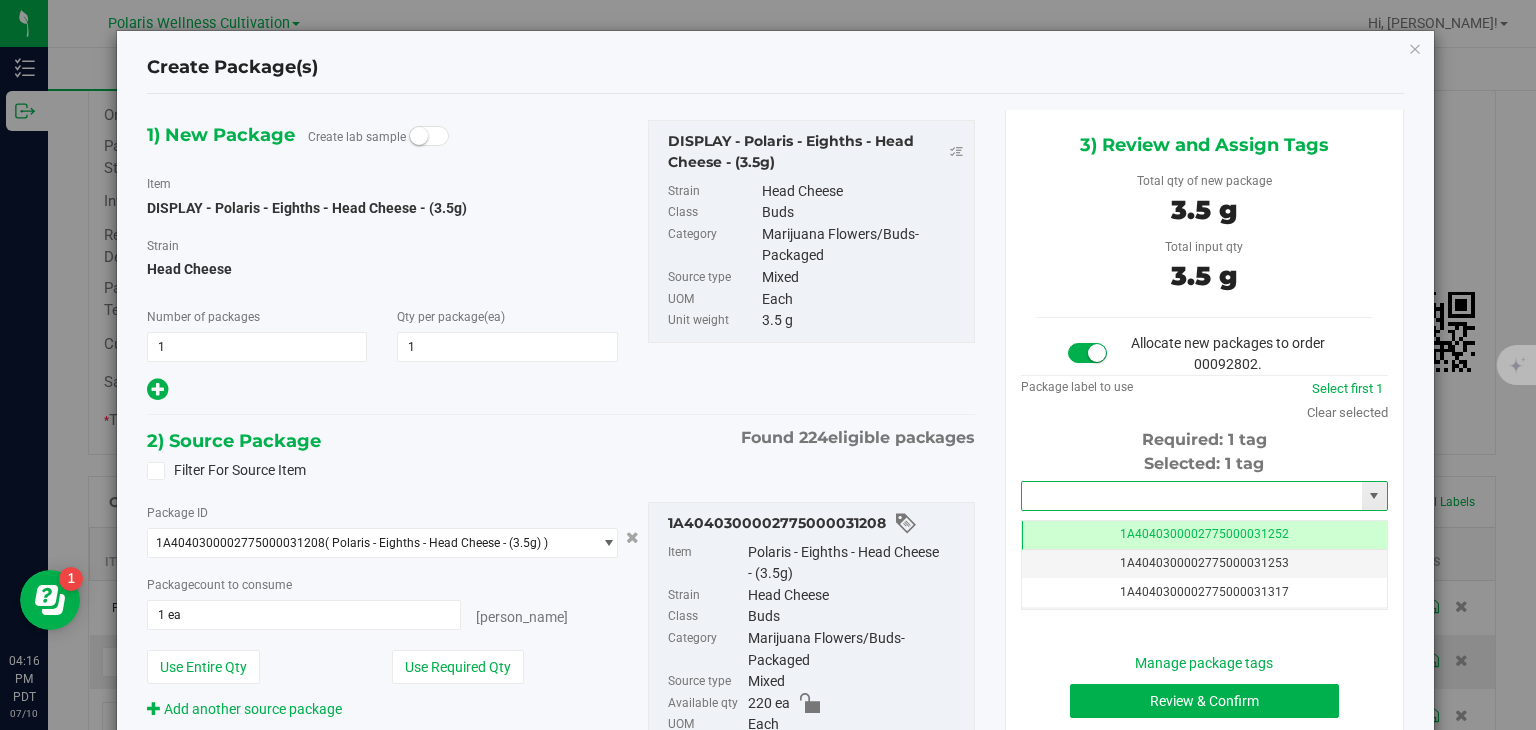 click at bounding box center (1192, 496) 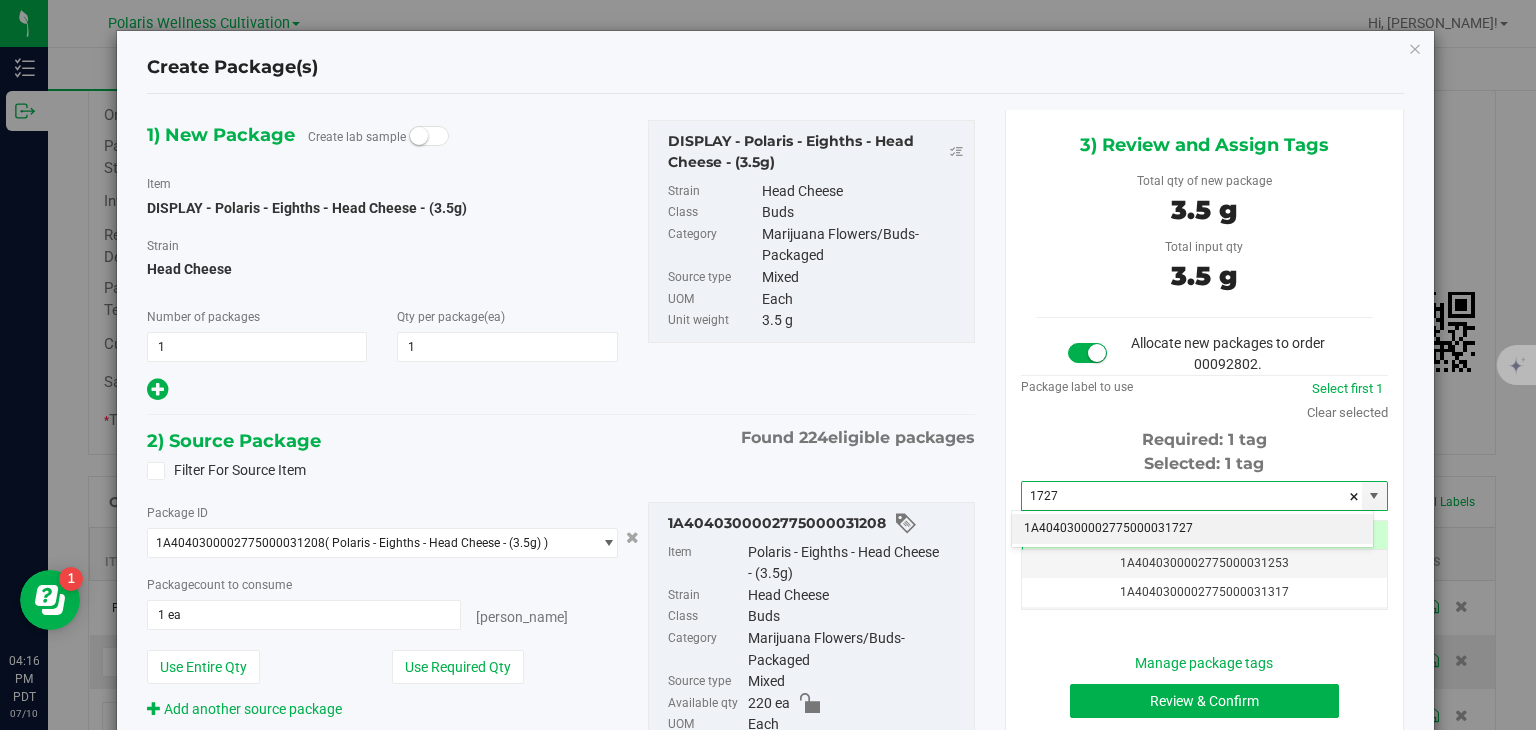 click on "1A4040300002775000031727" at bounding box center (1192, 529) 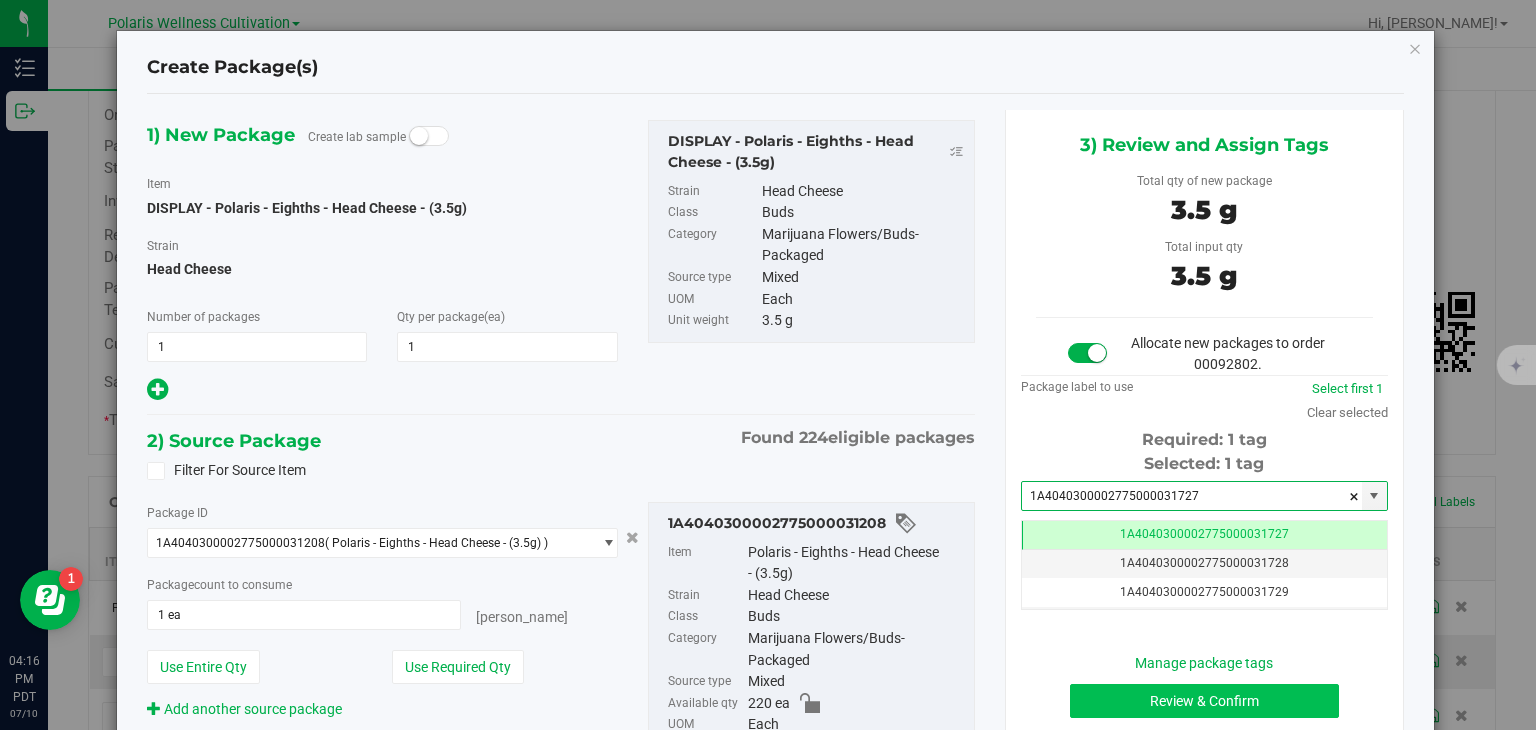 type on "1A4040300002775000031727" 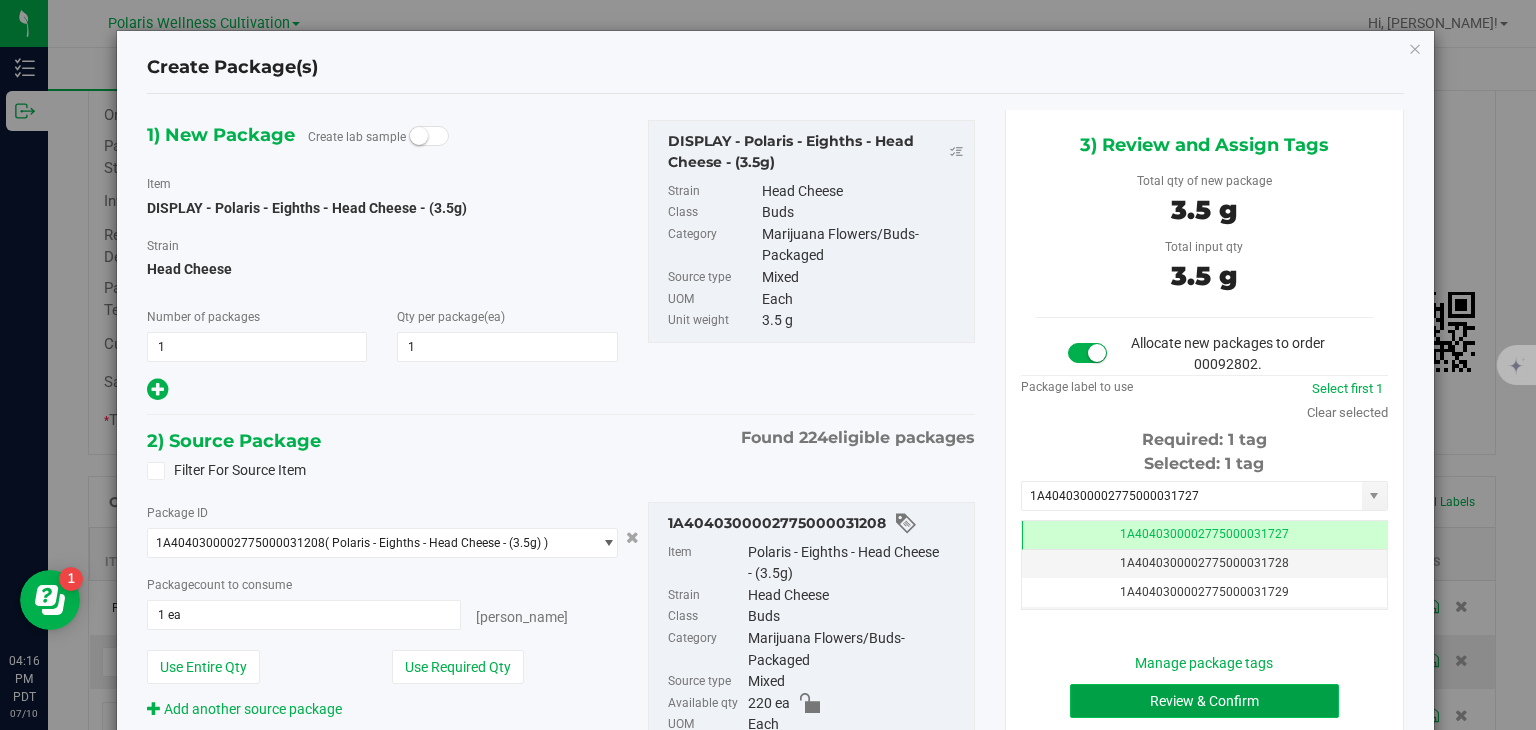 click on "Review & Confirm" at bounding box center [1204, 701] 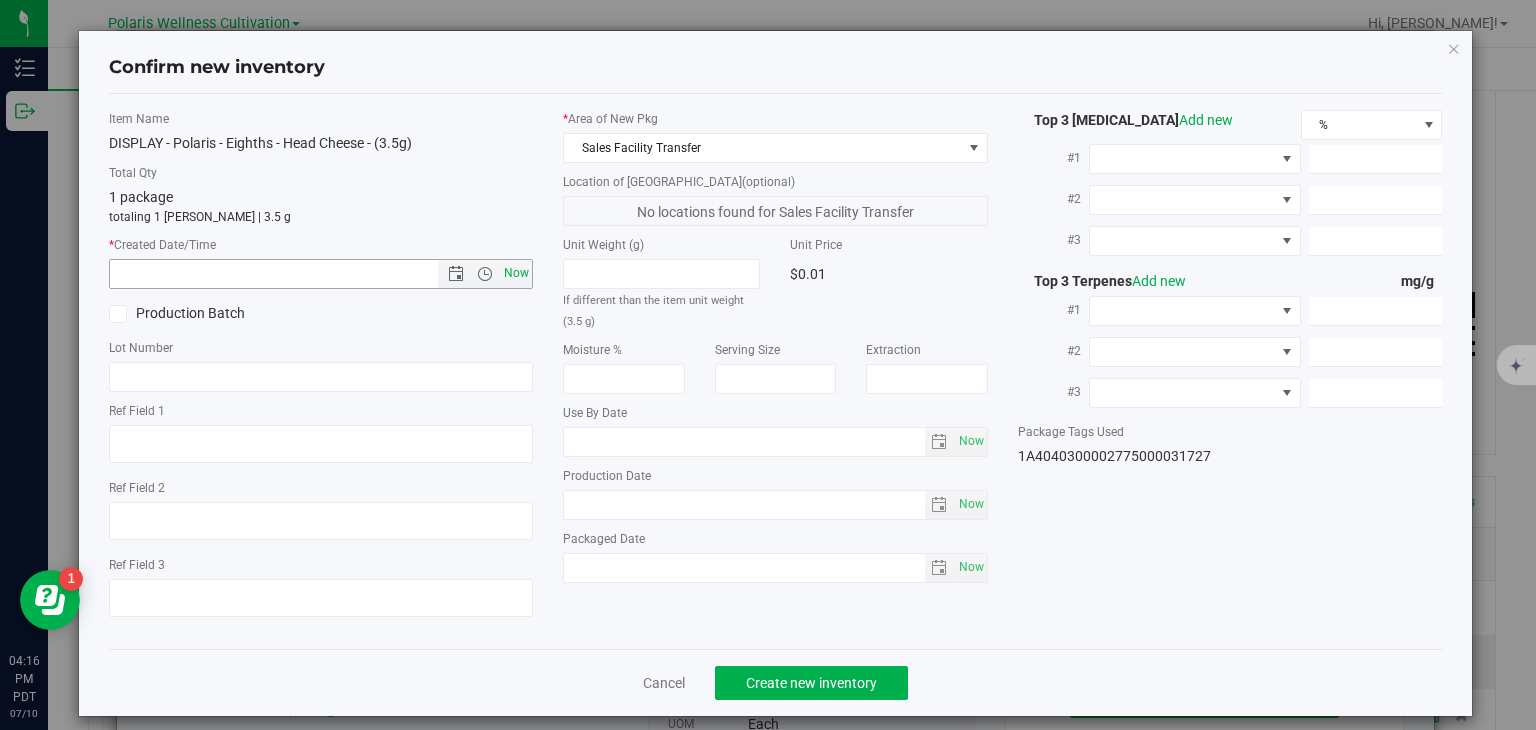 click on "Now" at bounding box center [517, 273] 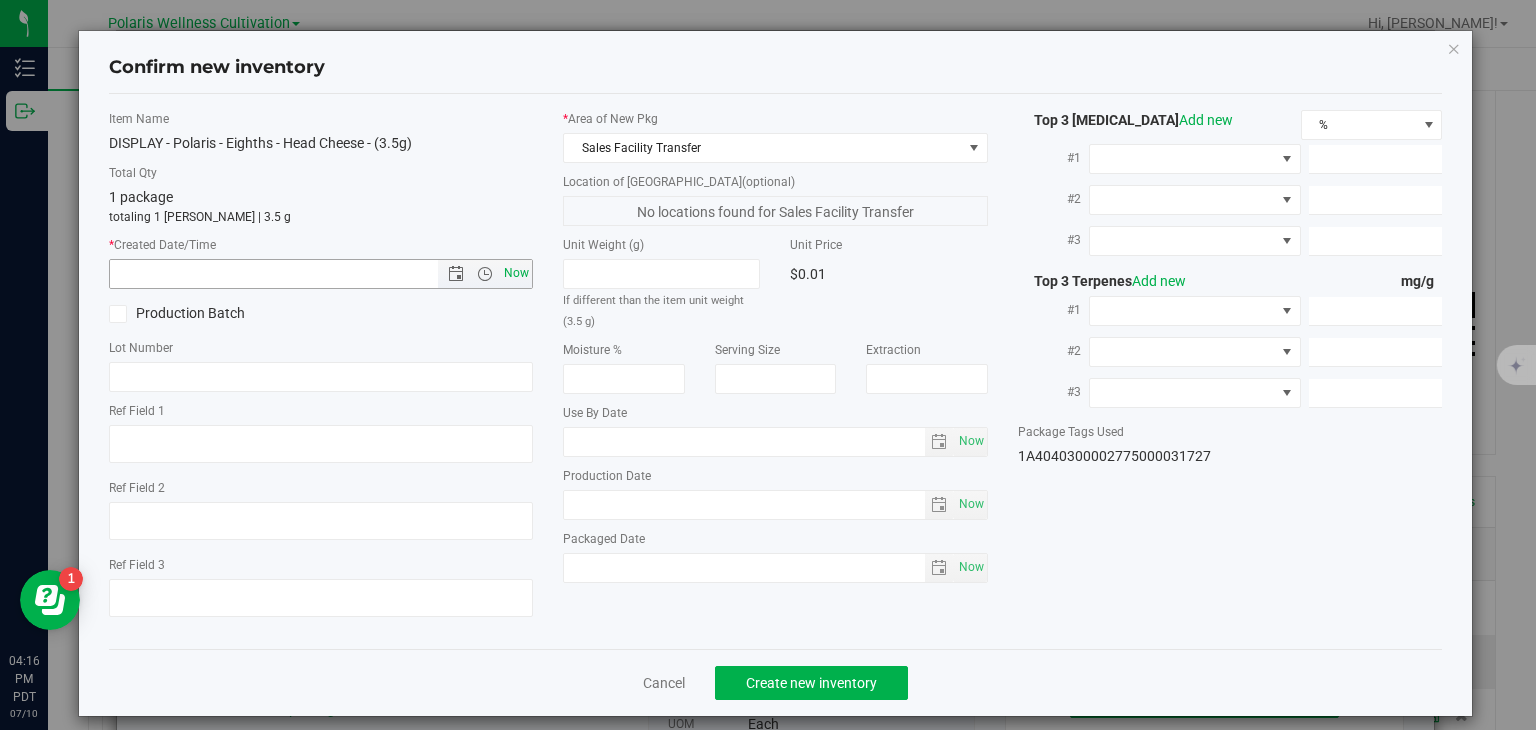 type on "[DATE] 4:16 PM" 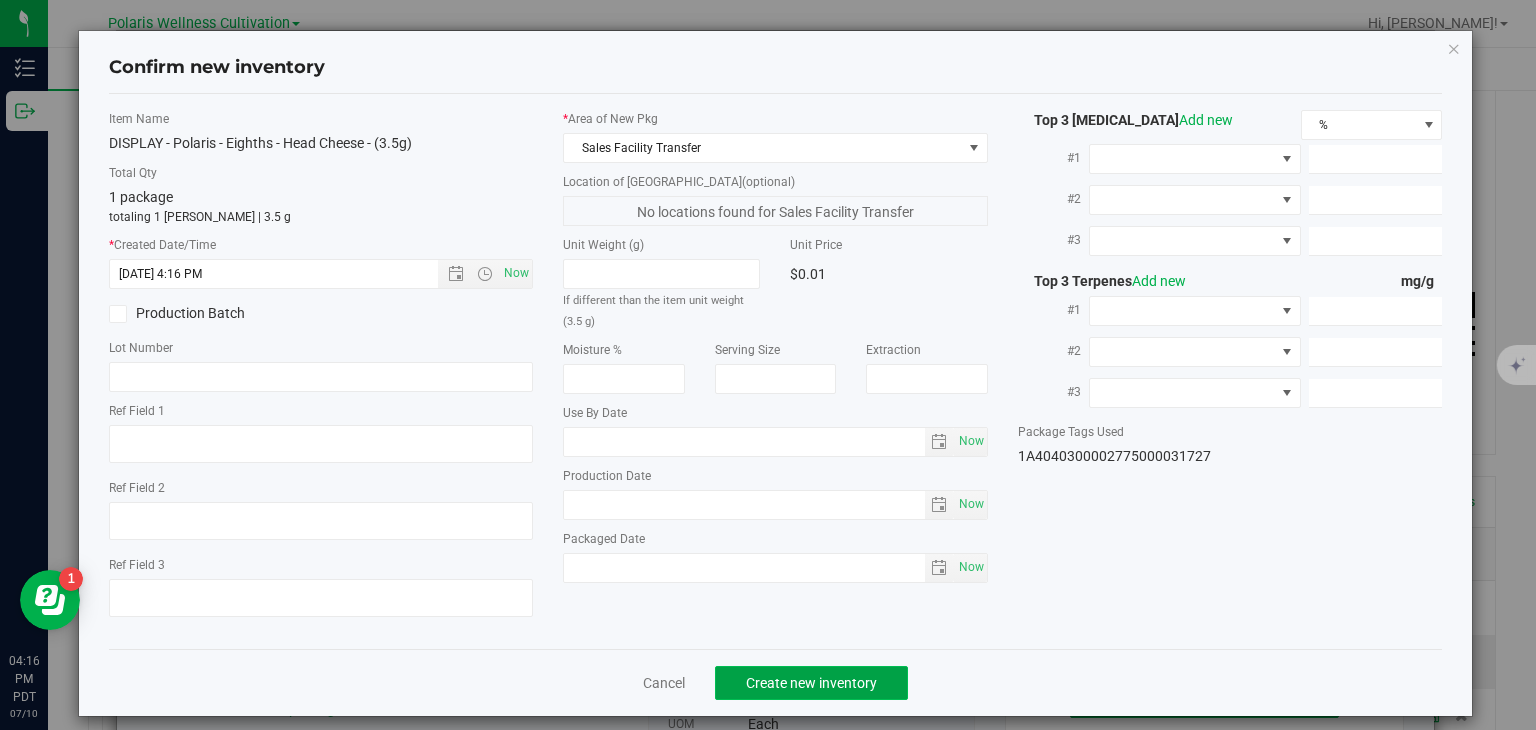 click on "Create new inventory" 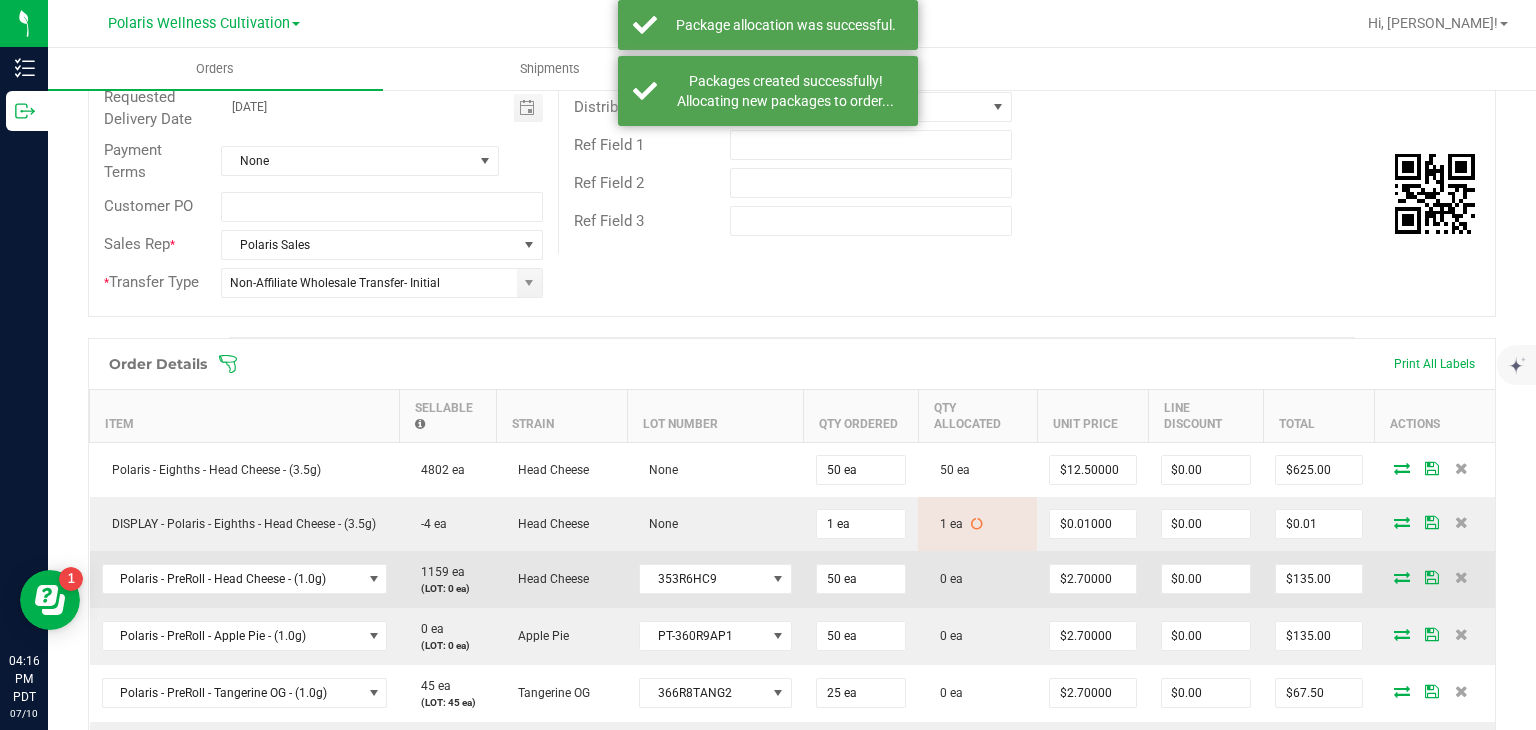 click at bounding box center [1402, 577] 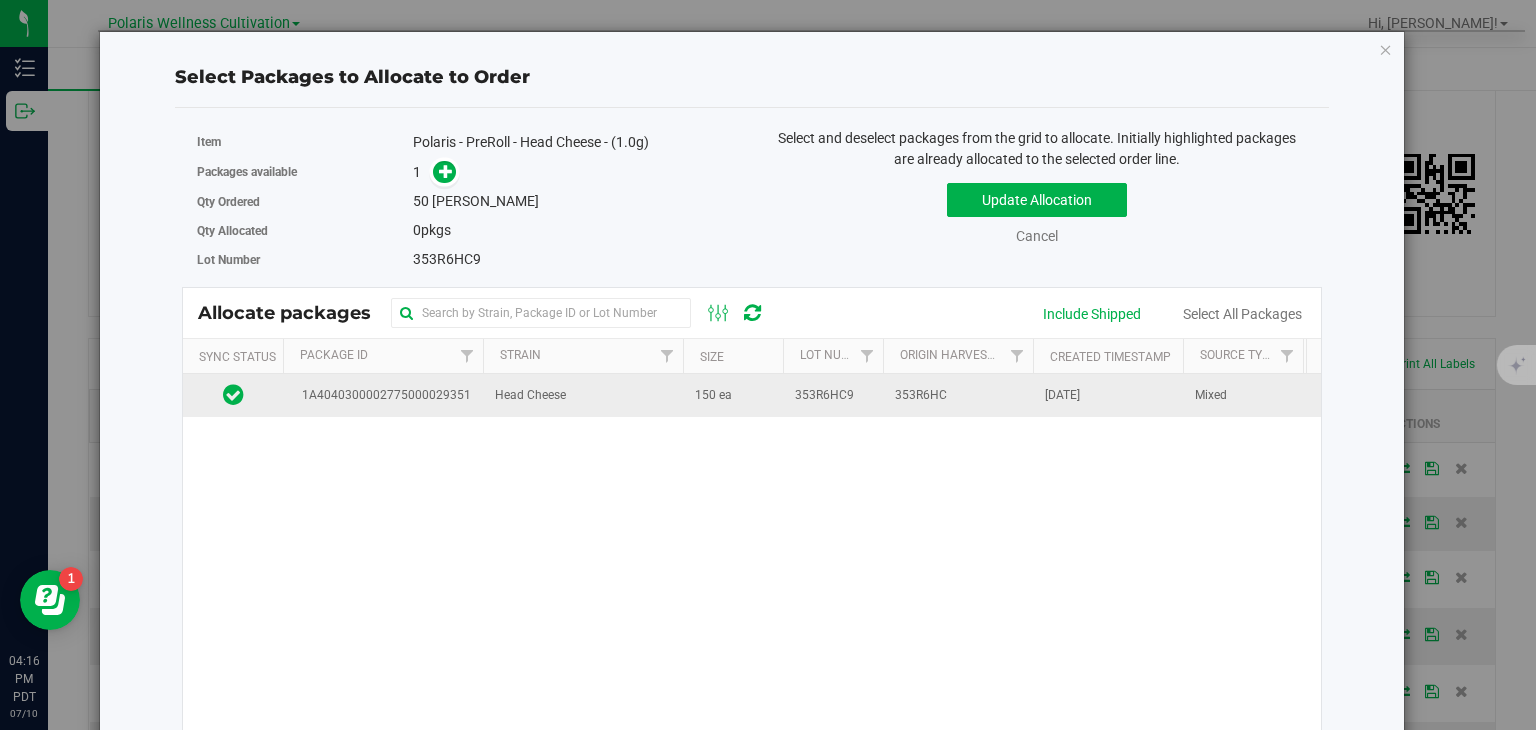 click on "353R6HC9" at bounding box center [824, 395] 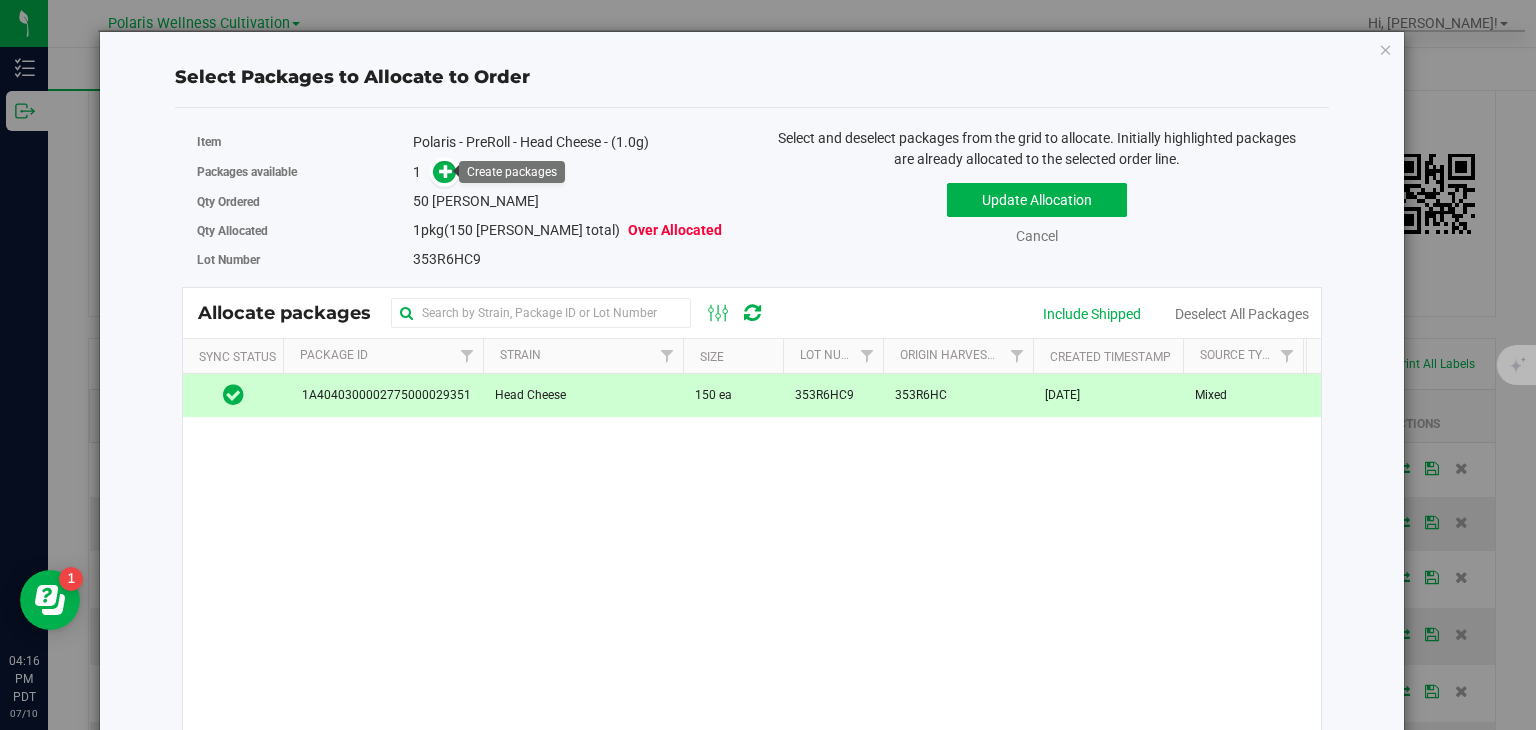 click at bounding box center [444, 172] 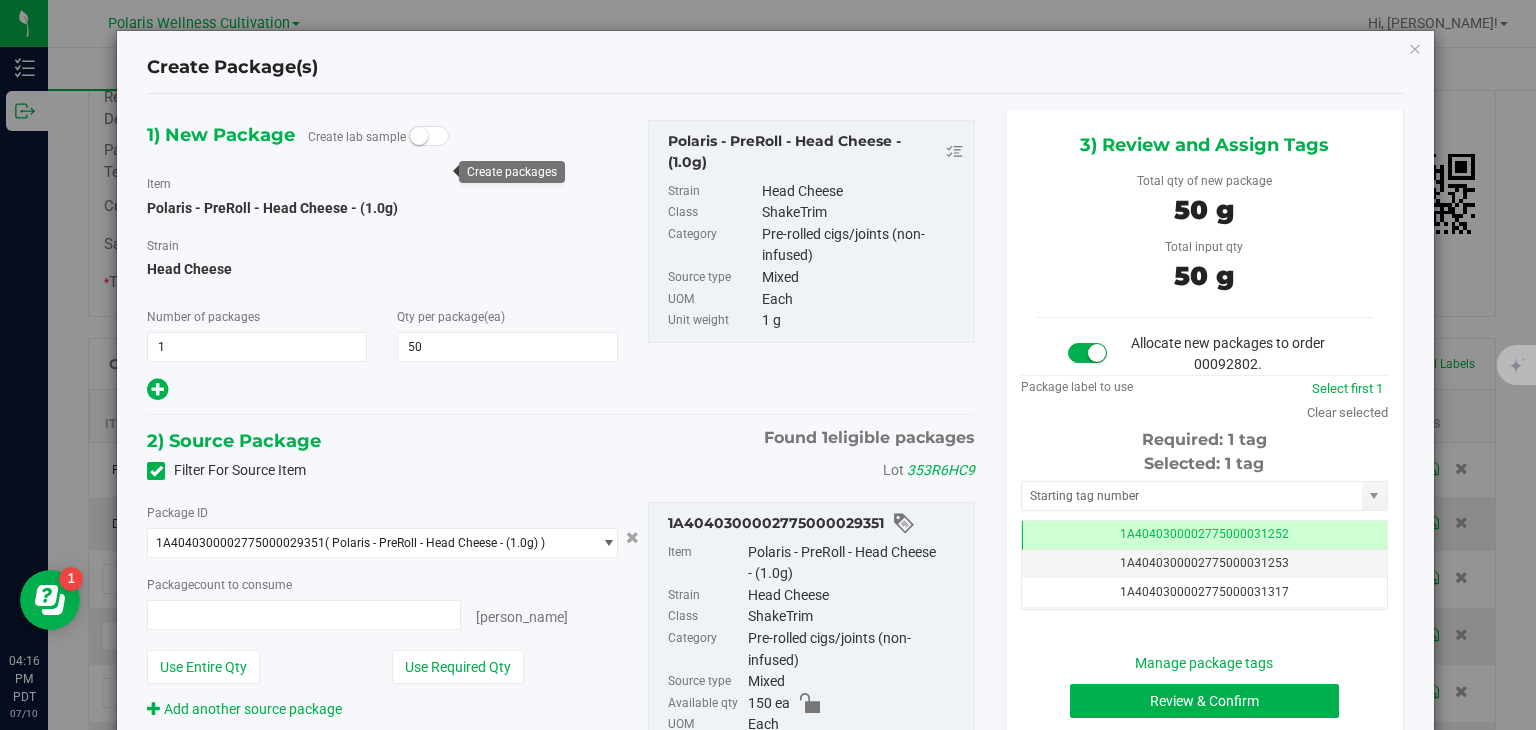 type on "50" 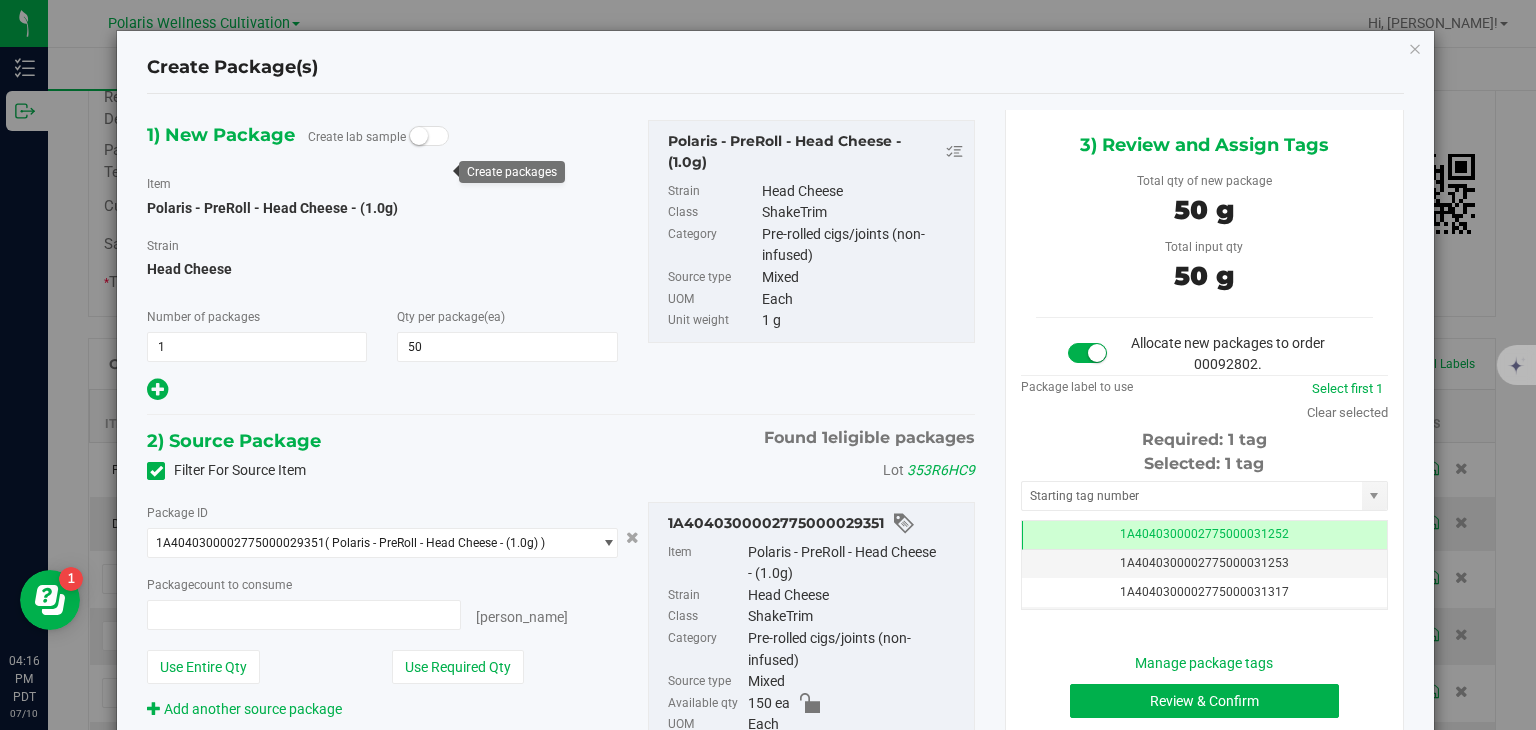 type on "50 ea" 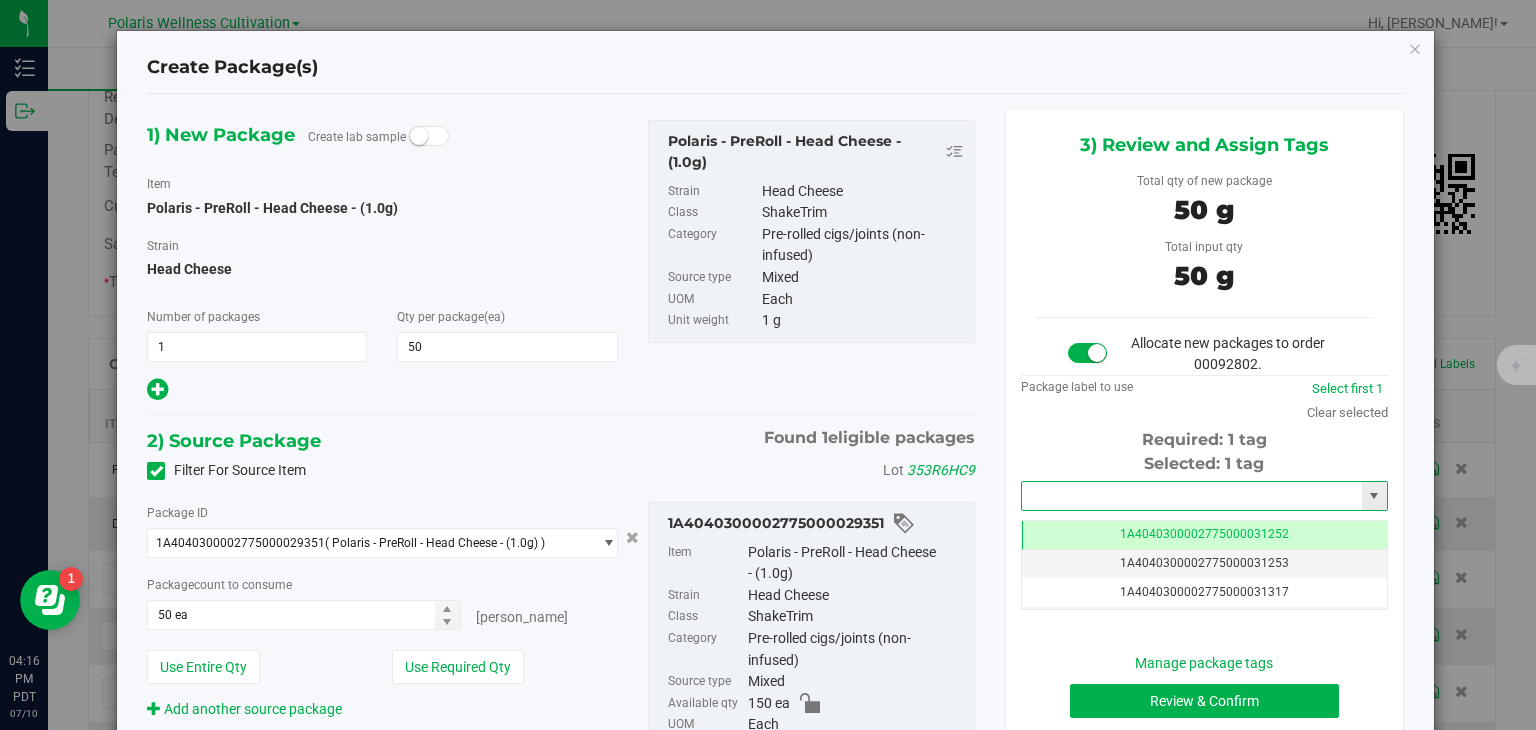 click at bounding box center [1192, 496] 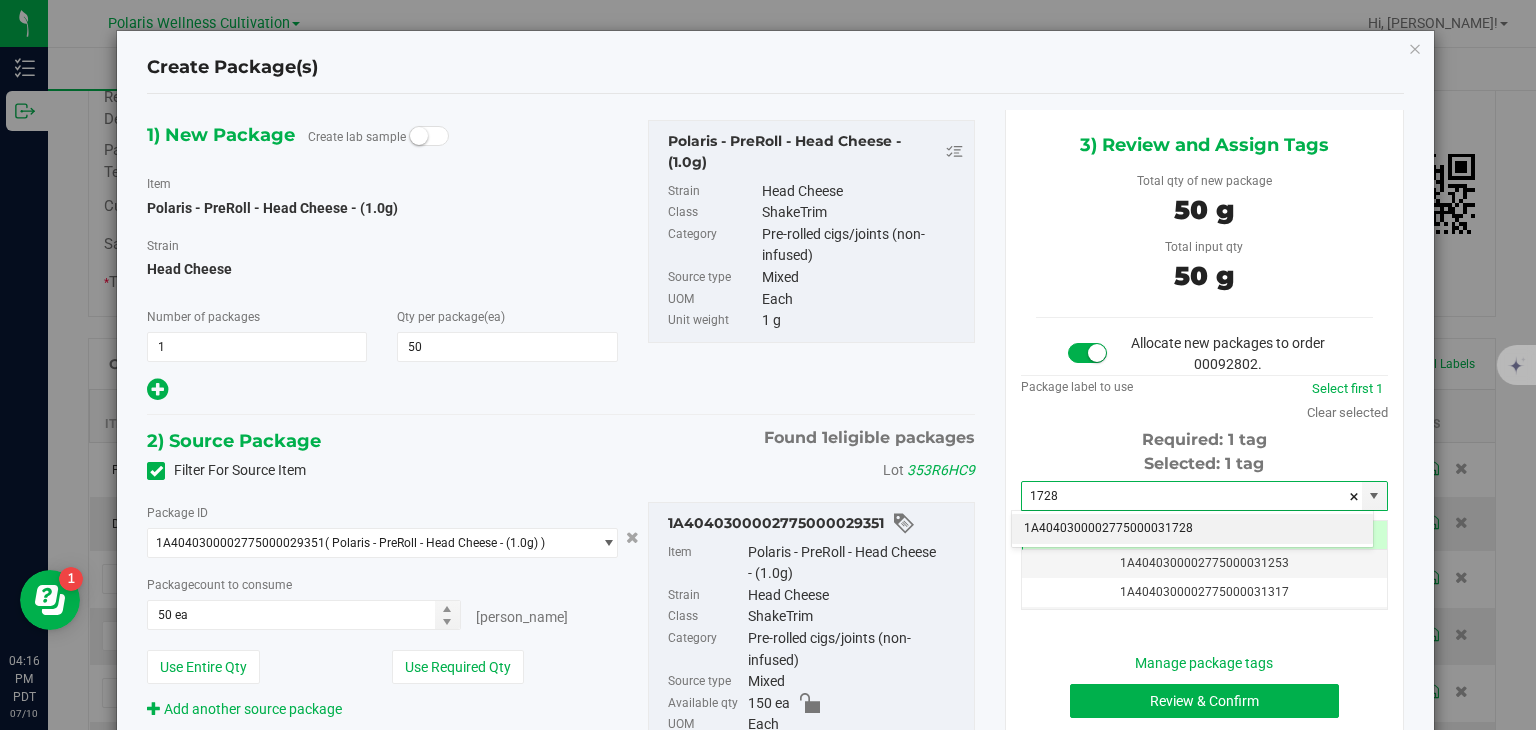 click on "1A4040300002775000031728" at bounding box center [1192, 529] 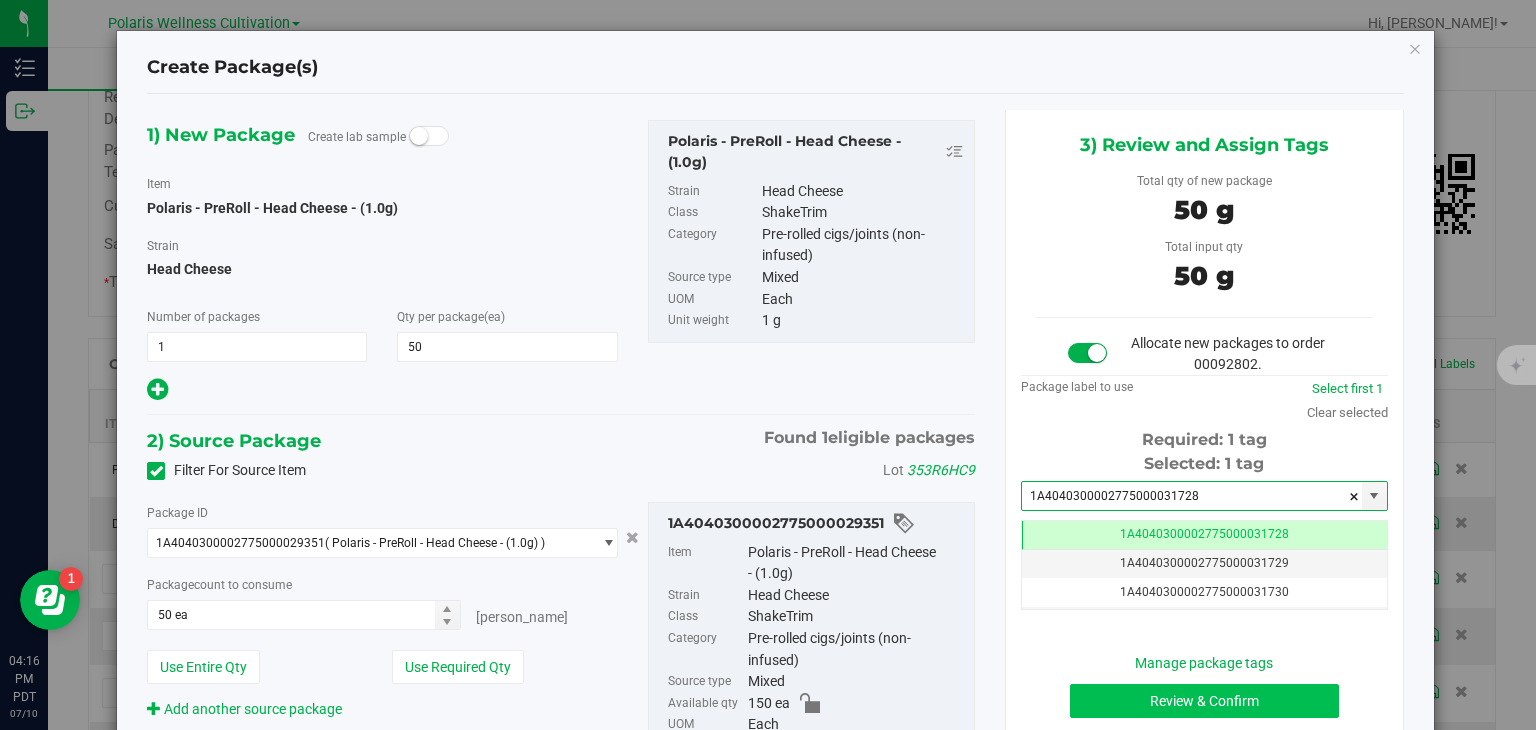 type on "1A4040300002775000031728" 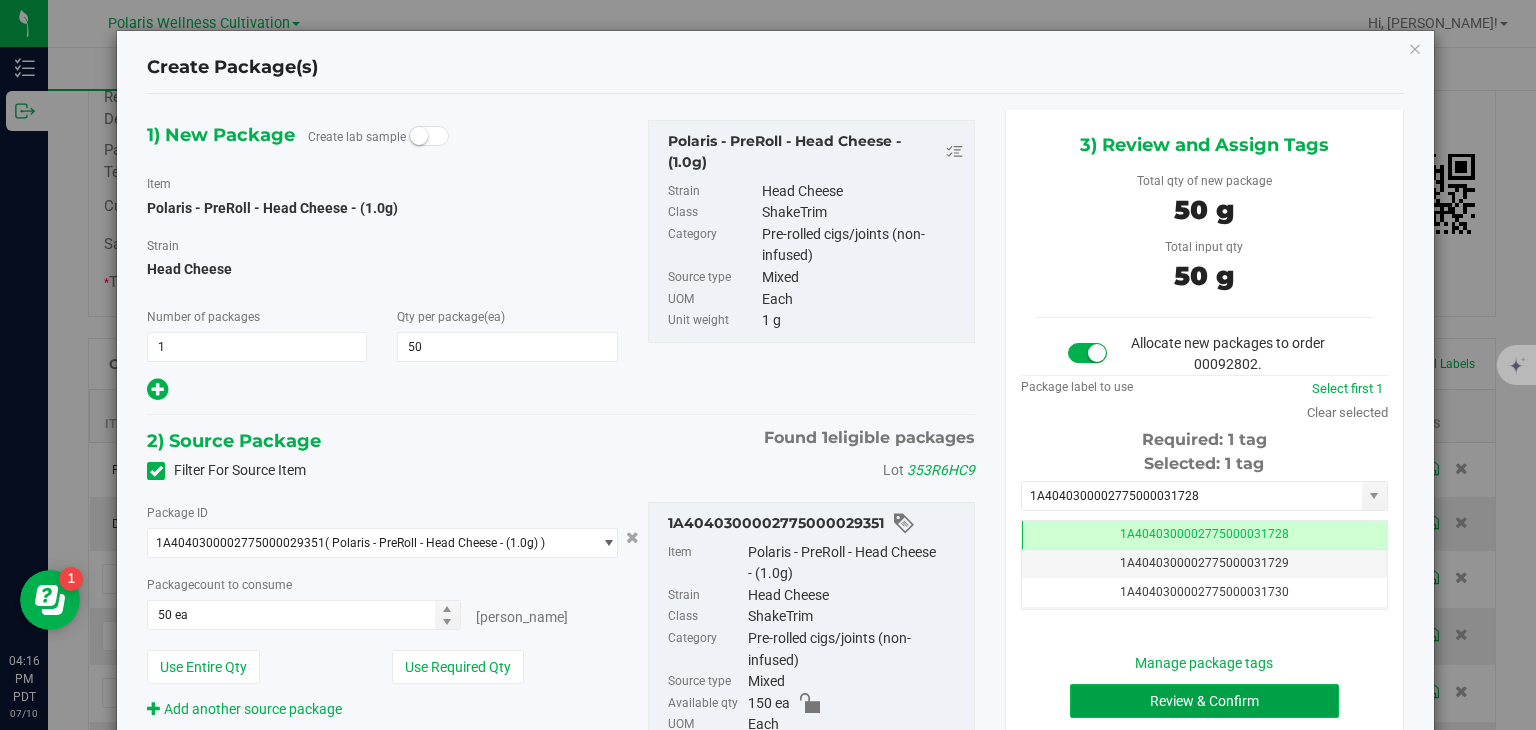 click on "Review & Confirm" at bounding box center [1204, 701] 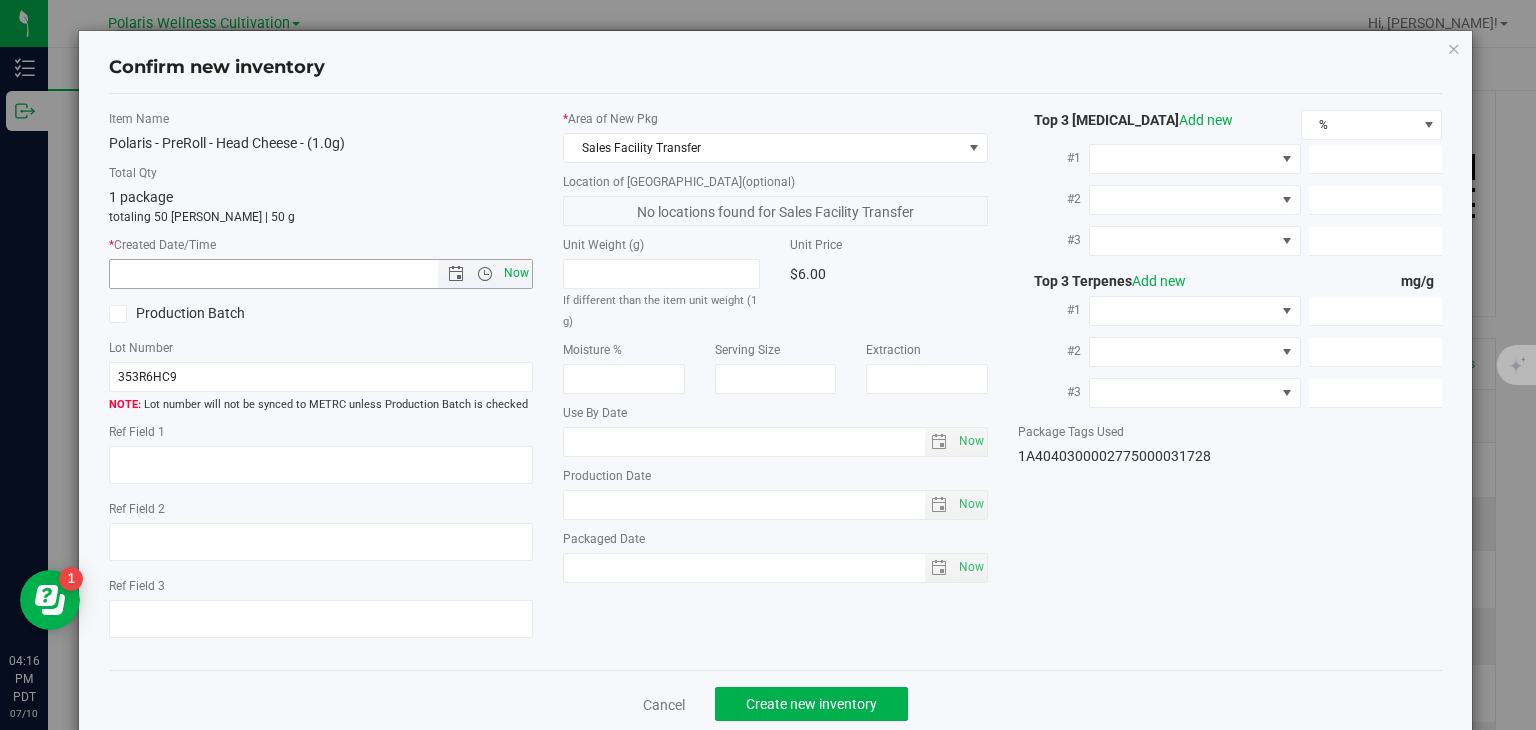 click on "Now" at bounding box center (517, 273) 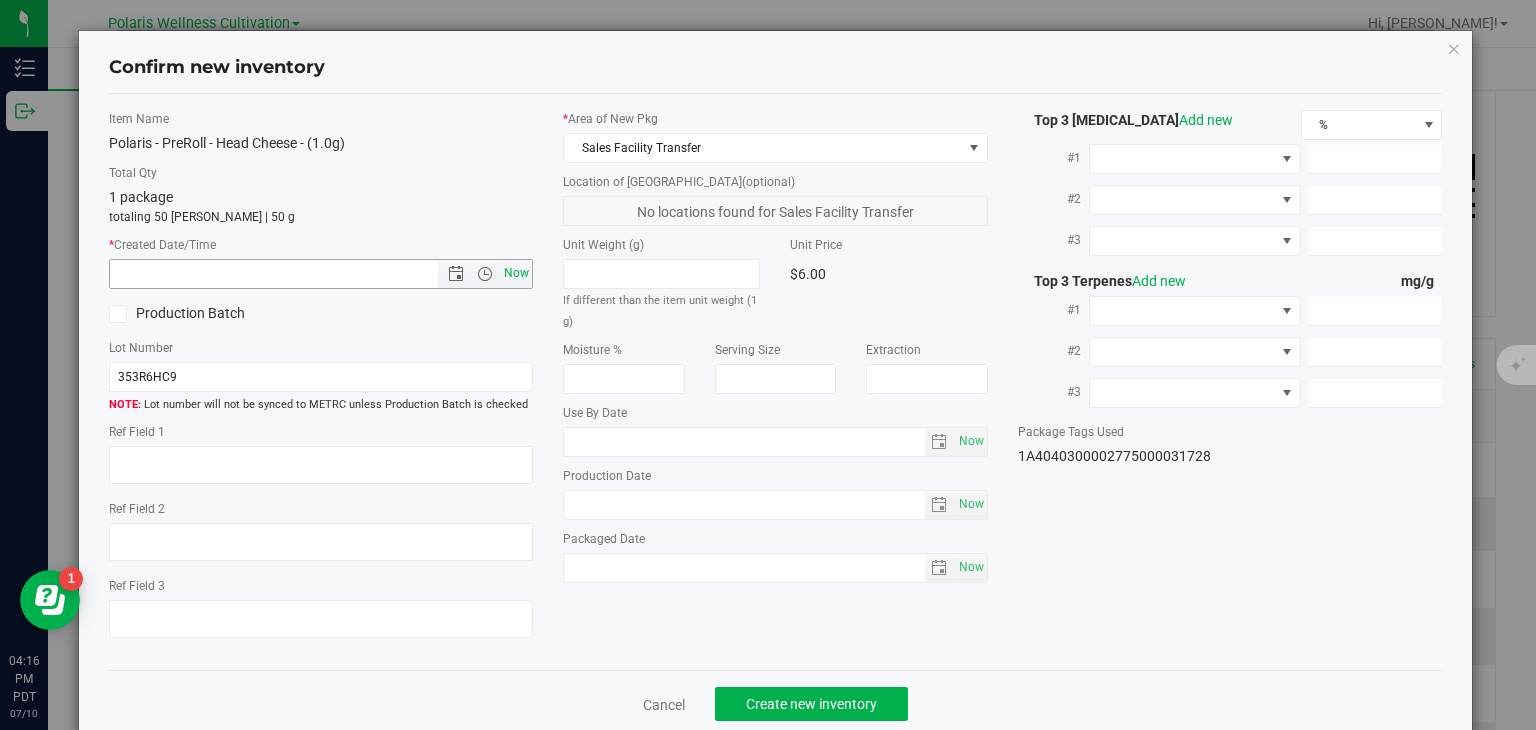 type on "[DATE] 4:16 PM" 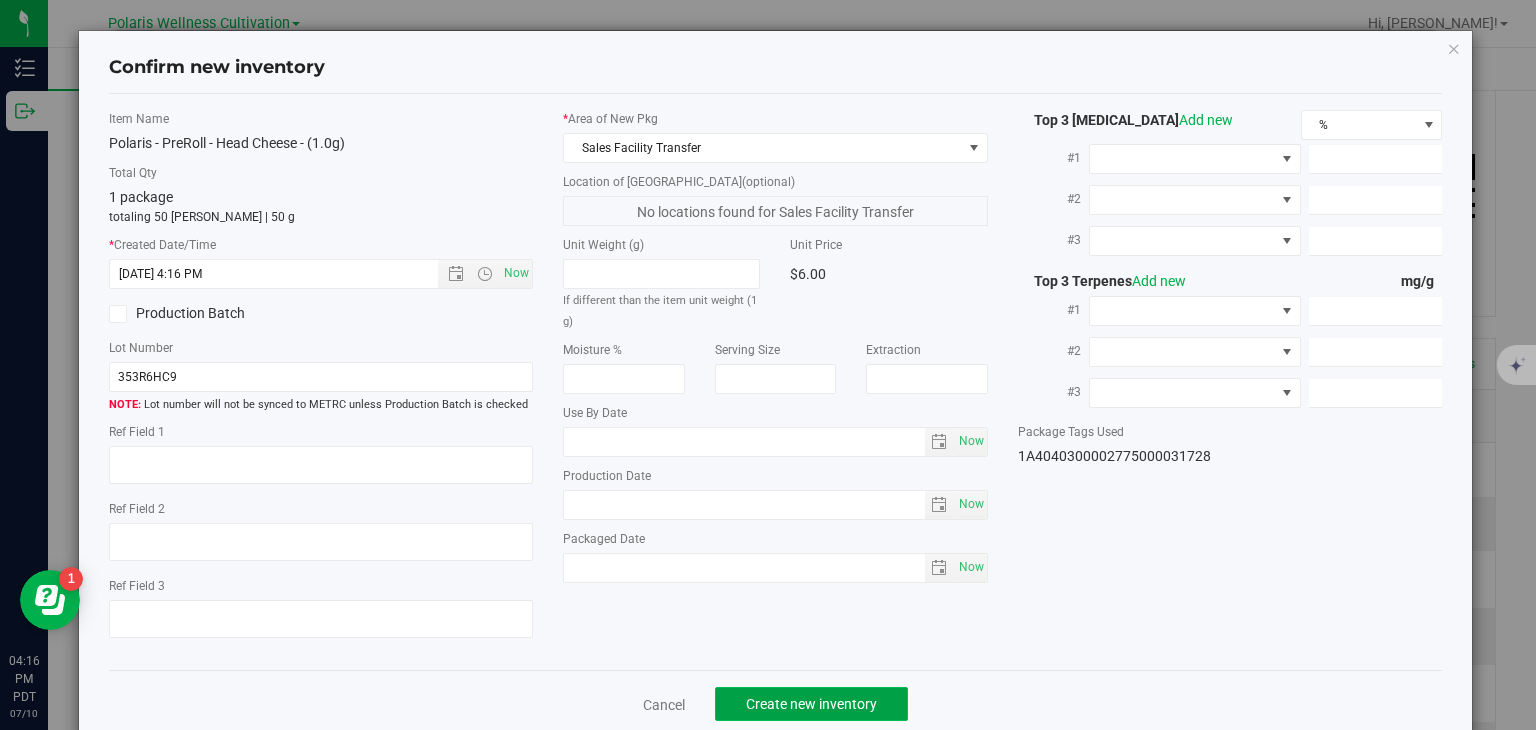 click on "Create new inventory" 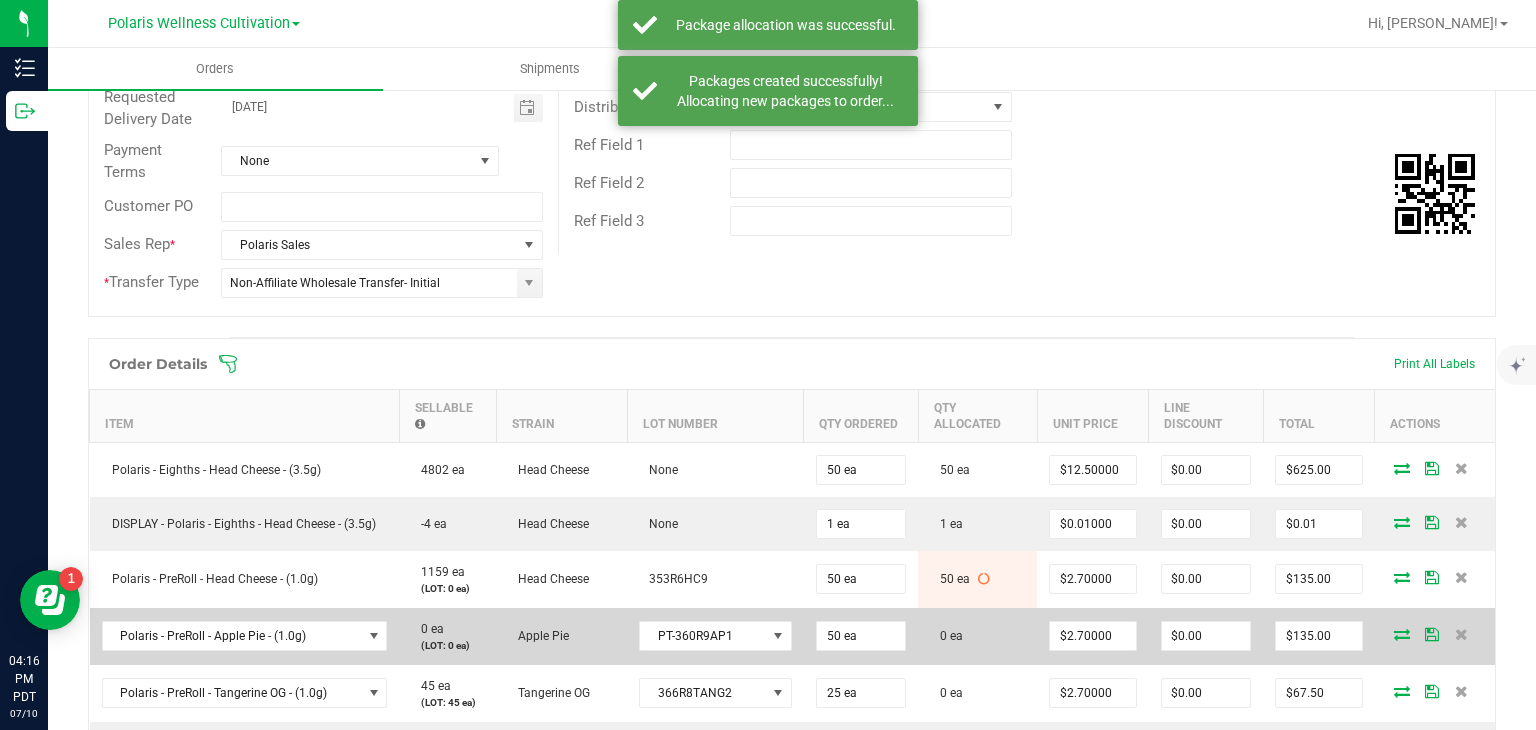 click at bounding box center [1402, 634] 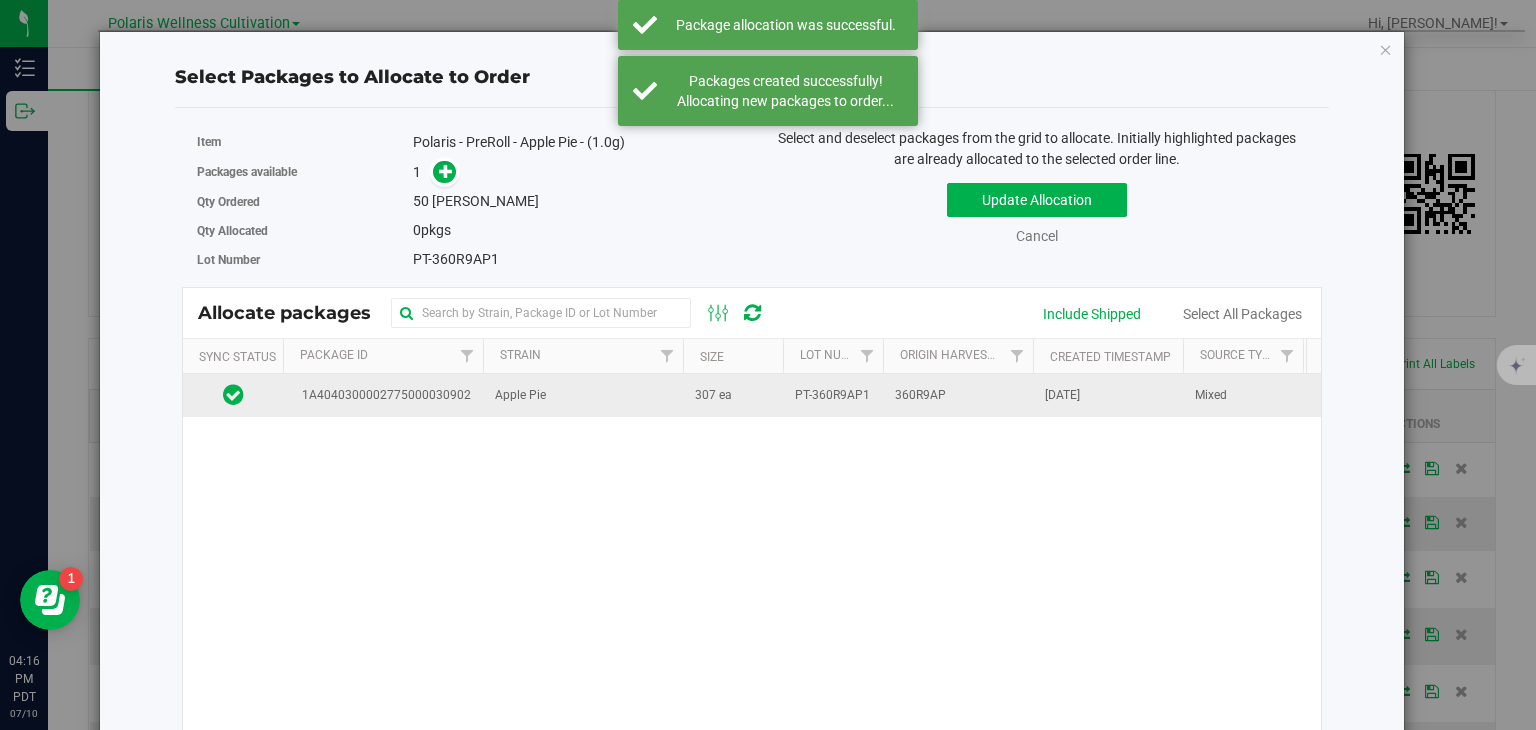 click on "307 ea" at bounding box center [733, 395] 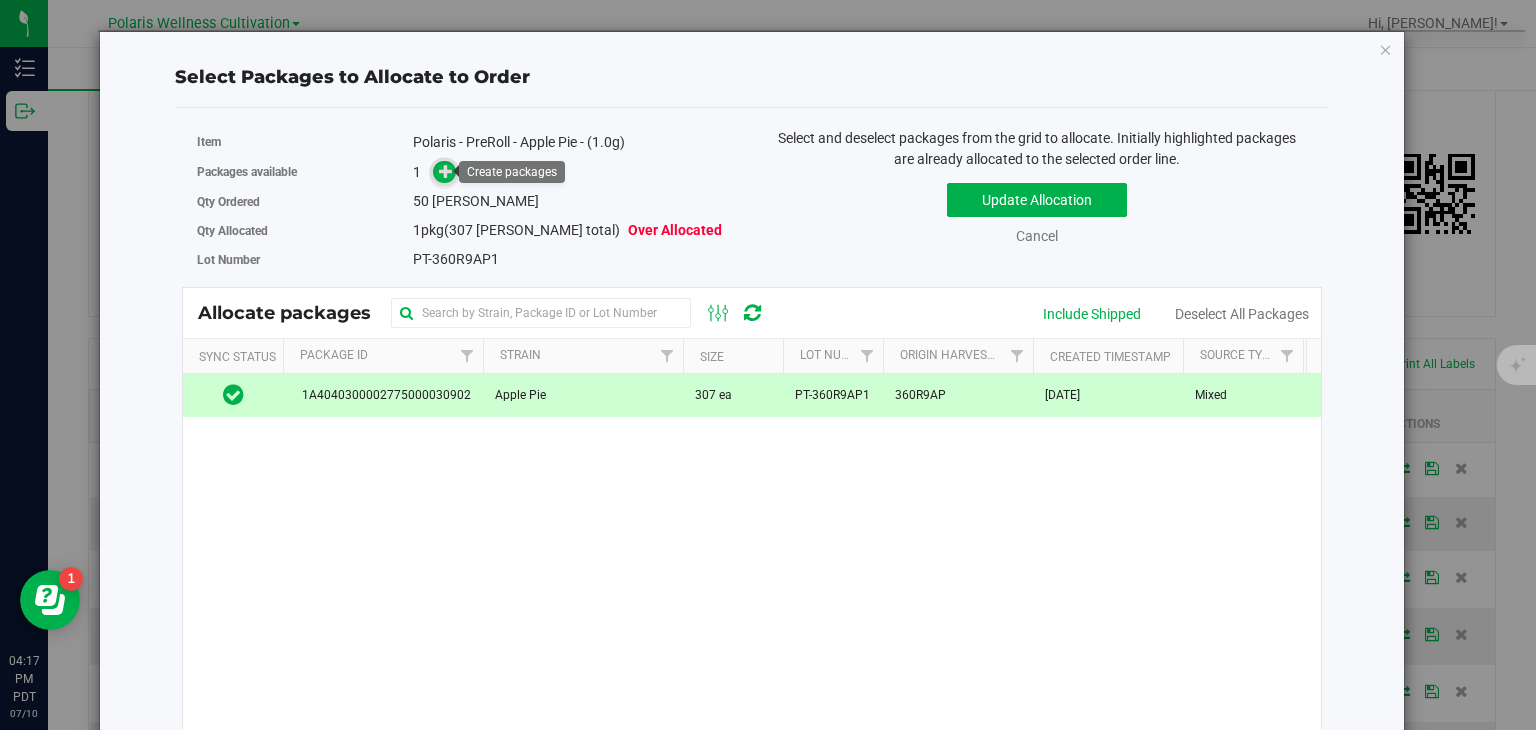 click at bounding box center (446, 171) 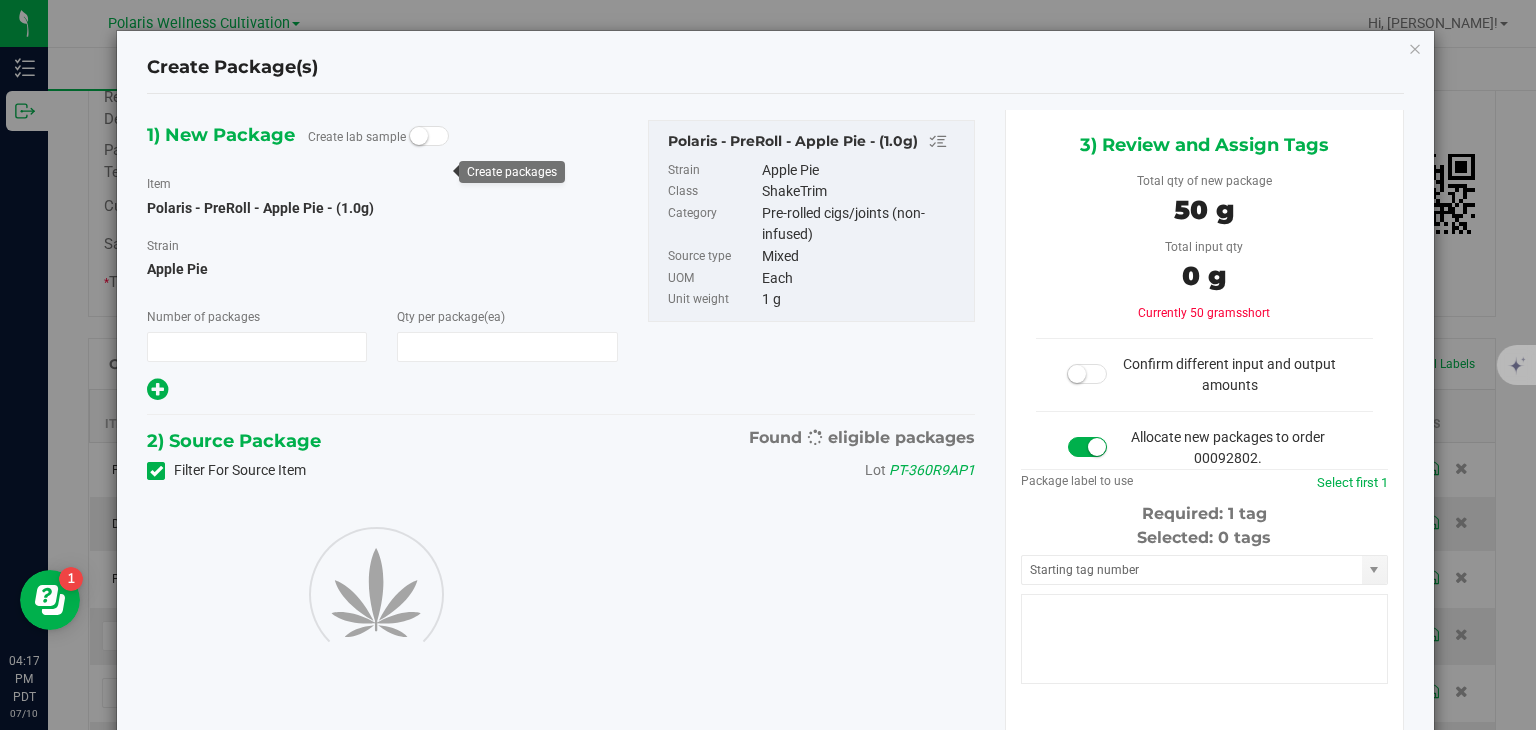type on "1" 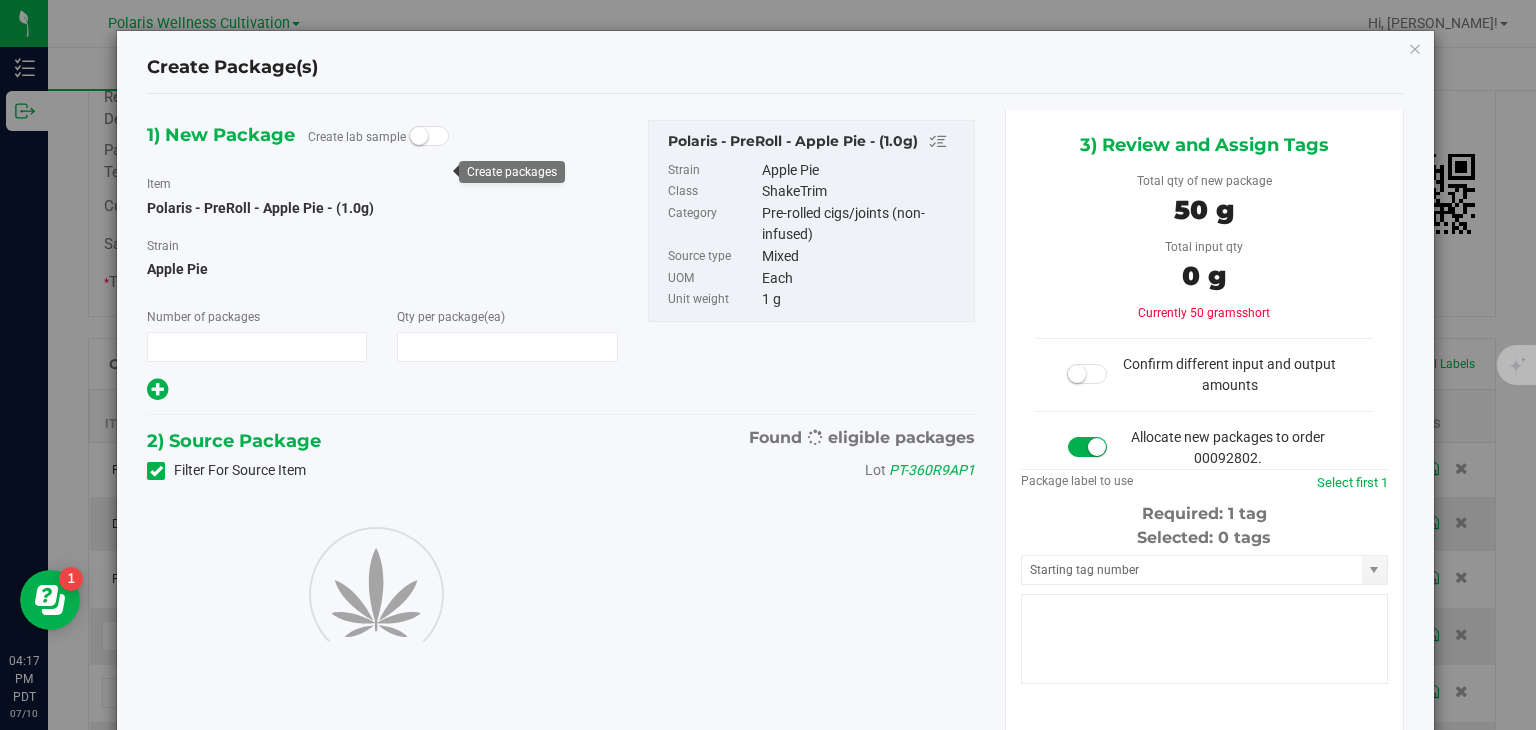 type on "50" 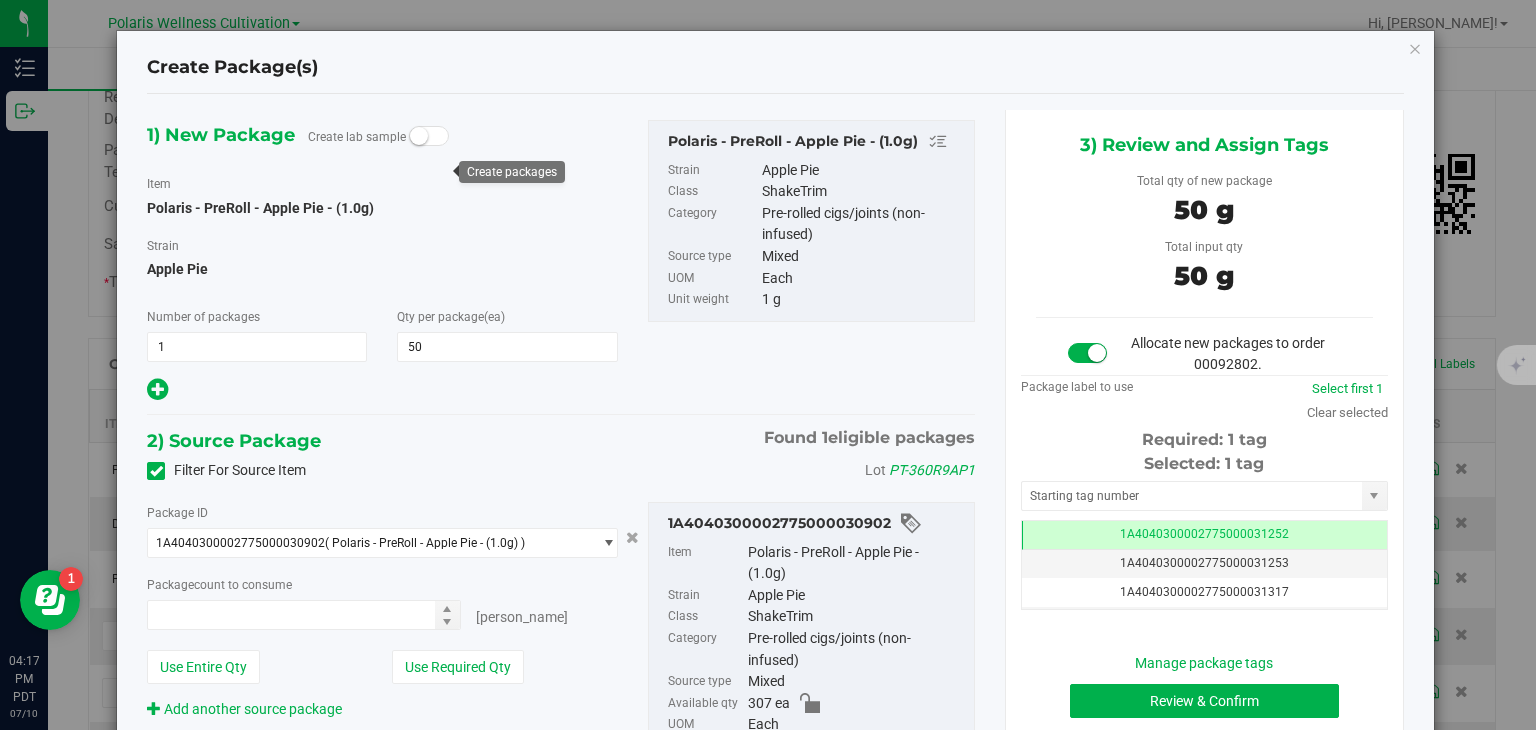 type on "50 ea" 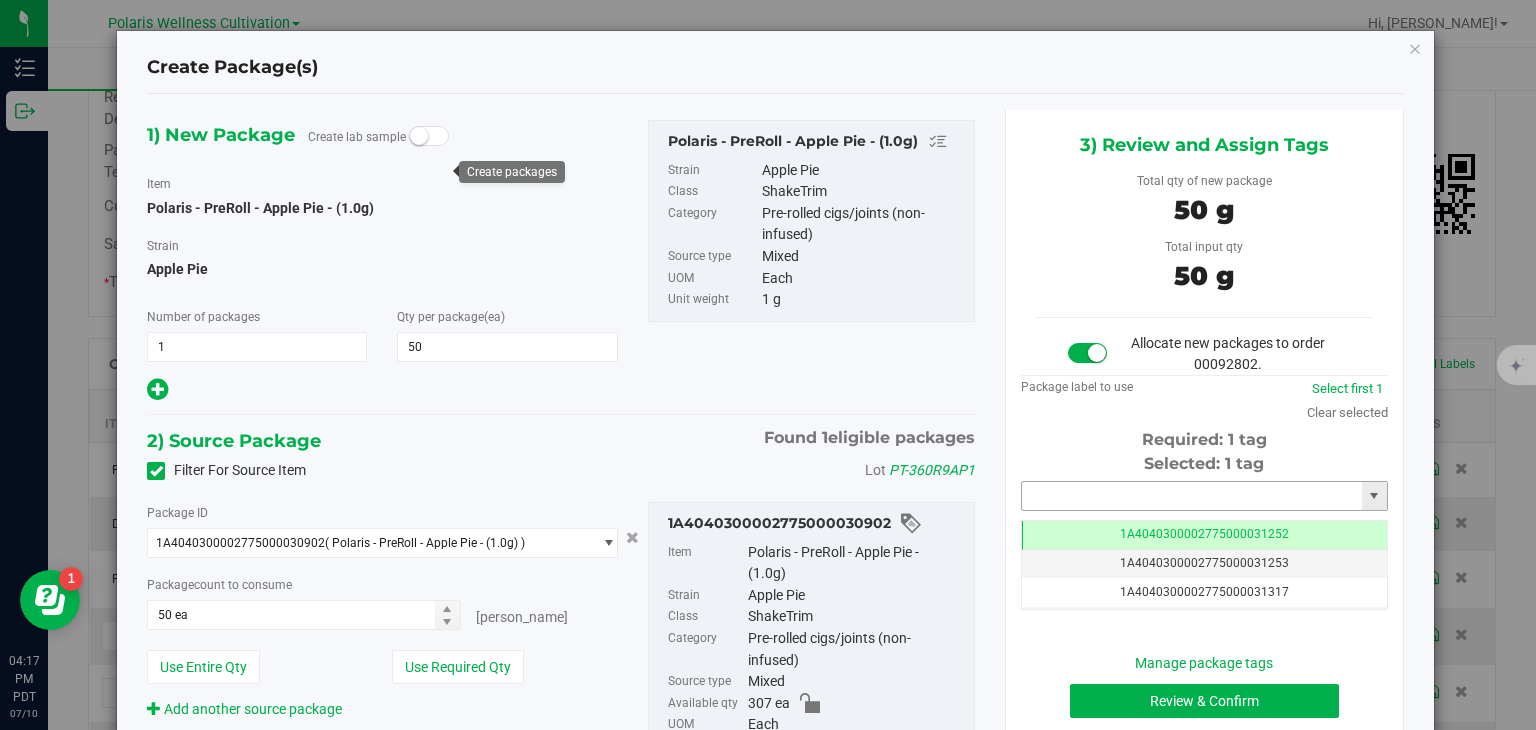 click at bounding box center [1192, 496] 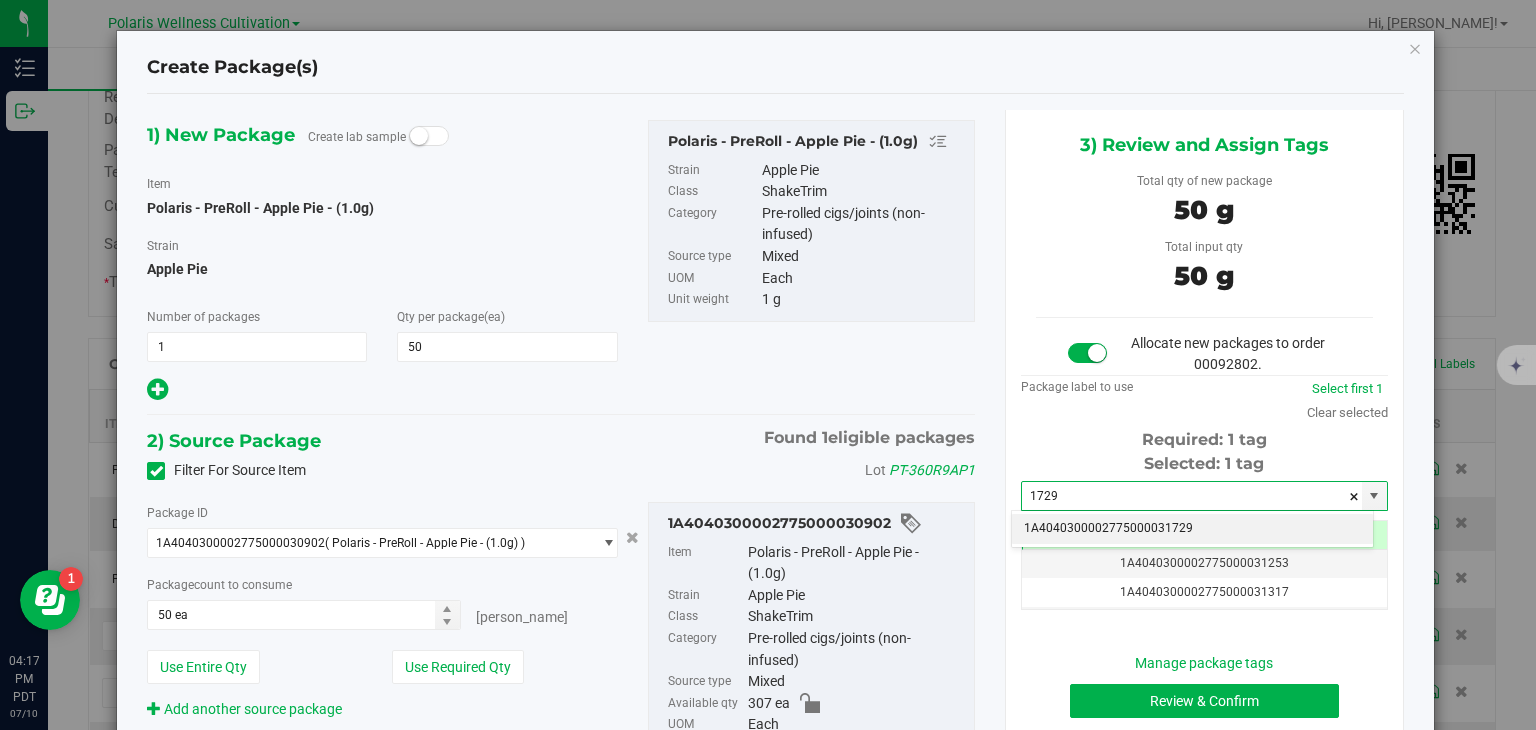 click on "1A4040300002775000031729" at bounding box center [1192, 529] 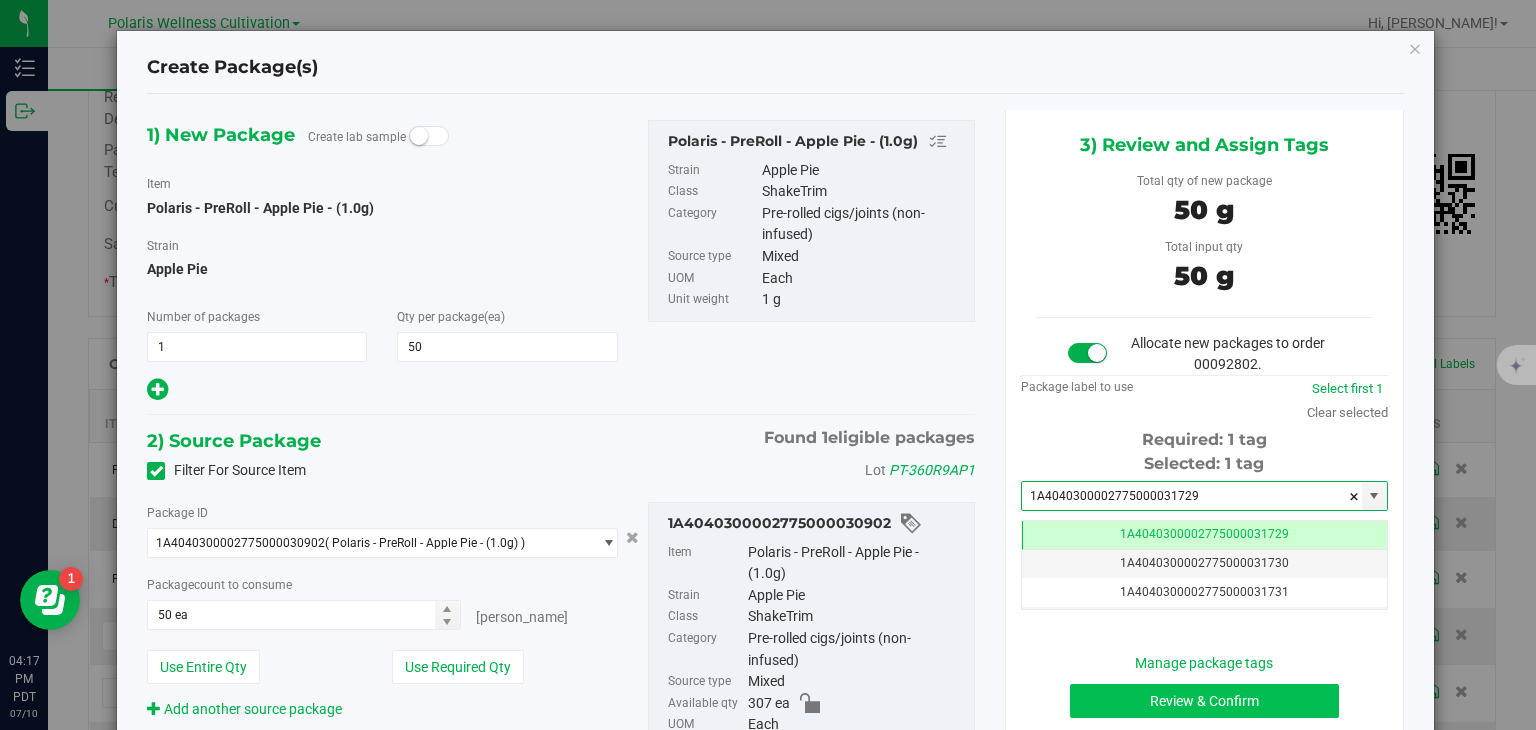 type on "1A4040300002775000031729" 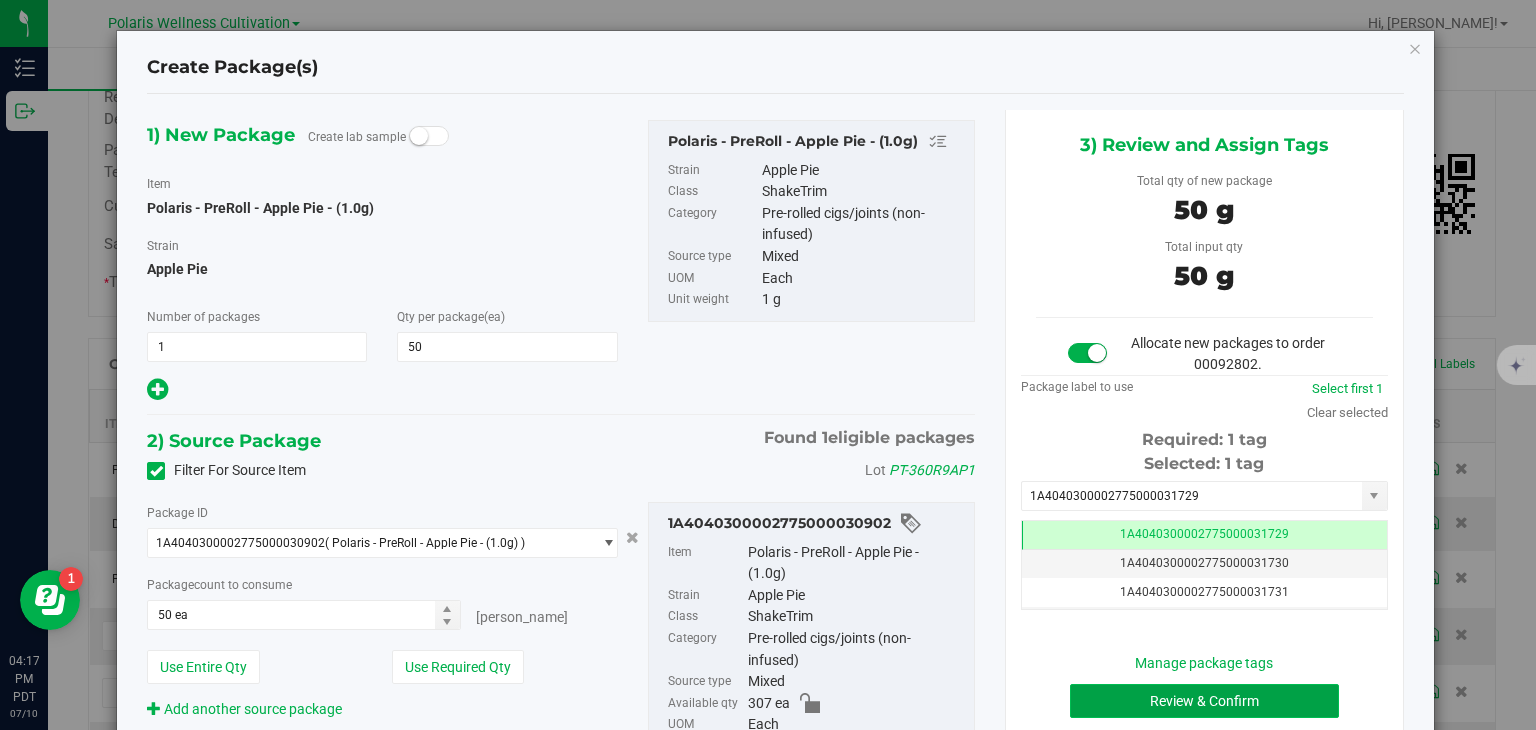 click on "Review & Confirm" at bounding box center (1204, 701) 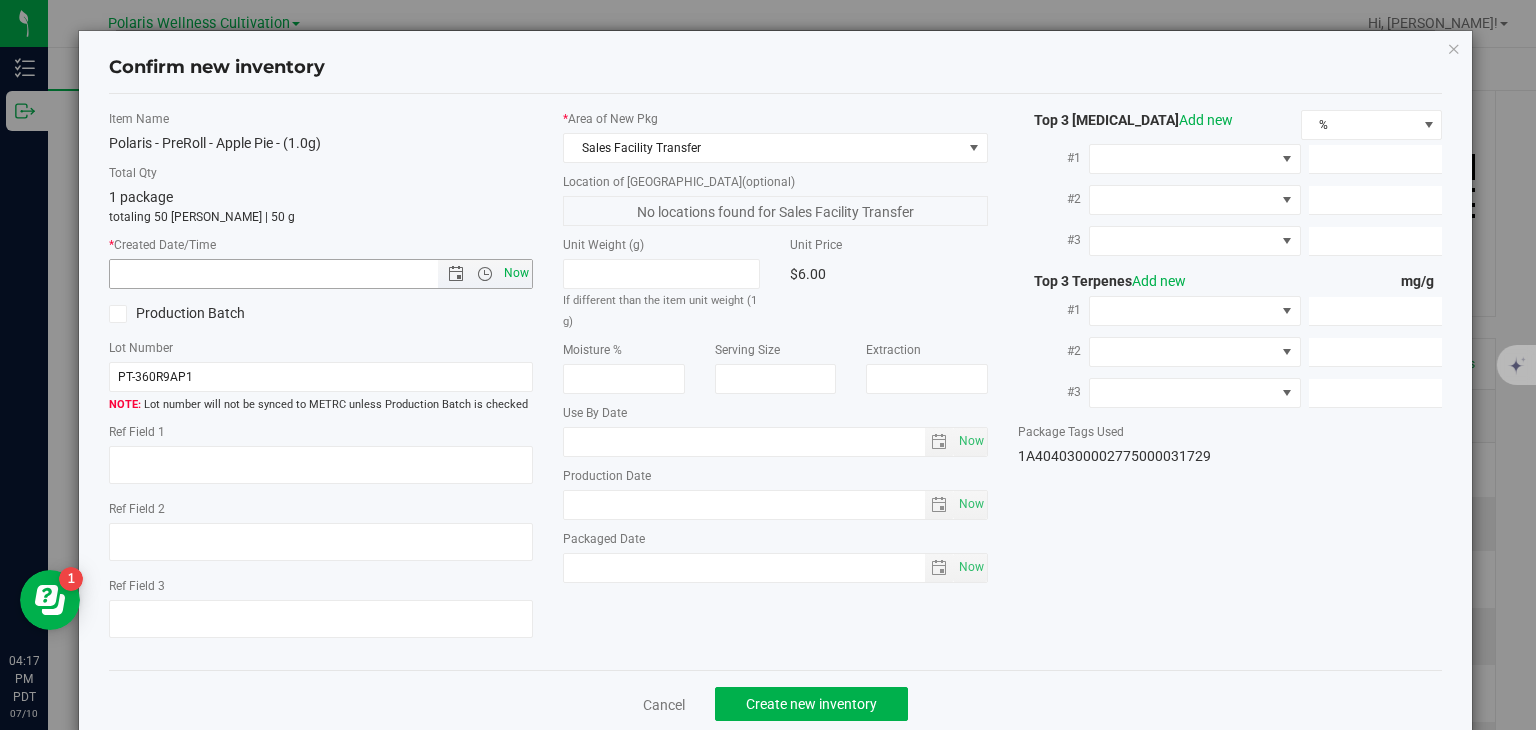 click on "Now" at bounding box center (517, 273) 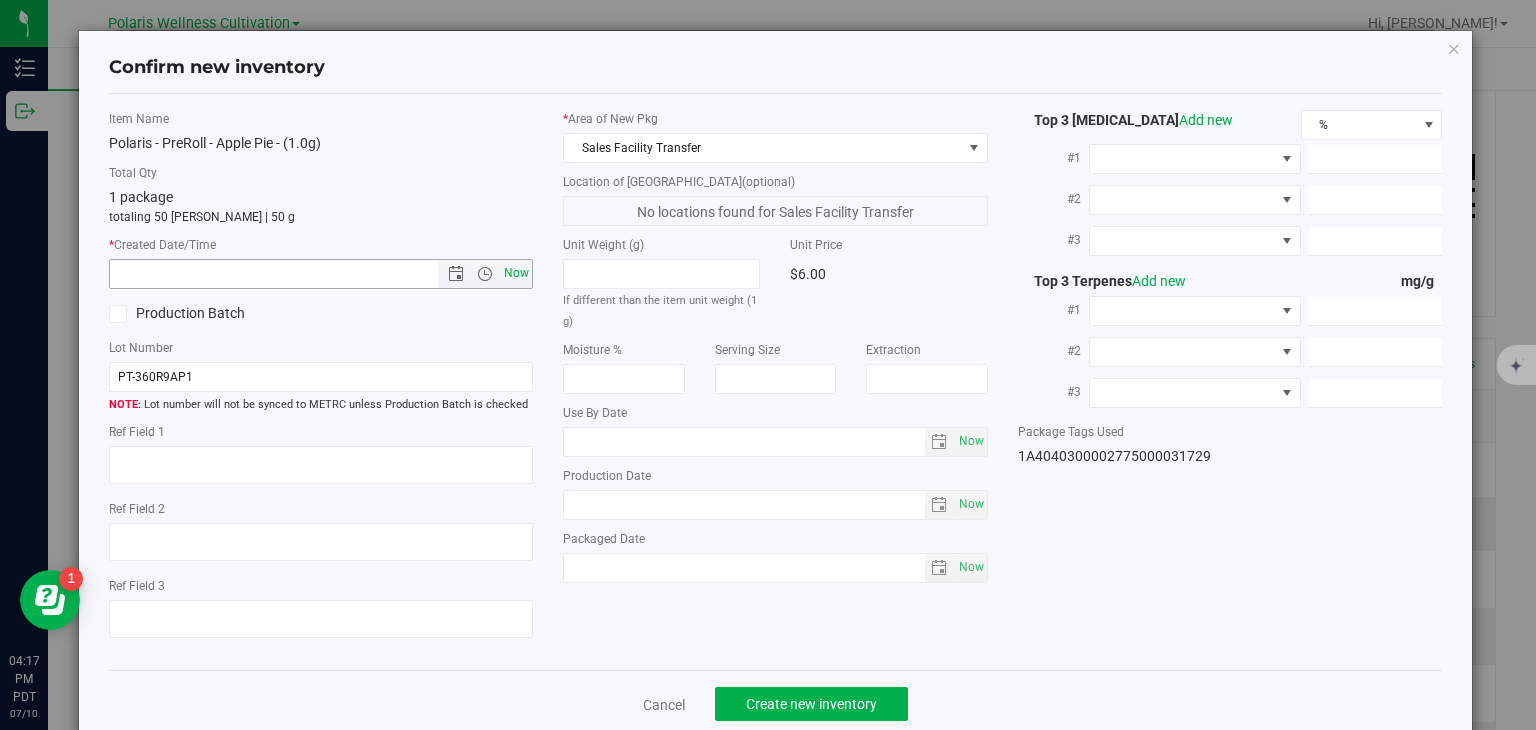 type on "[DATE] 4:17 PM" 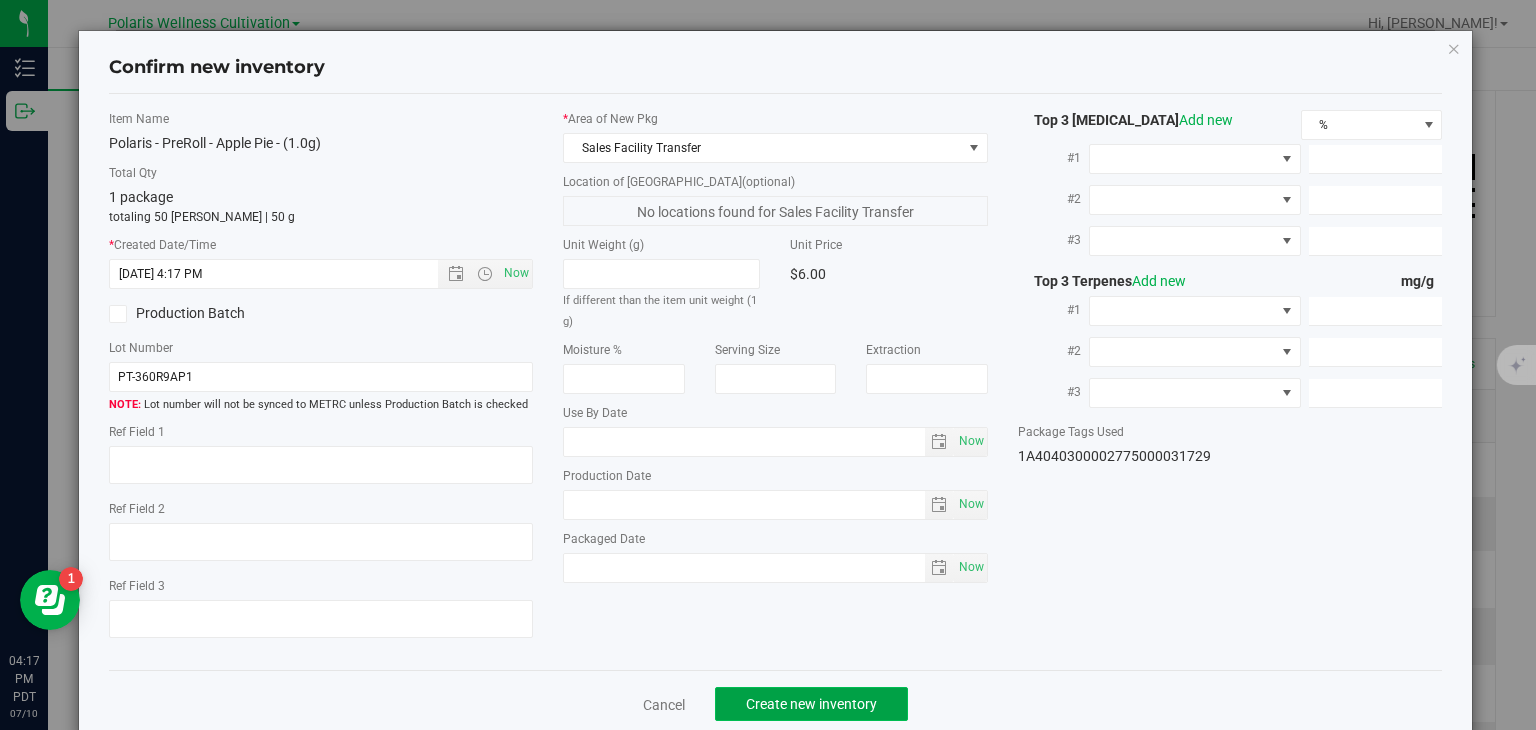 click on "Create new inventory" 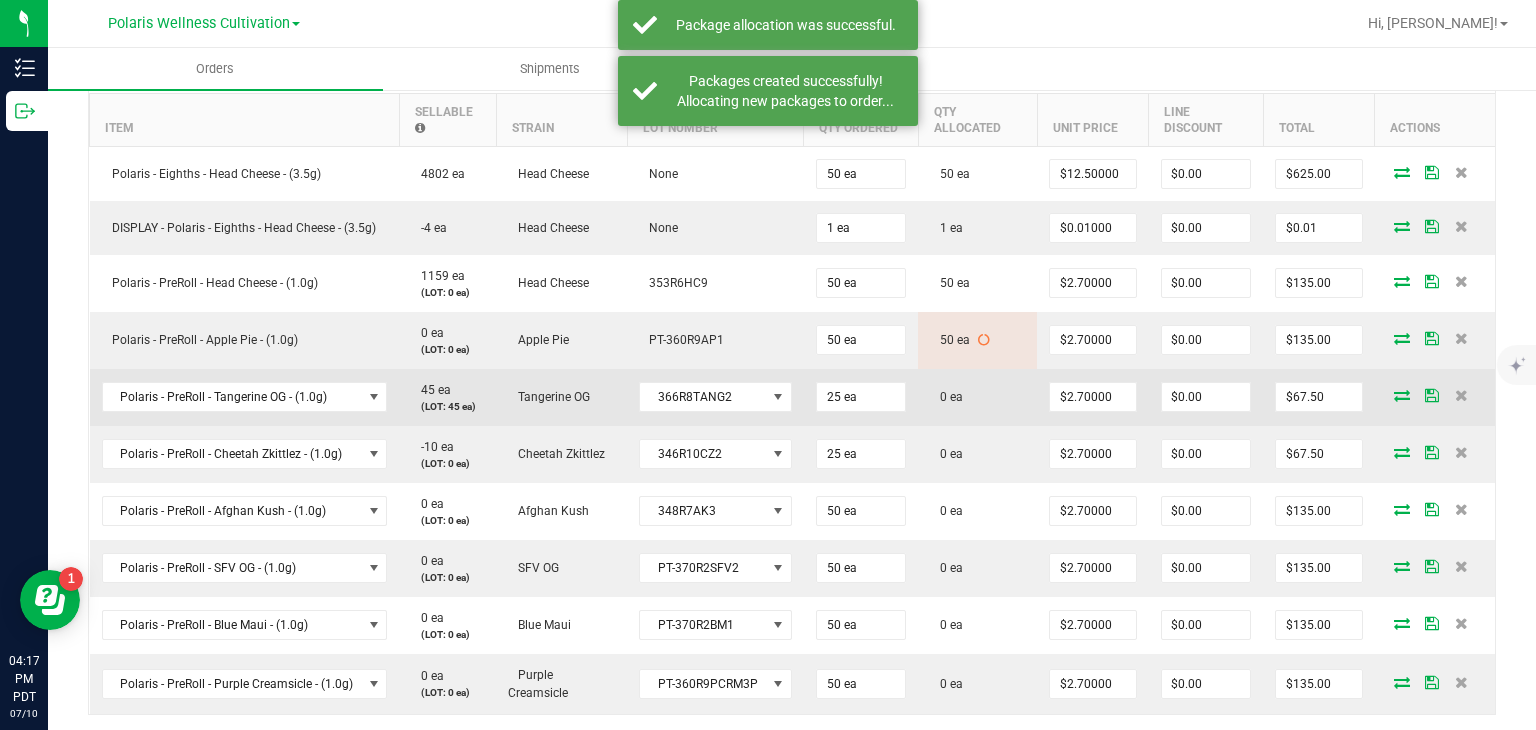 click at bounding box center [1402, 395] 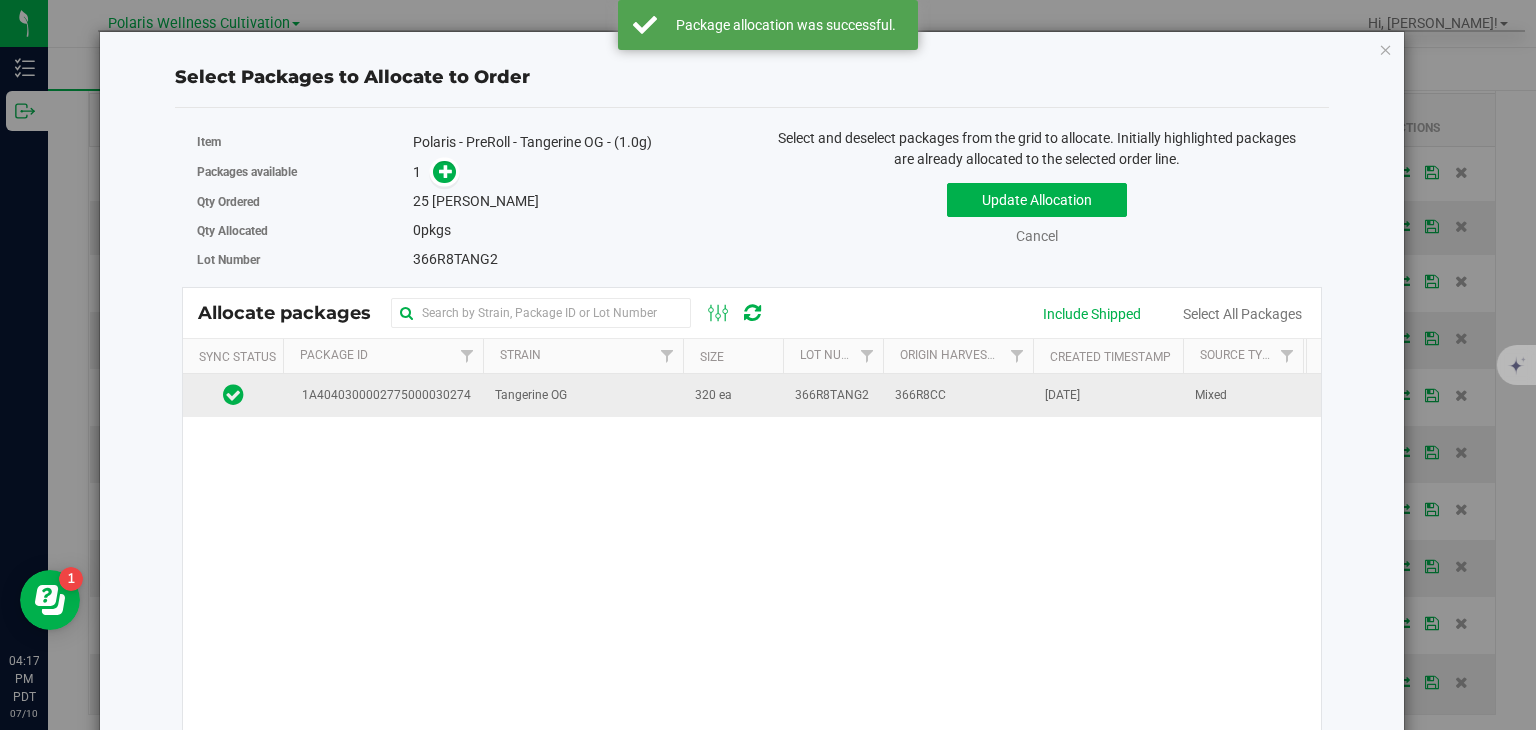 click on "Tangerine OG" at bounding box center [531, 395] 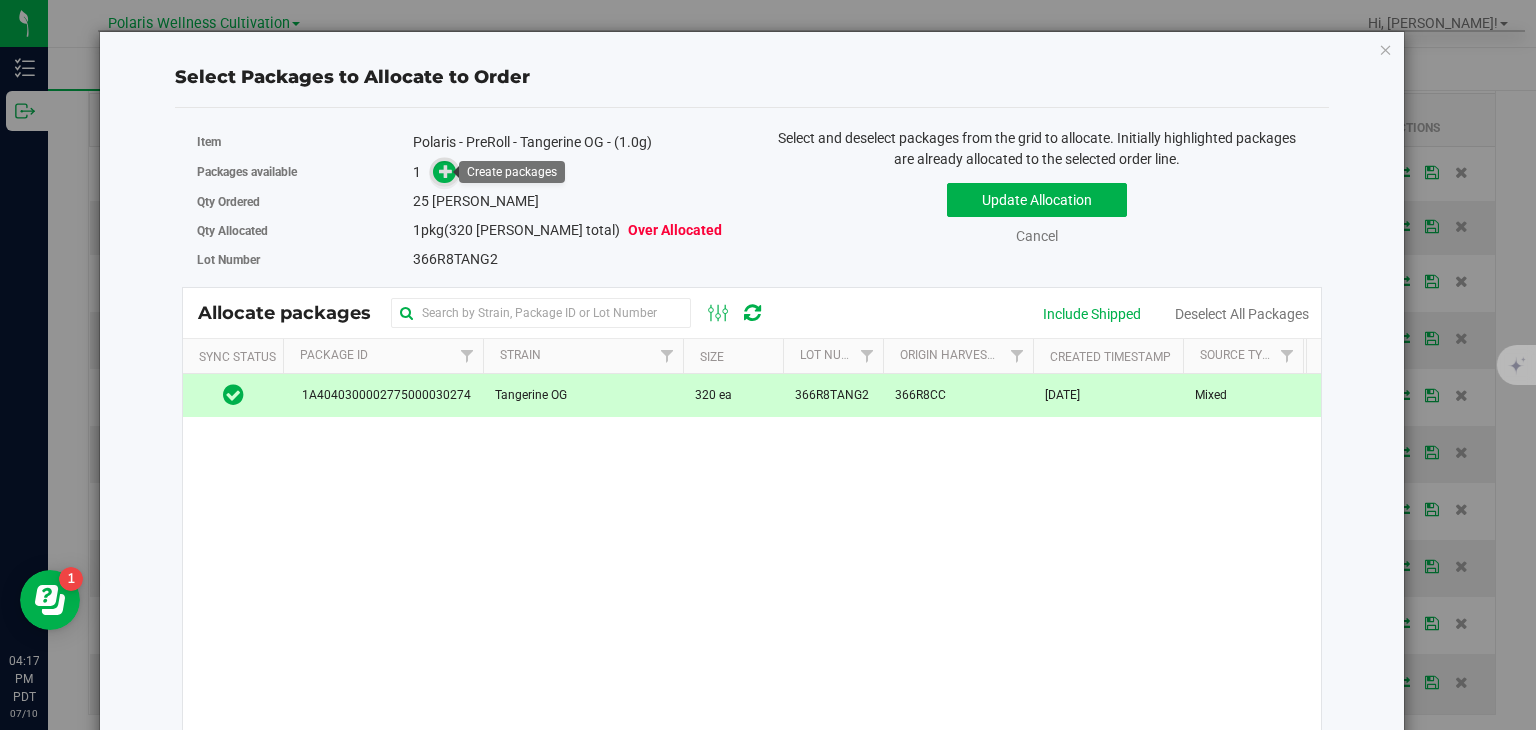 click at bounding box center (446, 171) 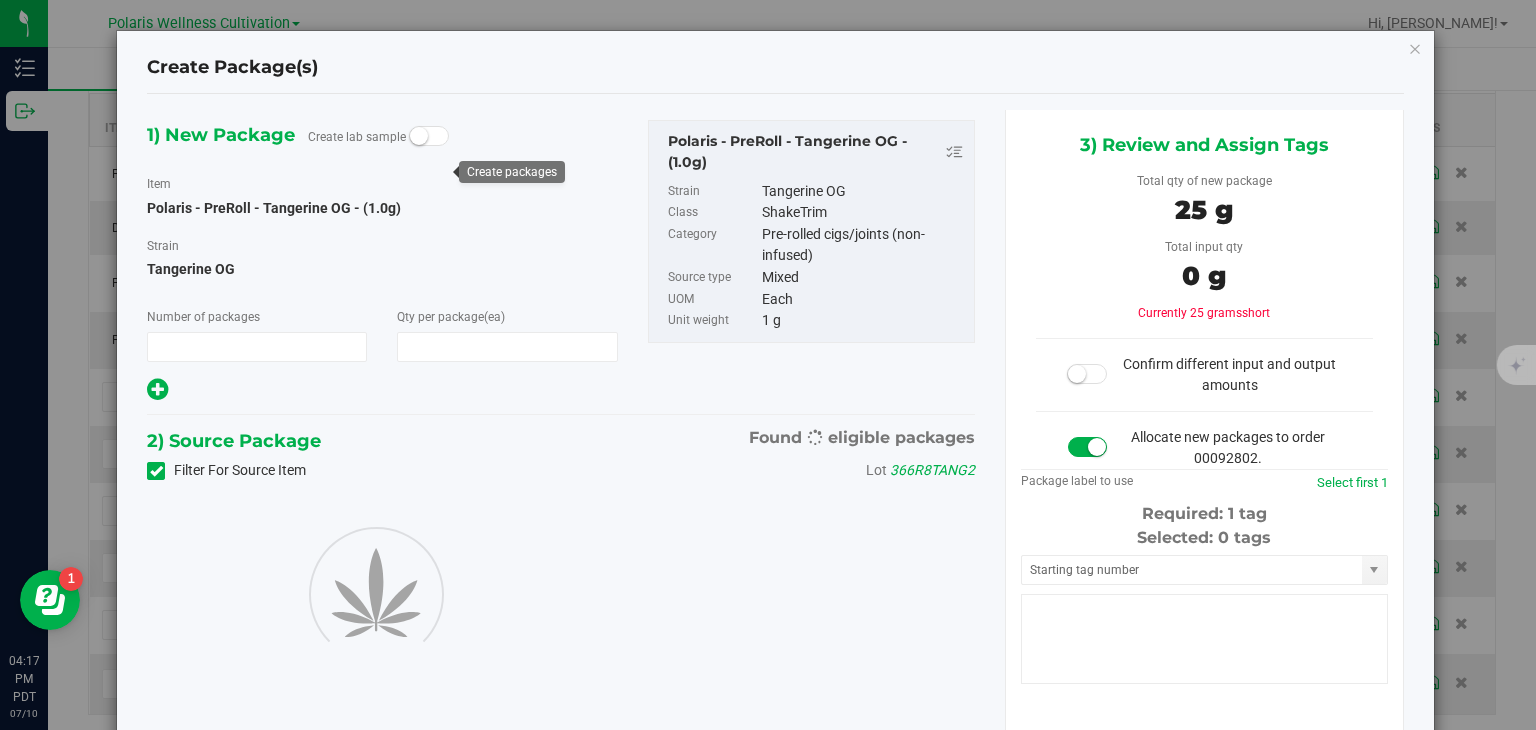 type on "1" 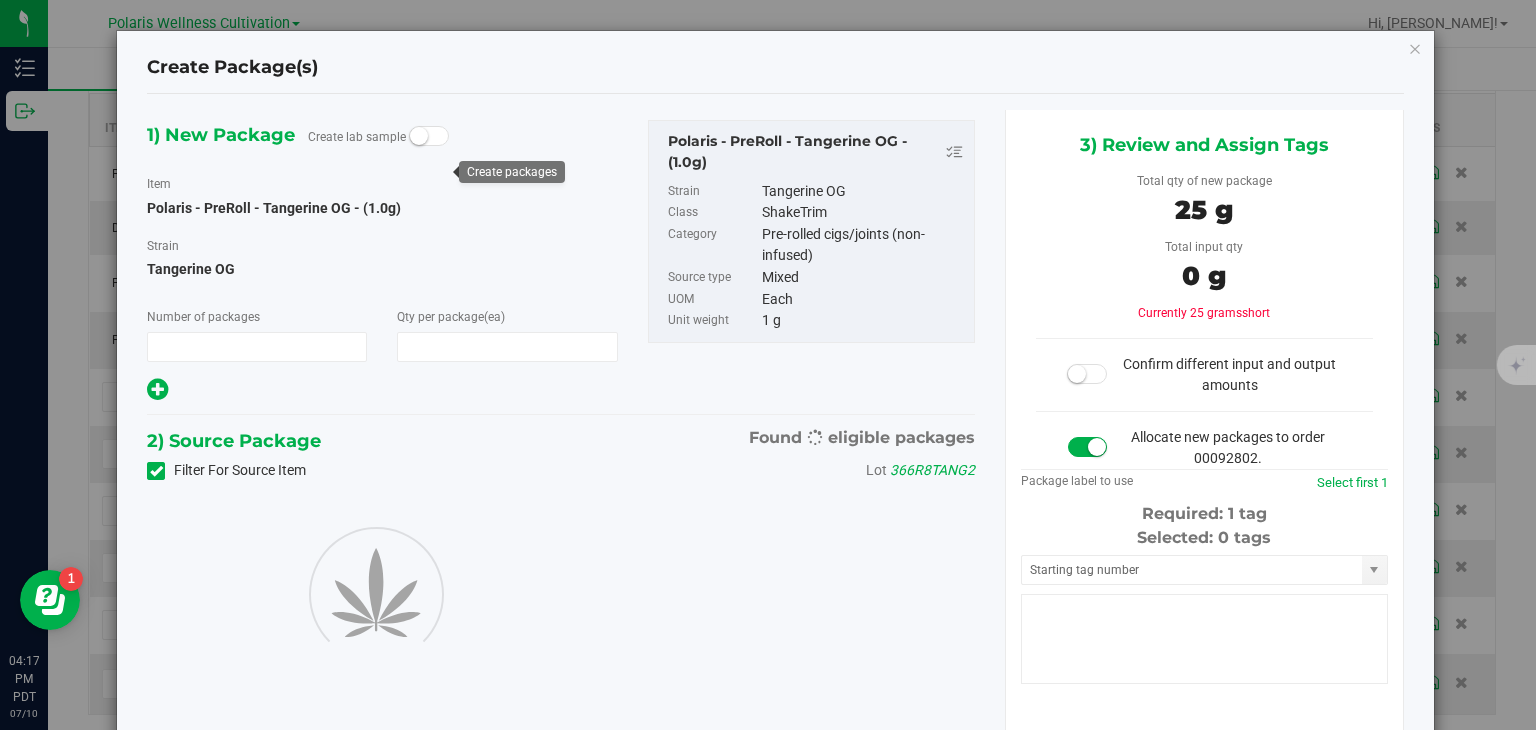 type on "25" 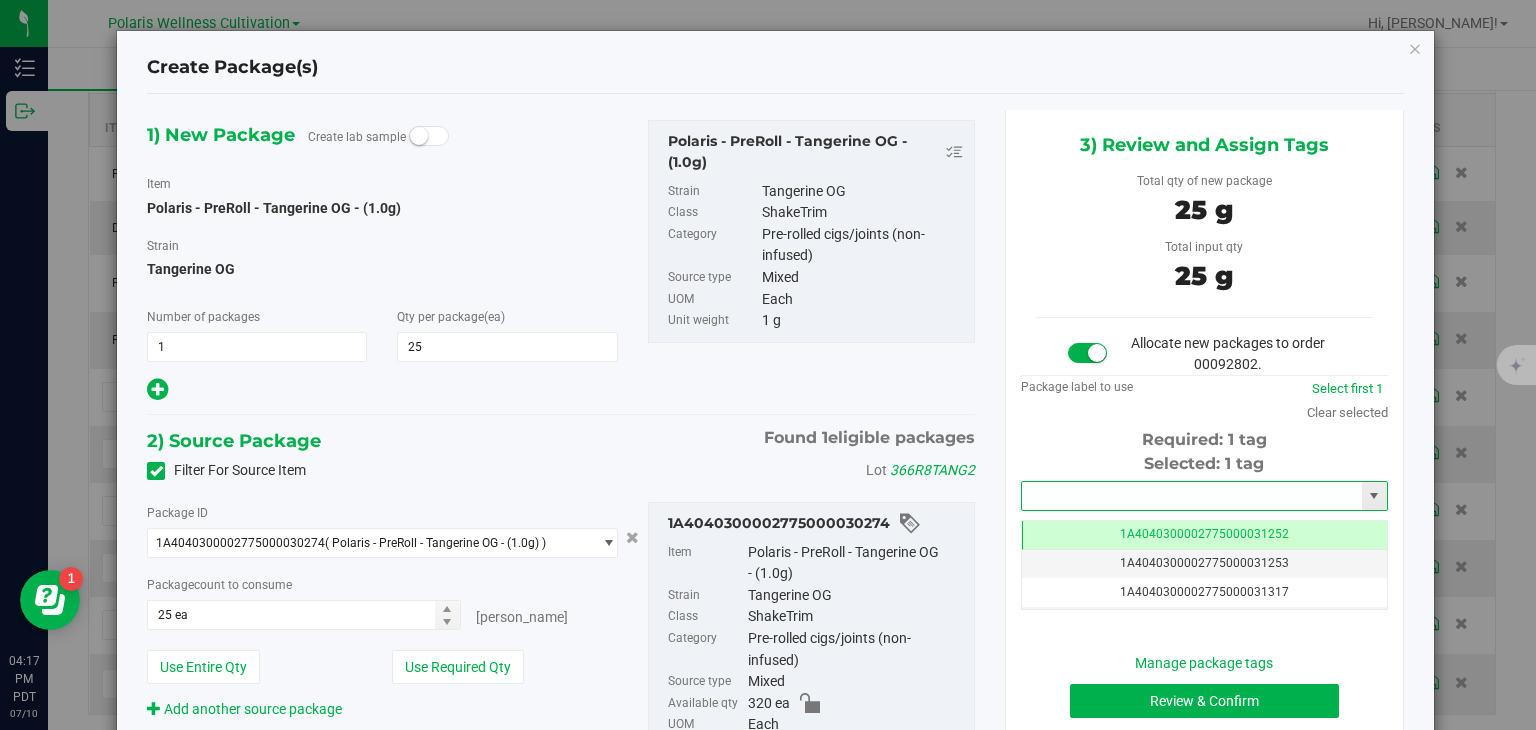 click at bounding box center (1192, 496) 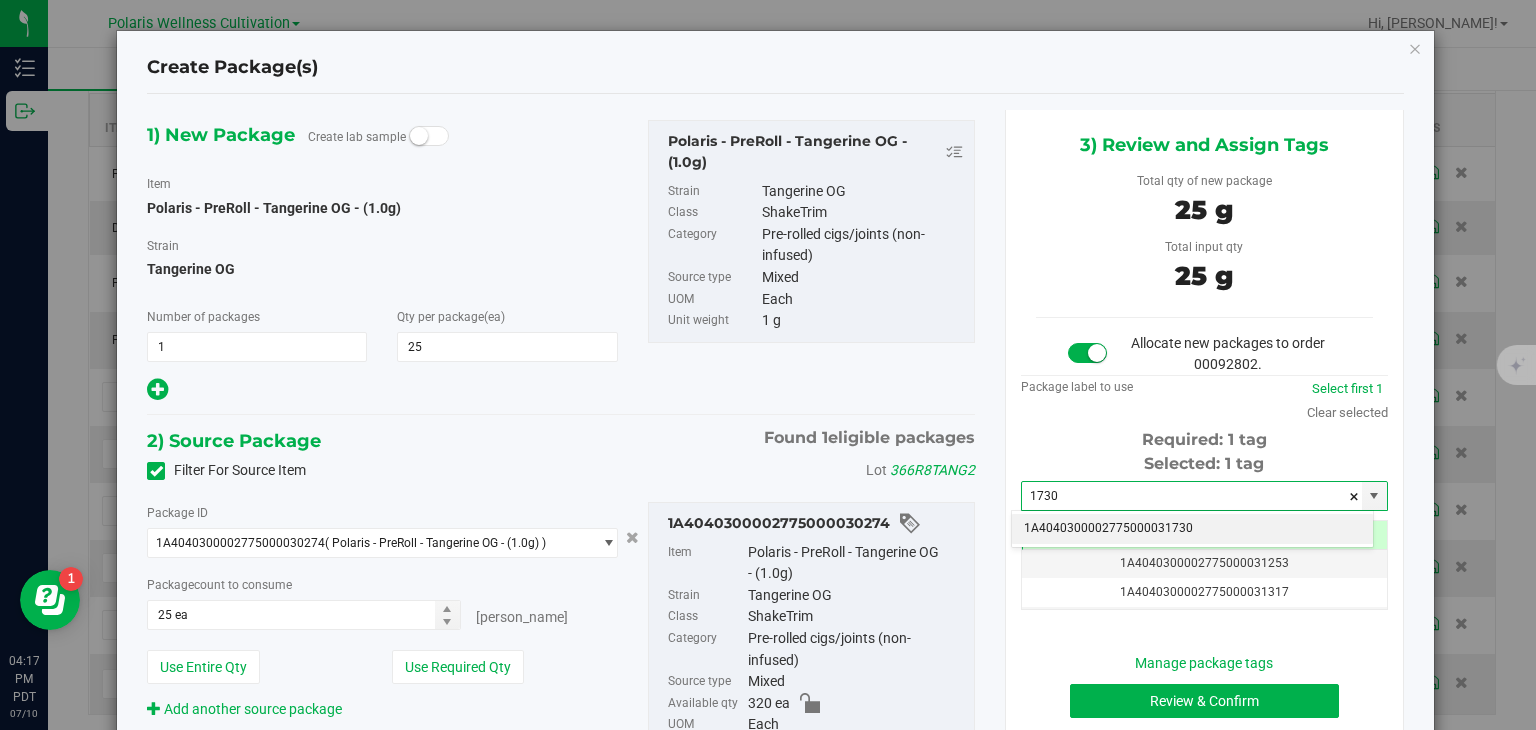 click on "1A4040300002775000031730" at bounding box center (1192, 529) 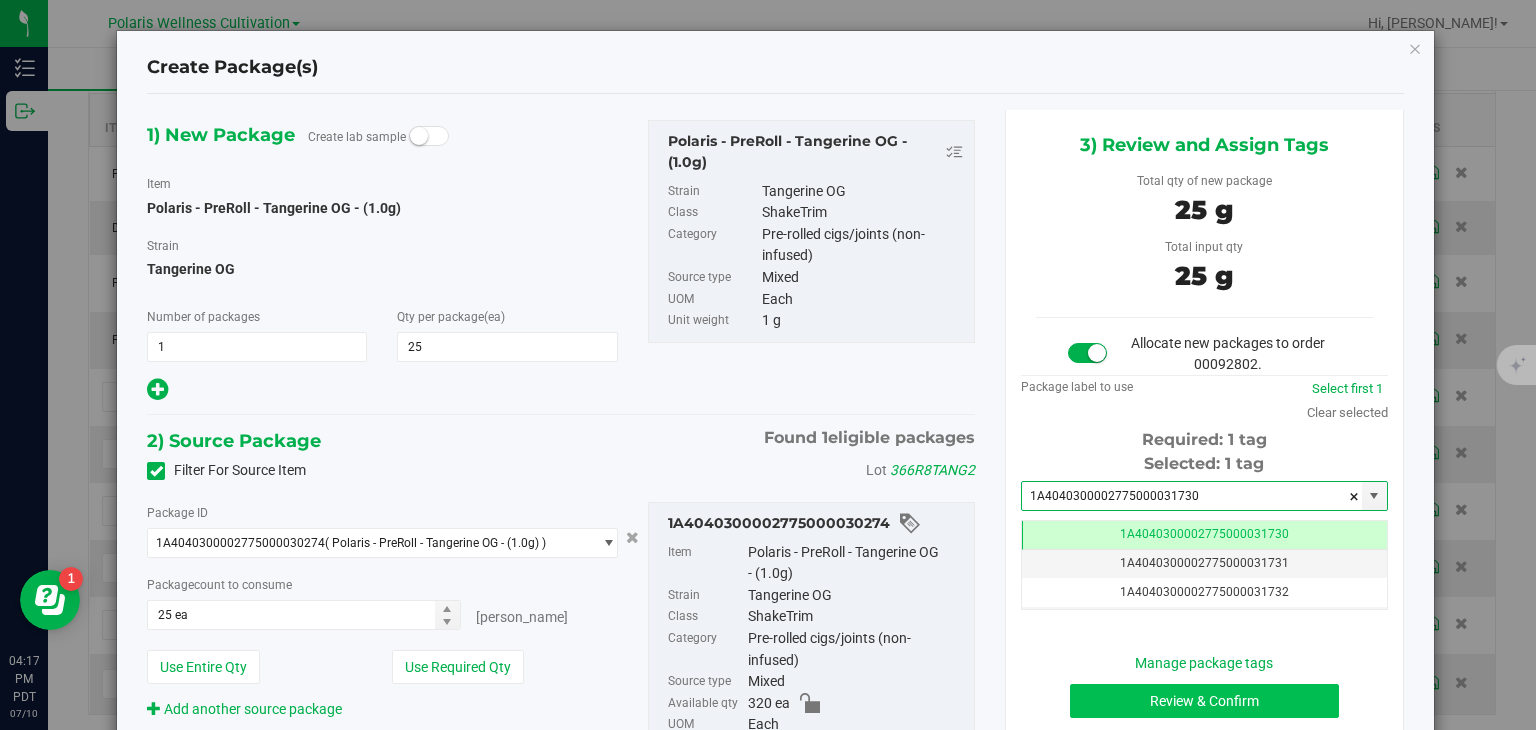 type on "1A4040300002775000031730" 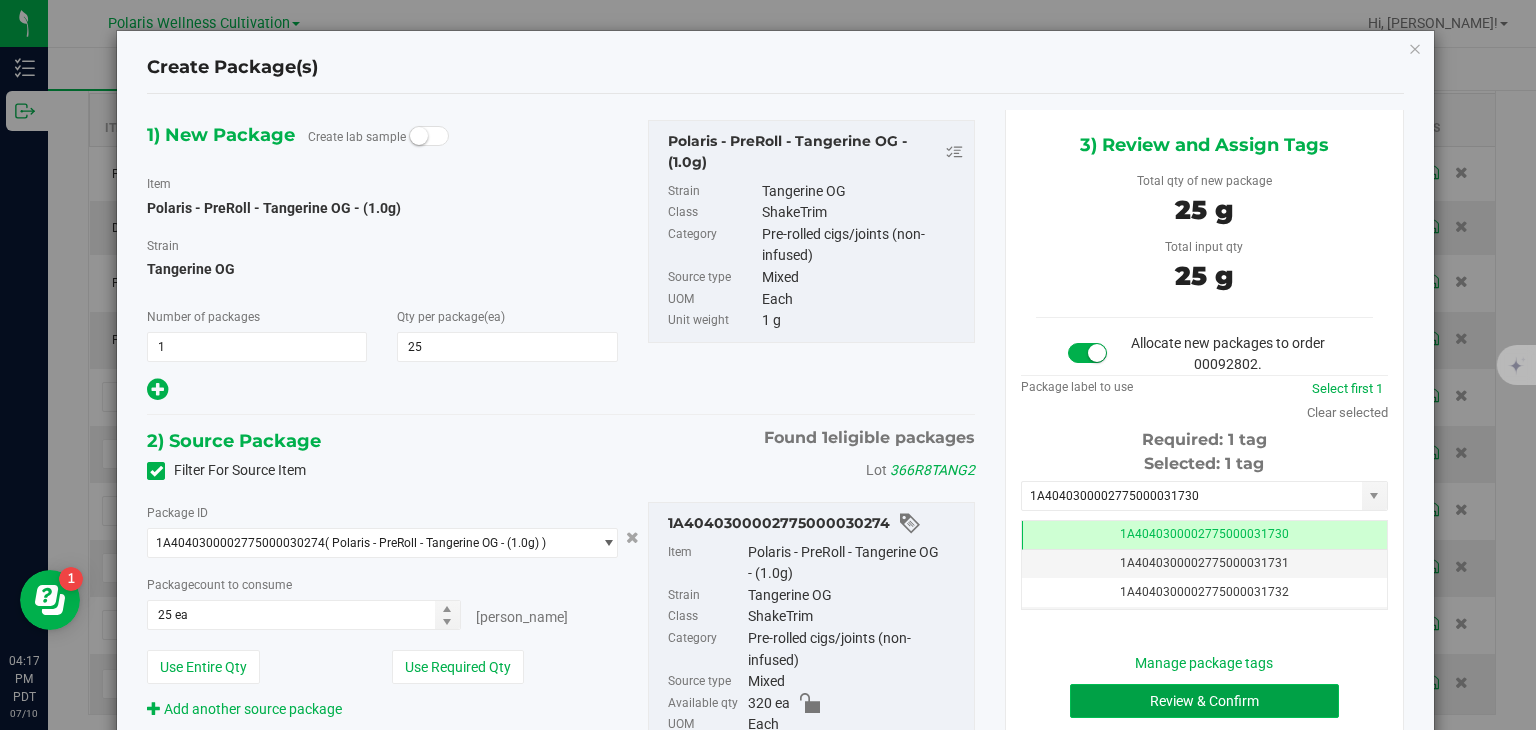 click on "Review & Confirm" at bounding box center [1204, 701] 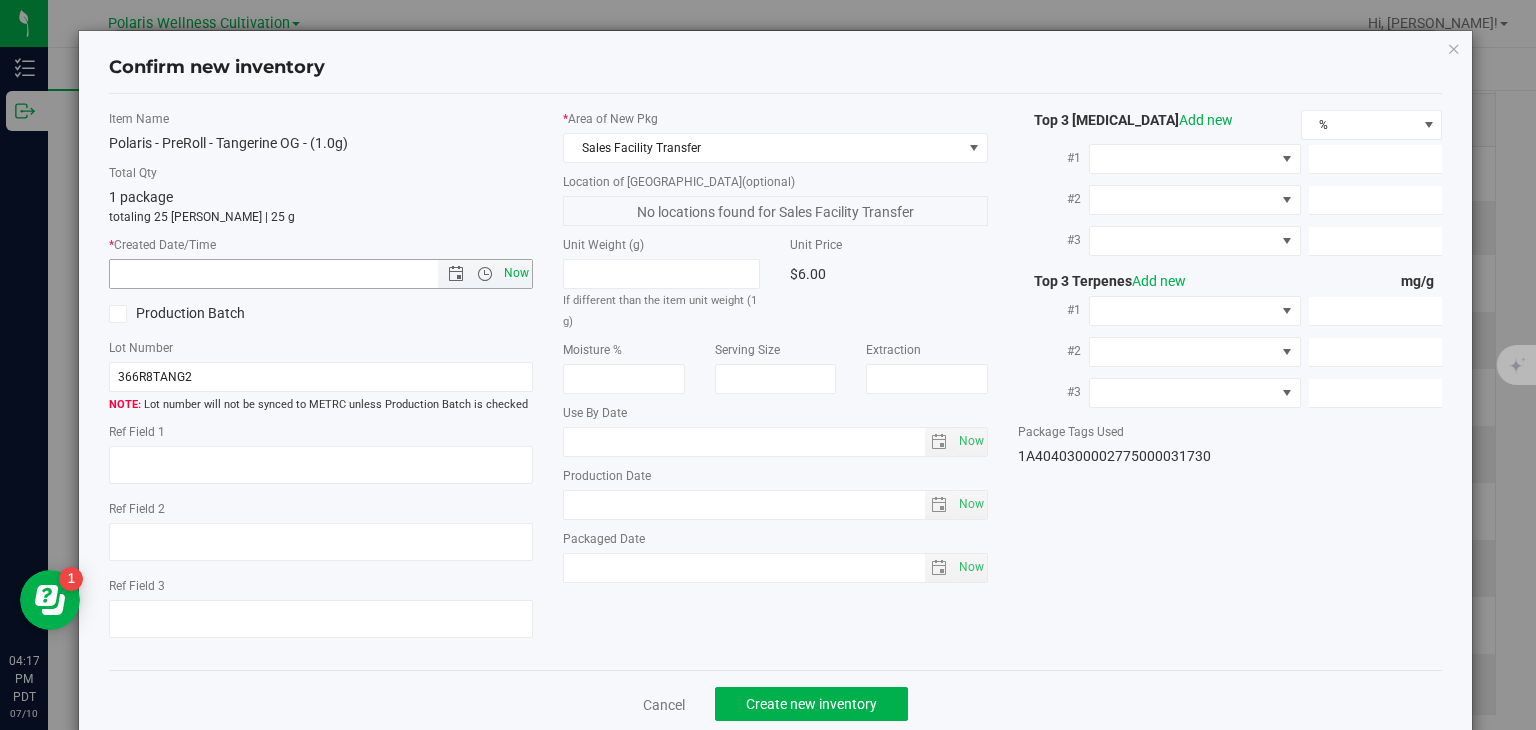 click on "Now" at bounding box center (517, 273) 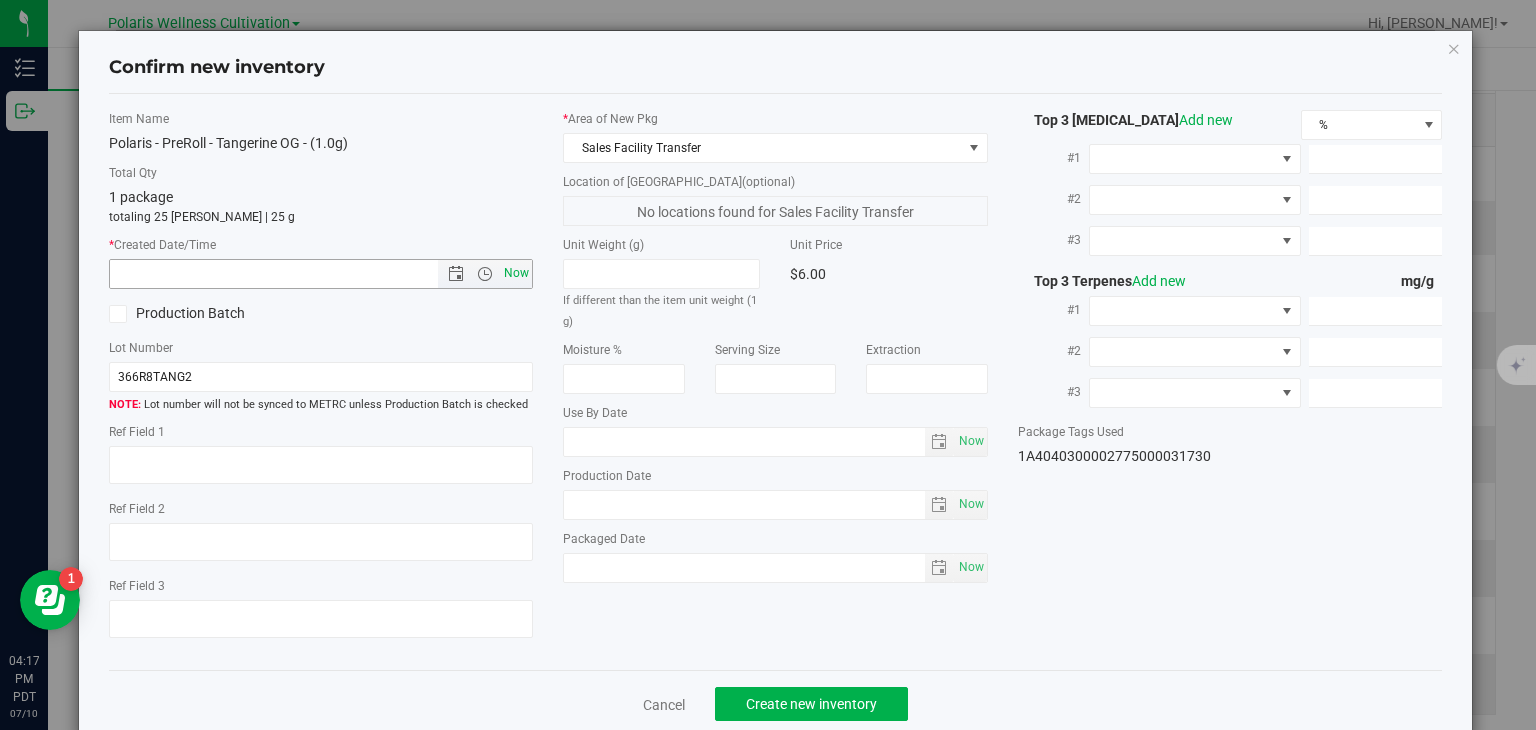type on "[DATE] 4:17 PM" 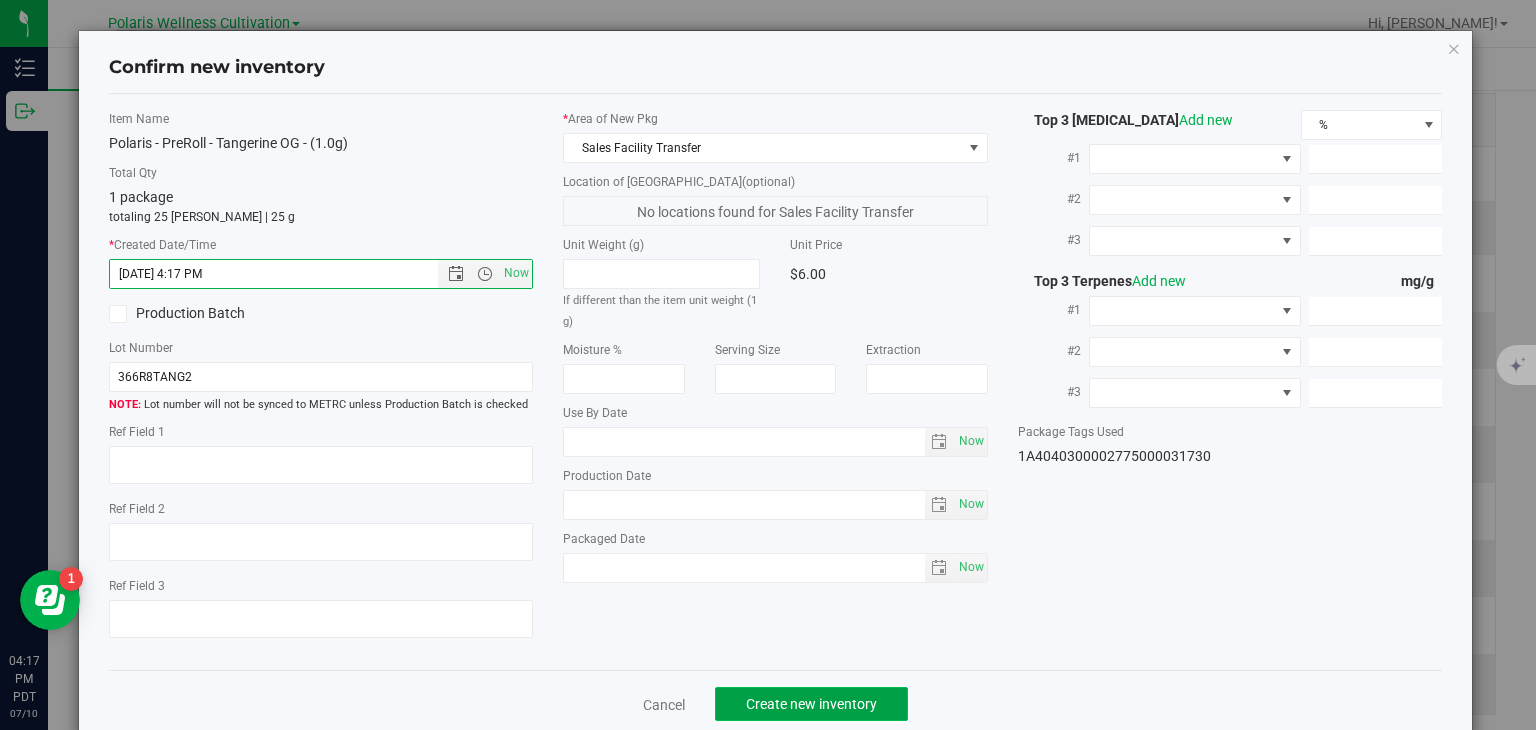 click on "Create new inventory" 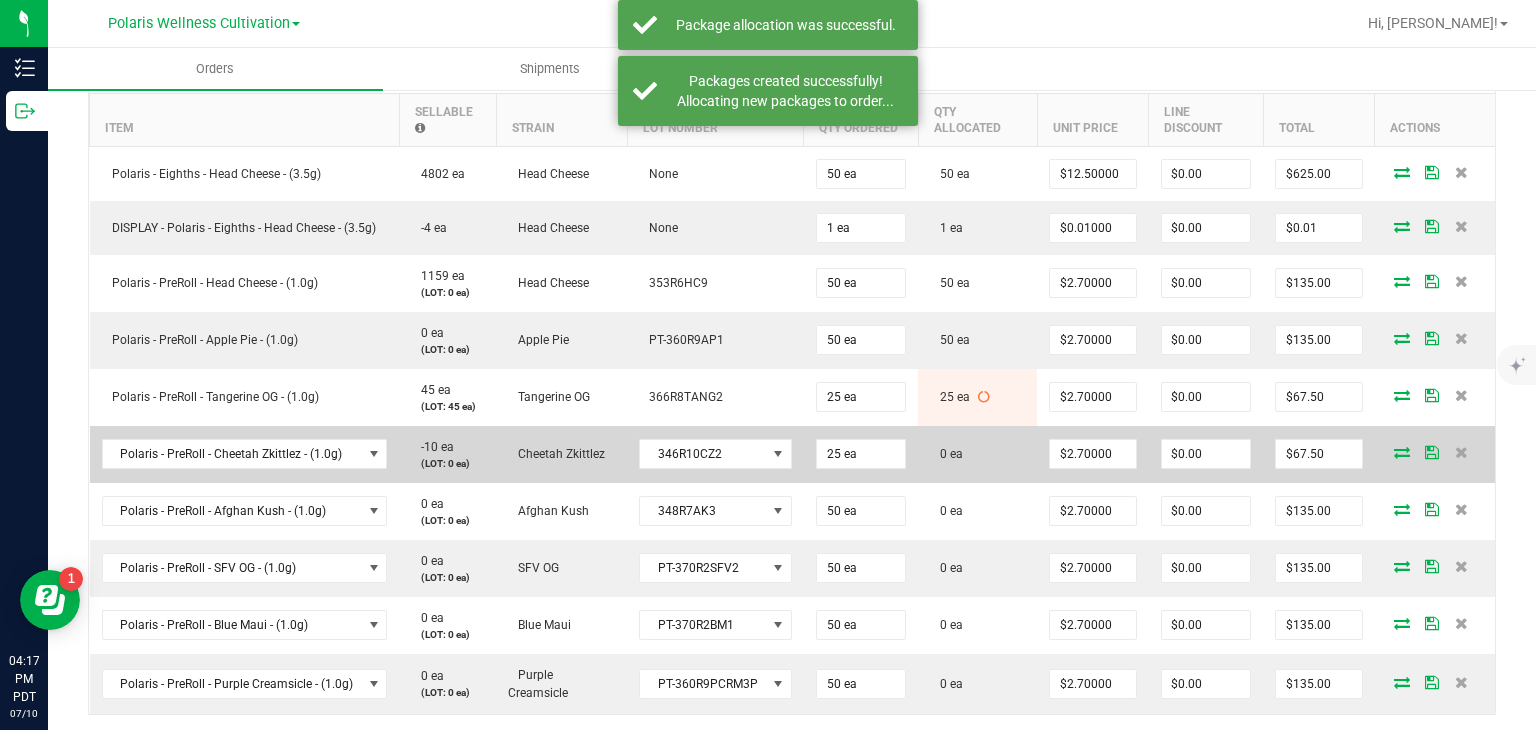 click at bounding box center [1402, 452] 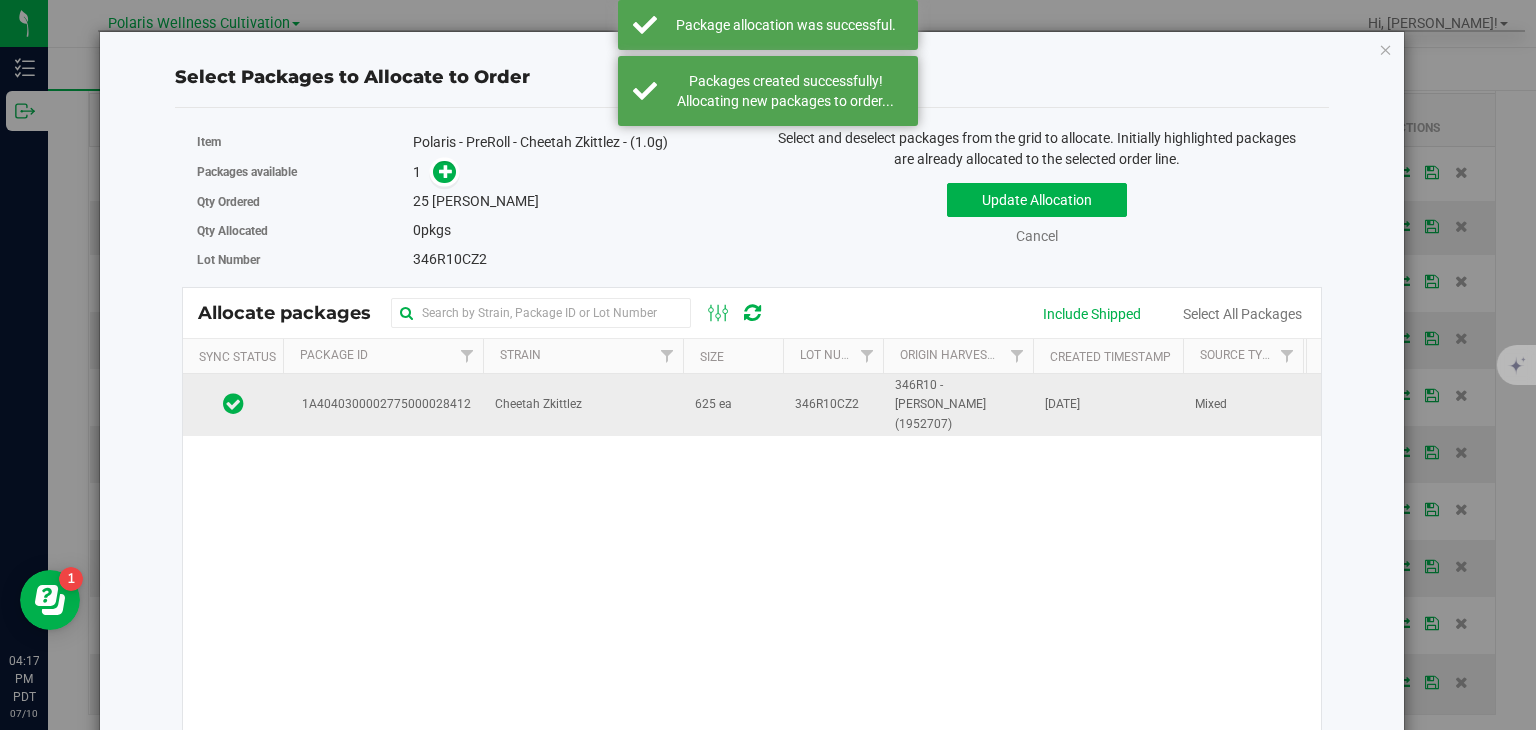 click on "346R10CZ2" at bounding box center (833, 405) 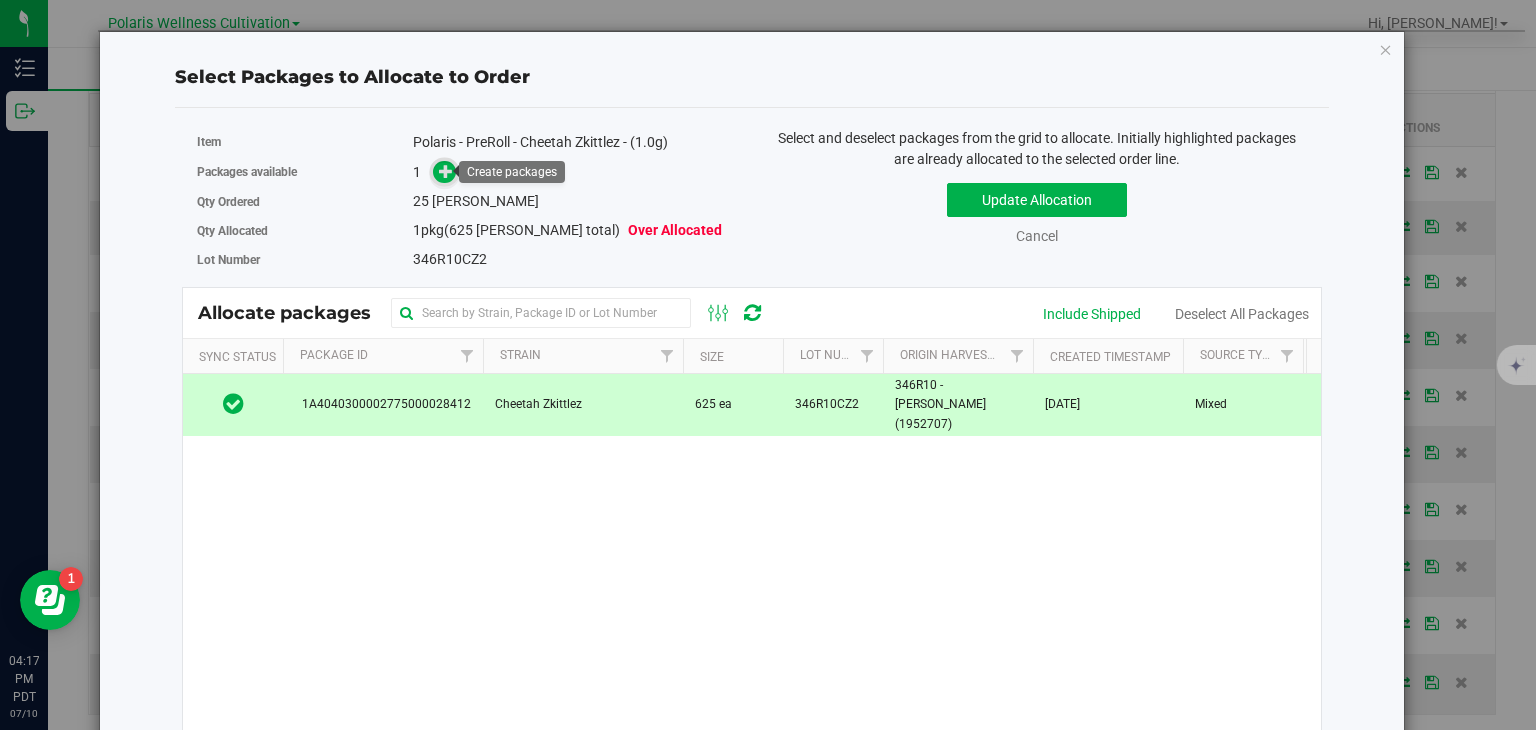 click at bounding box center [444, 172] 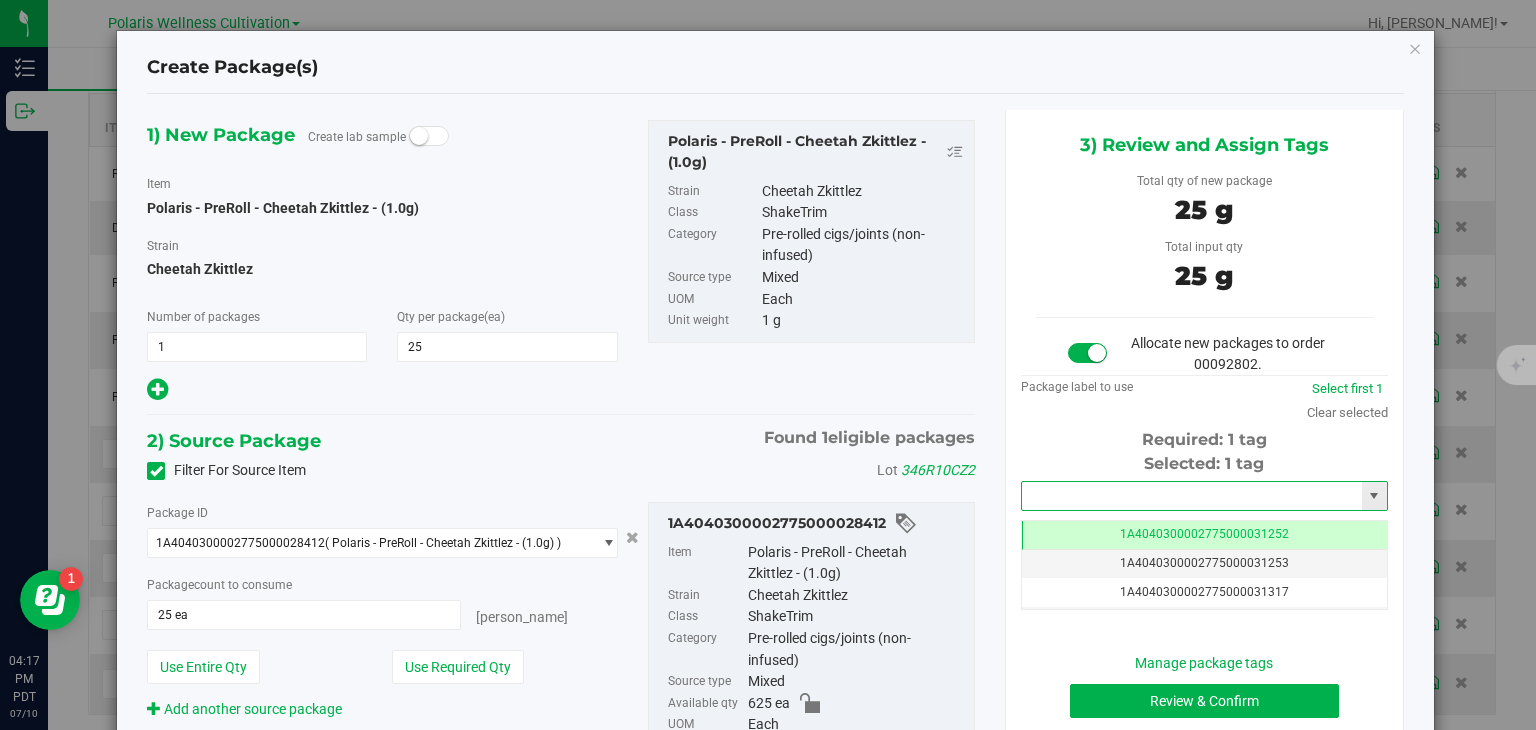 click at bounding box center (1192, 496) 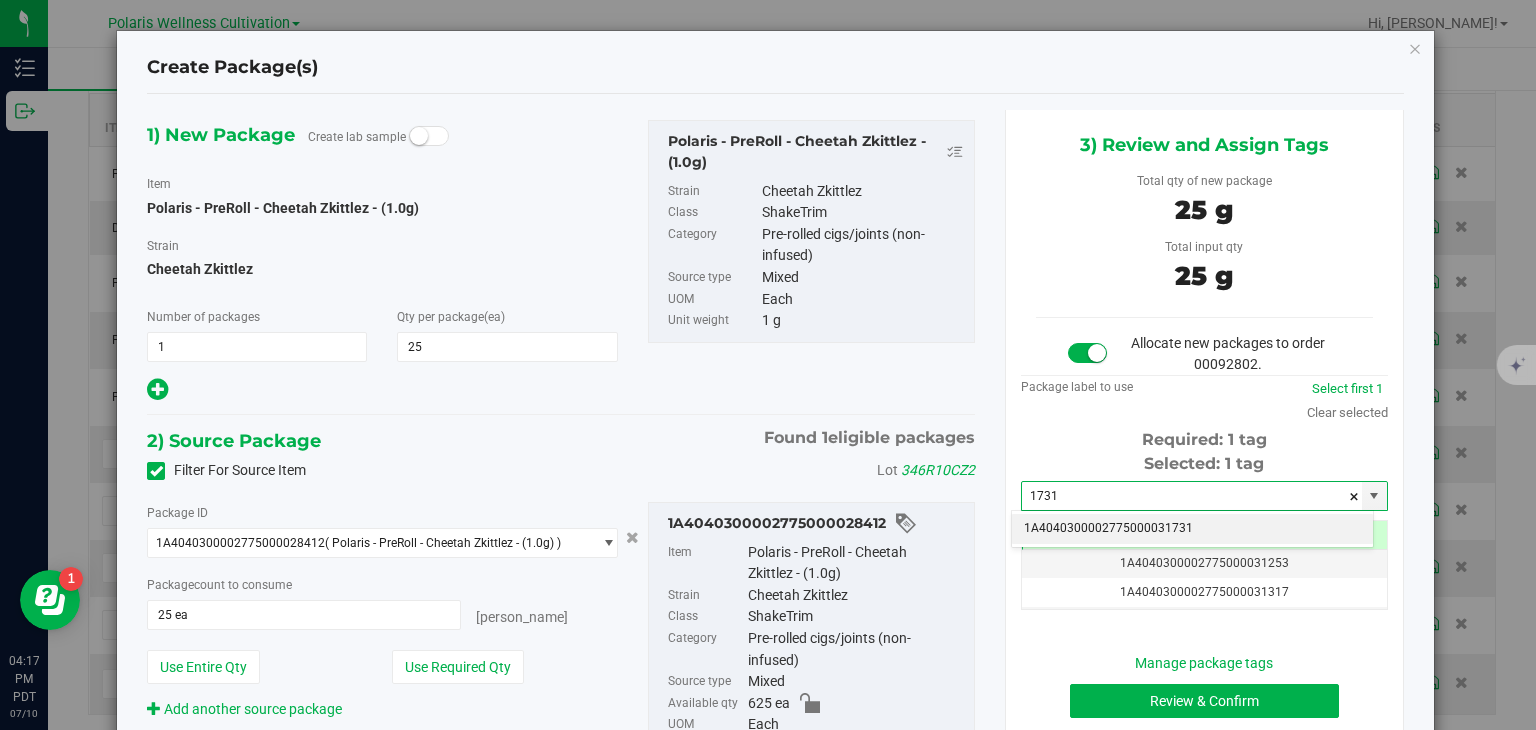 click on "1A4040300002775000031731" at bounding box center (1192, 529) 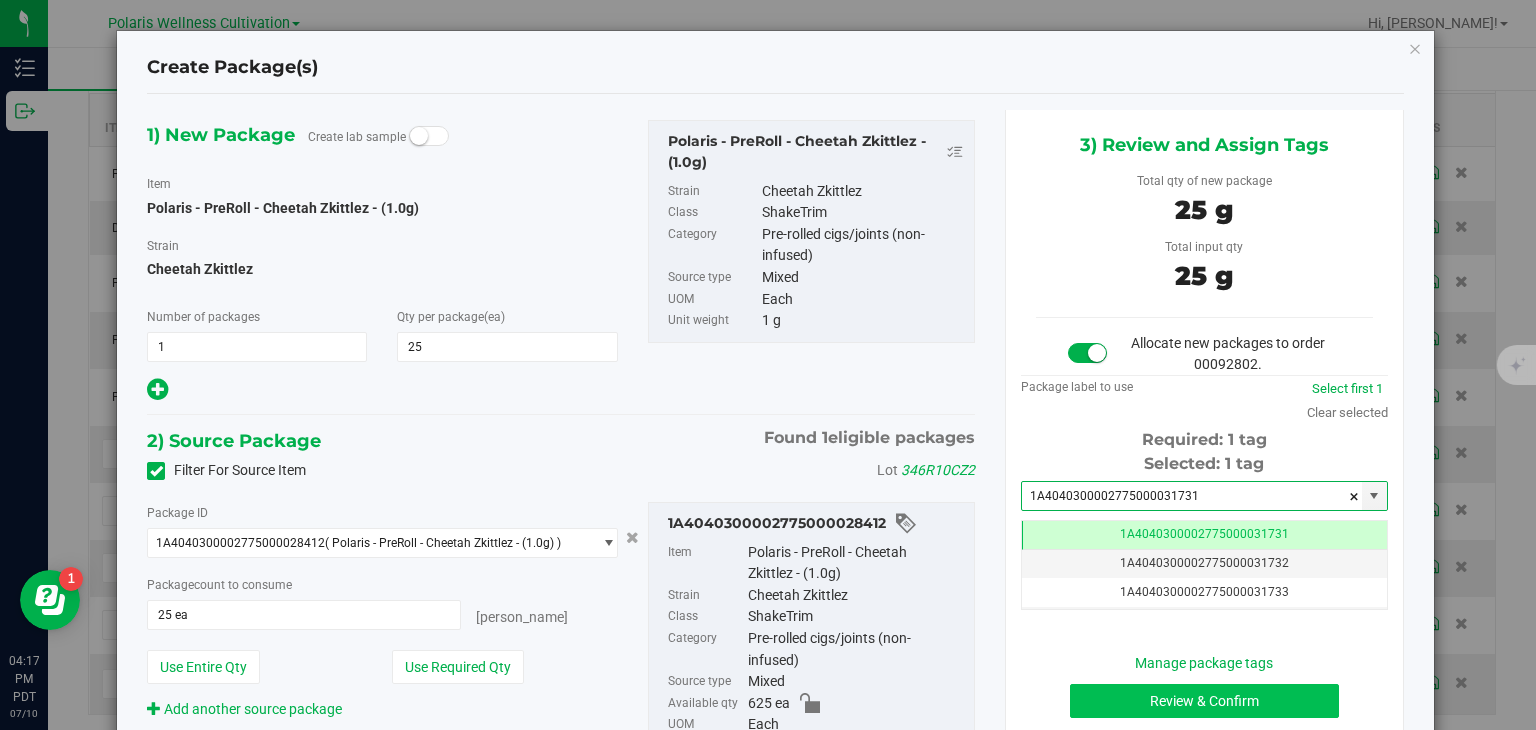 type on "1A4040300002775000031731" 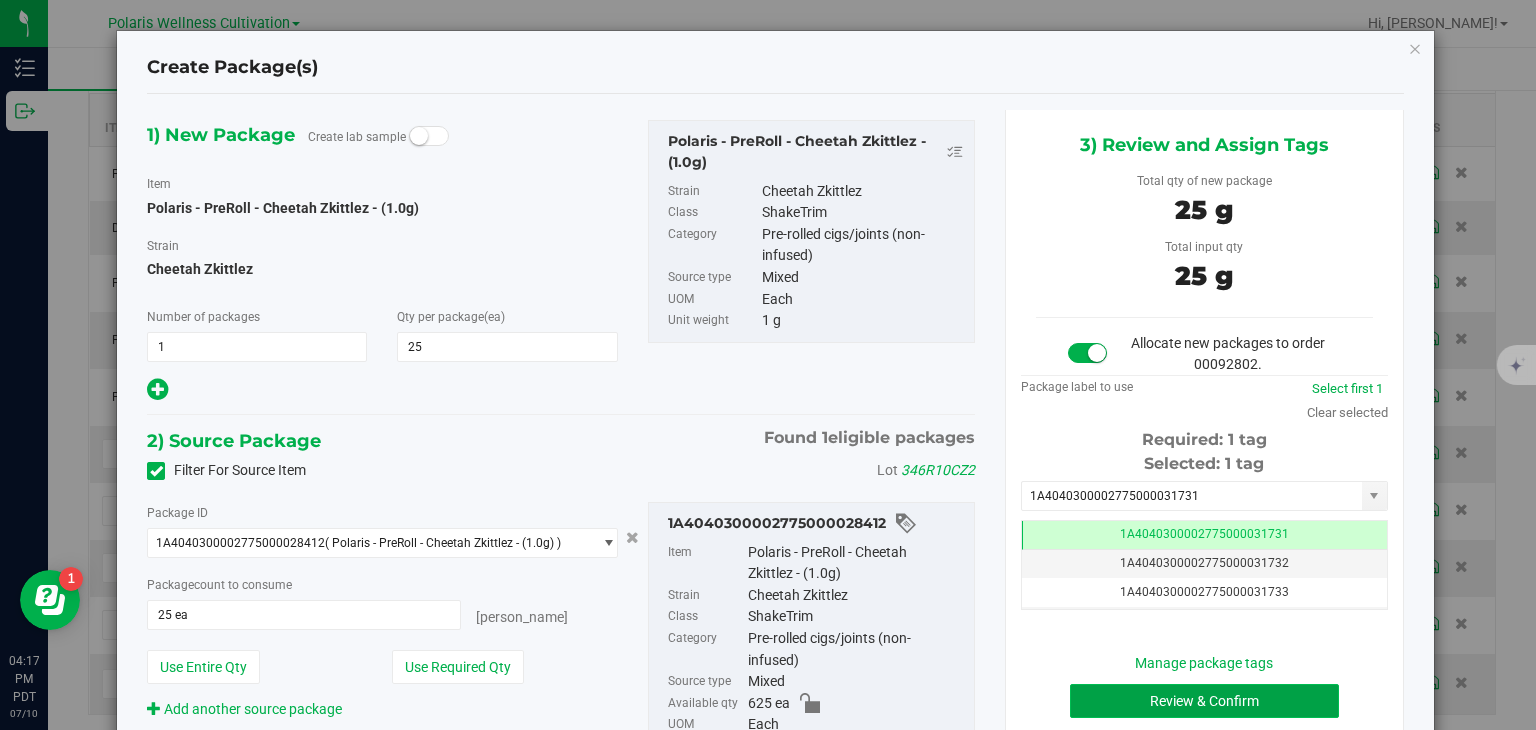 click on "Review & Confirm" at bounding box center [1204, 701] 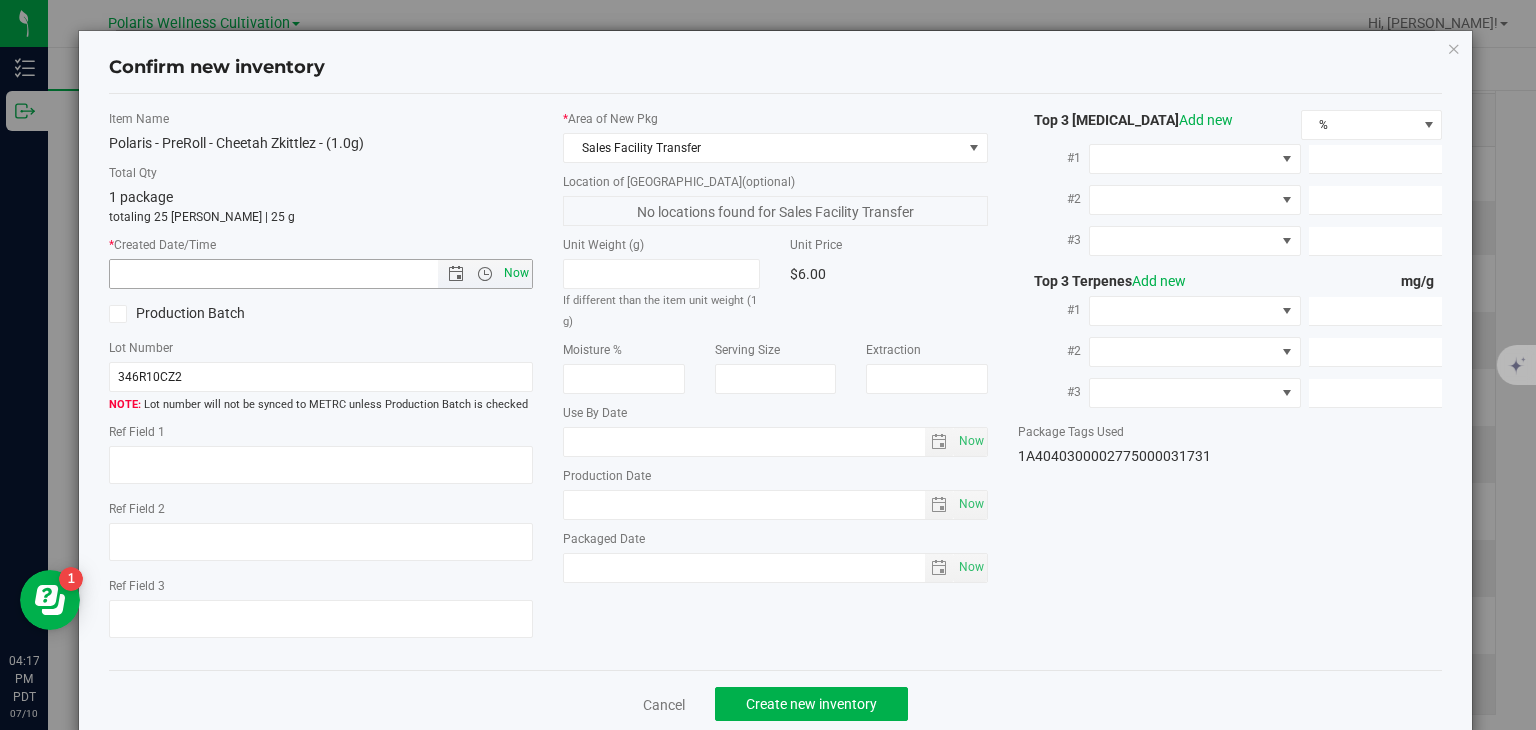 click on "Now" at bounding box center (517, 273) 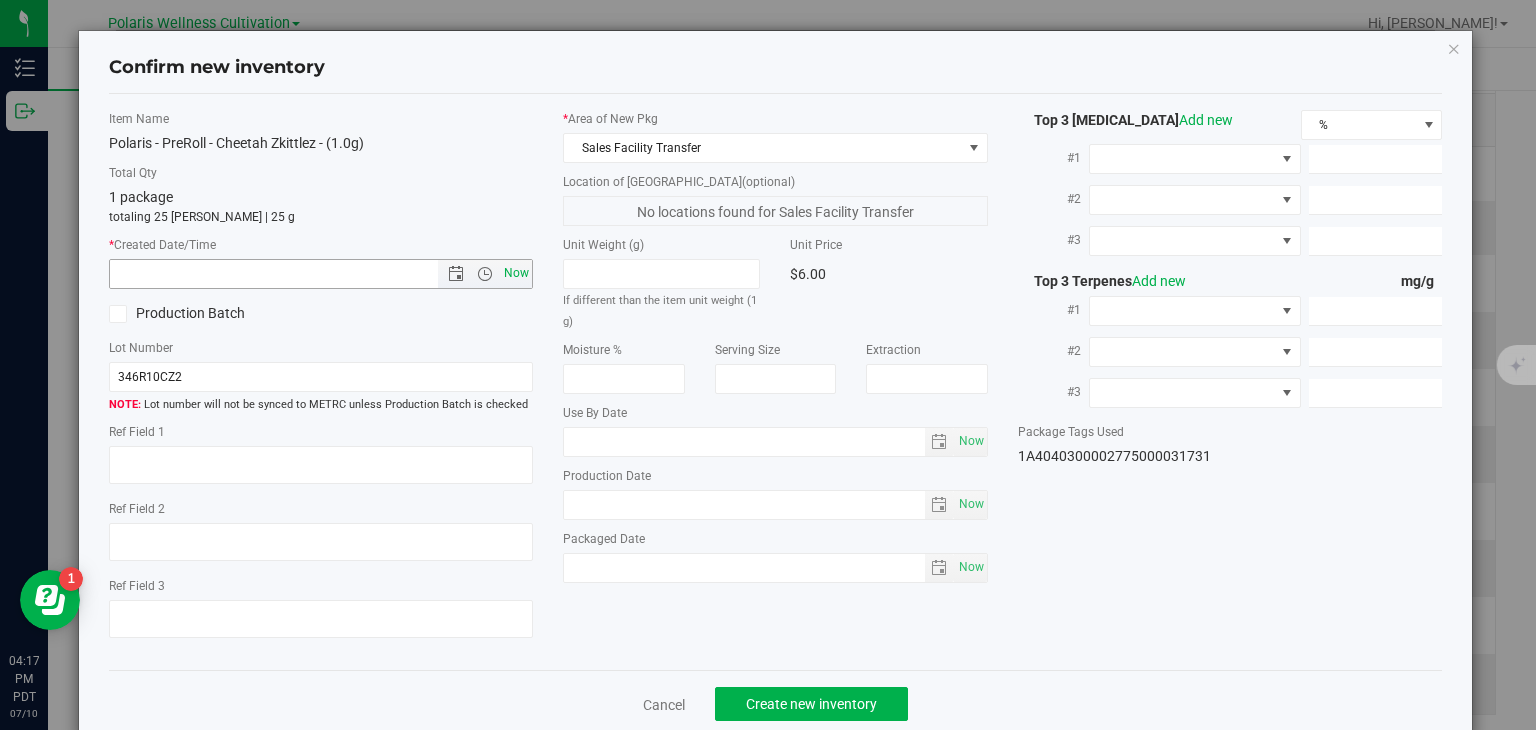 type on "[DATE] 4:17 PM" 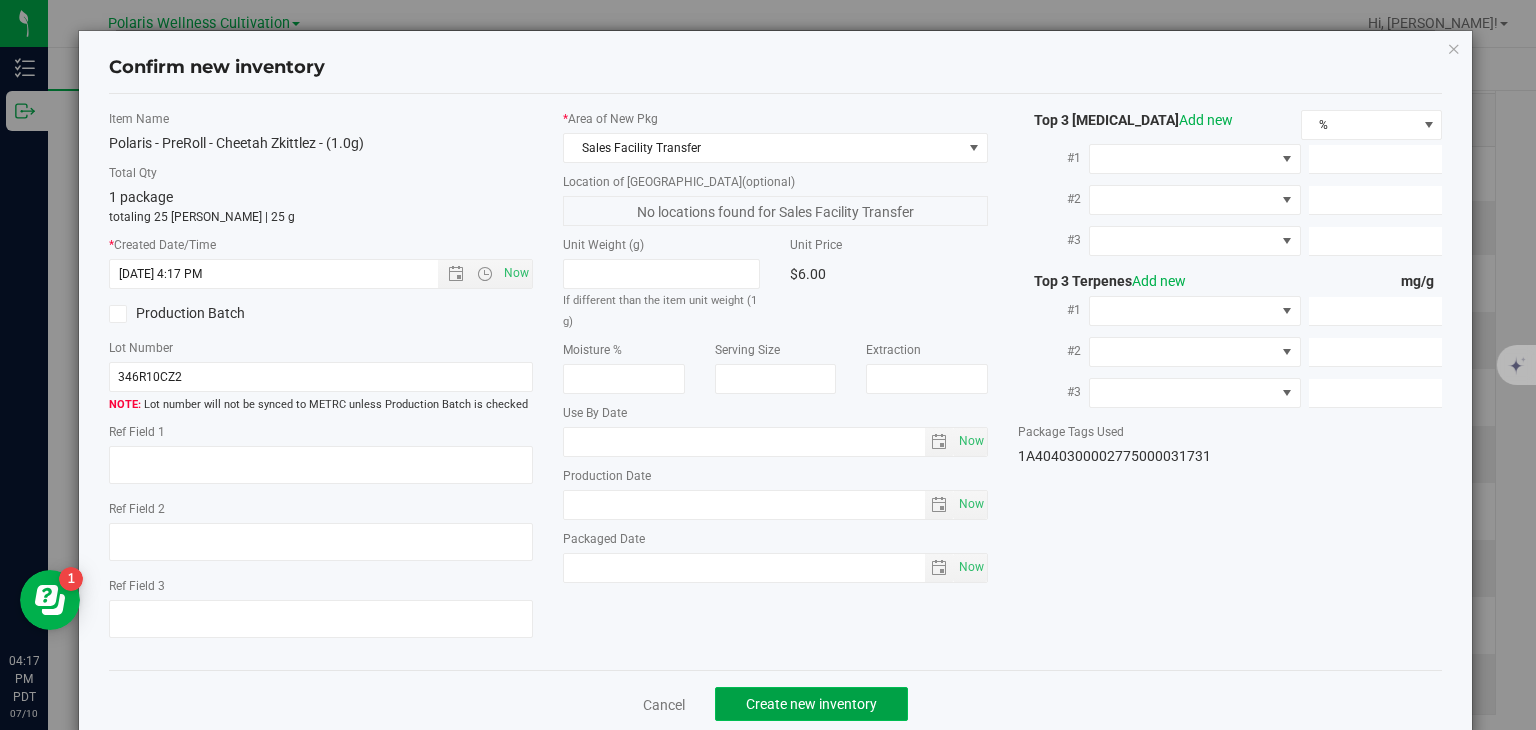click on "Create new inventory" 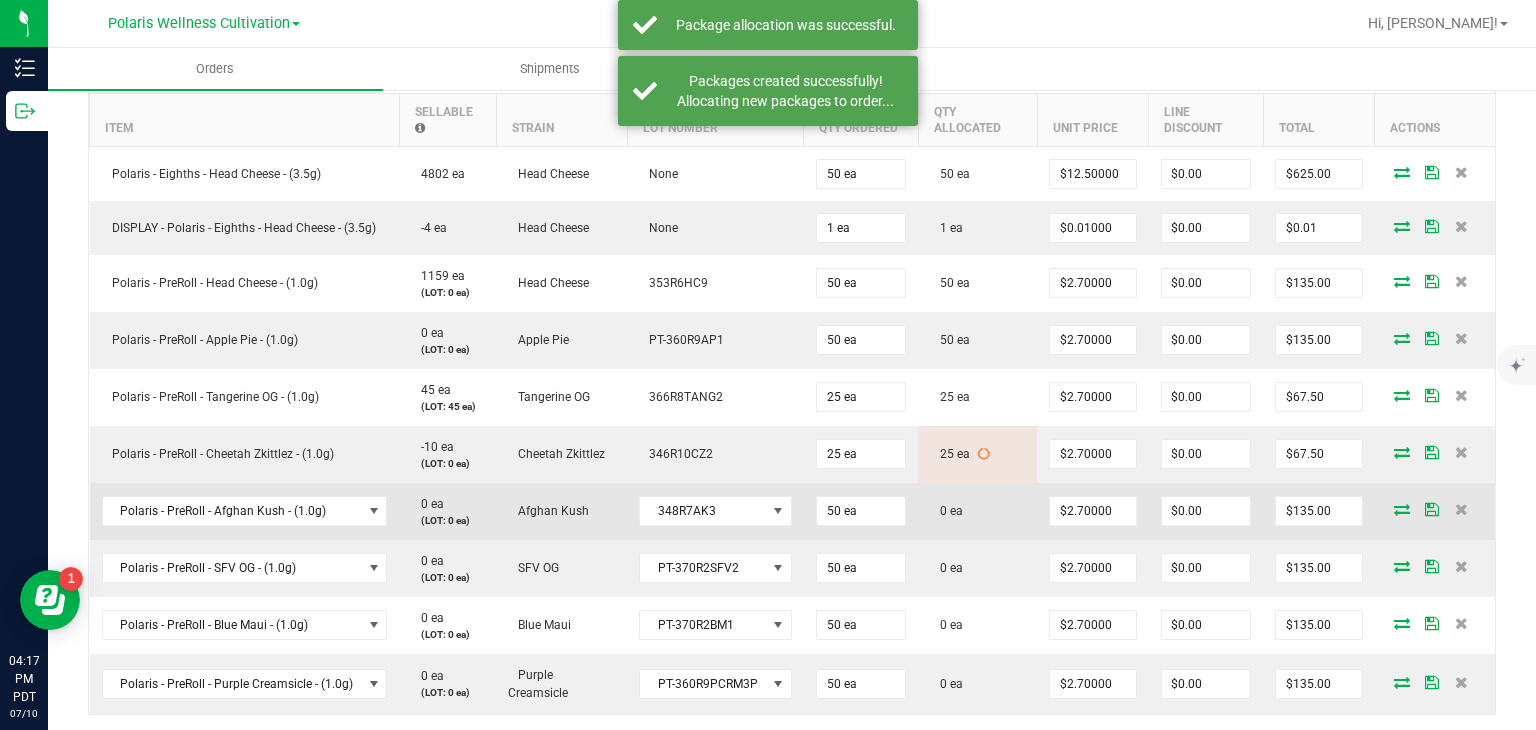 click at bounding box center (1402, 509) 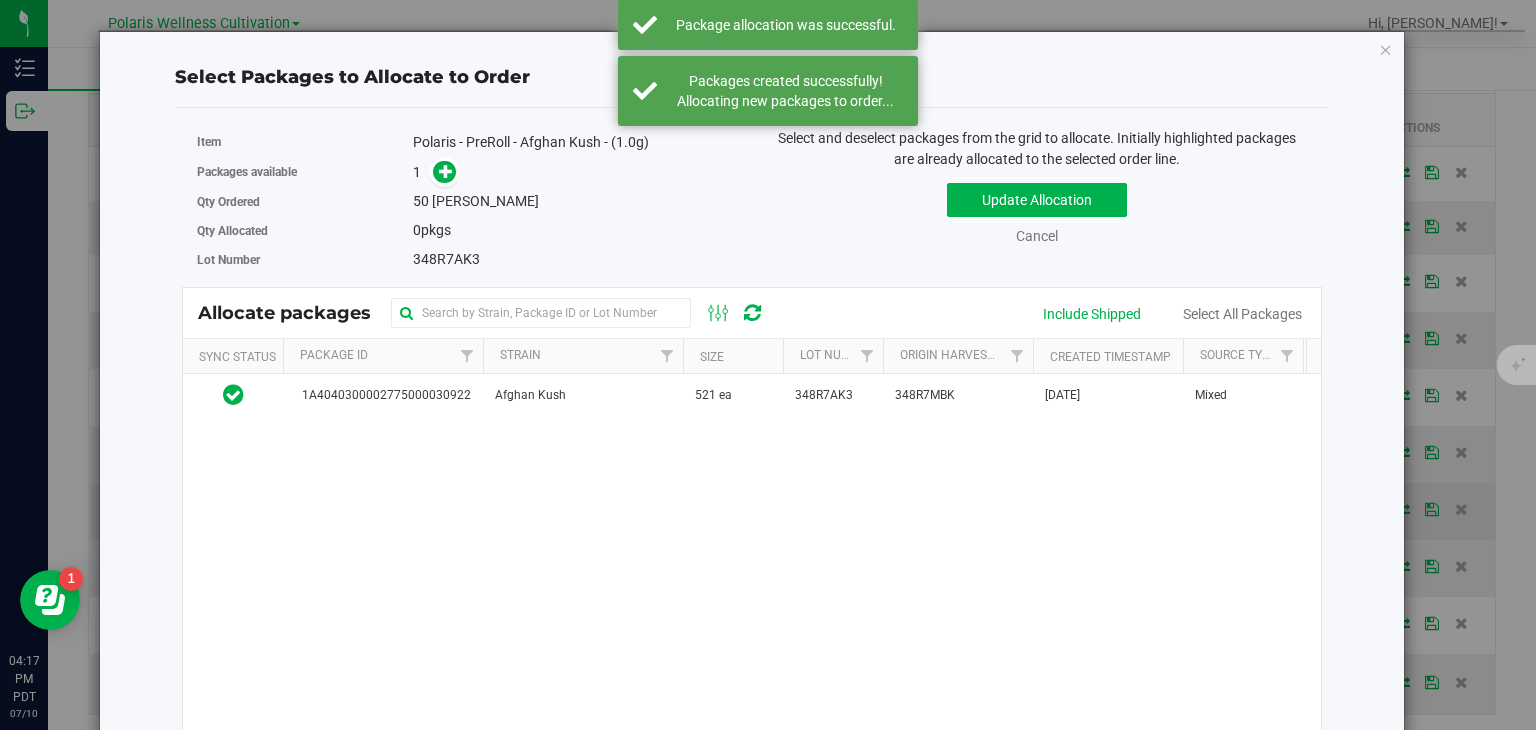 click on "Select Packages to Allocate to Order
Item
Polaris - PreRoll - Afghan Kush - (1.0g)
Packages available
1
Qty Ordered
50
0" at bounding box center [775, 365] 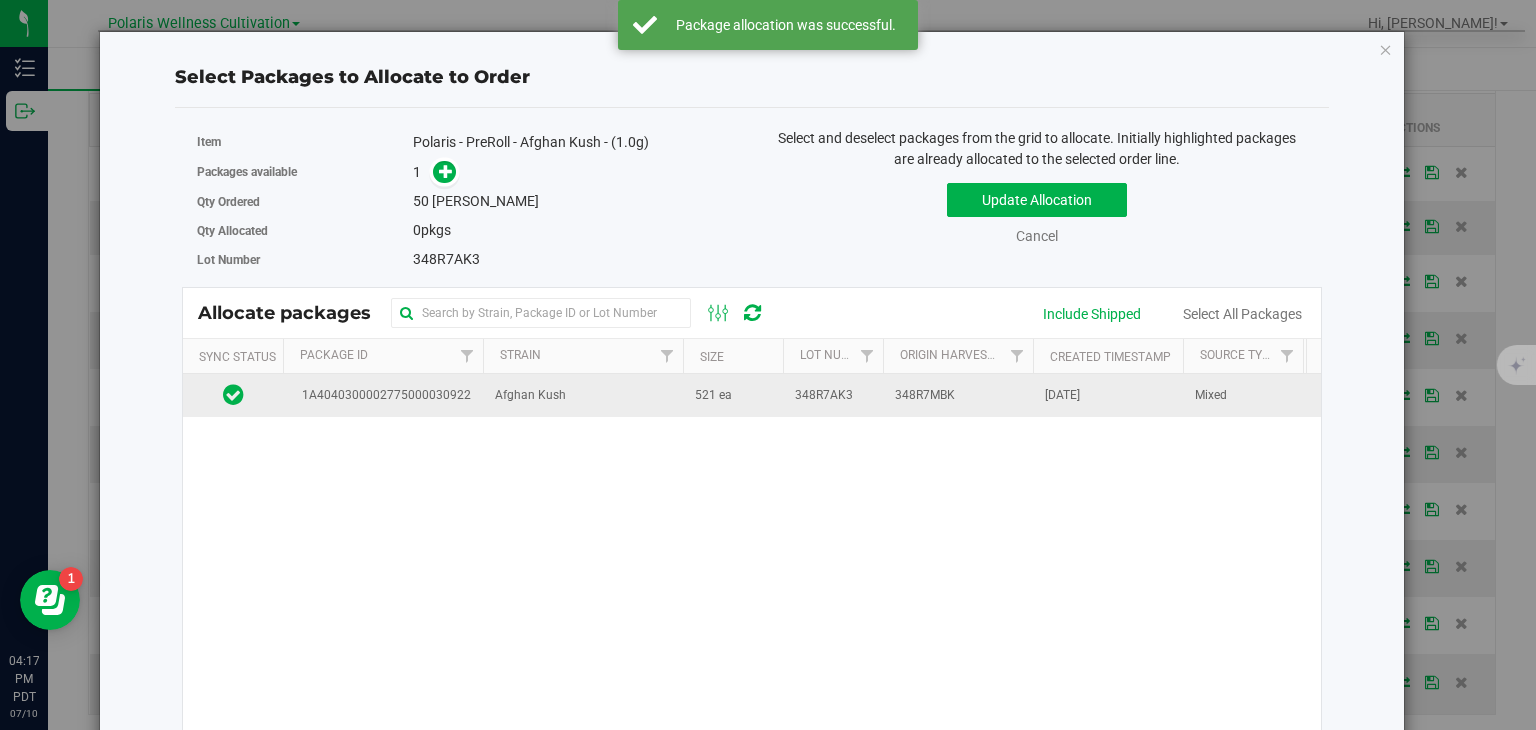 click on "348R7MBK" at bounding box center [925, 395] 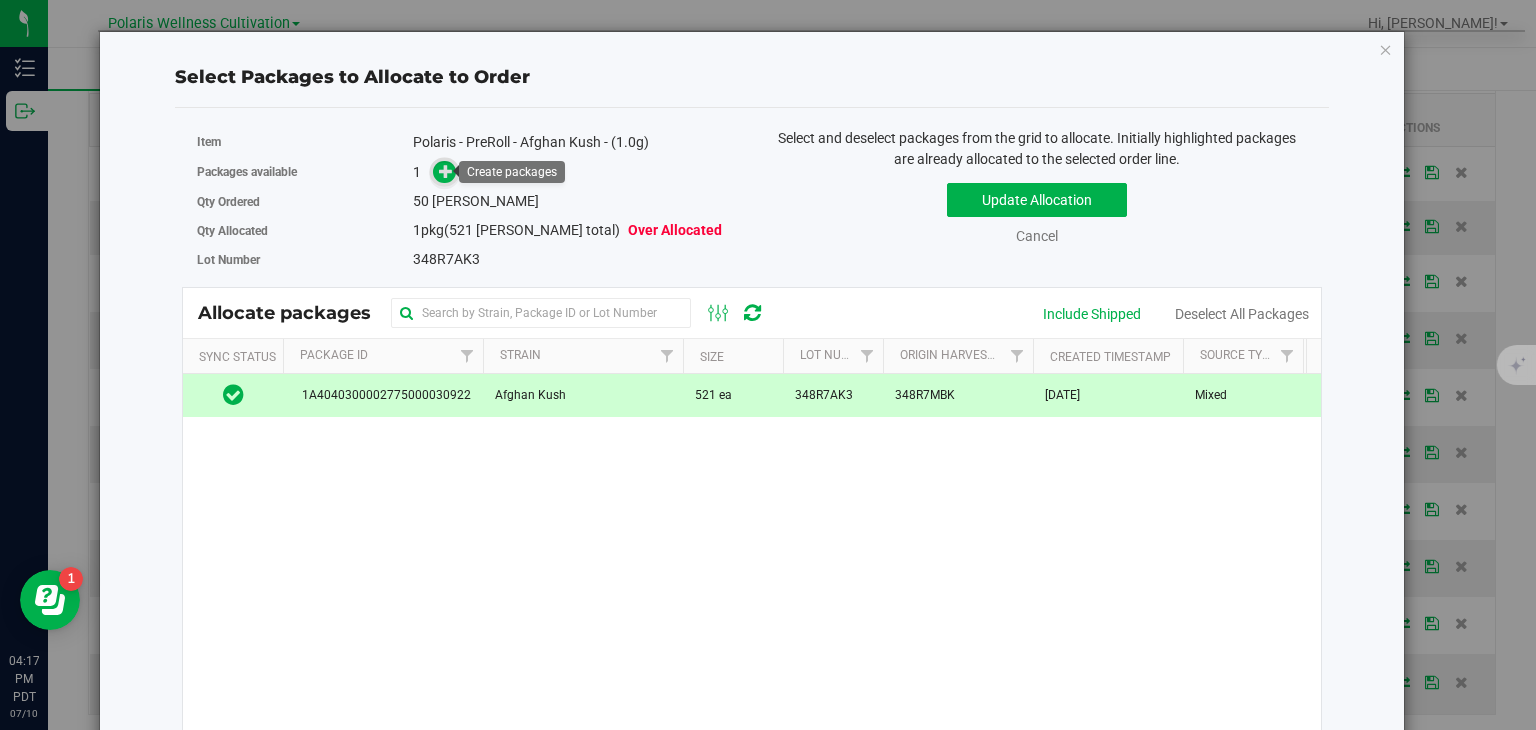click at bounding box center [446, 170] 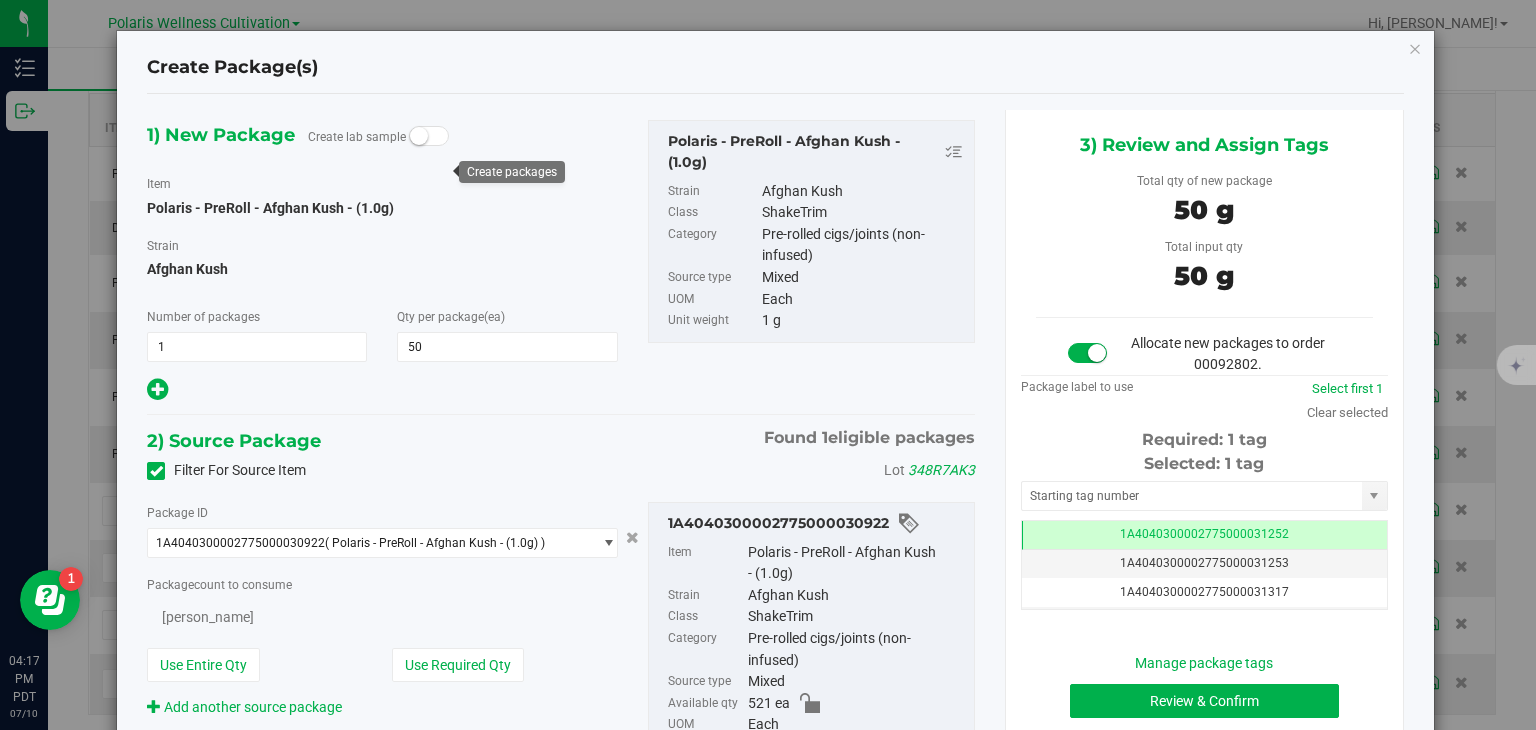 type on "50" 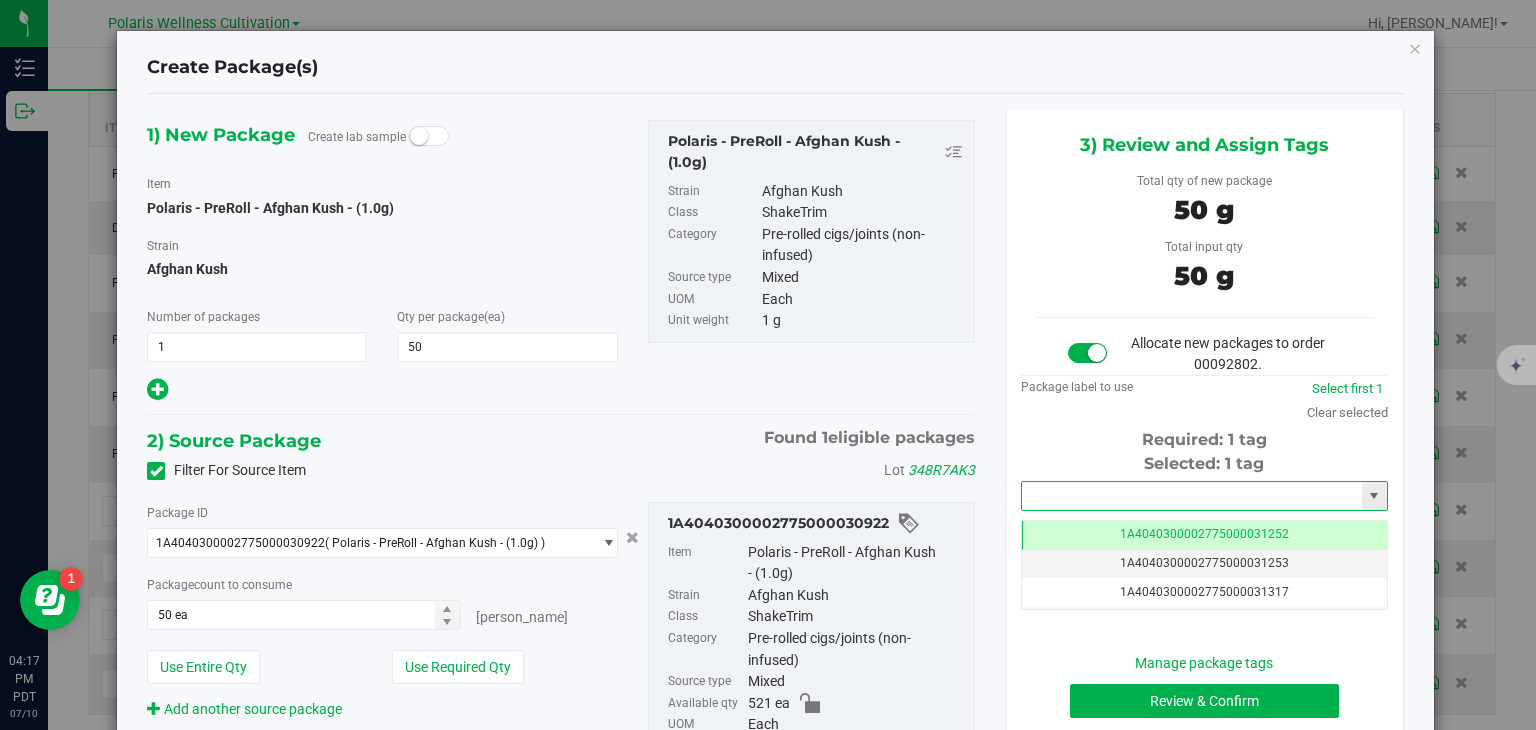 click at bounding box center [1192, 496] 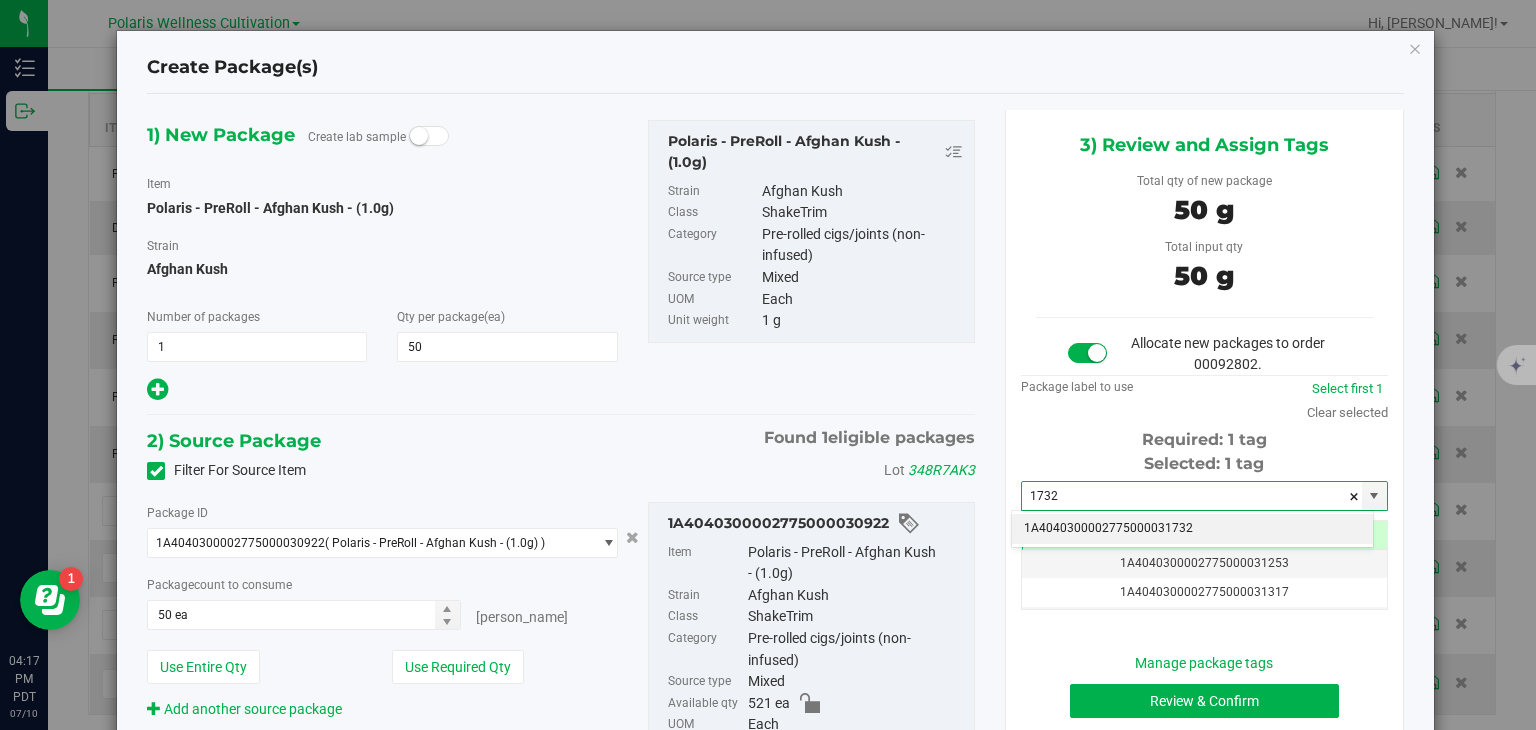 click on "1A4040300002775000031732" at bounding box center (1192, 529) 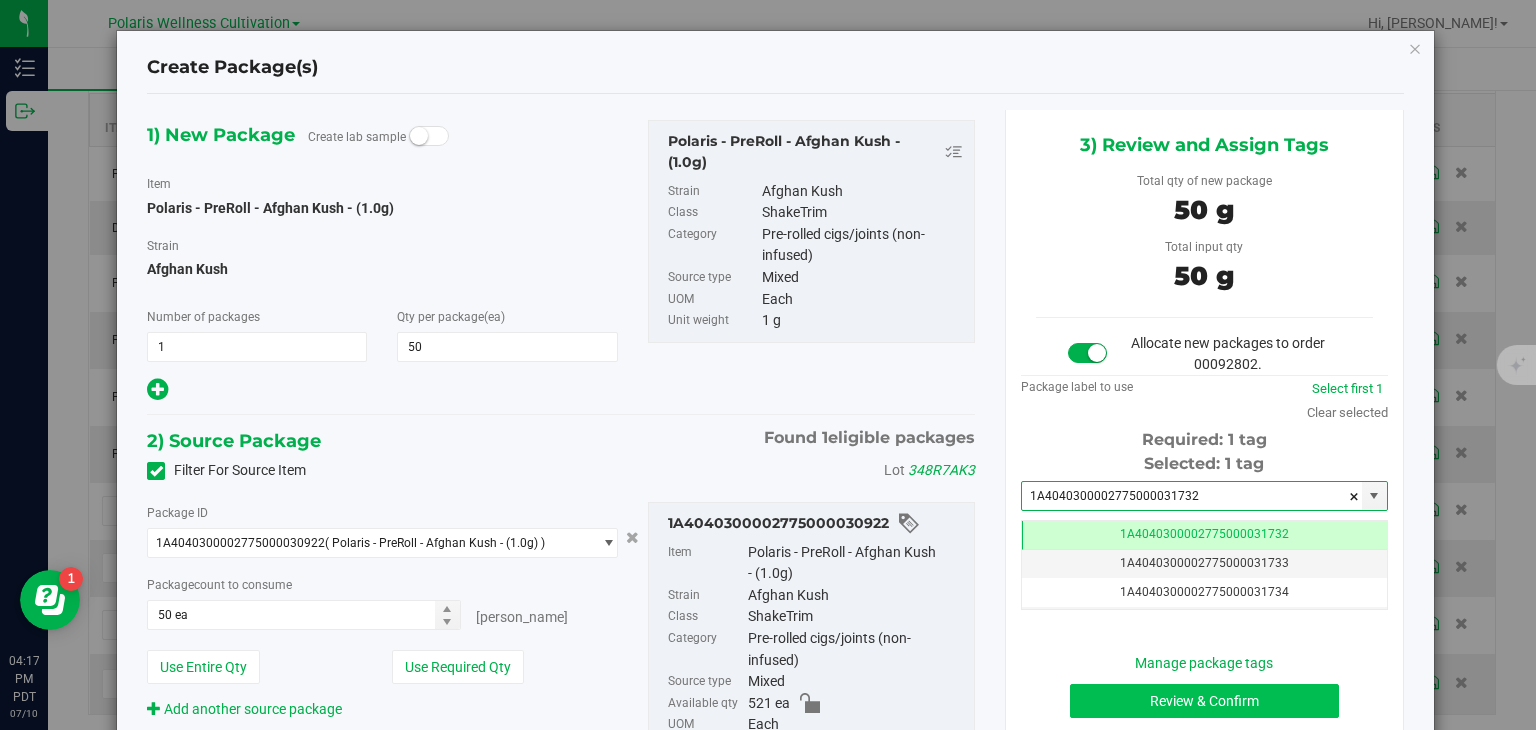 type on "1A4040300002775000031732" 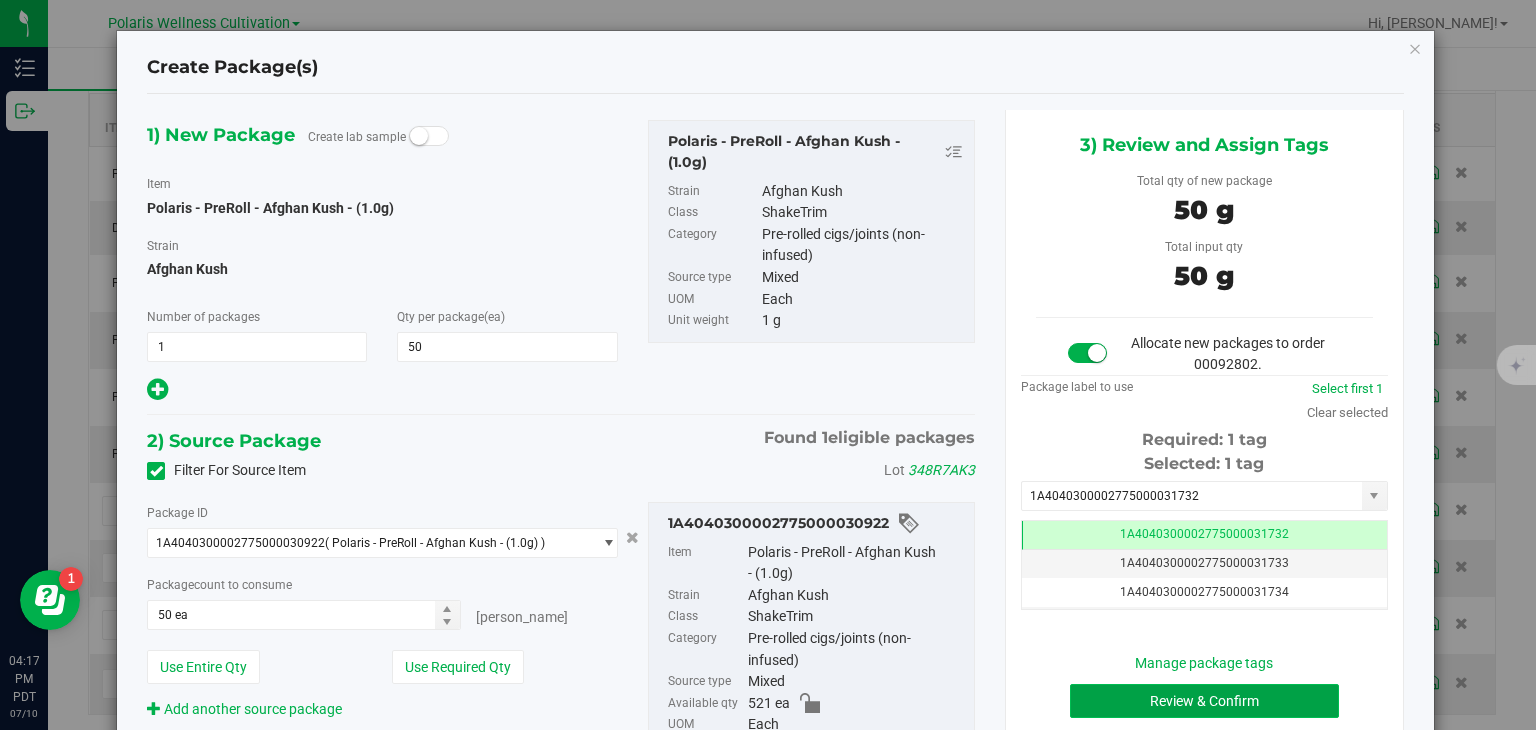 click on "Review & Confirm" at bounding box center [1204, 701] 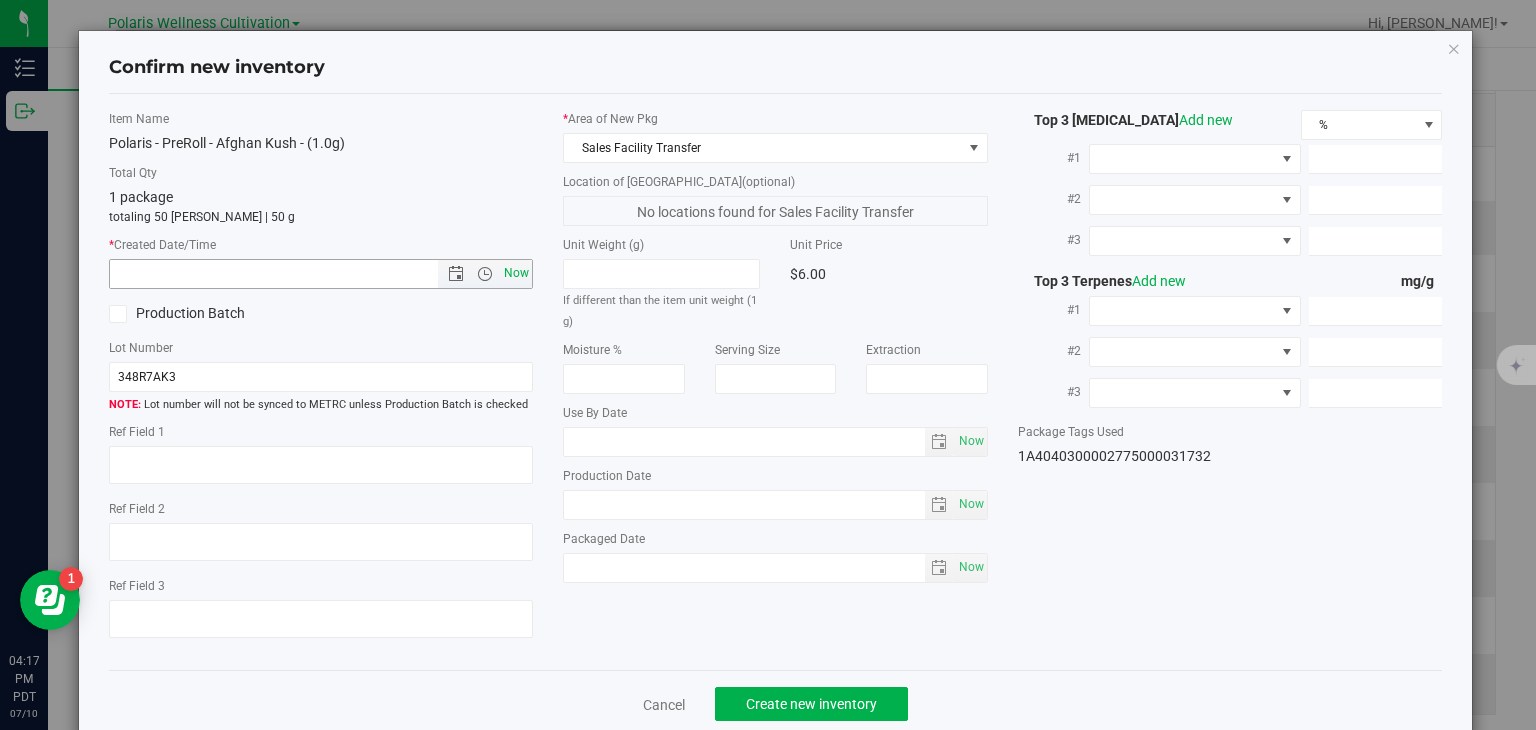 click on "Now" at bounding box center (517, 273) 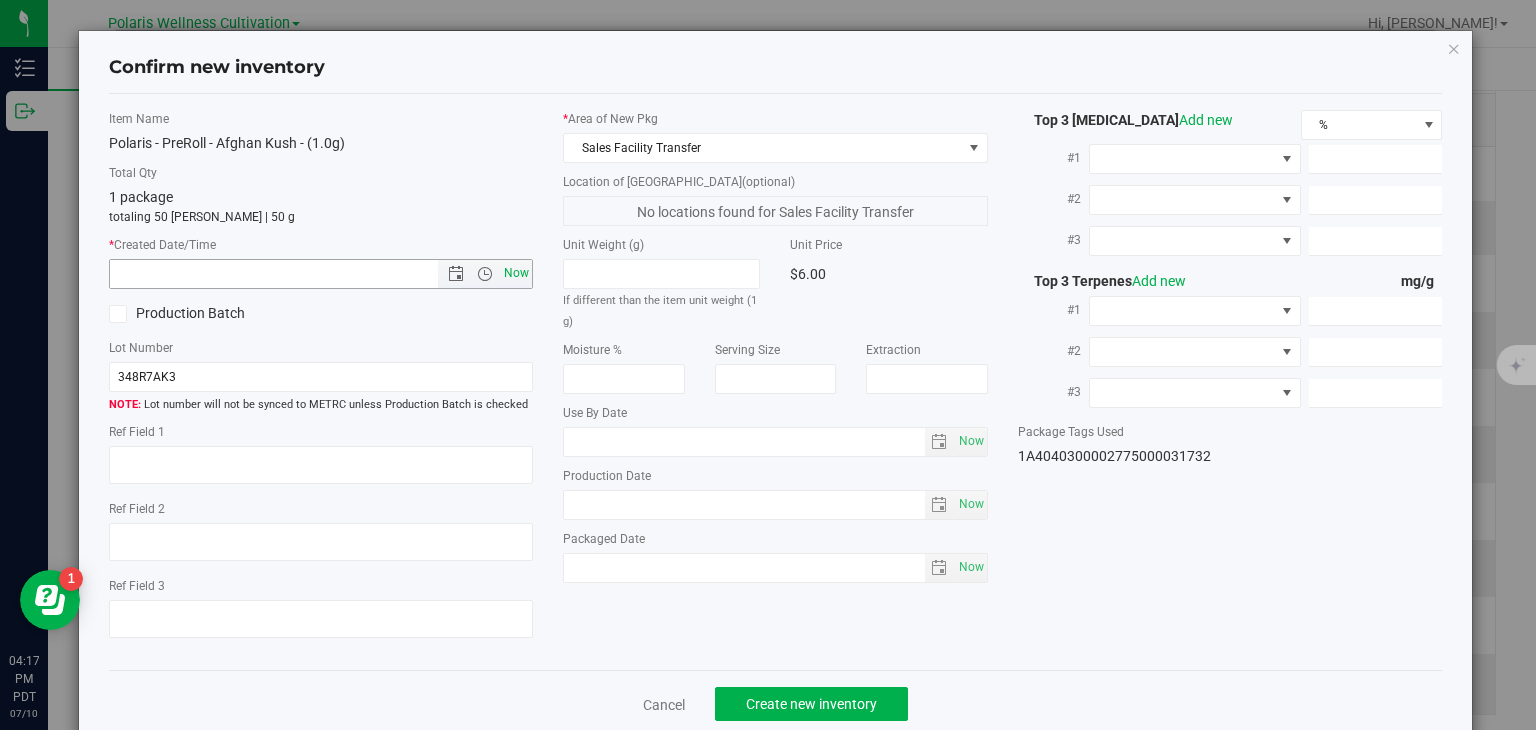 type on "[DATE] 4:17 PM" 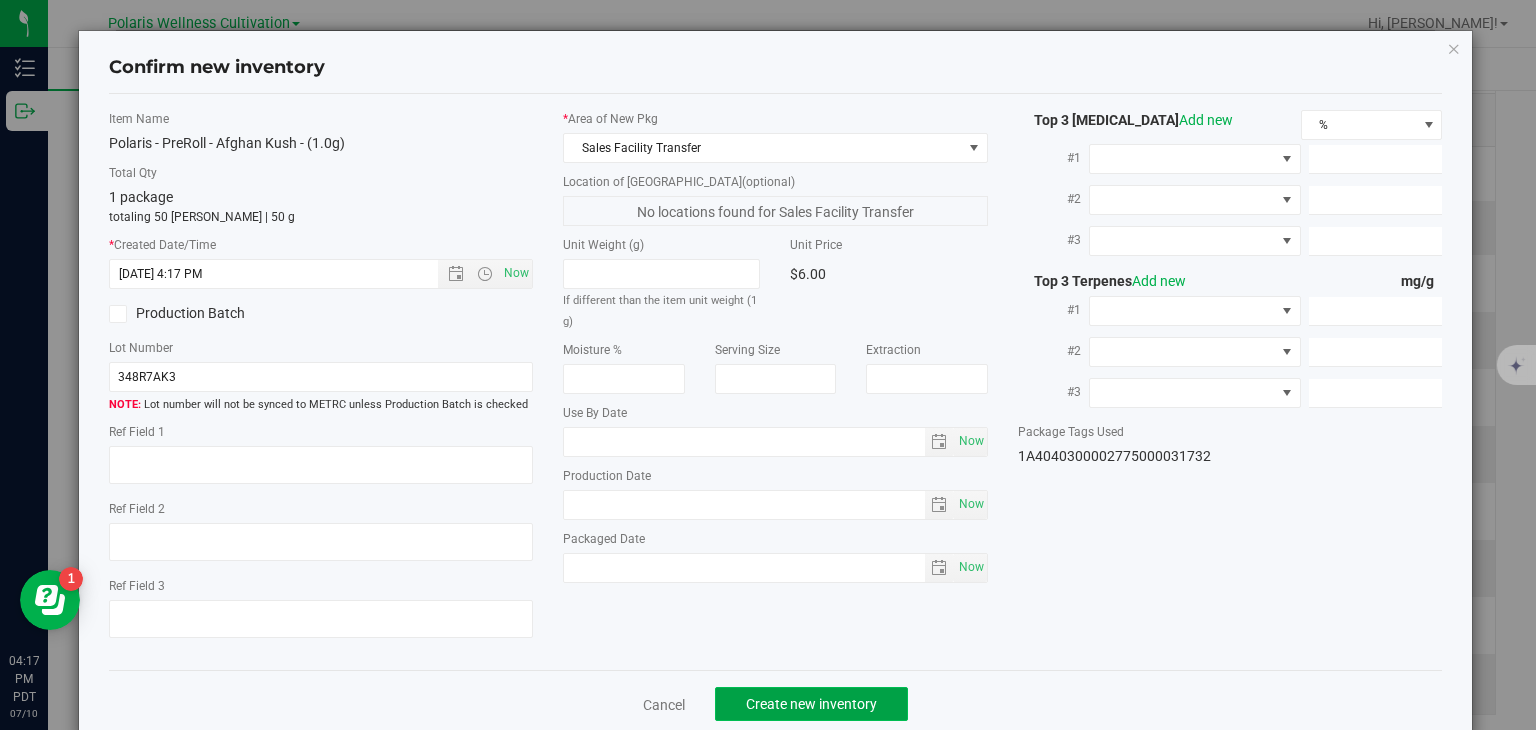 click on "Create new inventory" 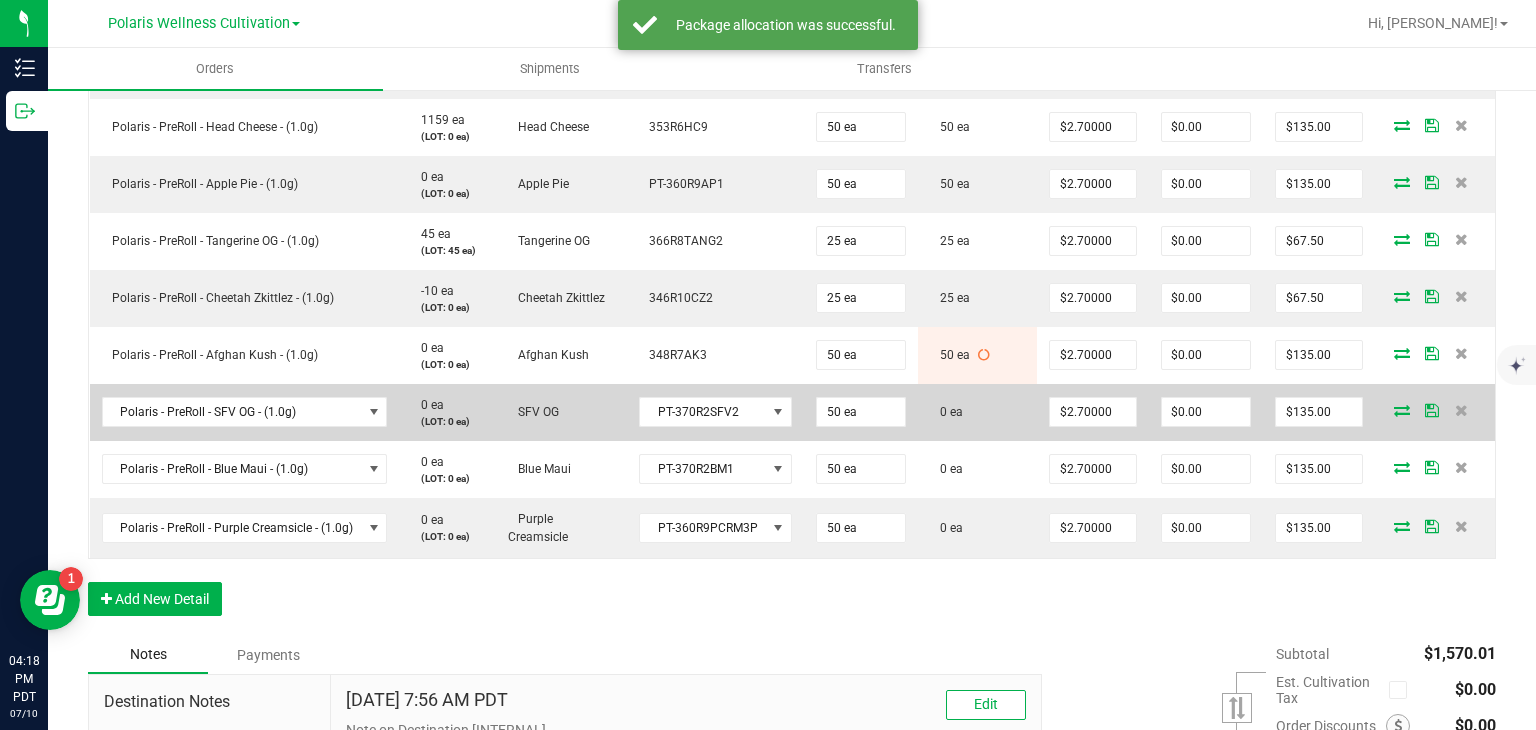 click at bounding box center (1402, 410) 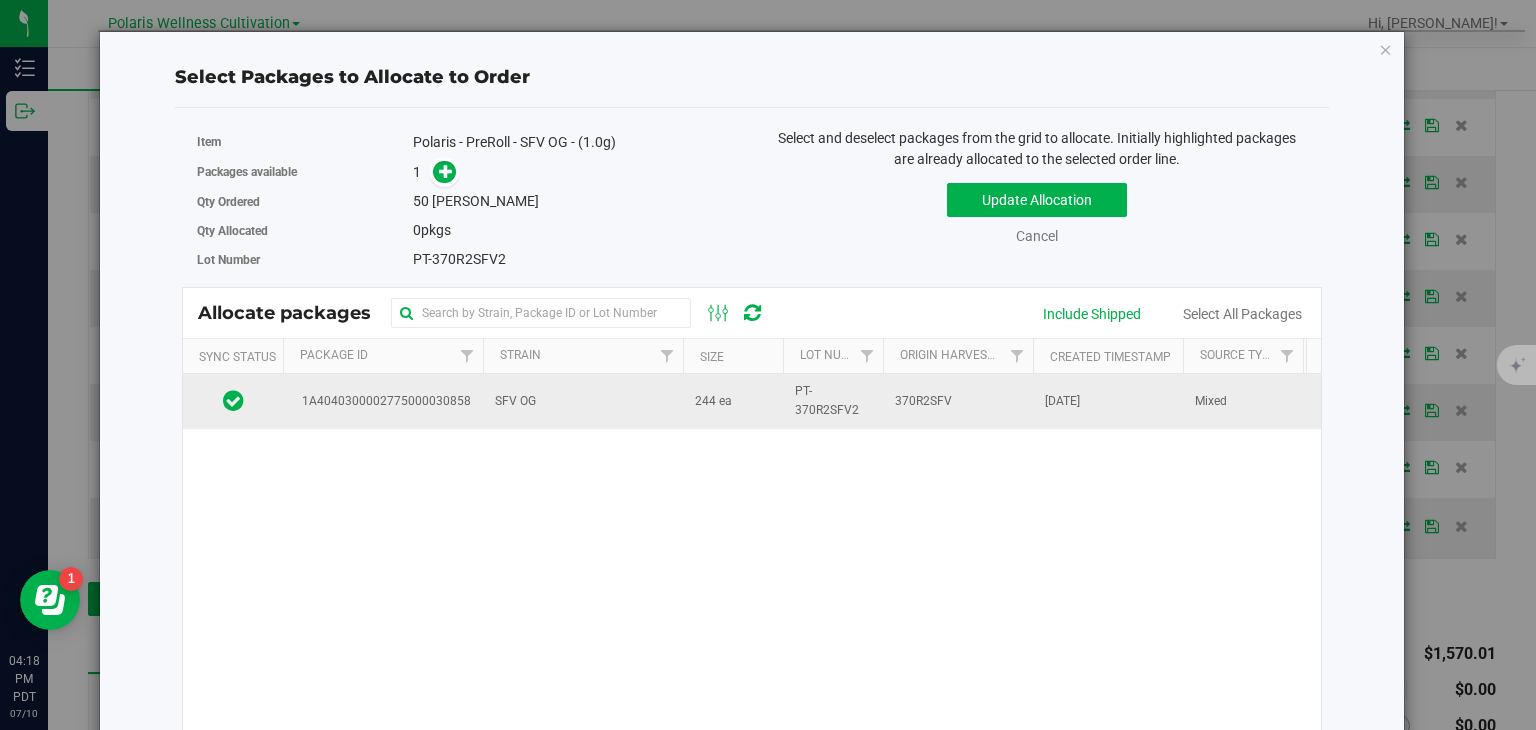 click on "SFV OG" at bounding box center (583, 401) 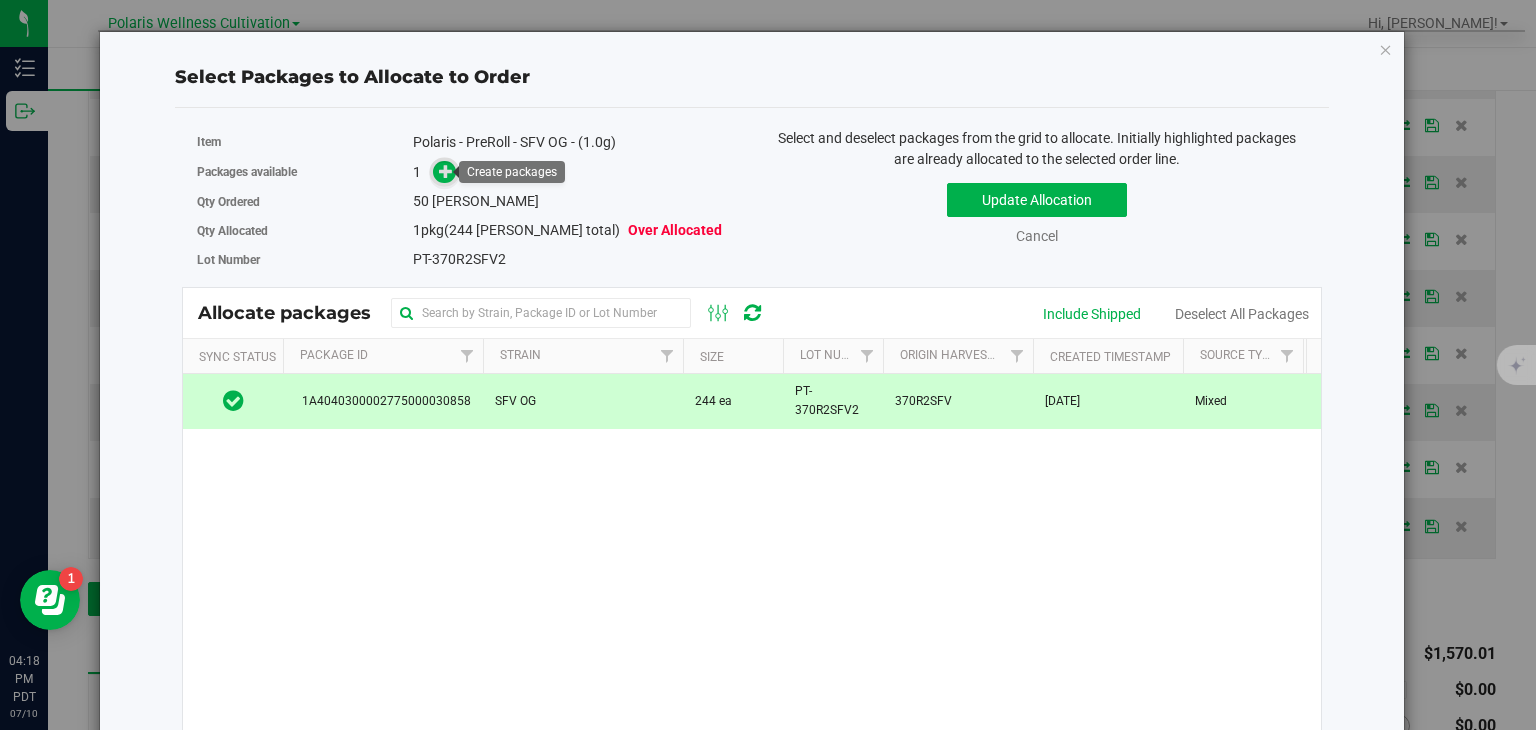 click at bounding box center (446, 171) 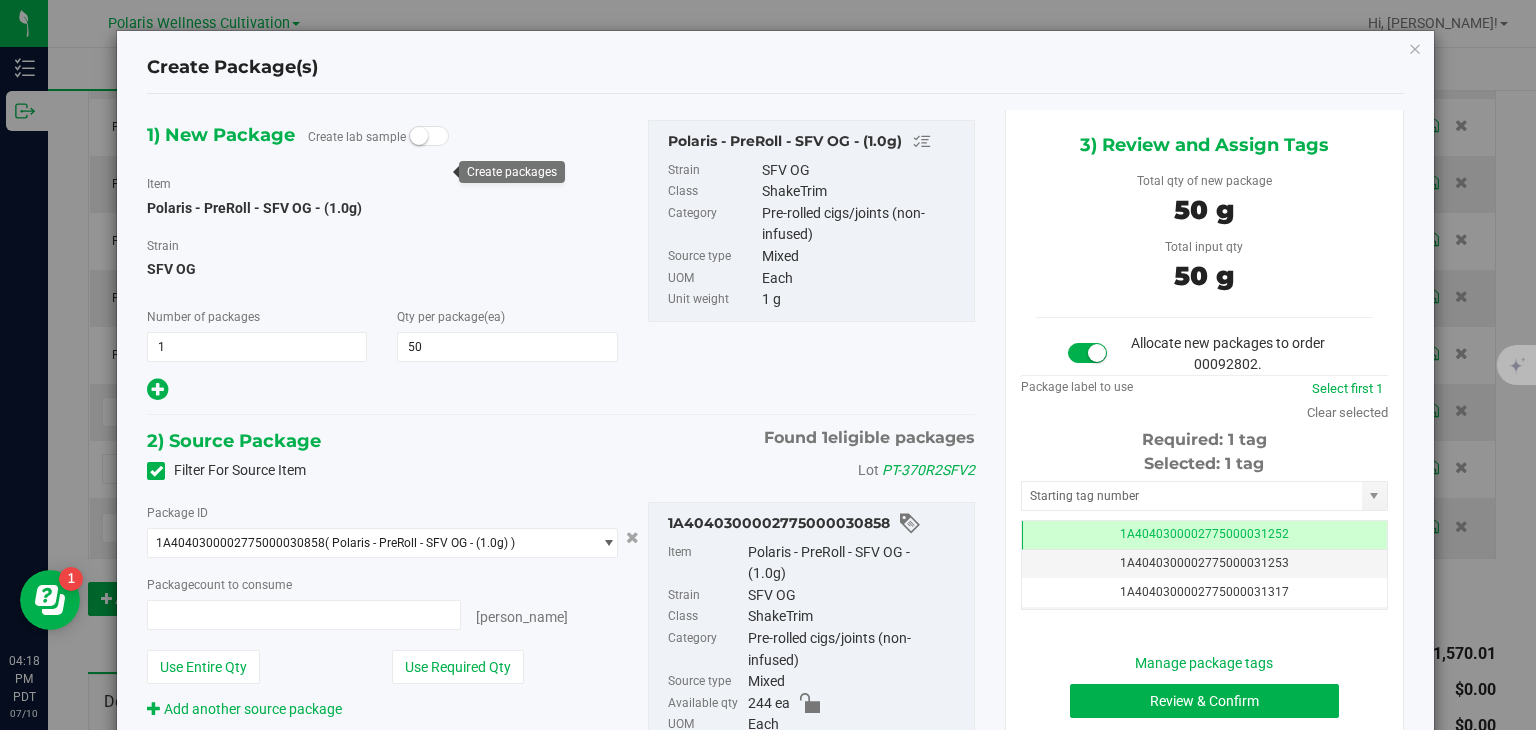 type on "50 ea" 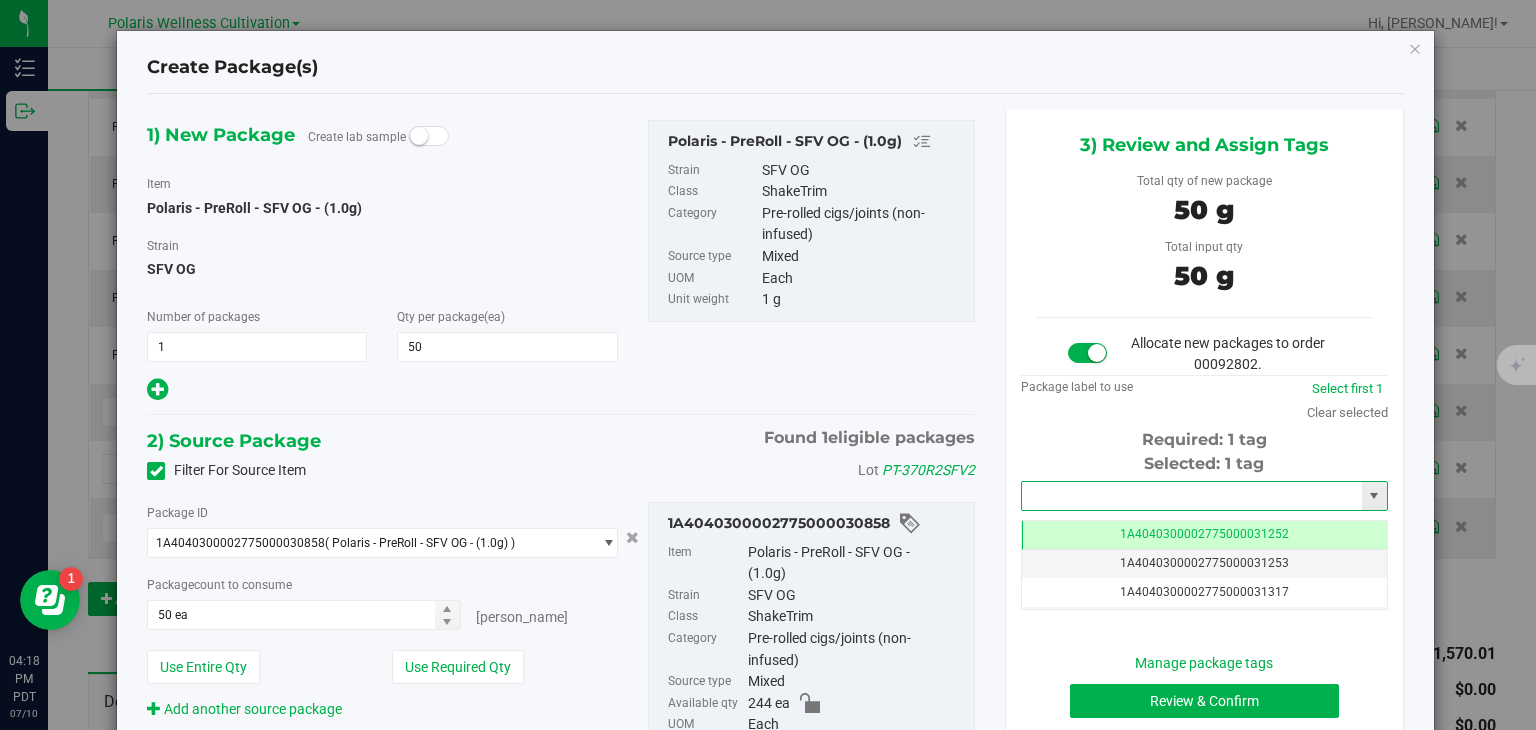 click at bounding box center (1192, 496) 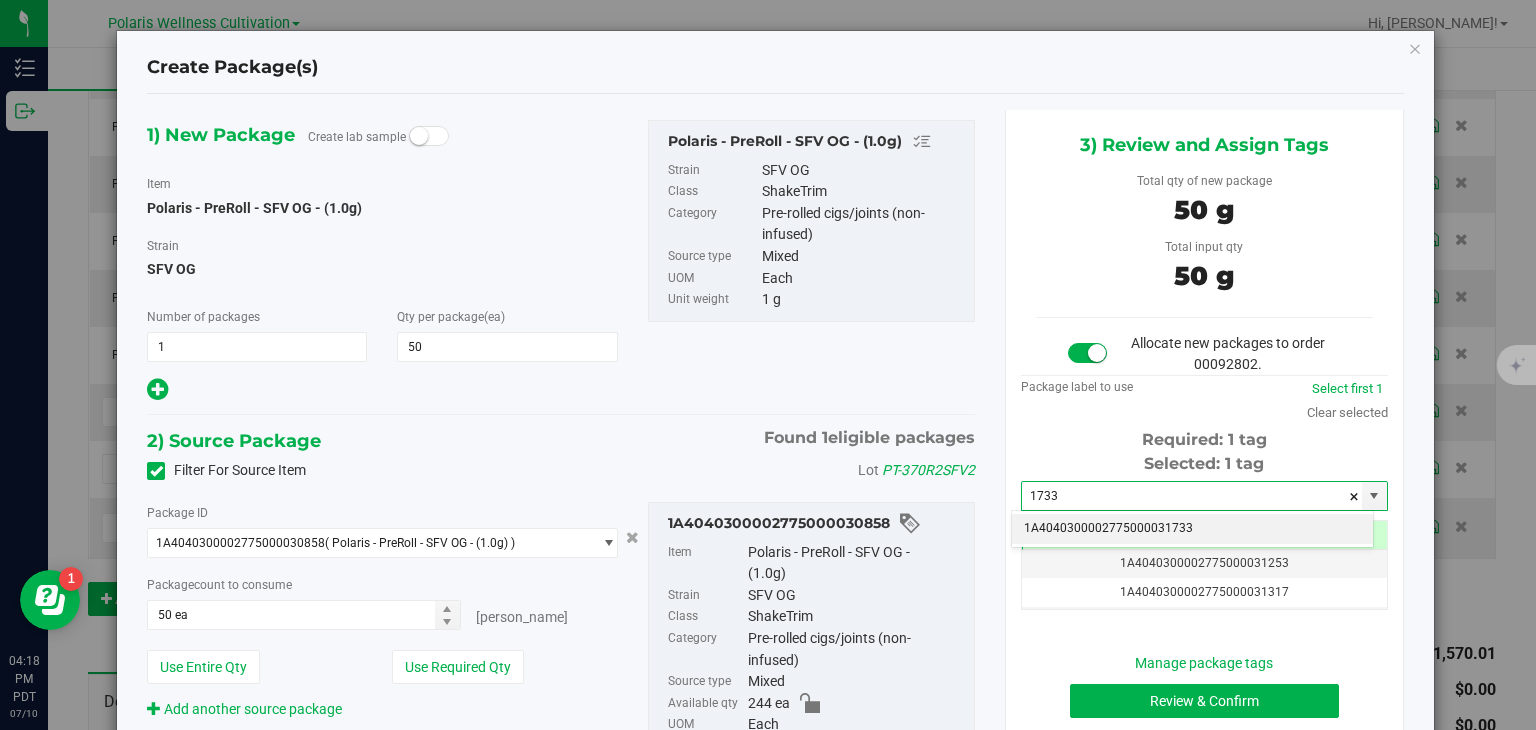 click on "1A4040300002775000031733" at bounding box center [1192, 529] 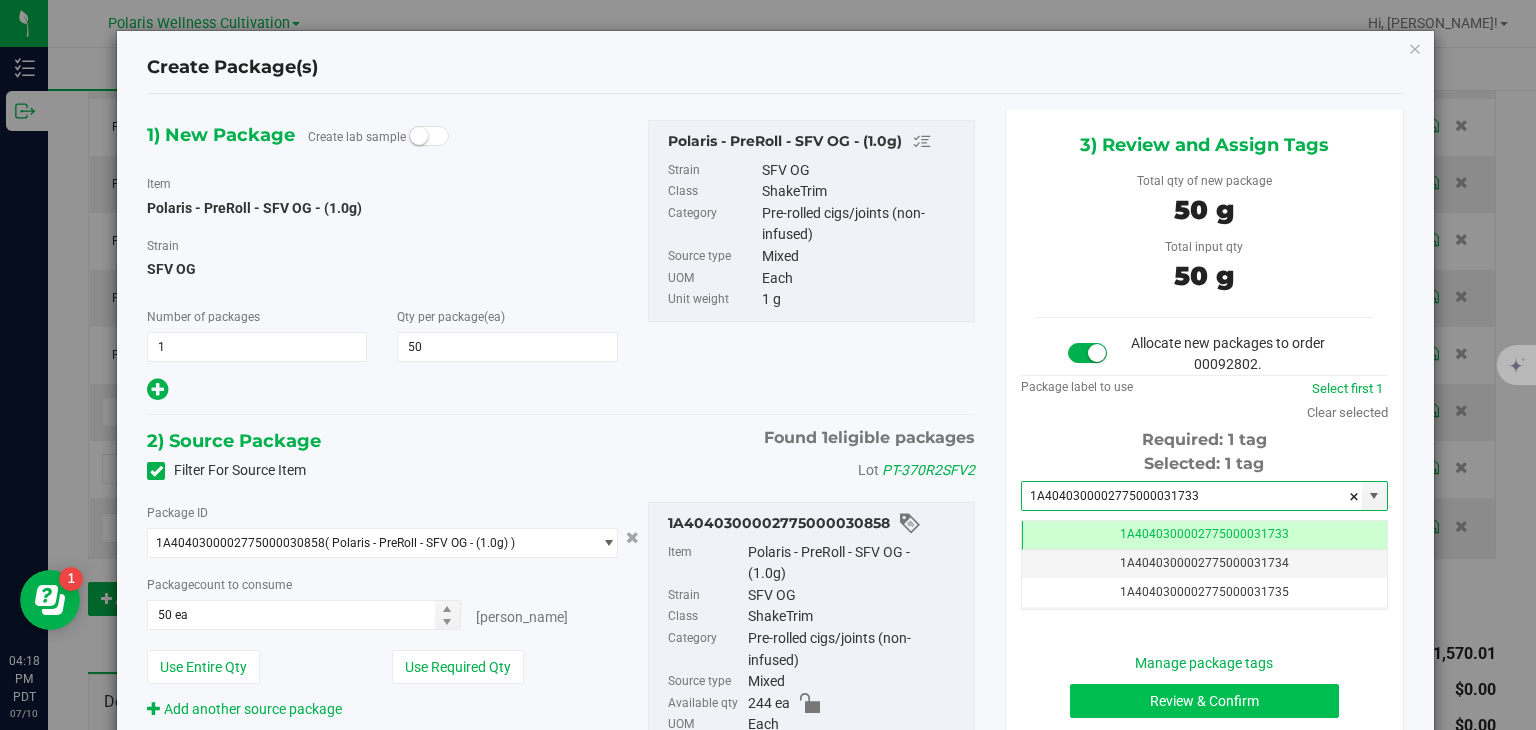 type on "1A4040300002775000031733" 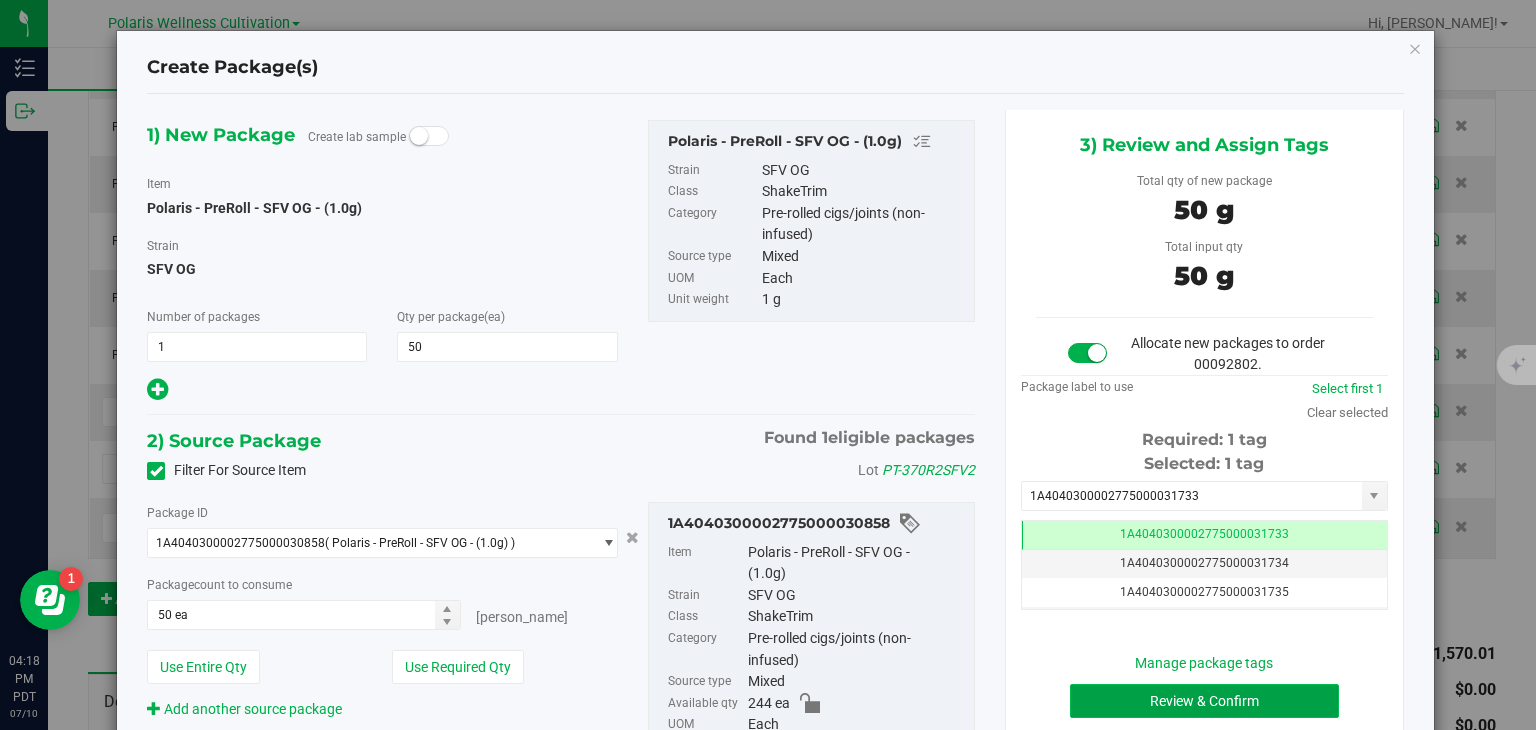 click on "Review & Confirm" at bounding box center (1204, 701) 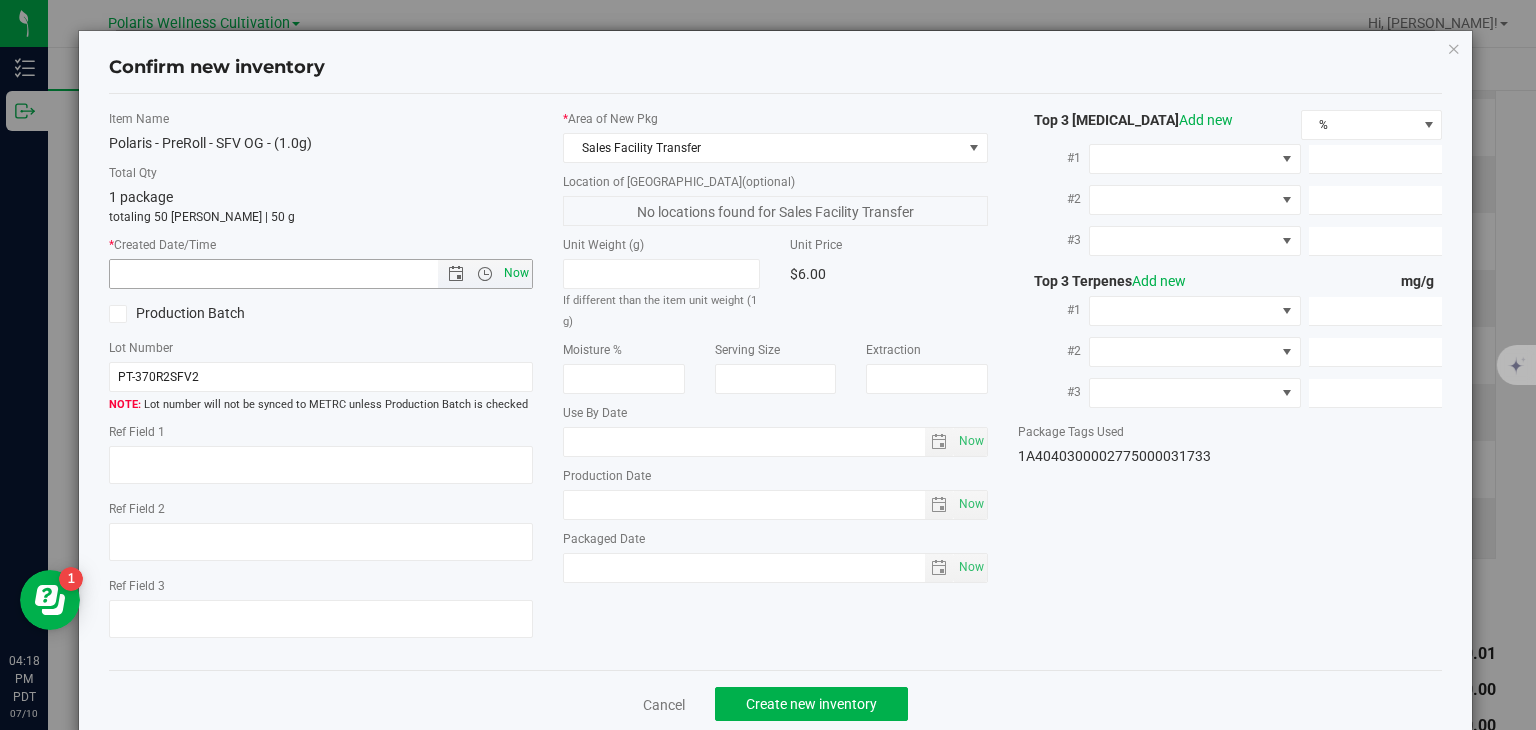 click on "Now" at bounding box center [517, 273] 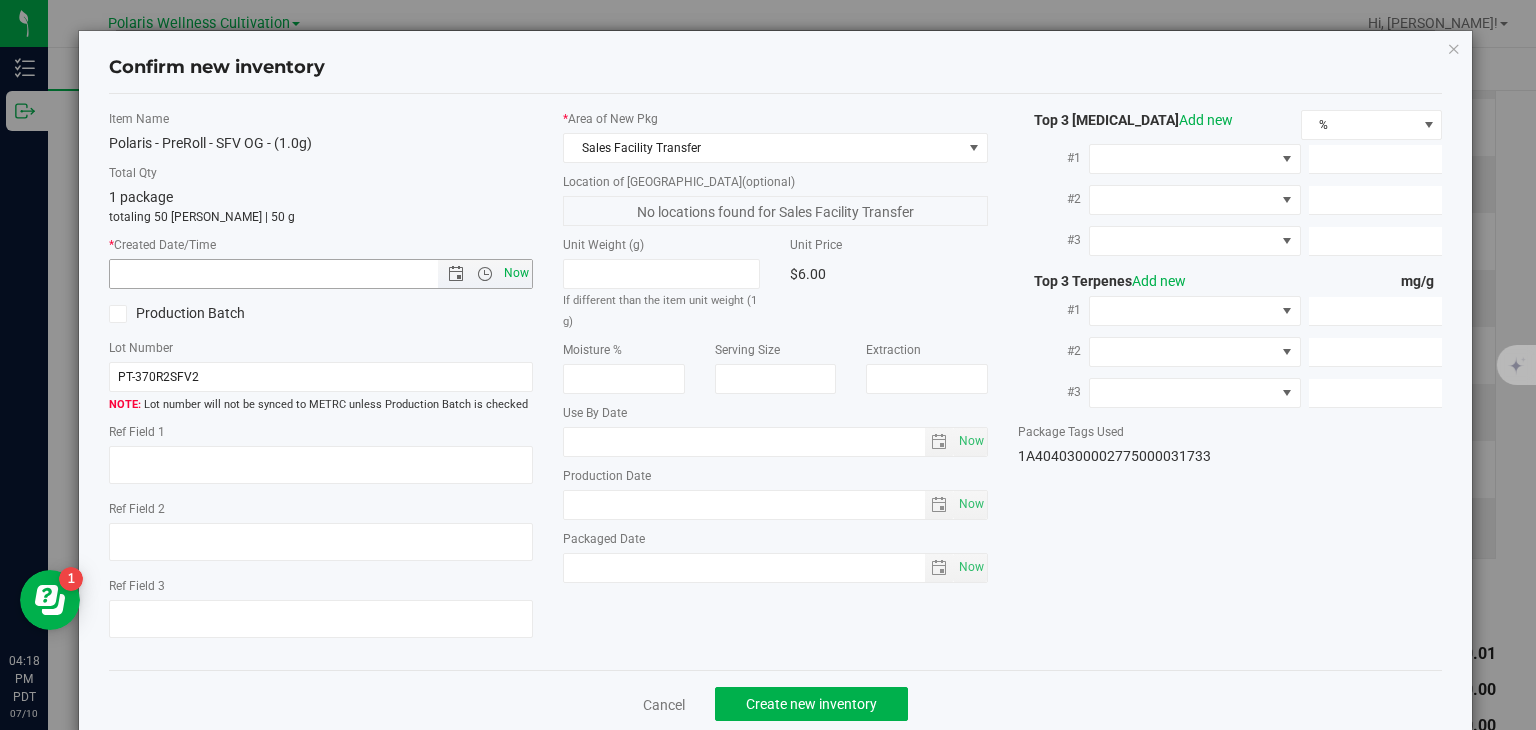 type on "[DATE] 4:18 PM" 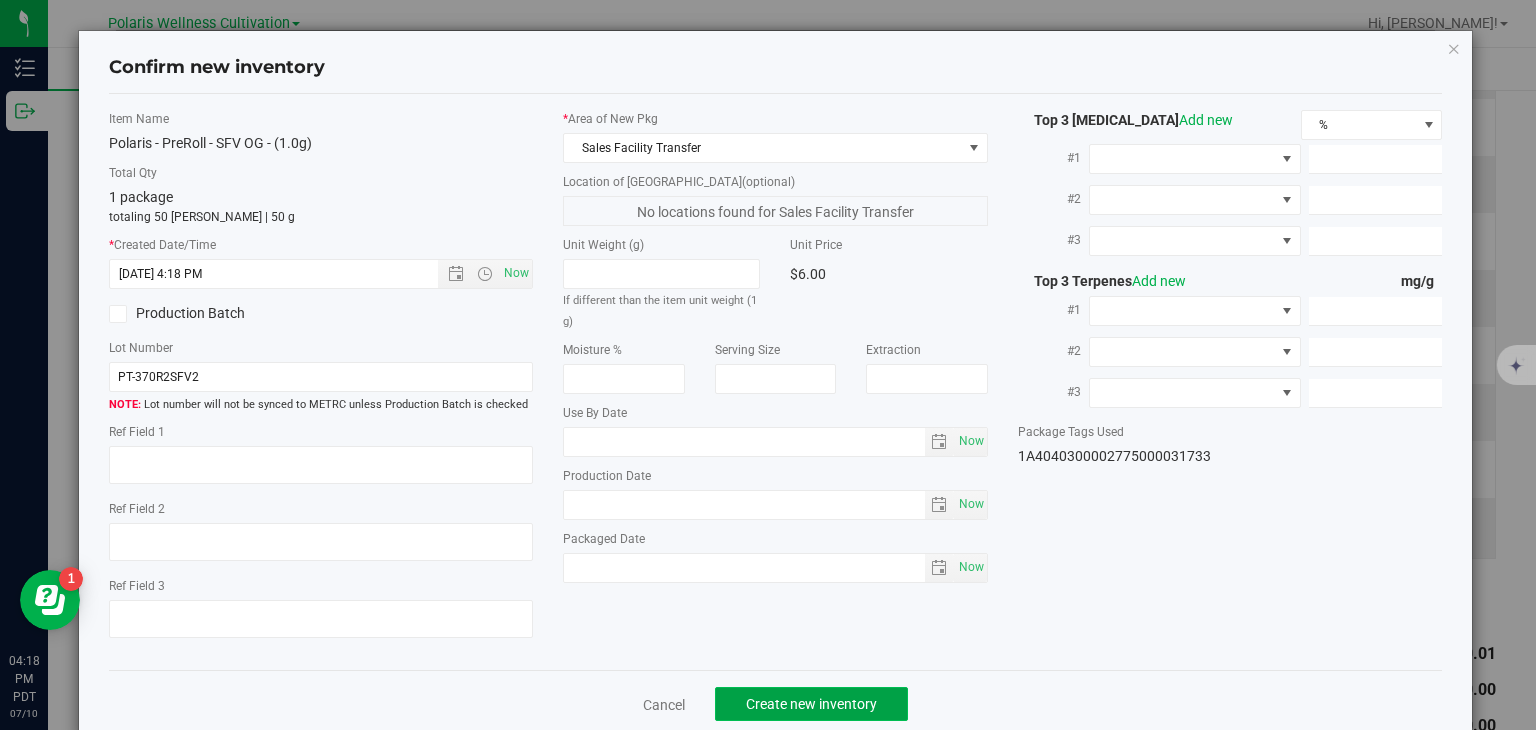 click on "Create new inventory" 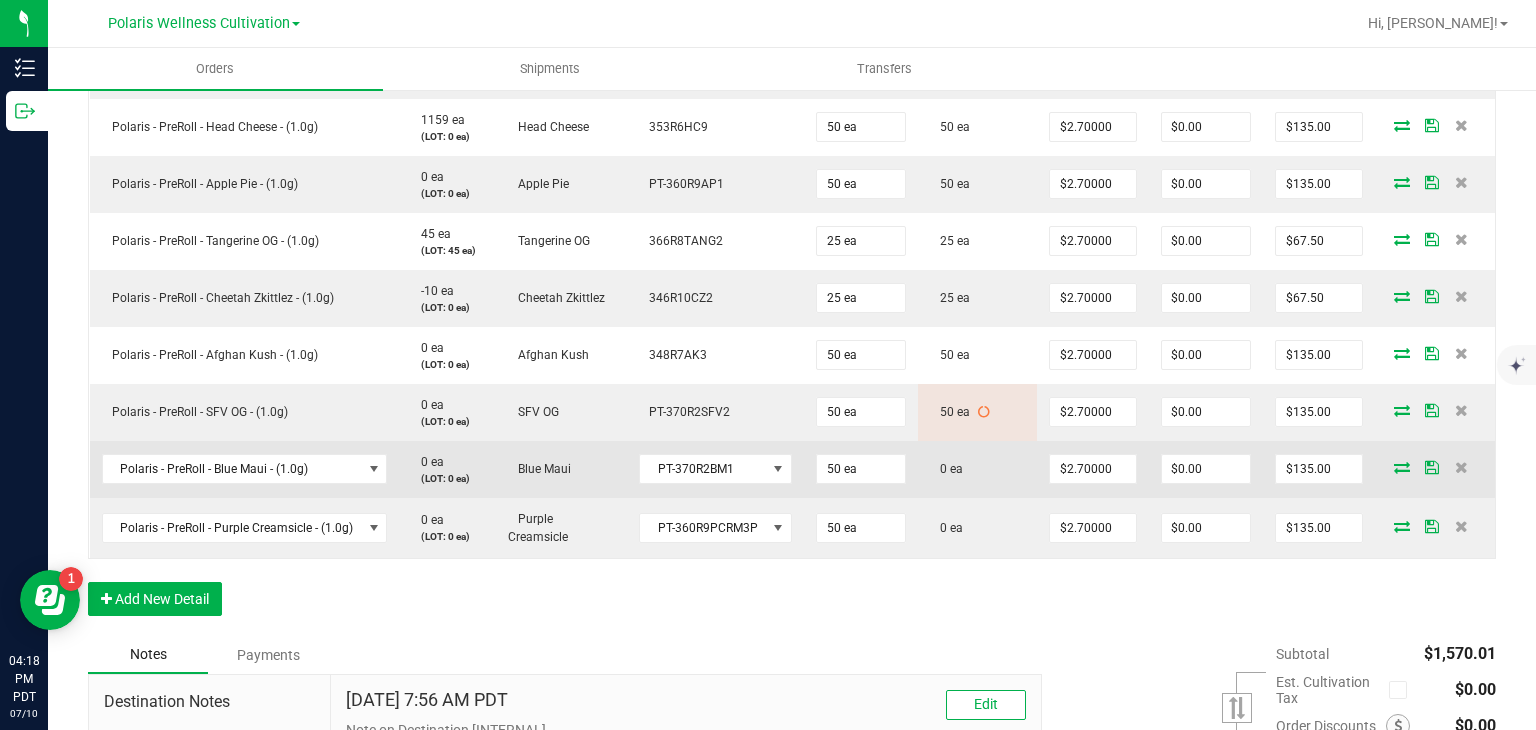 click at bounding box center (1402, 467) 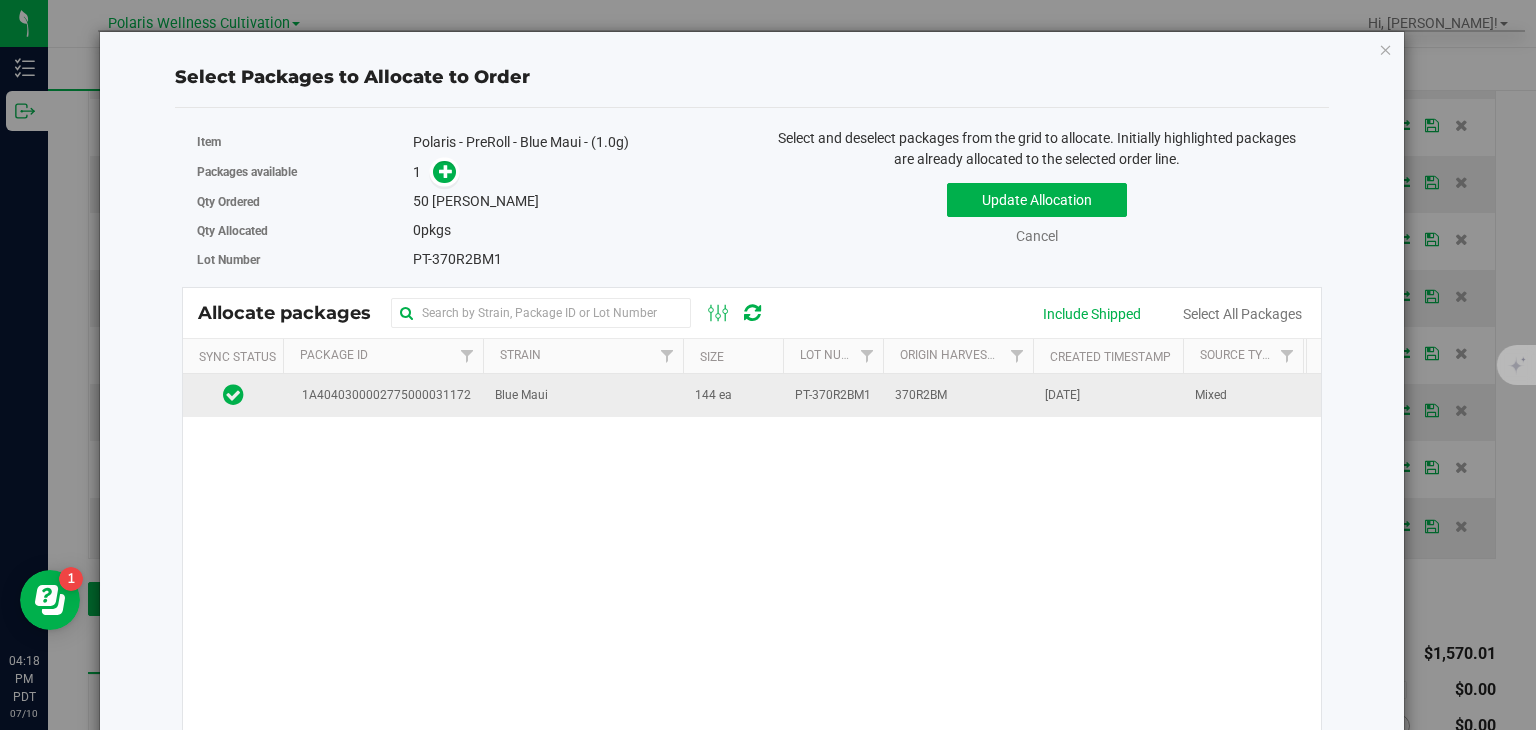 click on "Blue Maui" at bounding box center (583, 395) 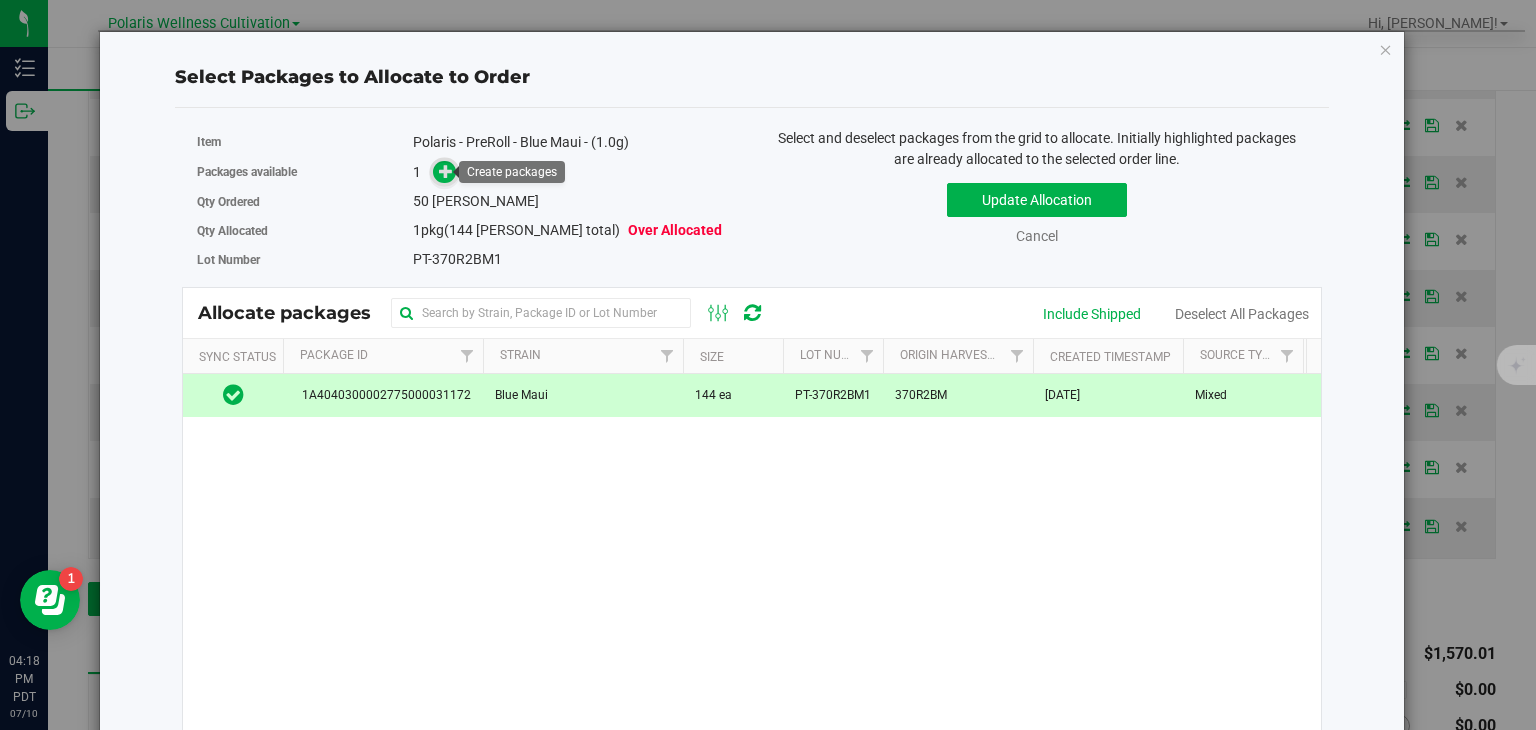 click at bounding box center [446, 171] 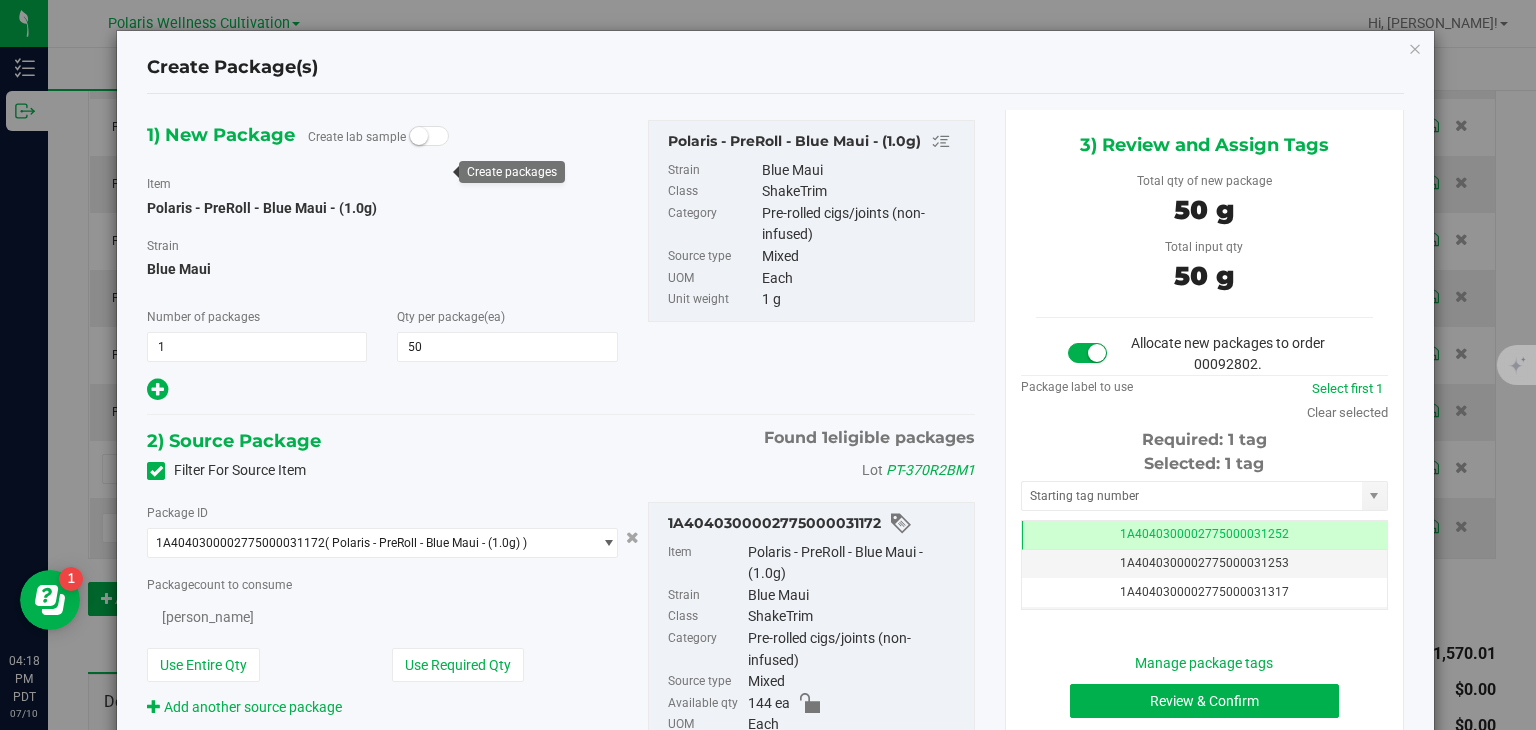 type on "50" 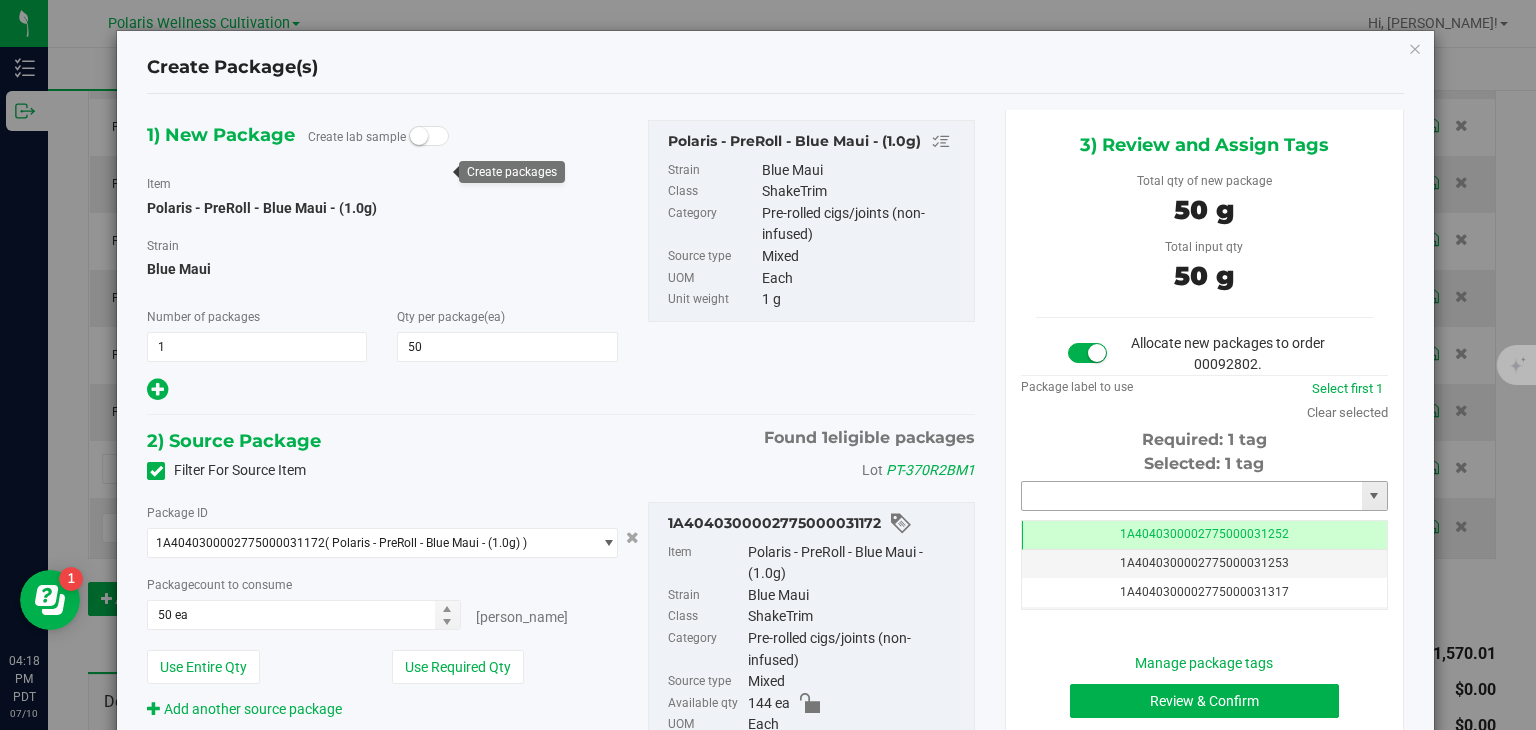 click at bounding box center [1192, 496] 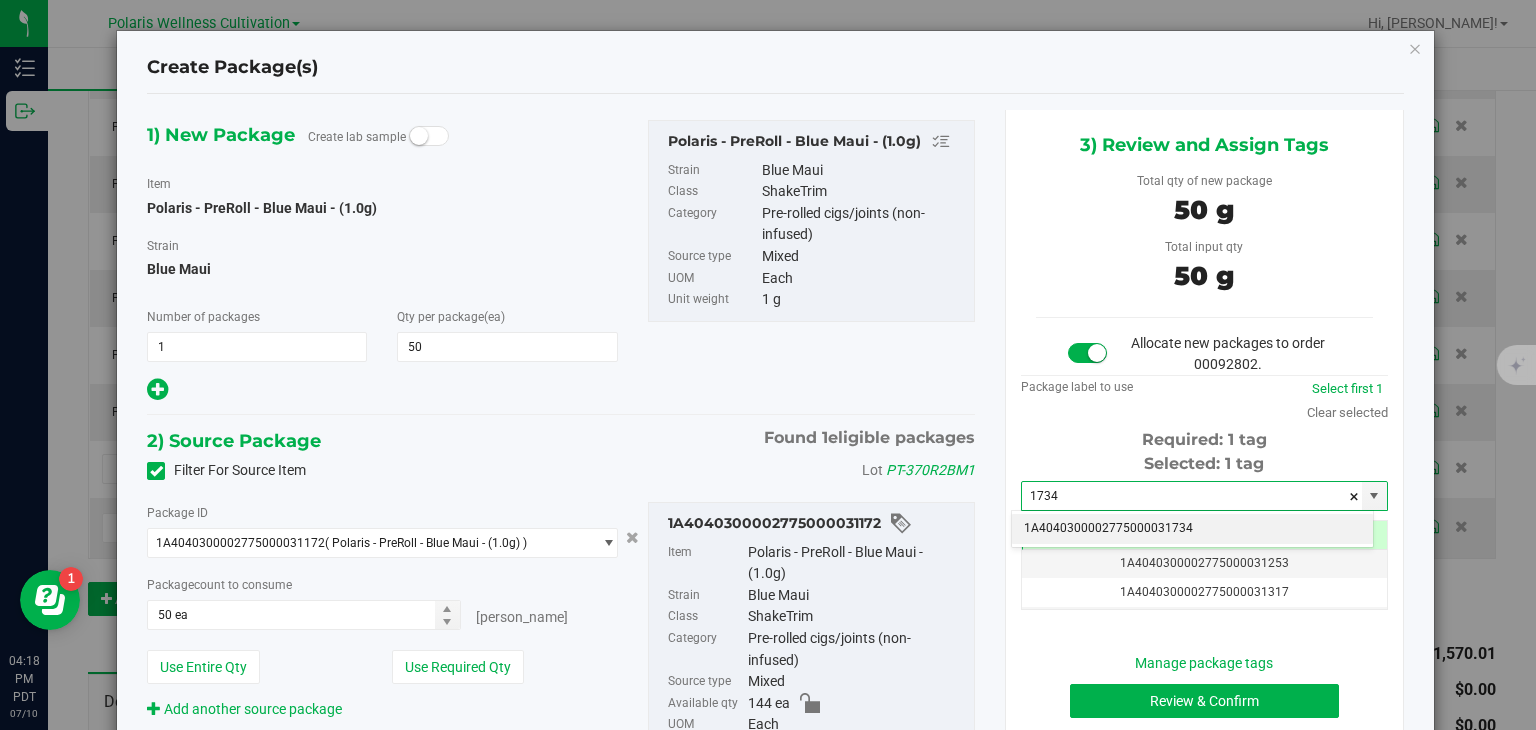 click on "1A4040300002775000031734" at bounding box center [1192, 529] 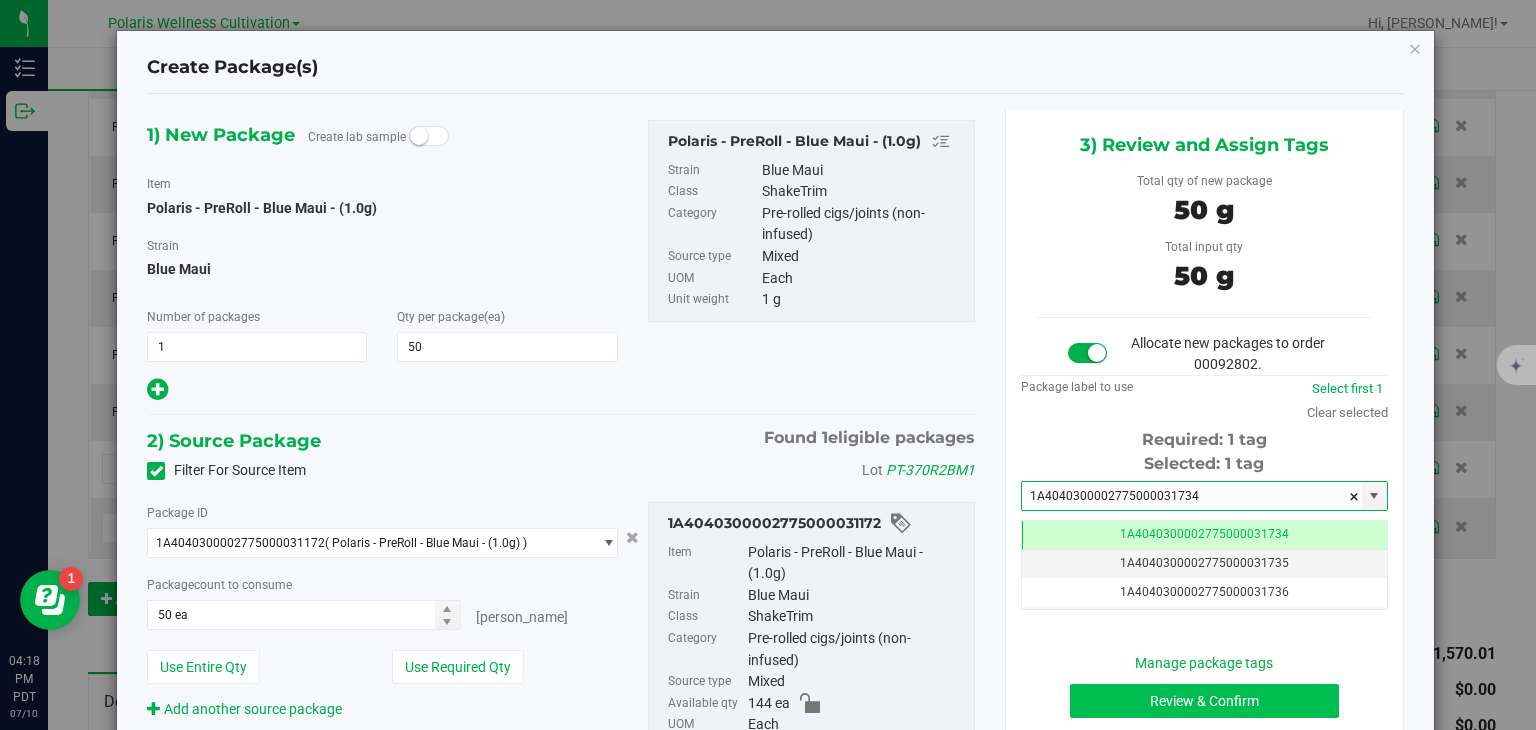 type on "1A4040300002775000031734" 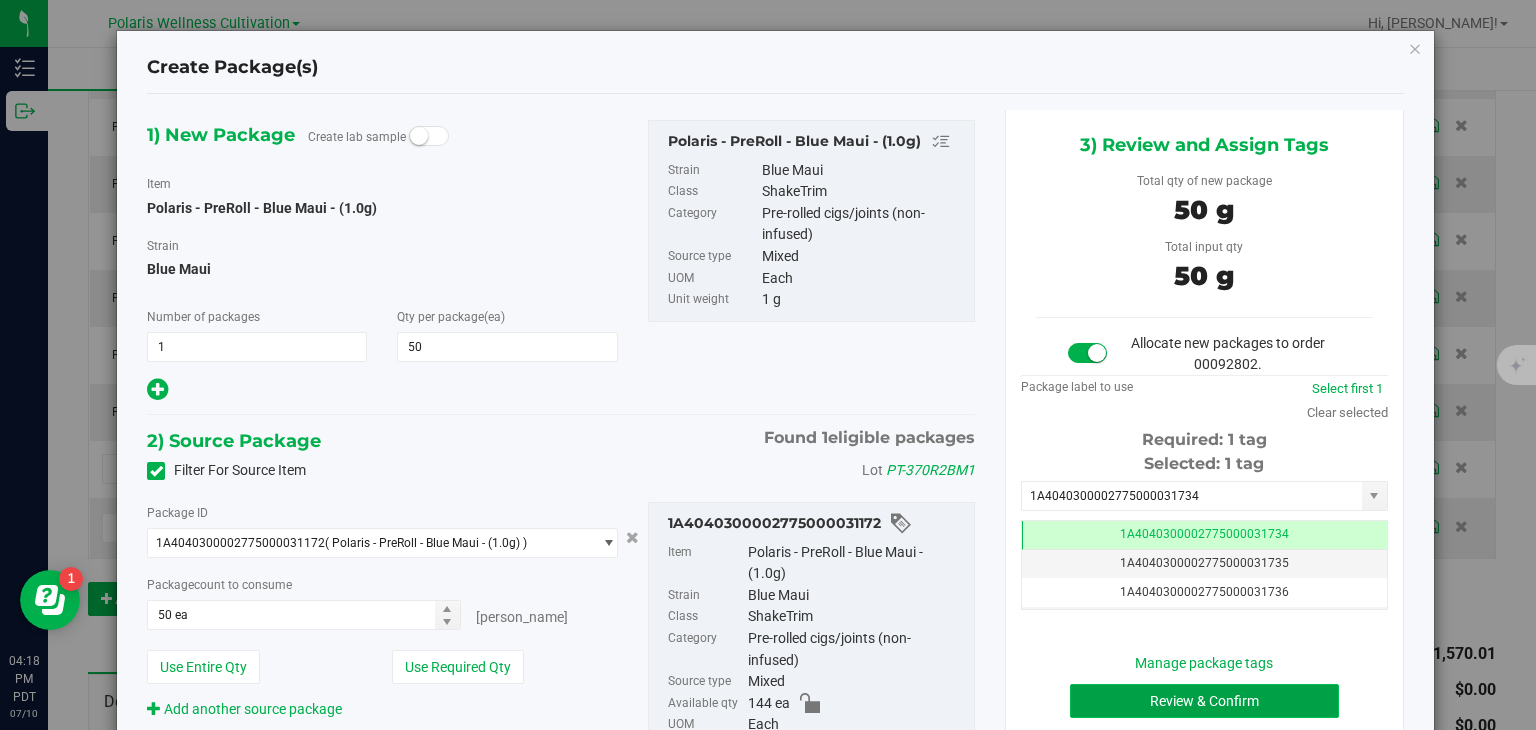 click on "Review & Confirm" at bounding box center [1204, 701] 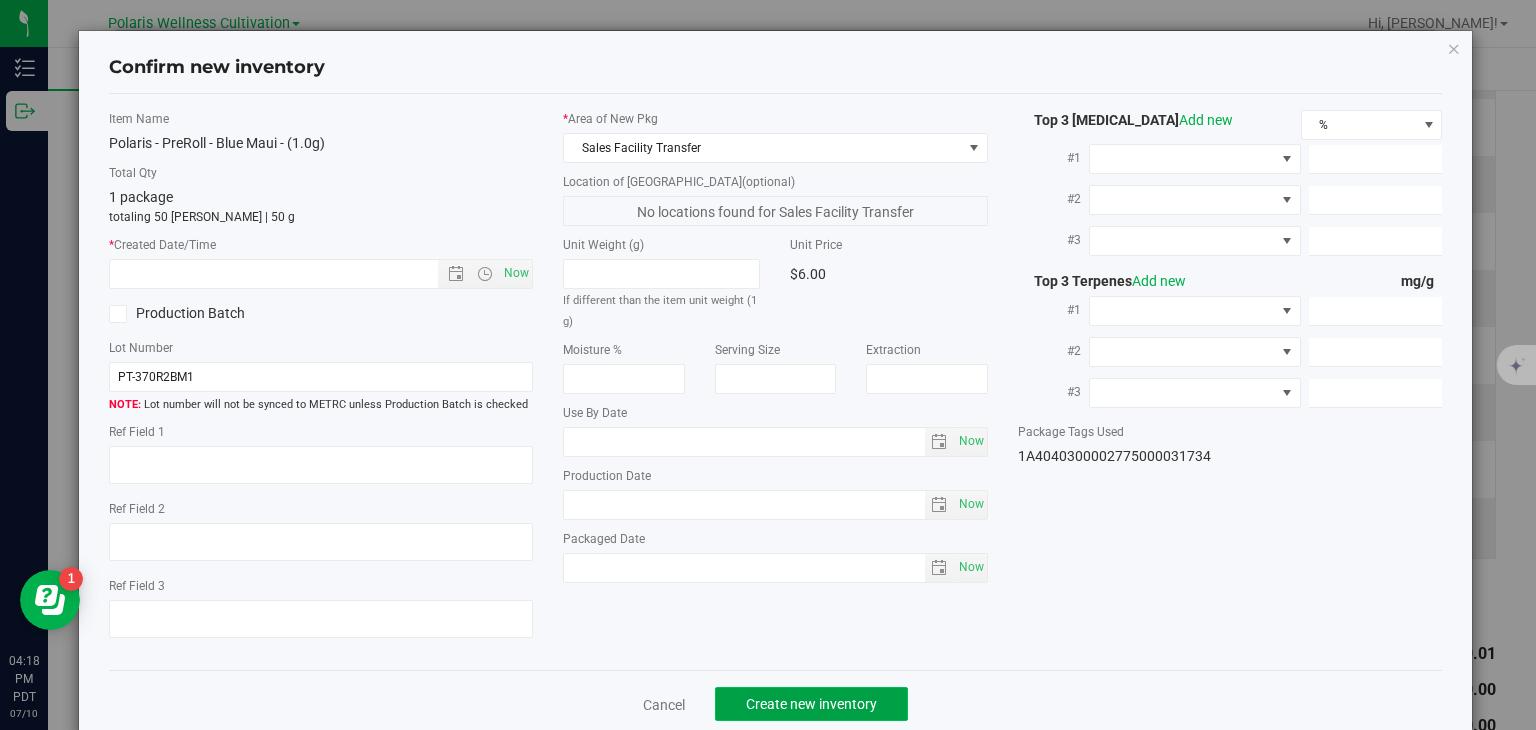 click on "Create new inventory" 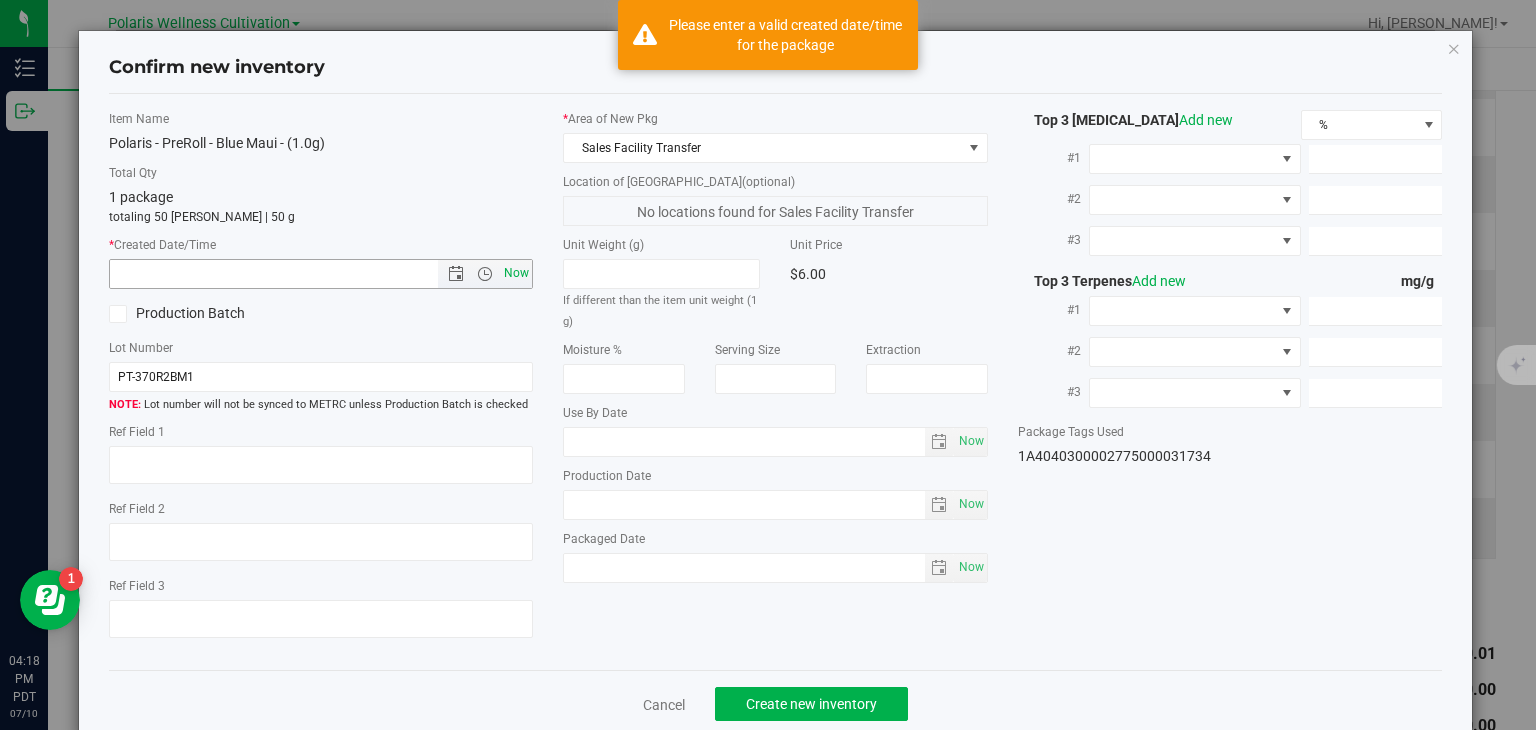 click on "Now" at bounding box center (517, 273) 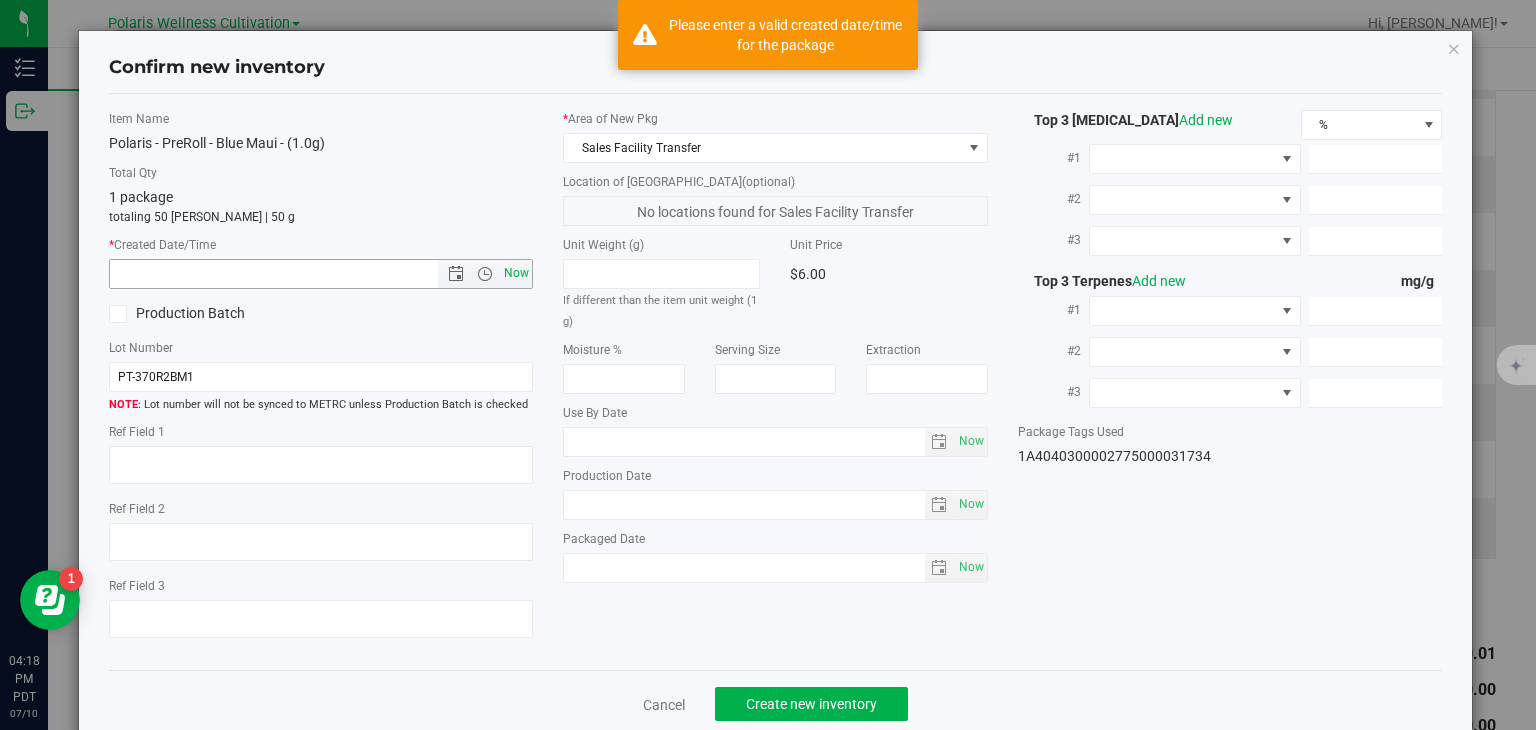 type on "[DATE] 4:18 PM" 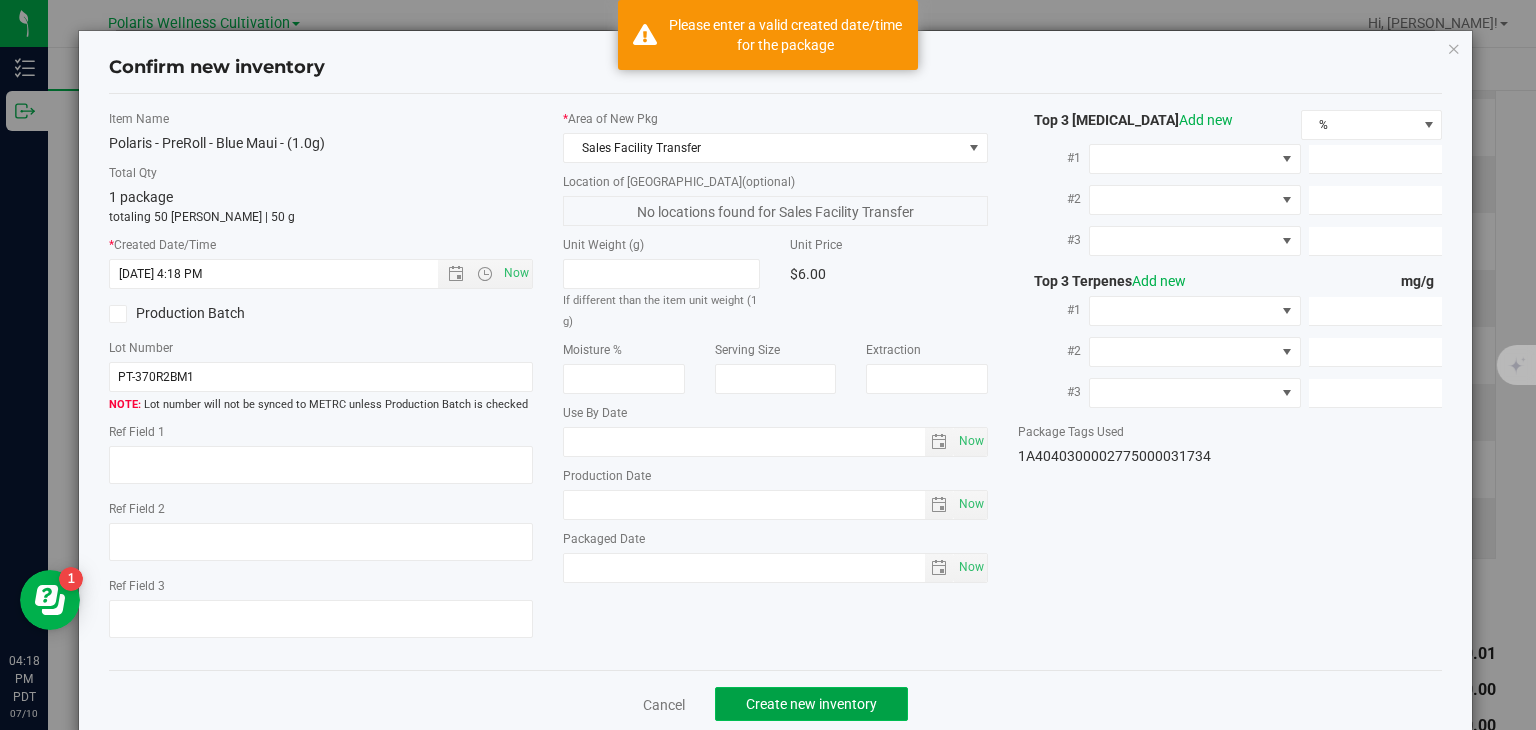 click on "Create new inventory" 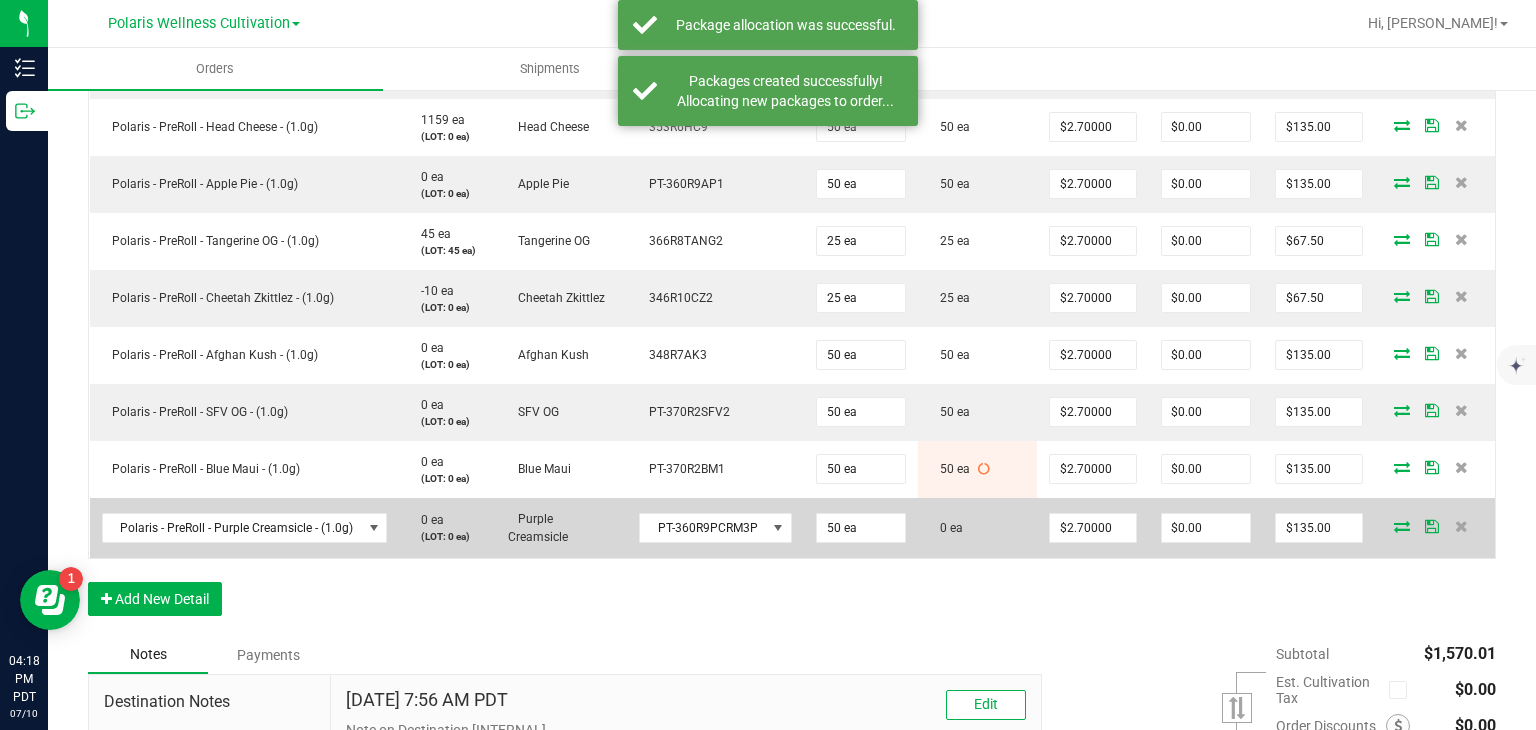 click at bounding box center [1402, 526] 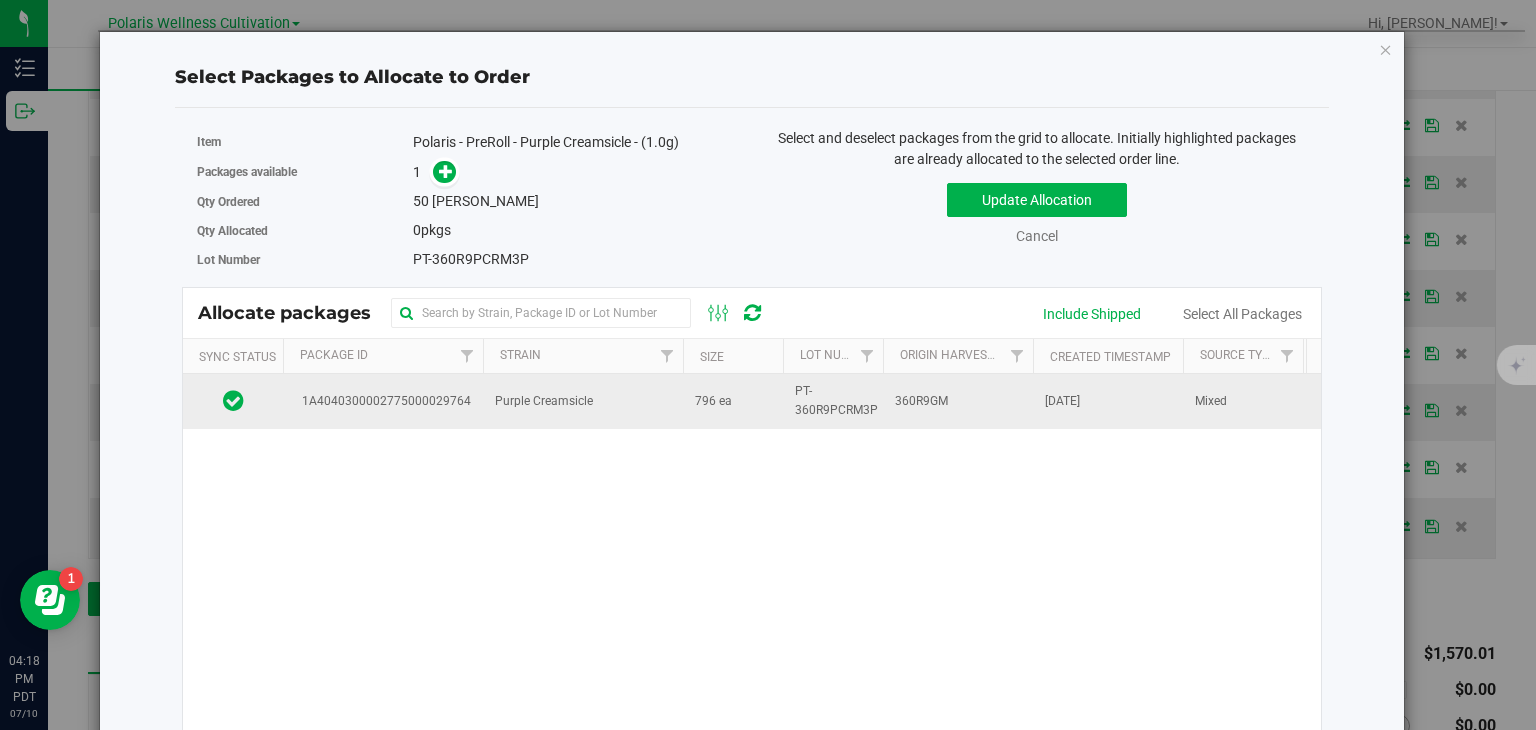 click on "Purple Creamsicle" at bounding box center (583, 401) 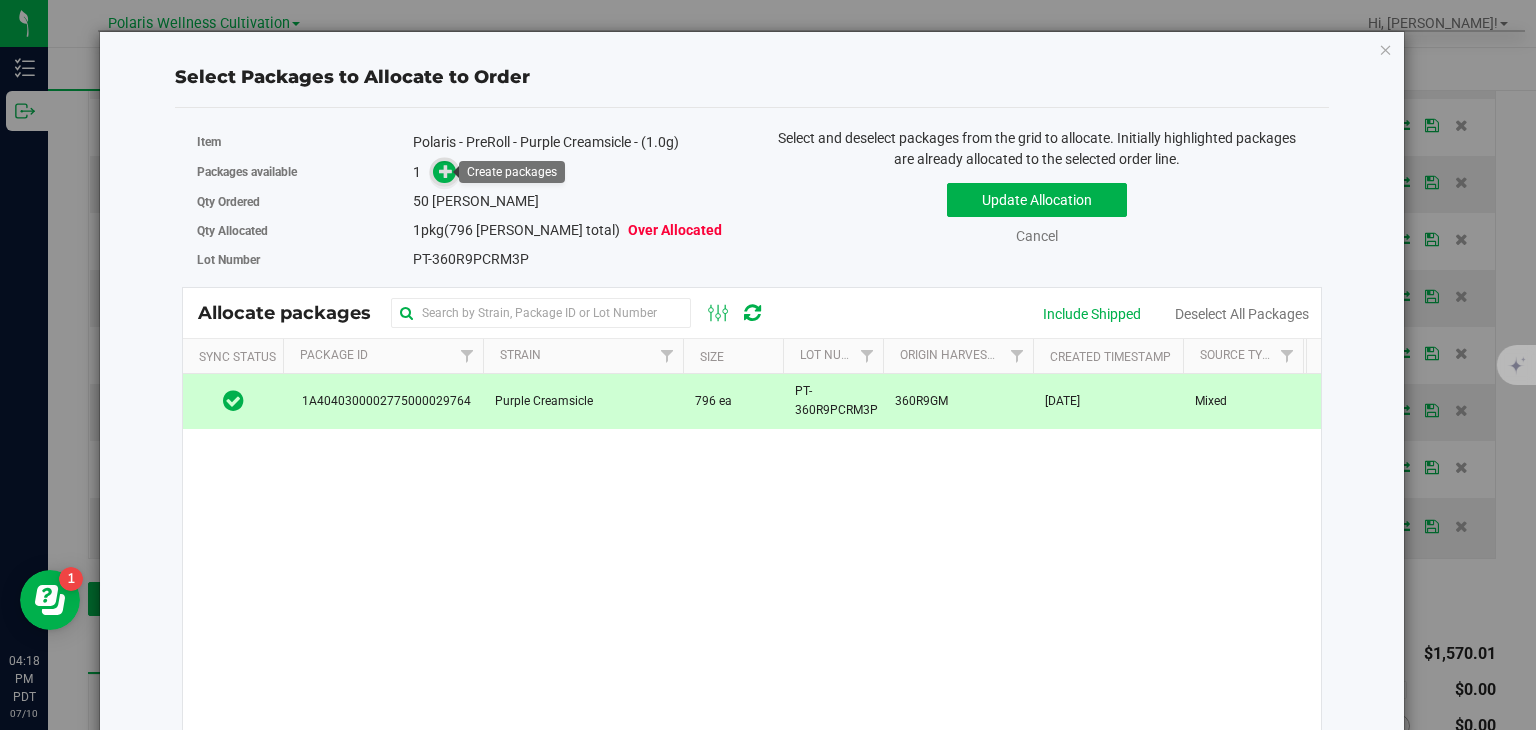 click at bounding box center (446, 170) 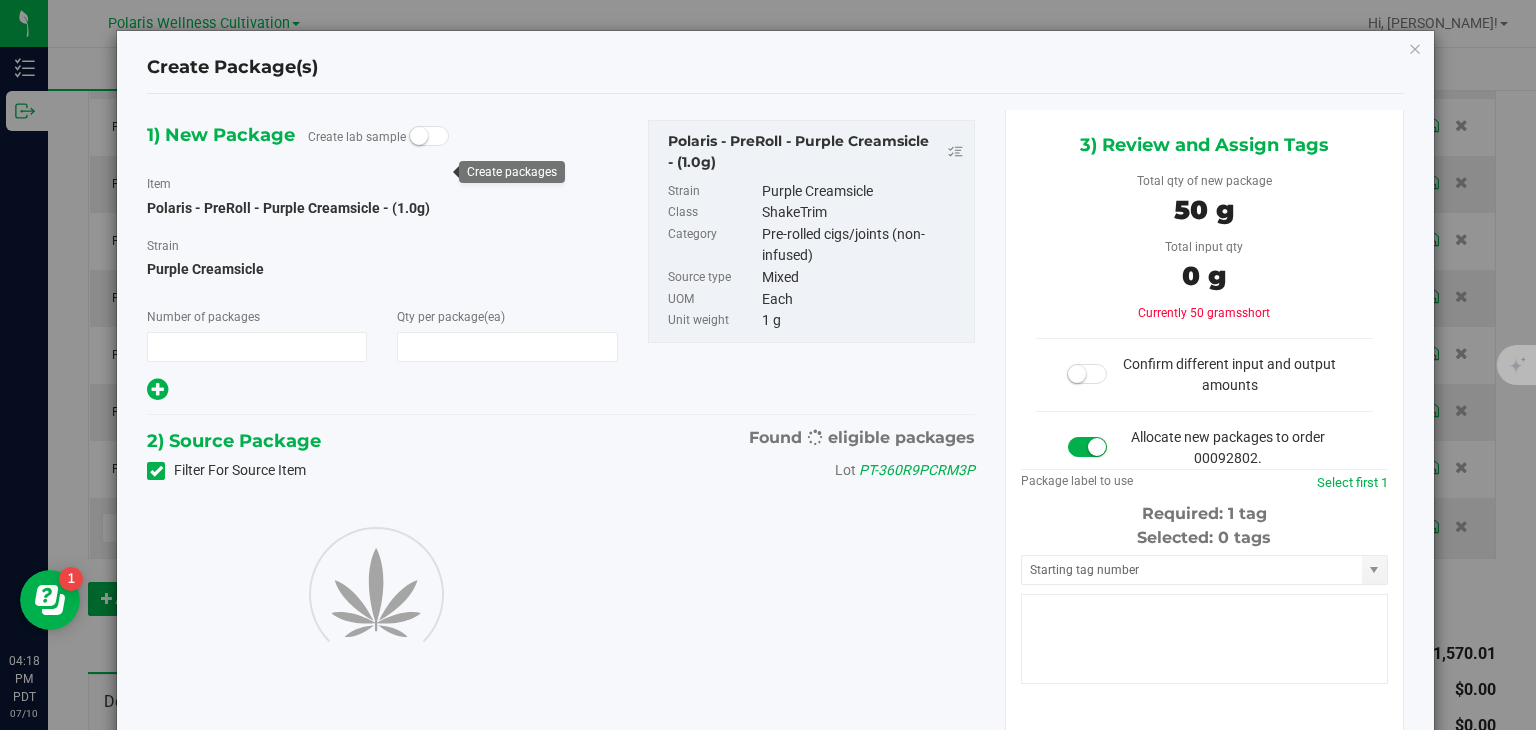 type on "1" 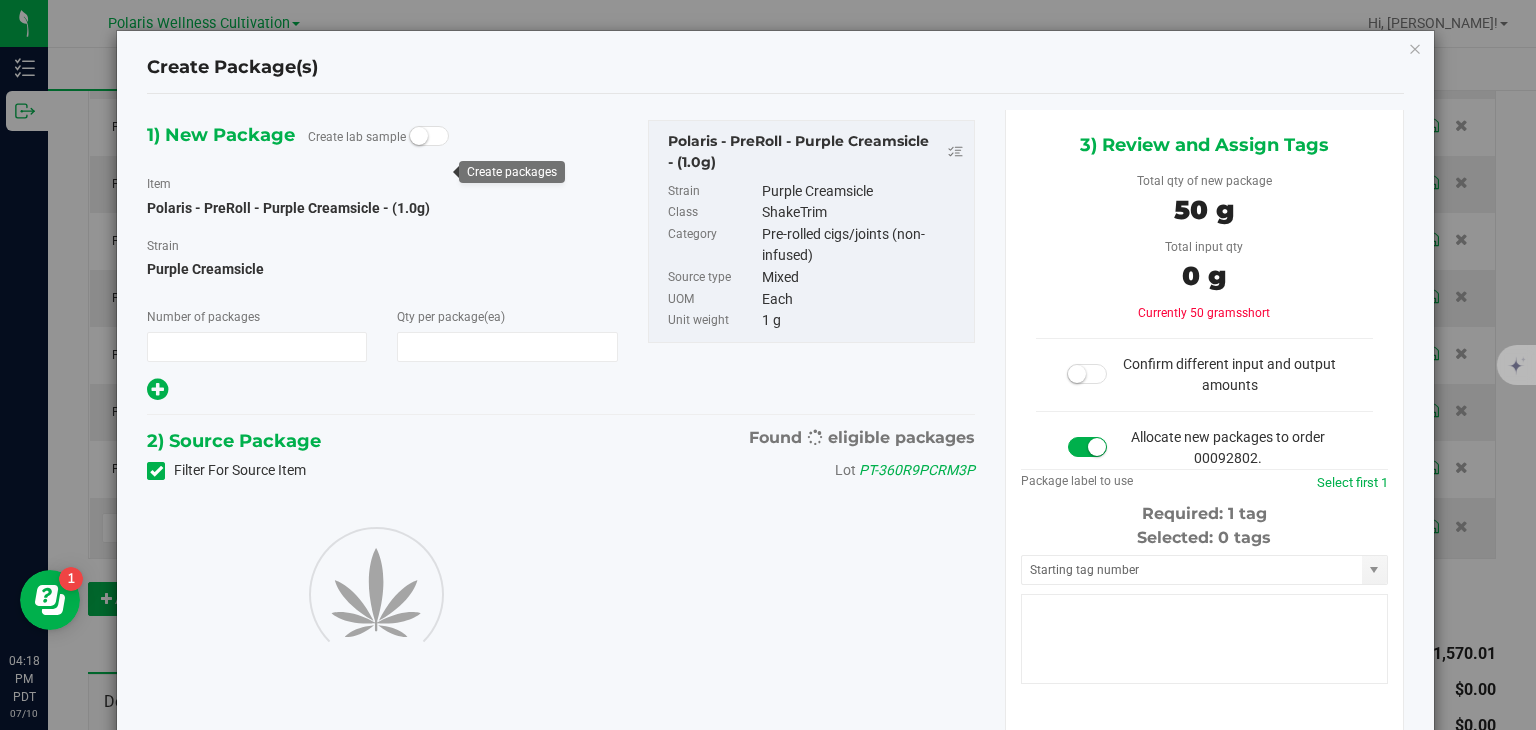 type on "50" 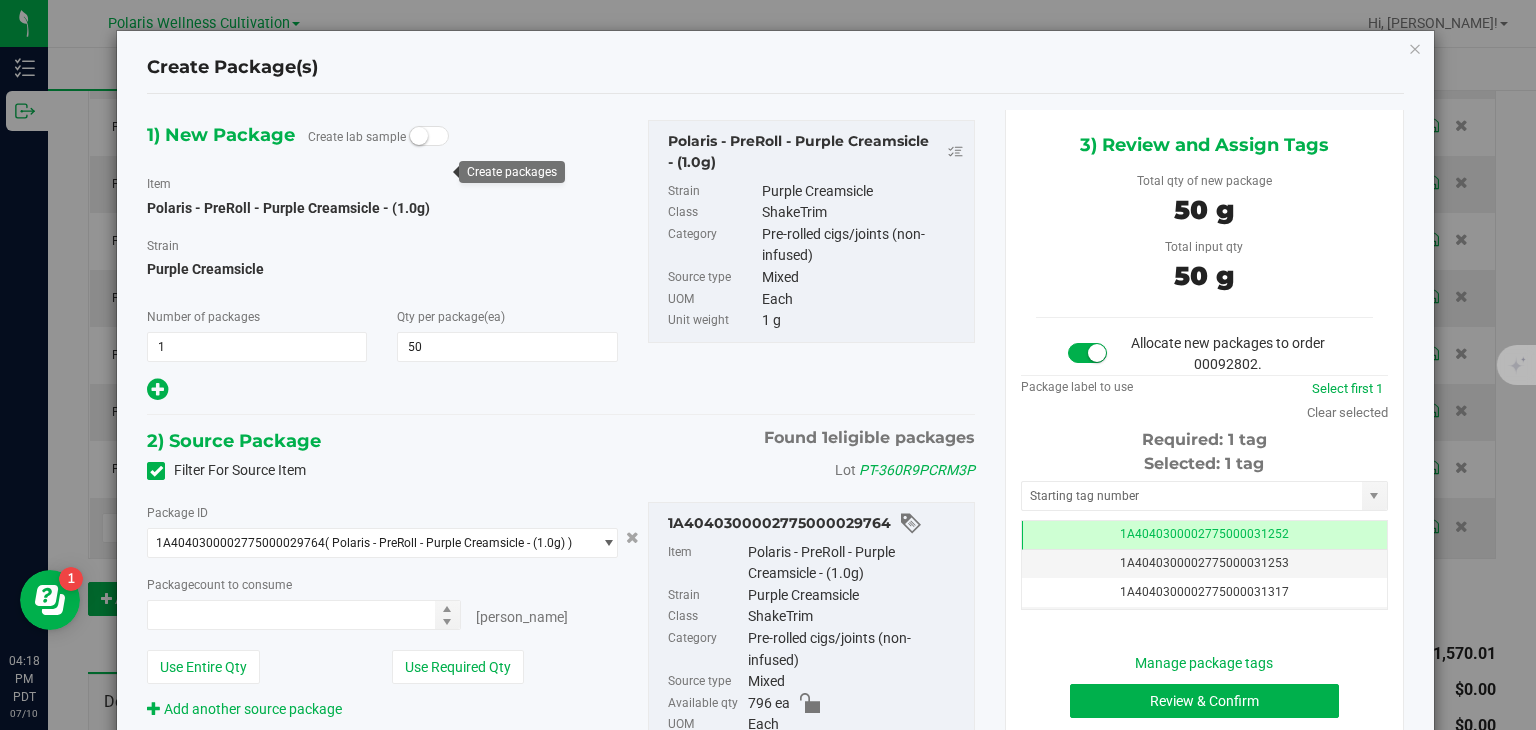 type on "50 ea" 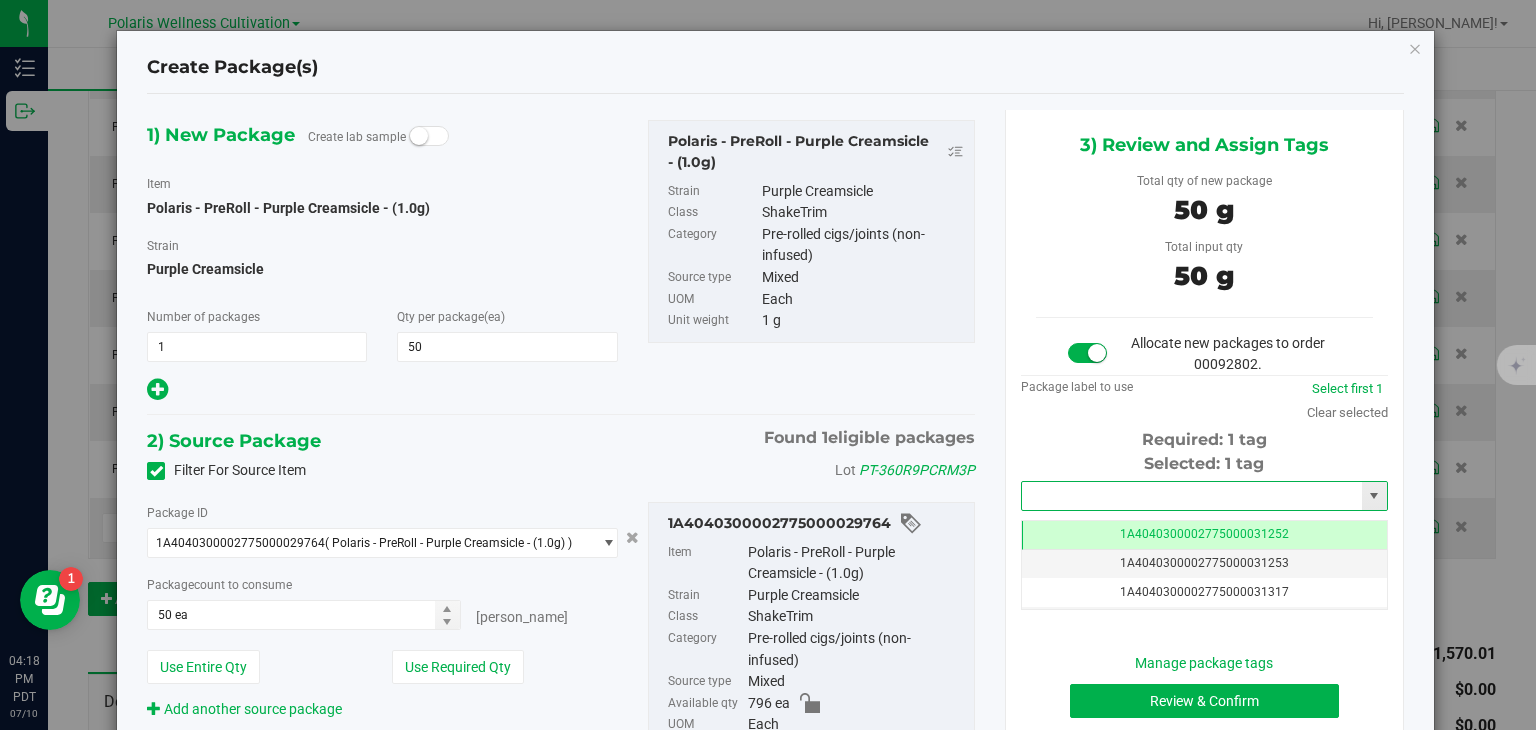 click at bounding box center [1192, 496] 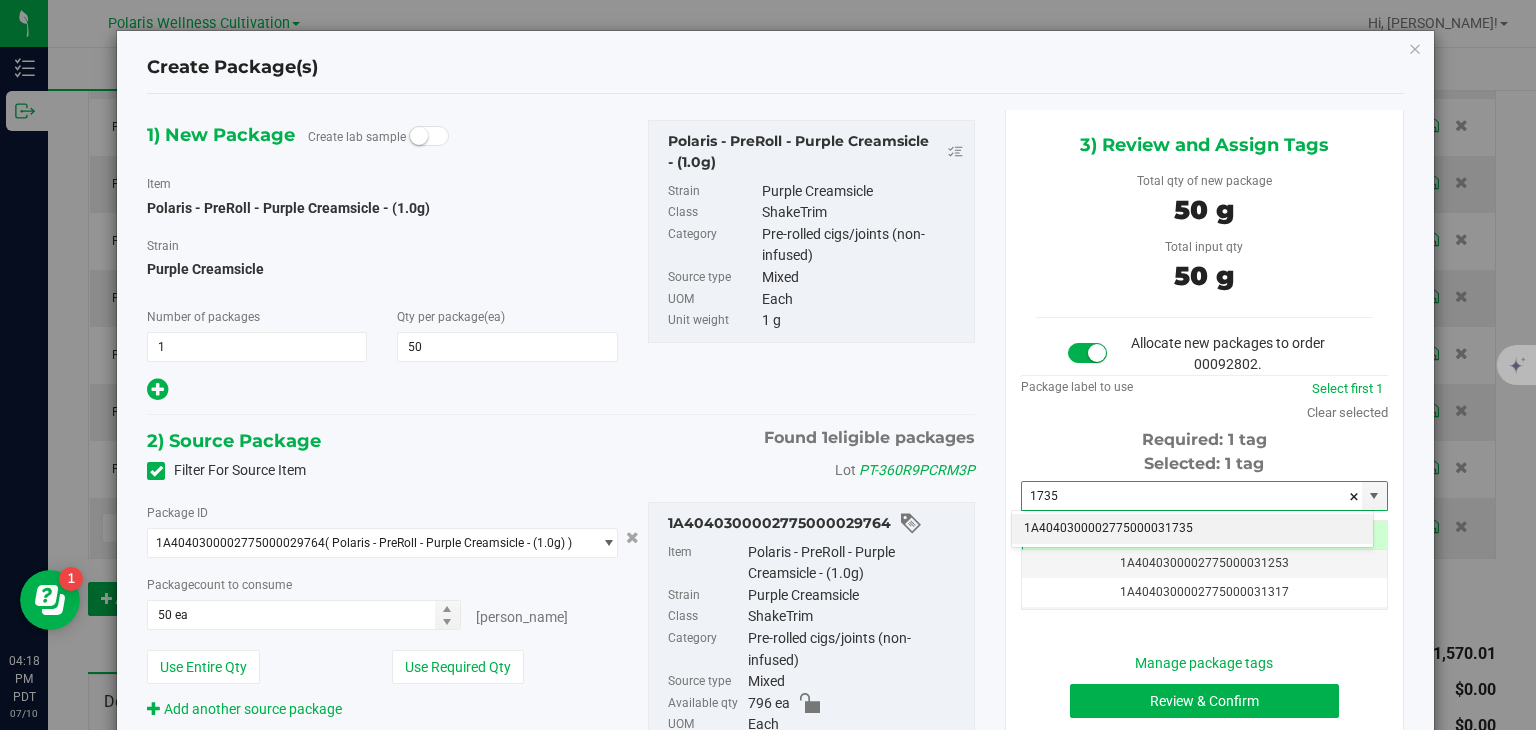 click on "1A4040300002775000031735" at bounding box center (1192, 529) 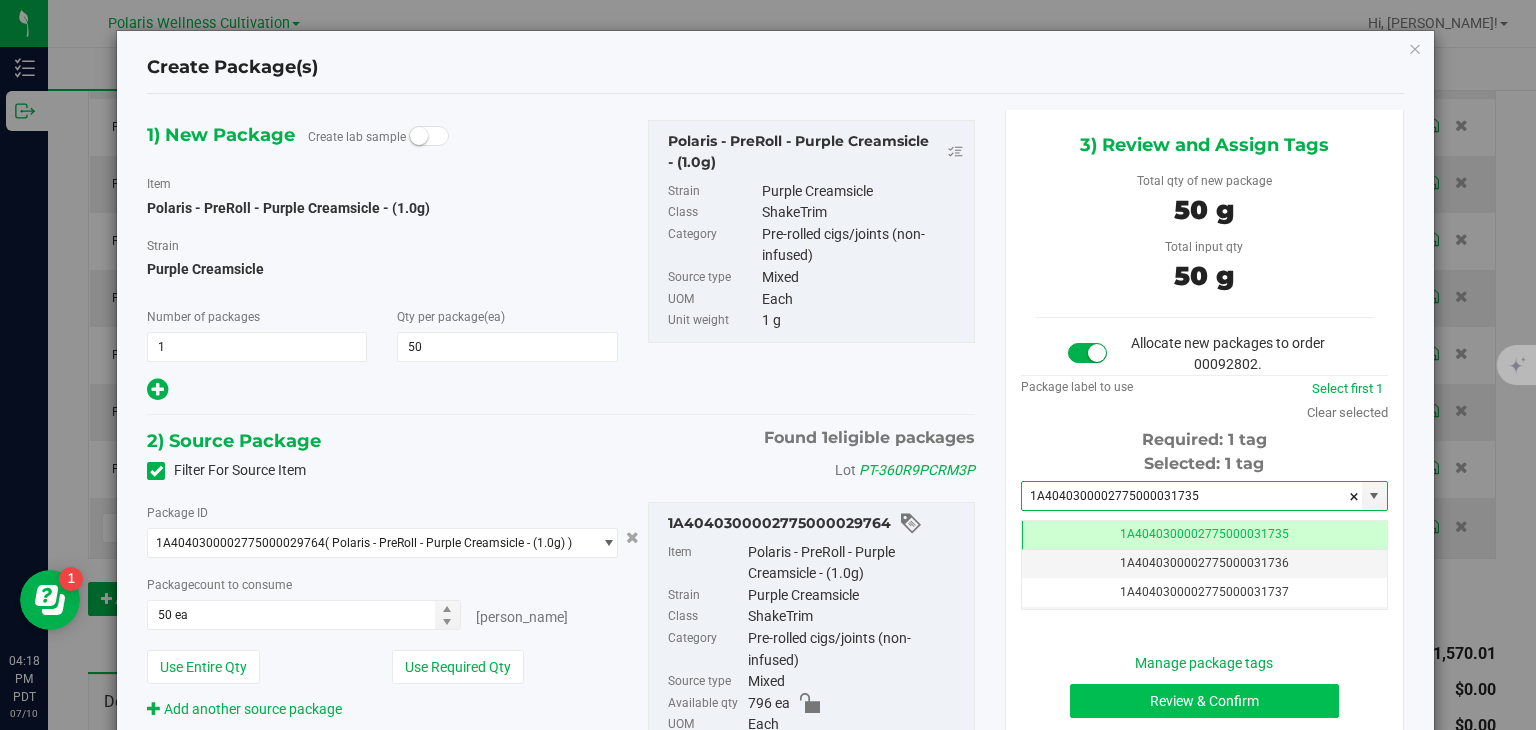 type on "1A4040300002775000031735" 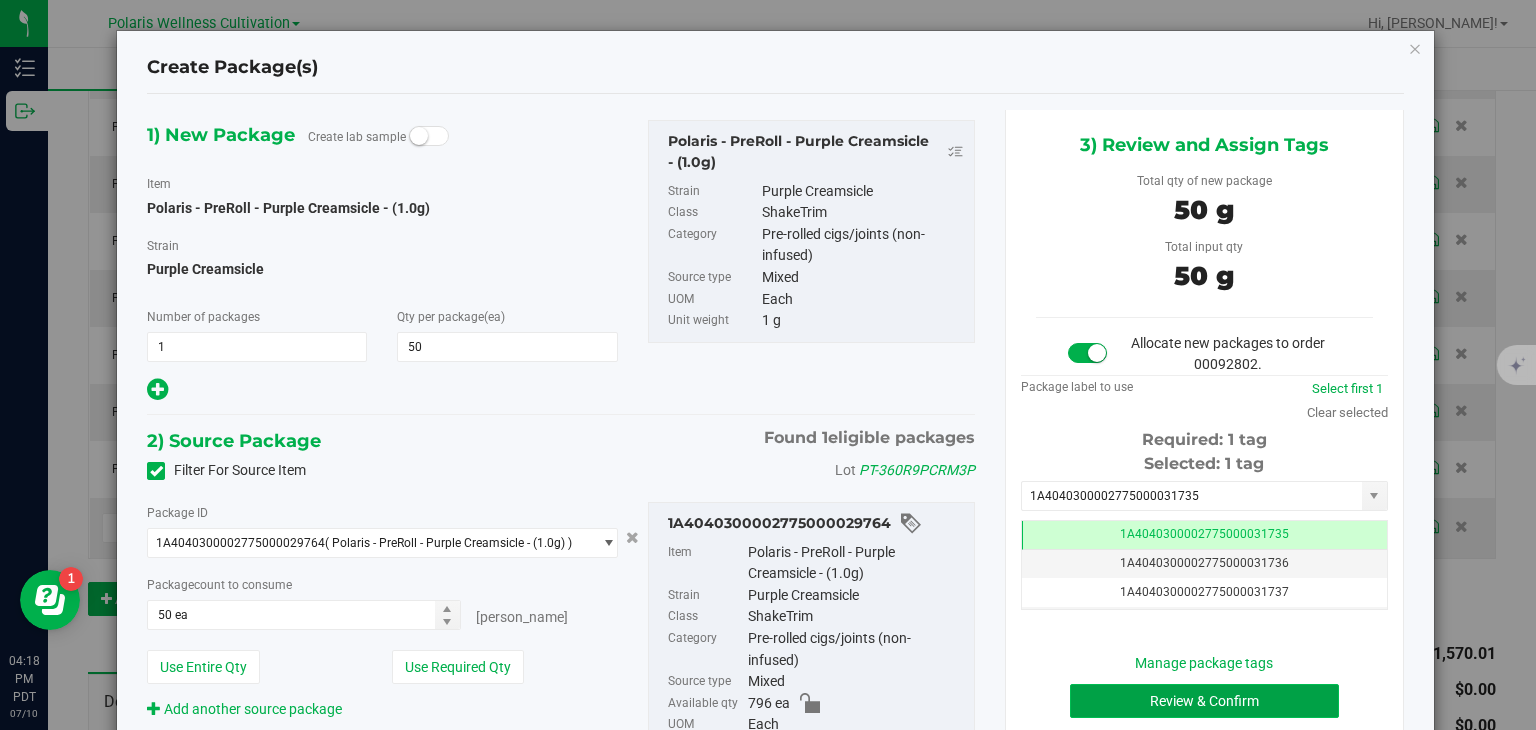 click on "Review & Confirm" at bounding box center (1204, 701) 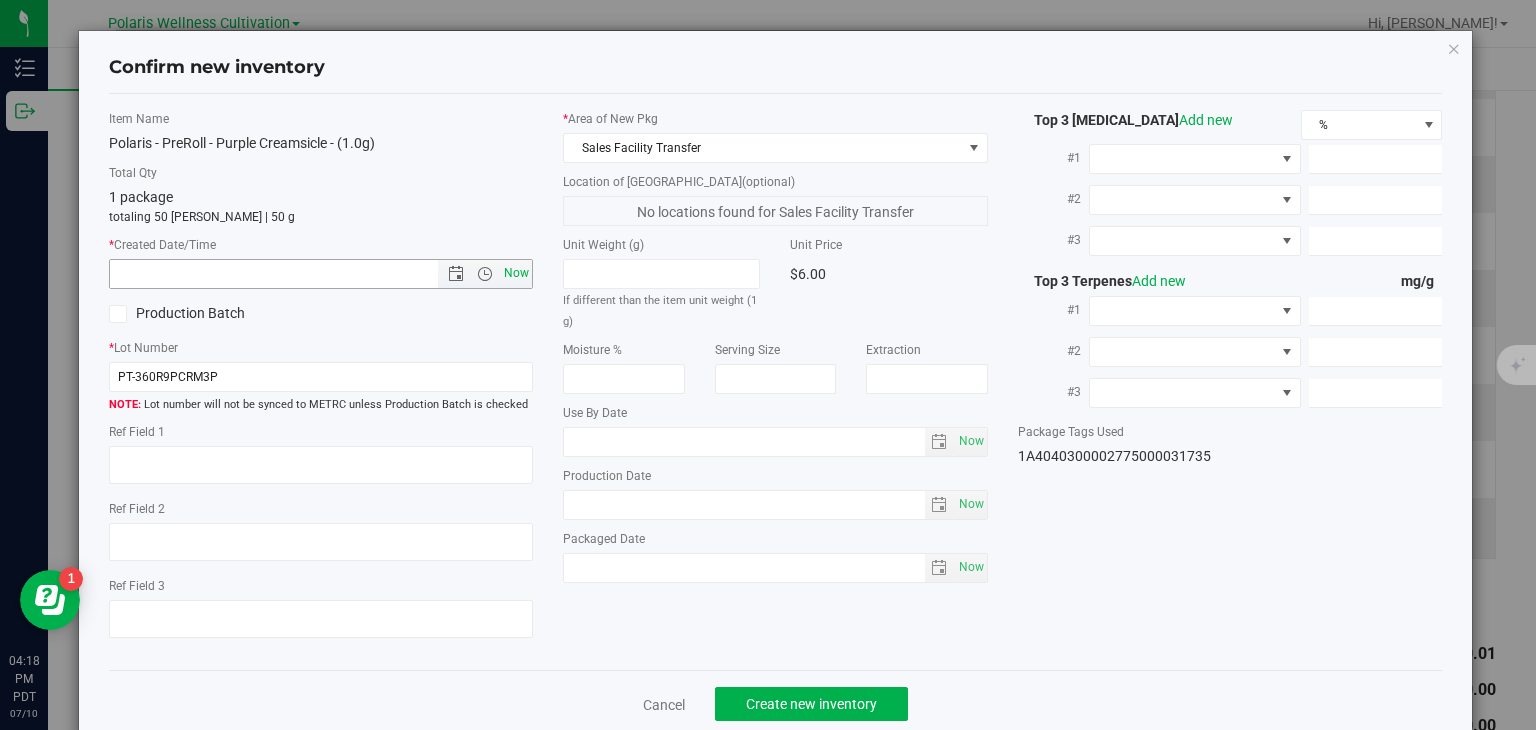 click on "Now" at bounding box center (517, 273) 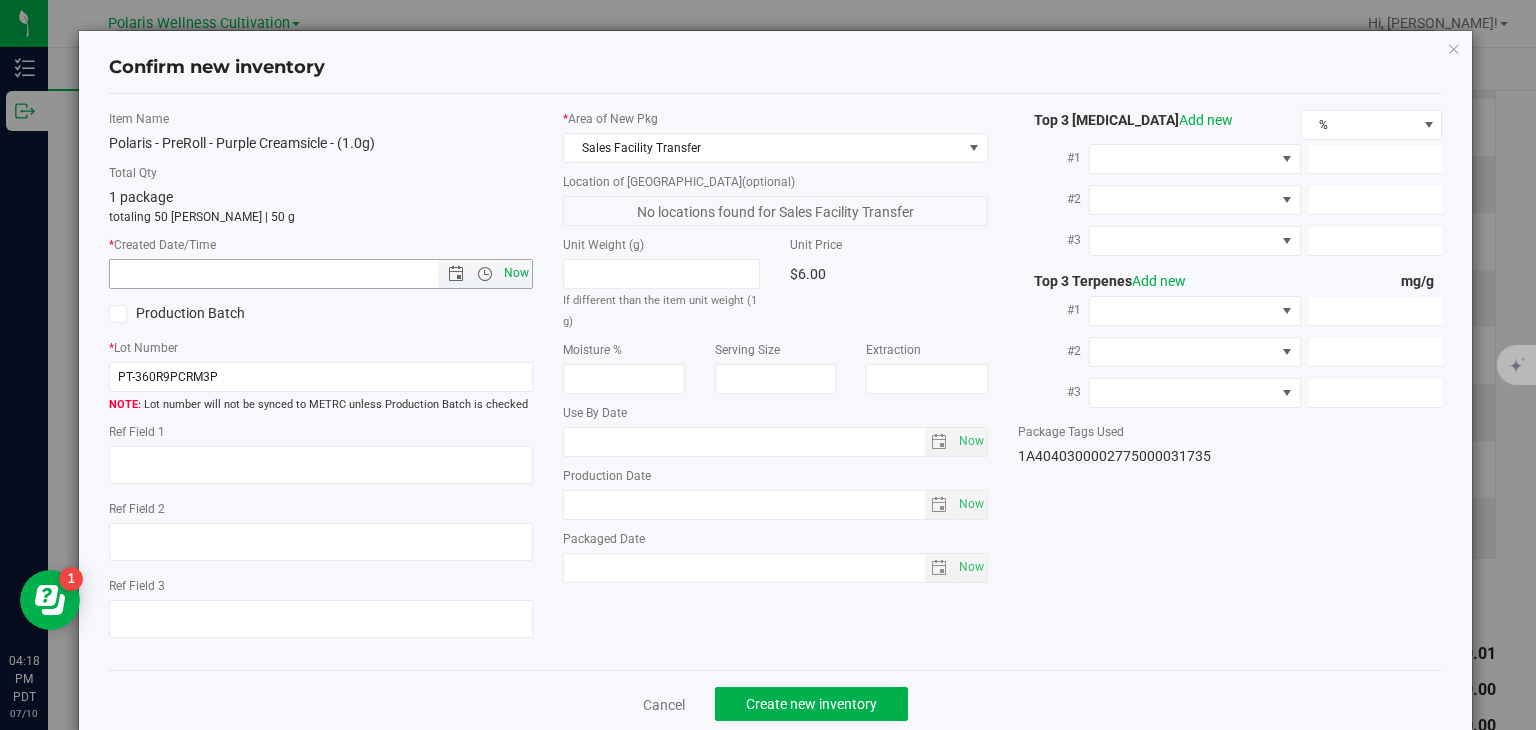 type on "[DATE] 4:18 PM" 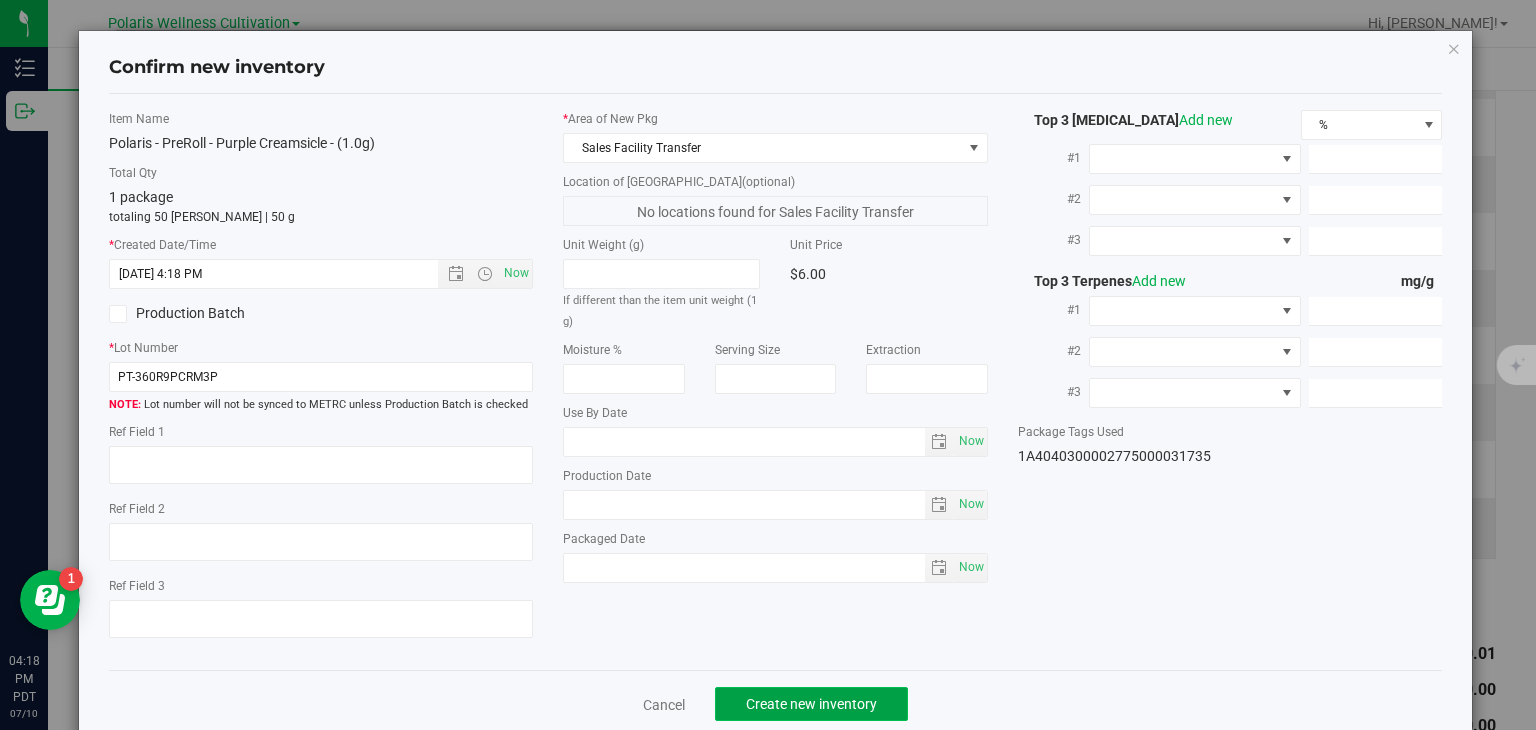 click on "Create new inventory" 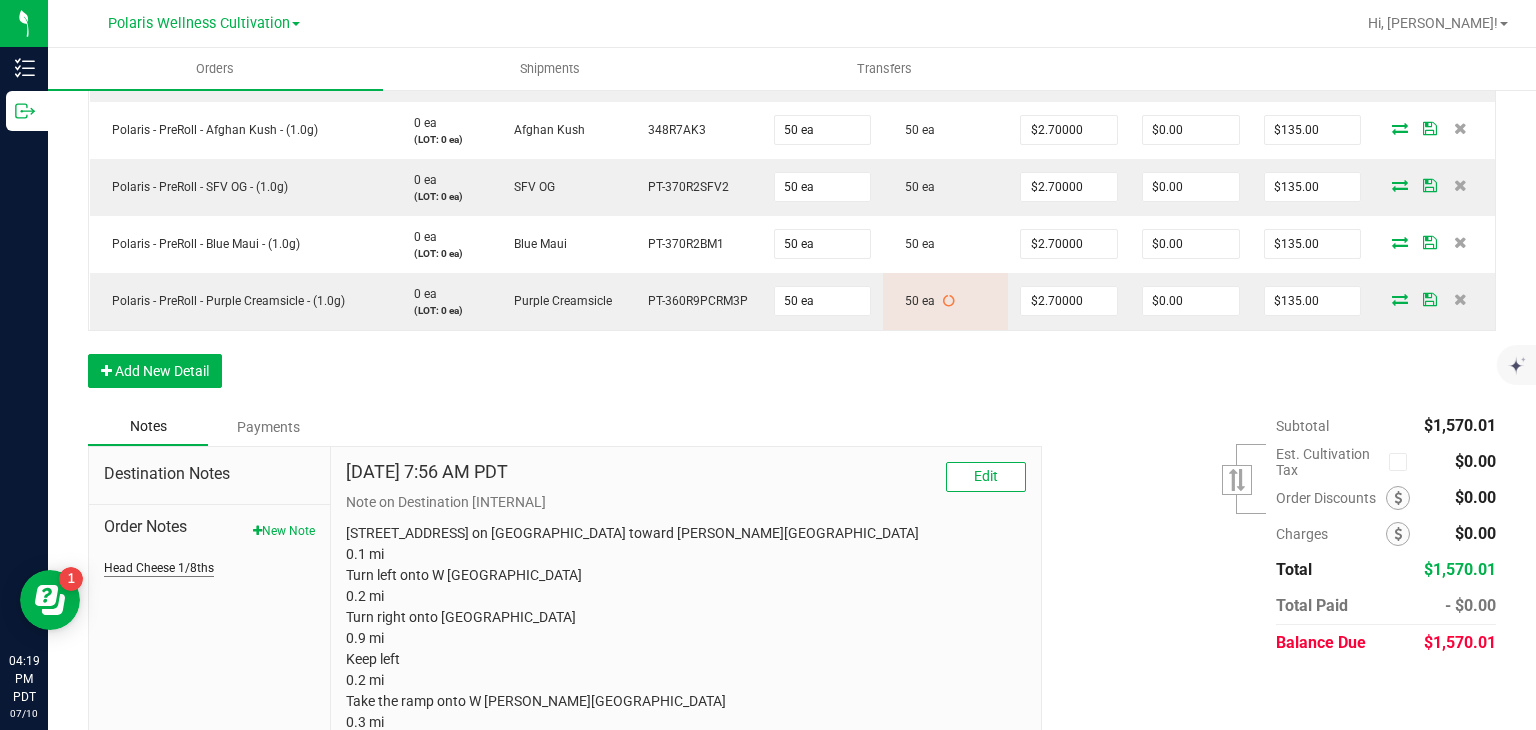 click on "Head Cheese 1/8ths" at bounding box center [159, 568] 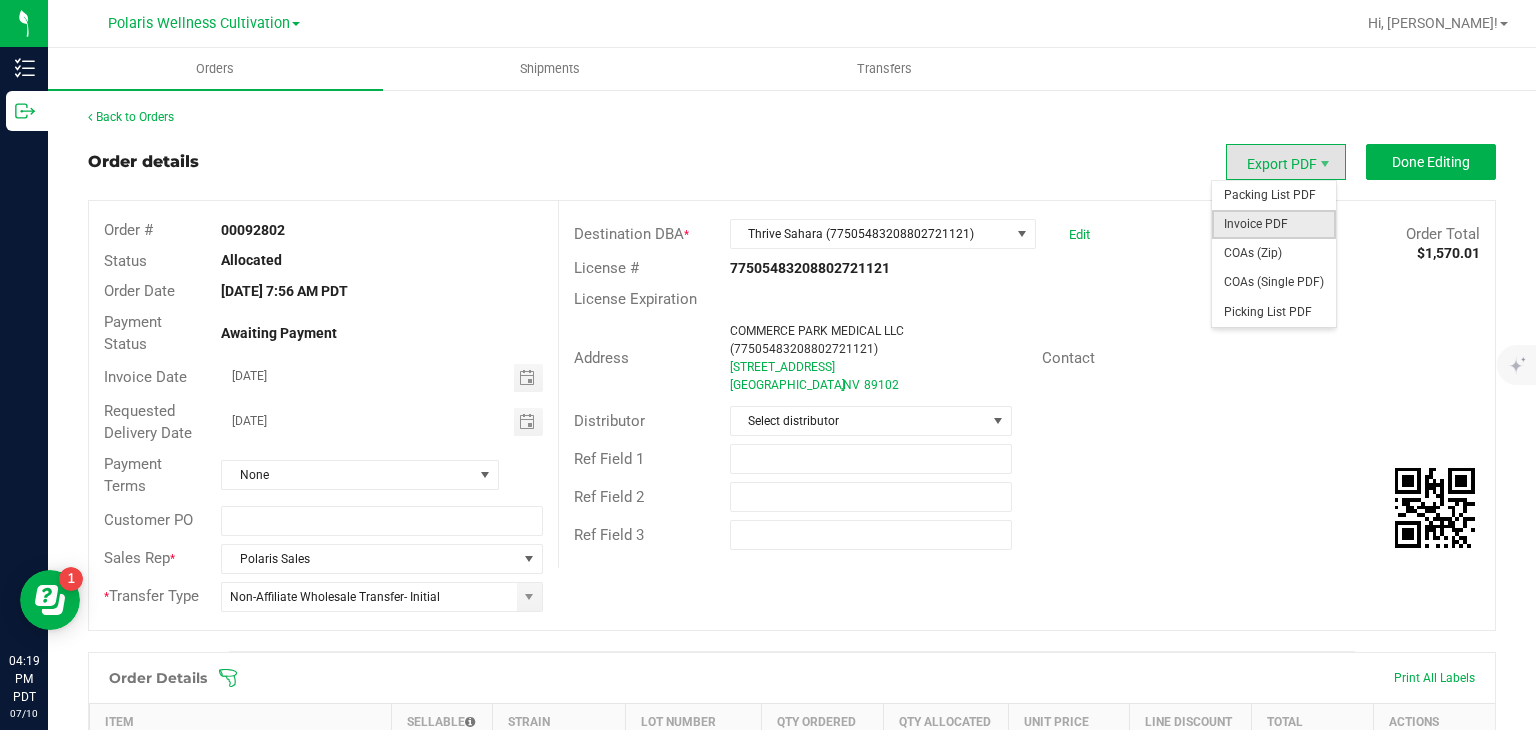 click on "Invoice PDF" at bounding box center (1274, 224) 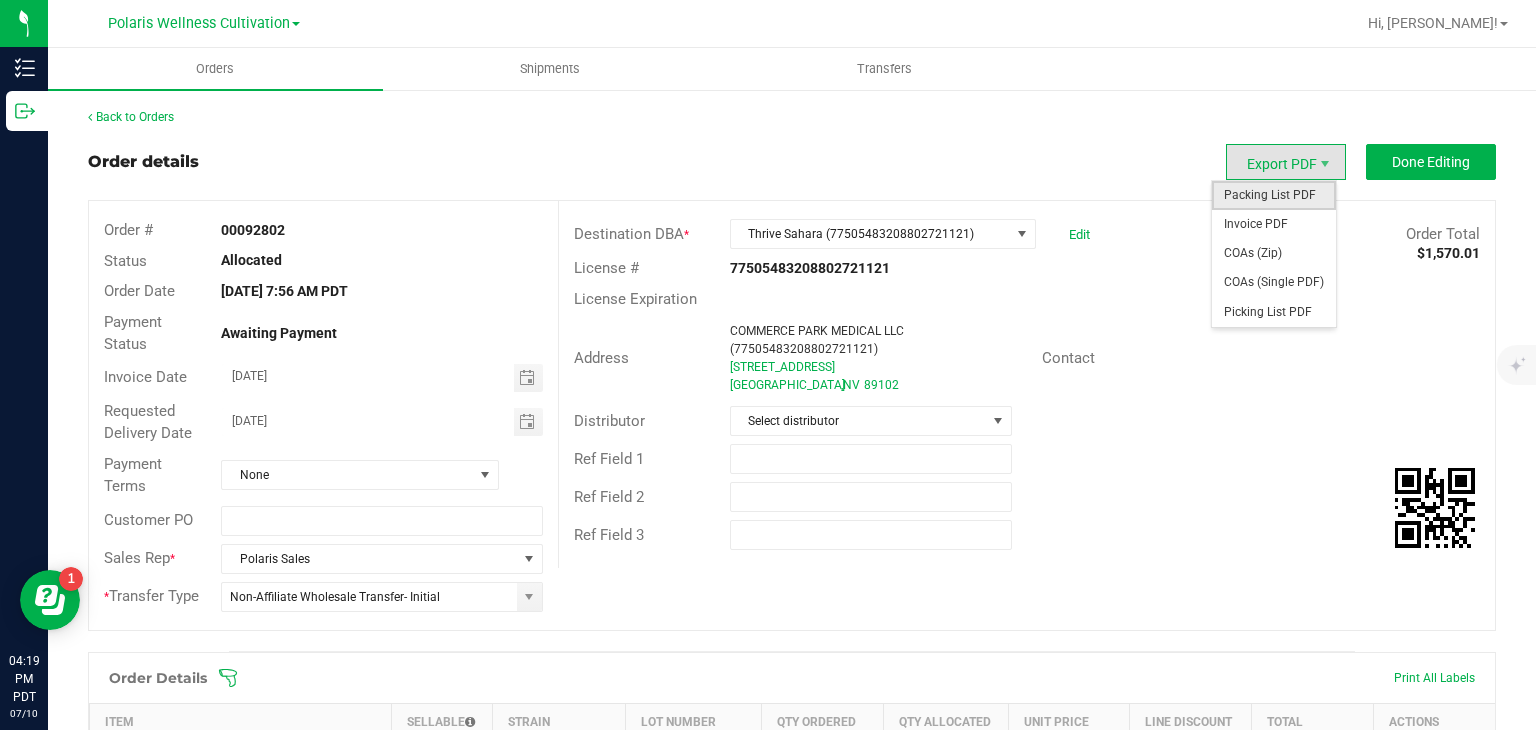 click on "Packing List PDF" at bounding box center [1274, 195] 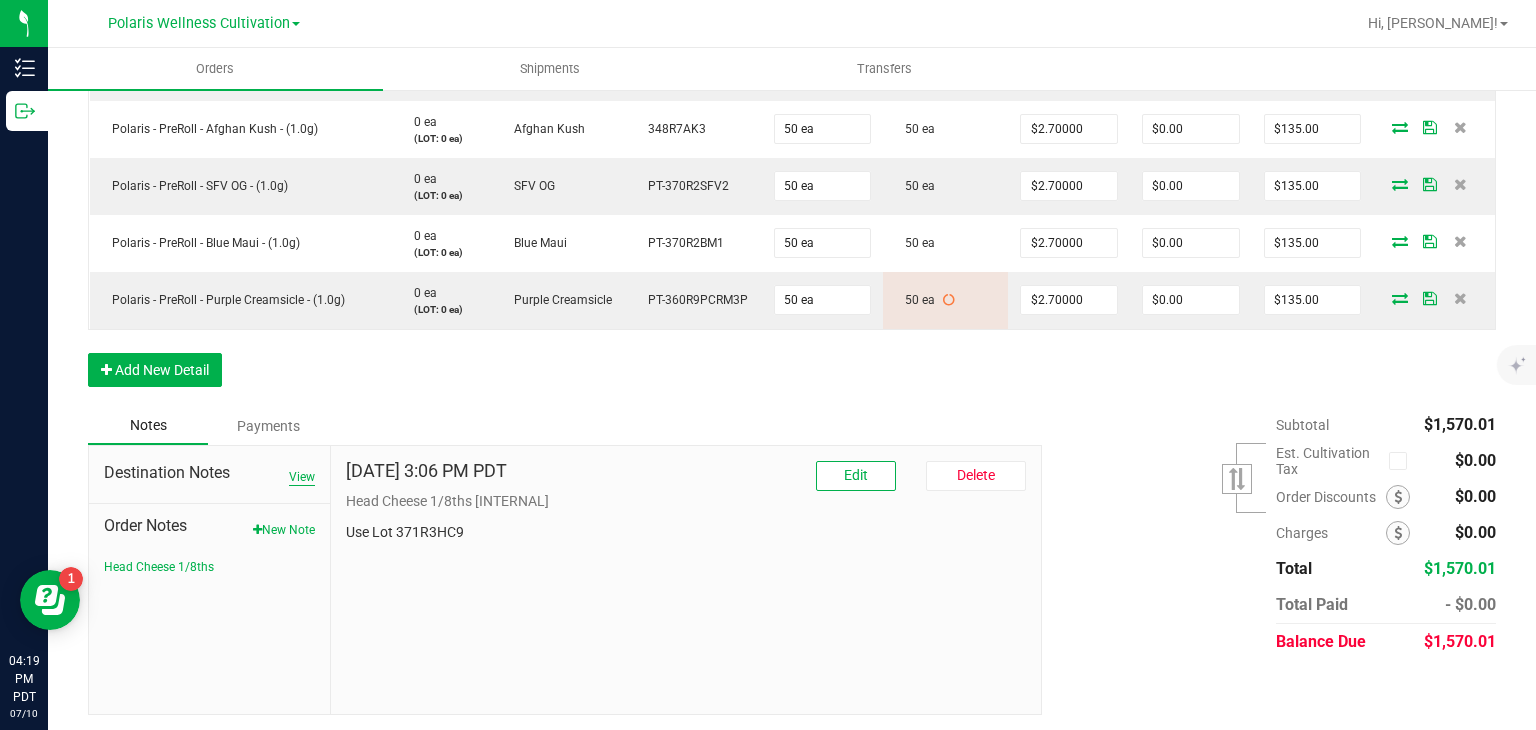 click on "View" at bounding box center [302, 477] 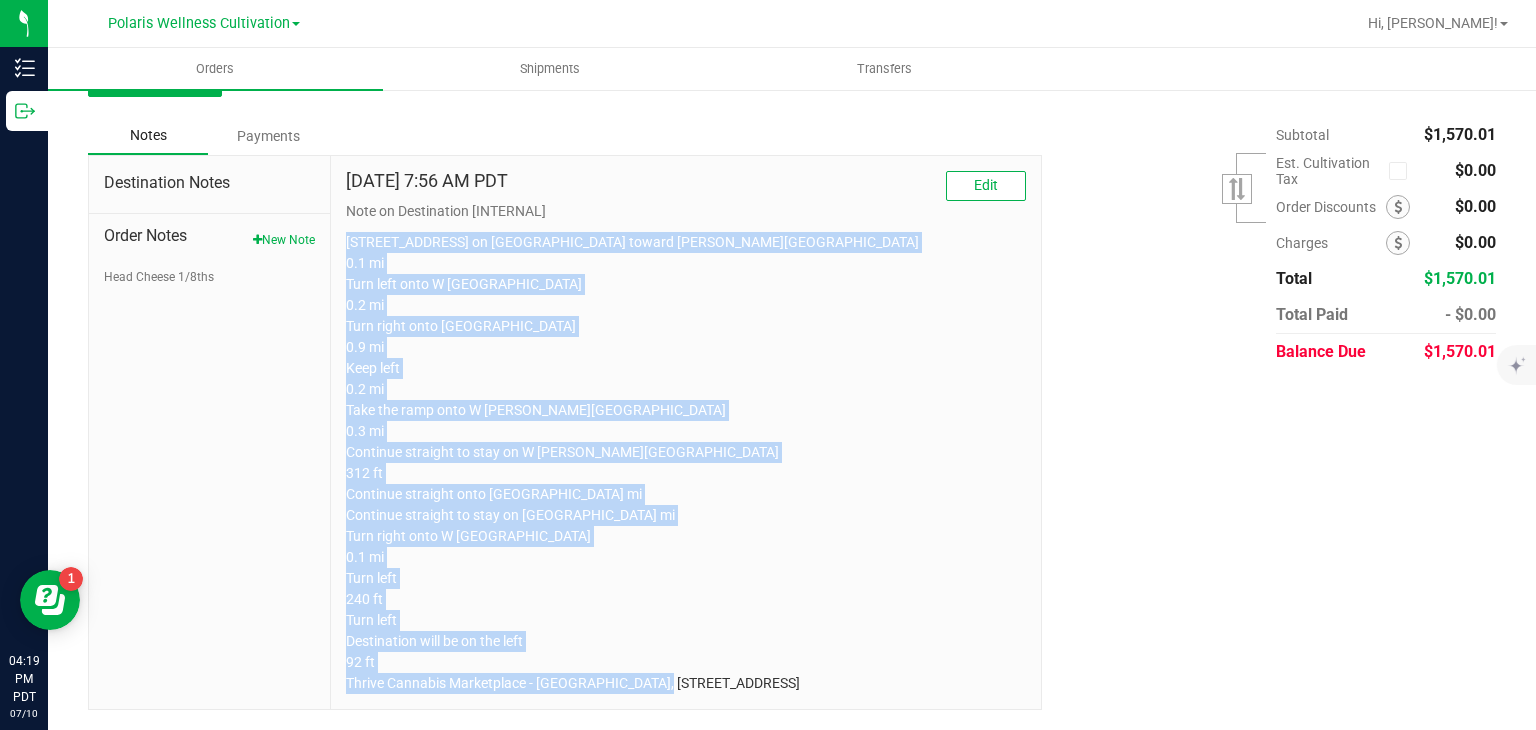 drag, startPoint x: 332, startPoint y: 526, endPoint x: 840, endPoint y: 776, distance: 566.1837 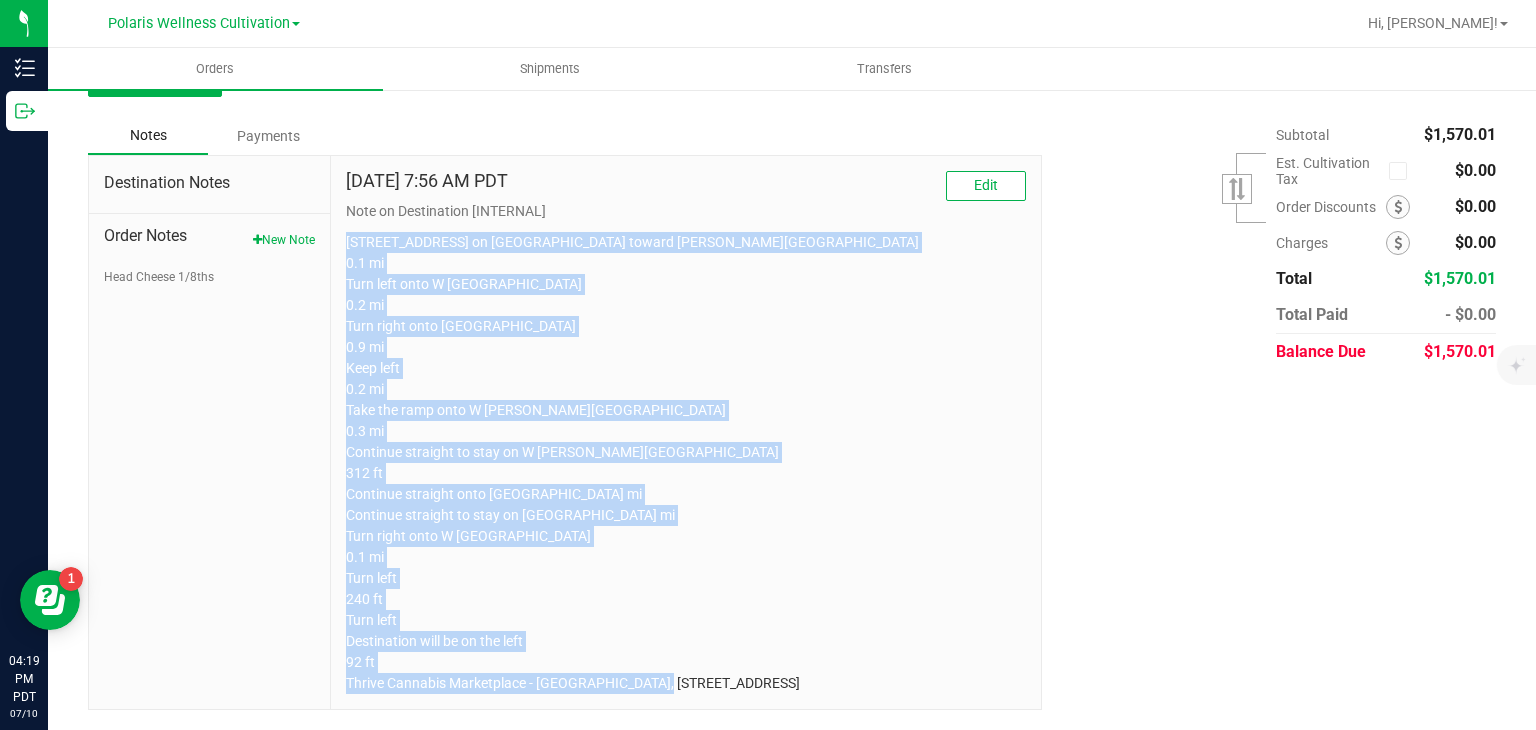 click on "Inventory Outbound 04:19 PM PDT [DATE]  07/10   Polaris Wellness Cultivation   Polaris Wellness Cultivation   Polaris Wellness Production   Hi, [PERSON_NAME]!
Orders
Shipments
Transfers
Back to Orders
Order details   Export PDF   Done Editing   Order #   00092802   Status   Allocated   Order Date   [DATE] 7:56 AM PDT   Payment Status   Awaiting Payment   Invoice Date  [DATE]  Requested Delivery Date  [DATE]  Payment Terms  None *" at bounding box center [768, 365] 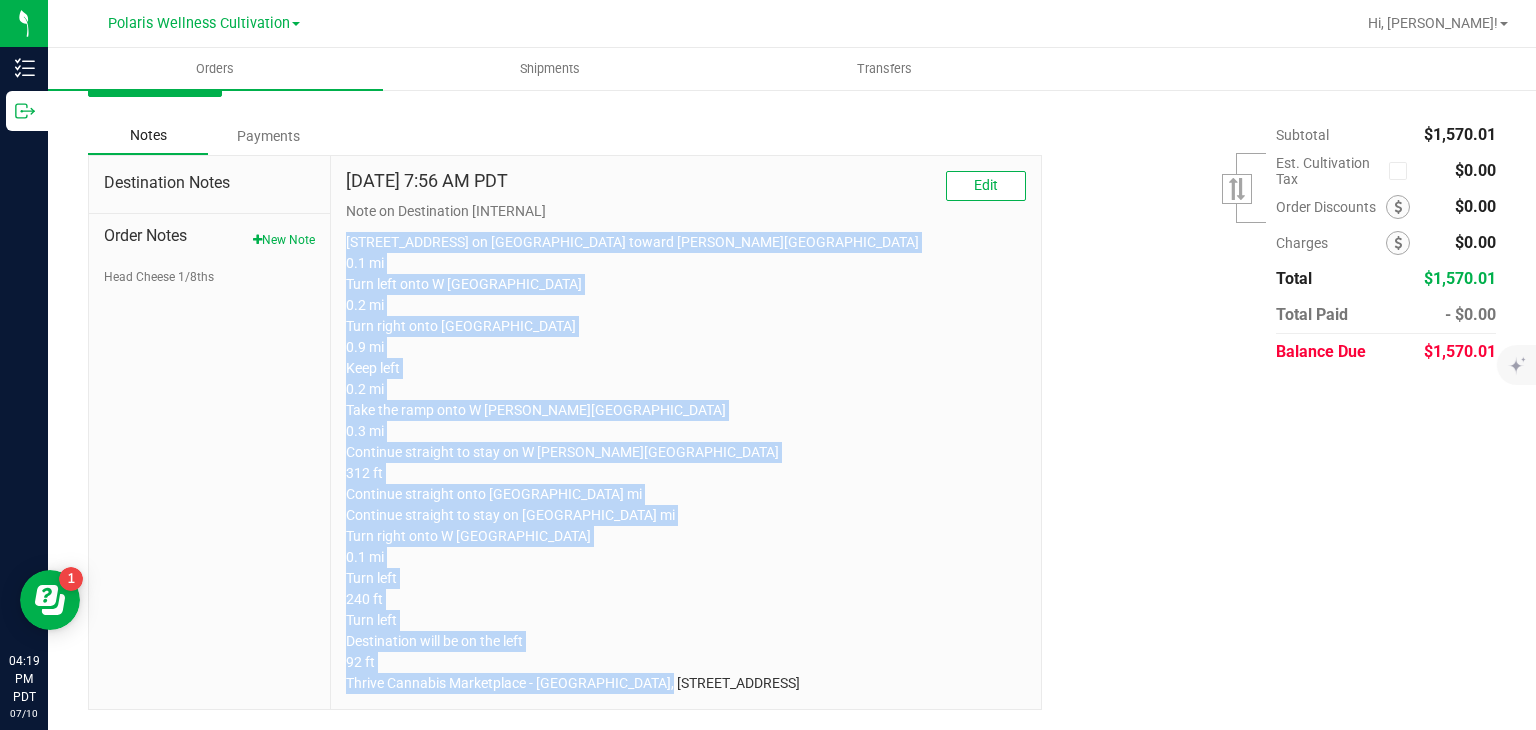 copy on "[STREET_ADDRESS] on [GEOGRAPHIC_DATA] toward [PERSON_NAME][GEOGRAPHIC_DATA]
0.1 mi
Turn left onto W [GEOGRAPHIC_DATA]
0.2 mi
Turn right onto [GEOGRAPHIC_DATA]
0.9 mi
Keep left
0.2 mi
Take the ramp onto W [PERSON_NAME][GEOGRAPHIC_DATA]
0.3 mi
Continue straight to stay on W [PERSON_NAME][GEOGRAPHIC_DATA]
312 ft
Continue straight onto [GEOGRAPHIC_DATA] mi
Continue straight to stay on [GEOGRAPHIC_DATA] mi
Turn right onto W [GEOGRAPHIC_DATA]
0.1 mi
Turn left
240 ft
Turn left
Destination will be on the left
92 ft
Thrive Cannabis Marketplace - [GEOGRAPHIC_DATA], [STREET_ADDRESS]" 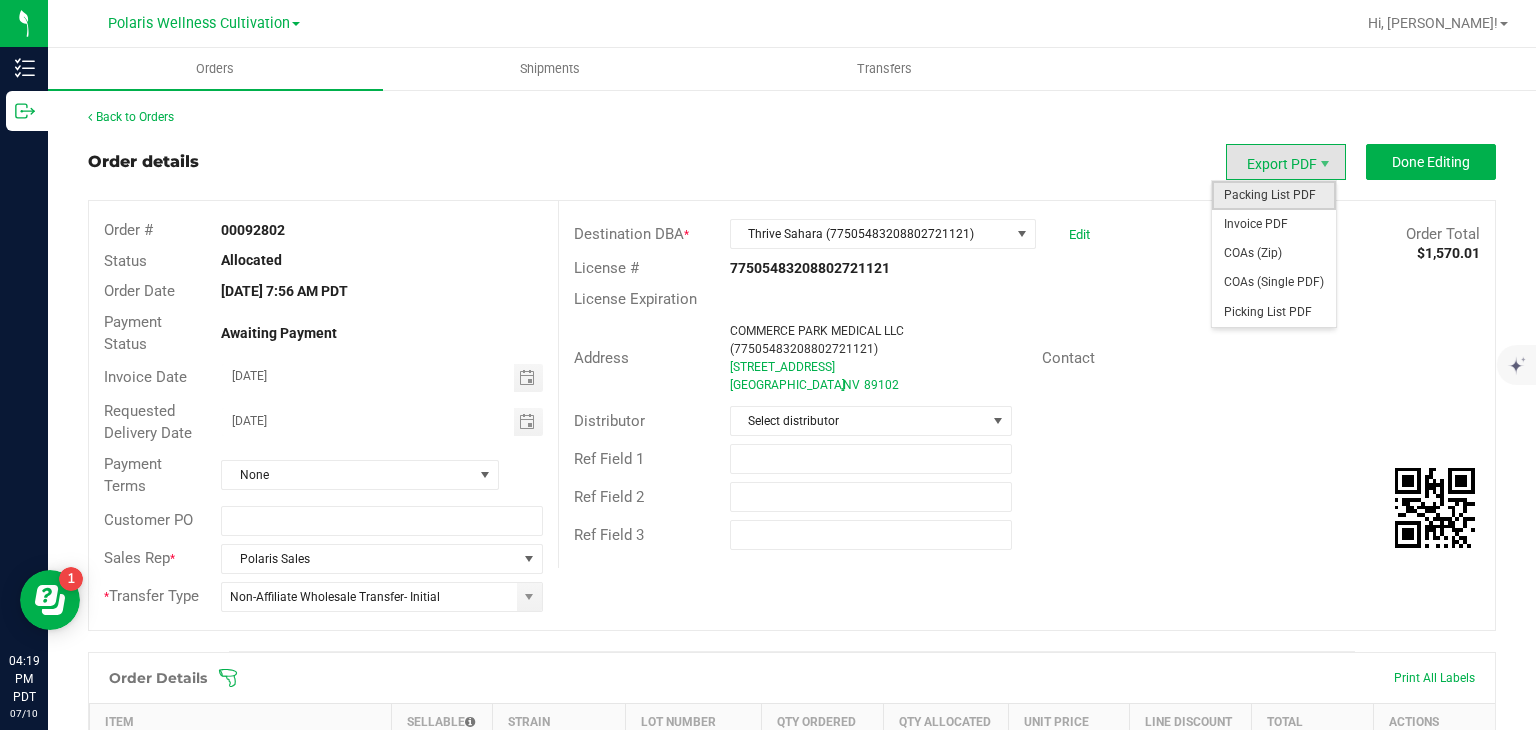click on "Packing List PDF" at bounding box center [1274, 195] 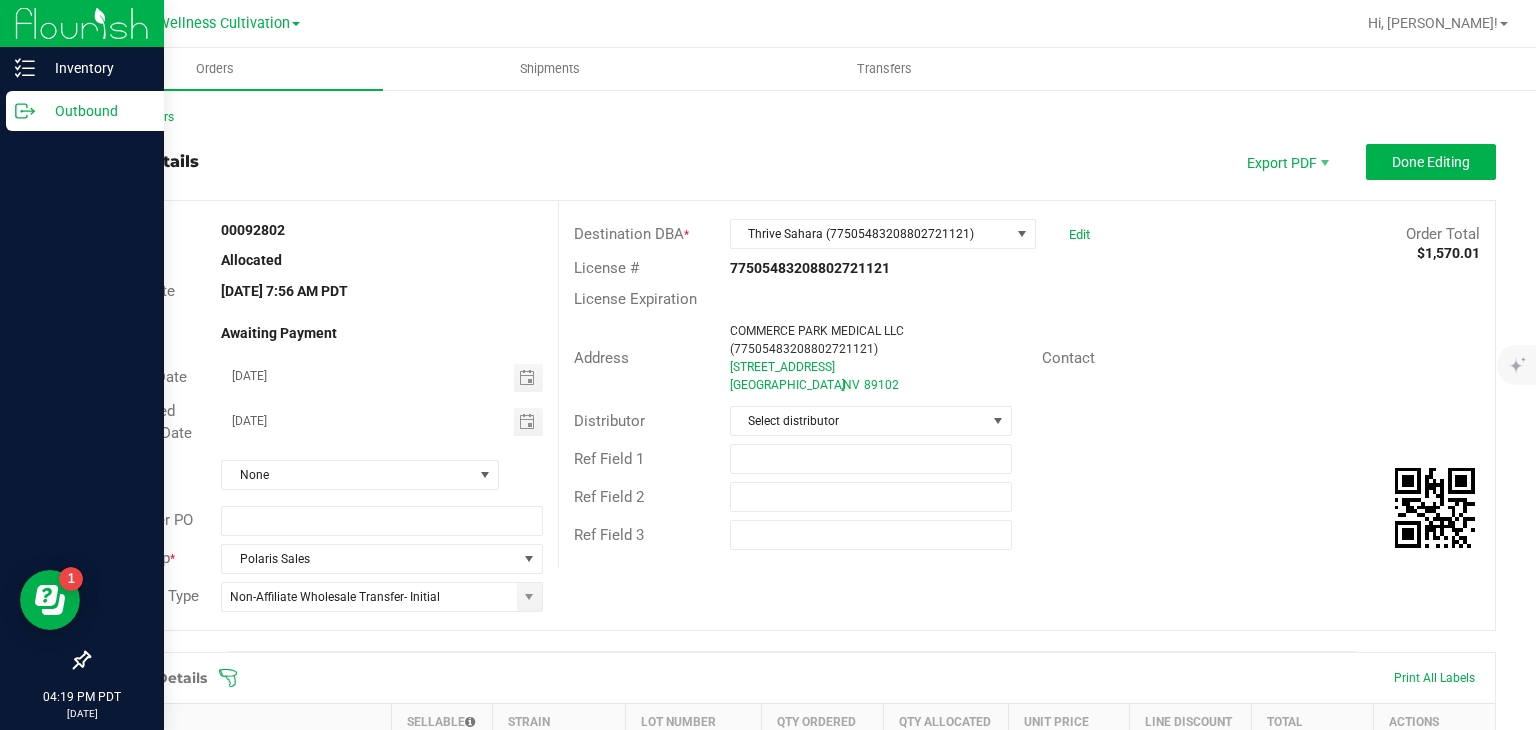 click on "Outbound" at bounding box center (85, 111) 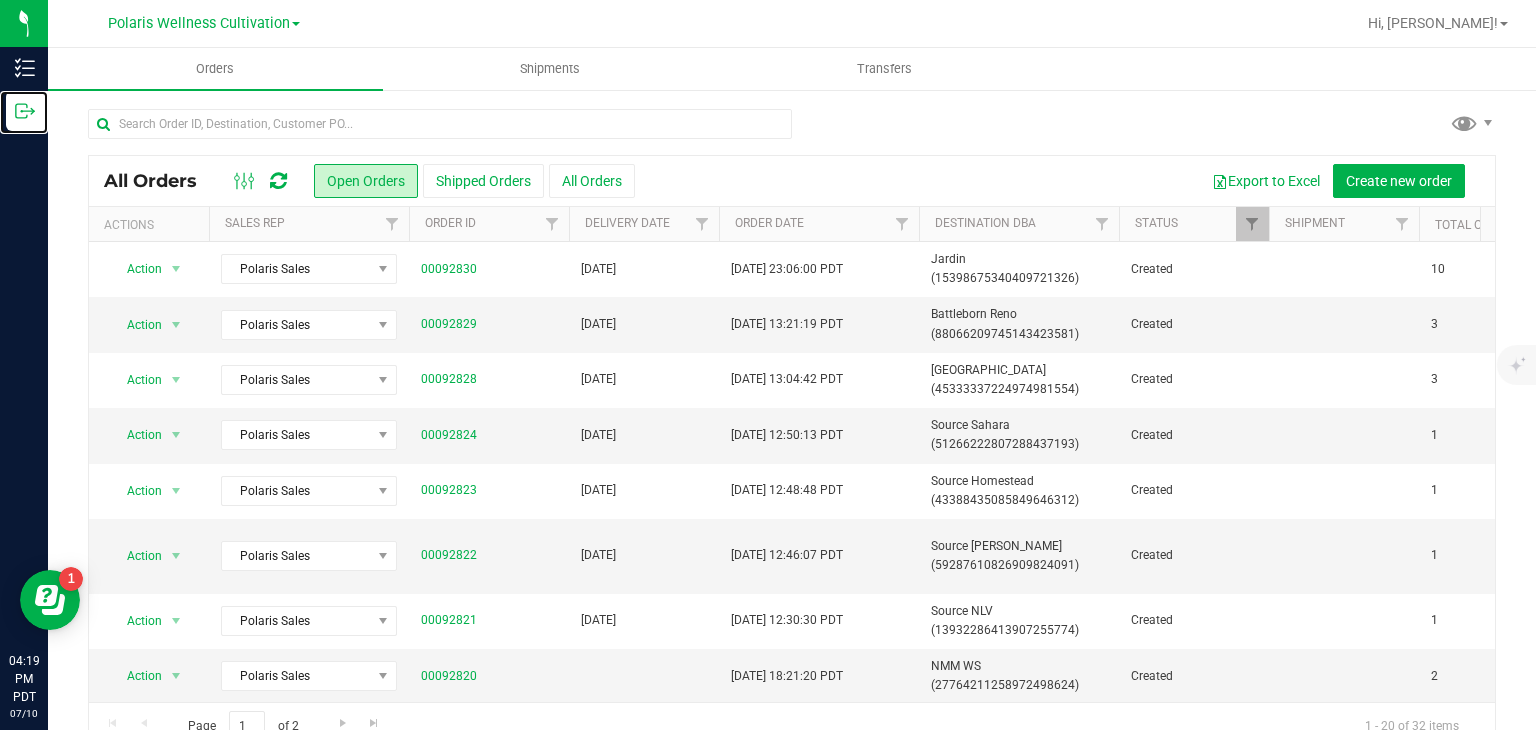 scroll, scrollTop: 696, scrollLeft: 0, axis: vertical 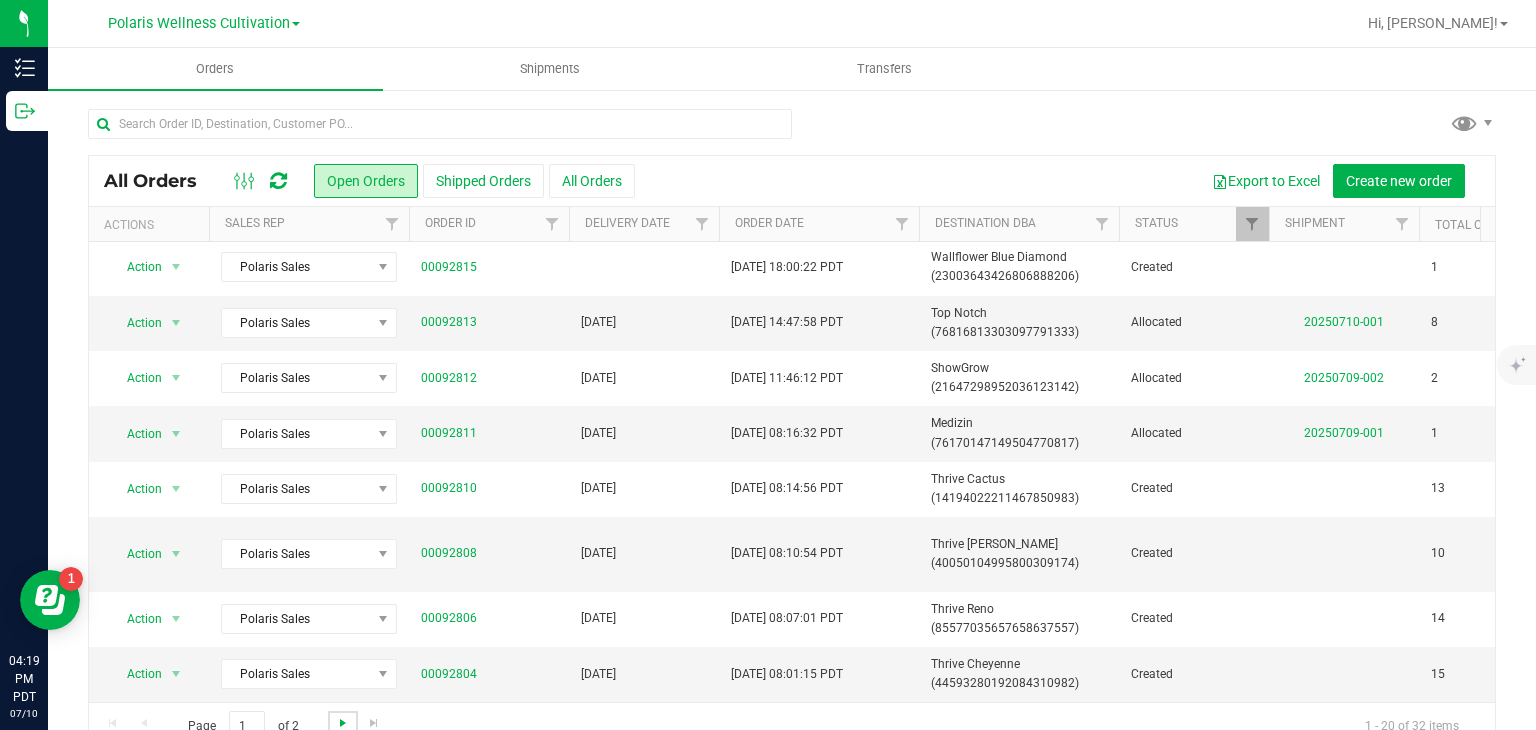 click at bounding box center (343, 723) 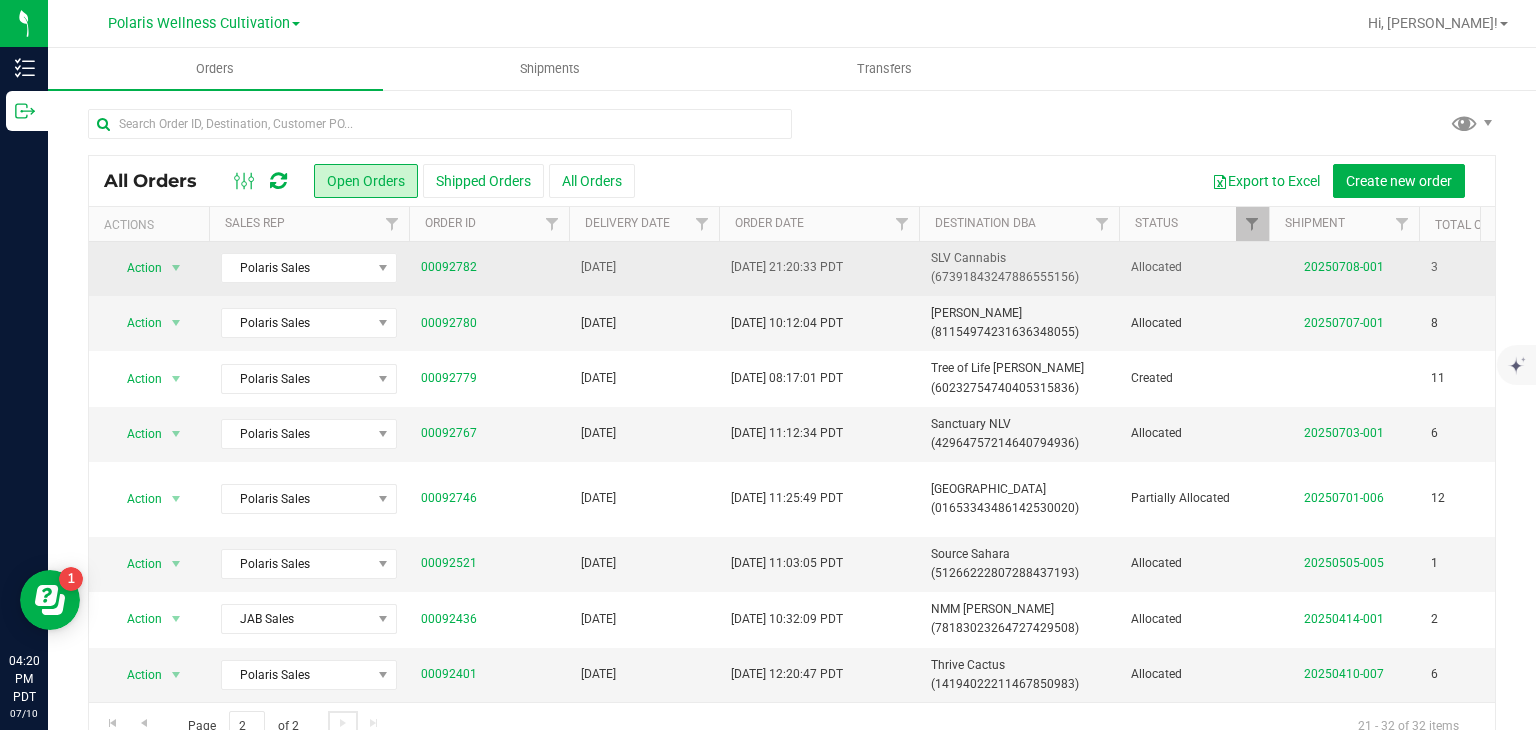 scroll, scrollTop: 0, scrollLeft: 0, axis: both 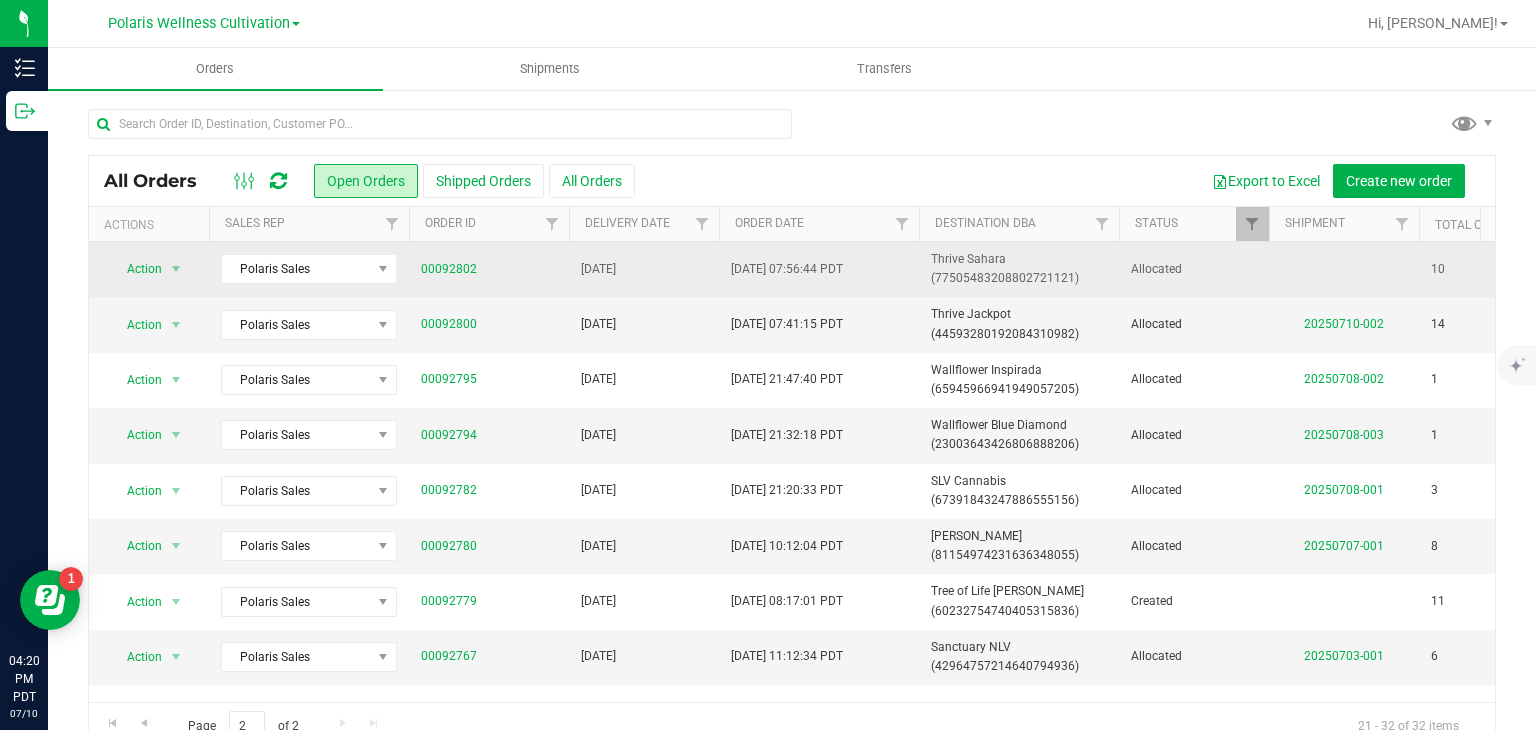 click on "Thrive Sahara (77505483208802721121)" at bounding box center (1019, 269) 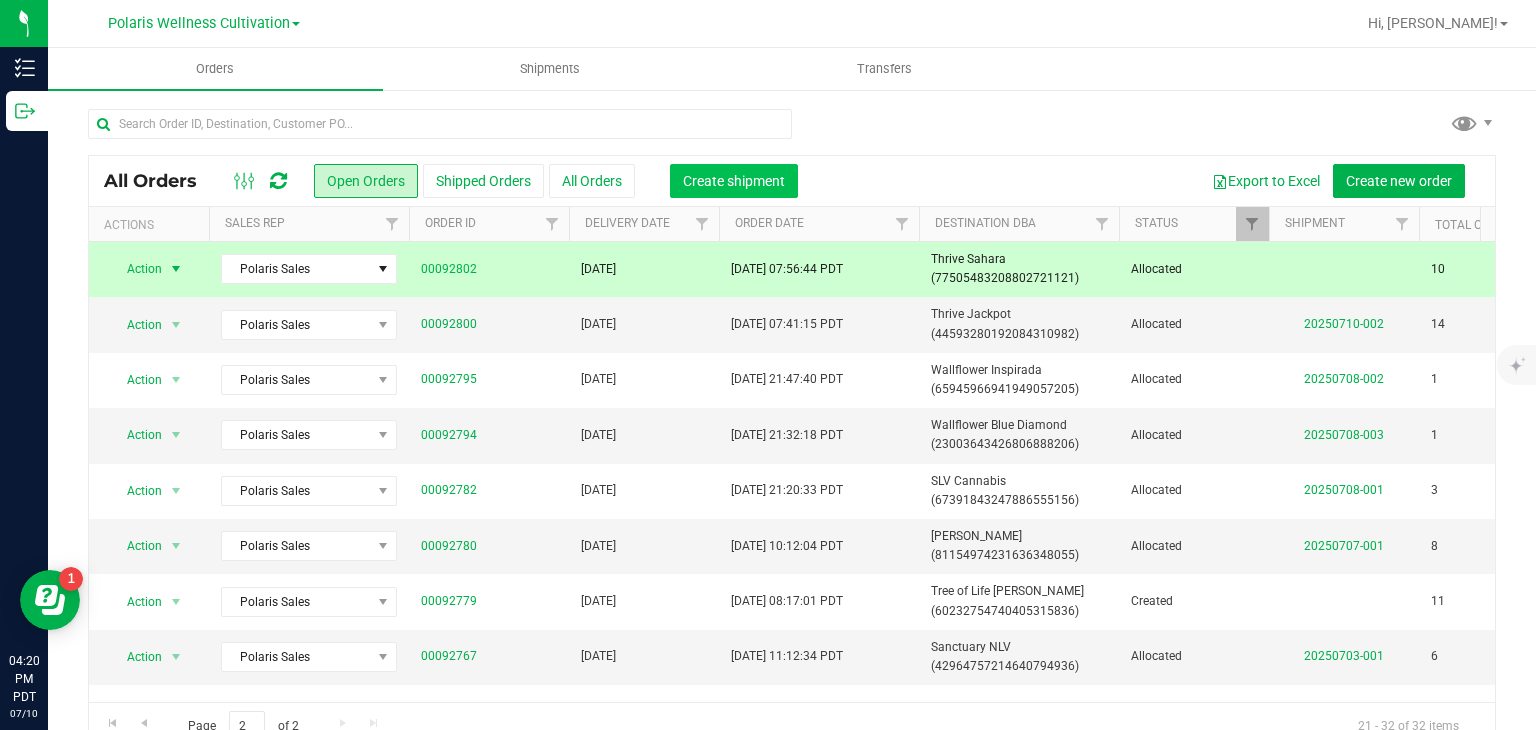click on "Create shipment" at bounding box center [734, 181] 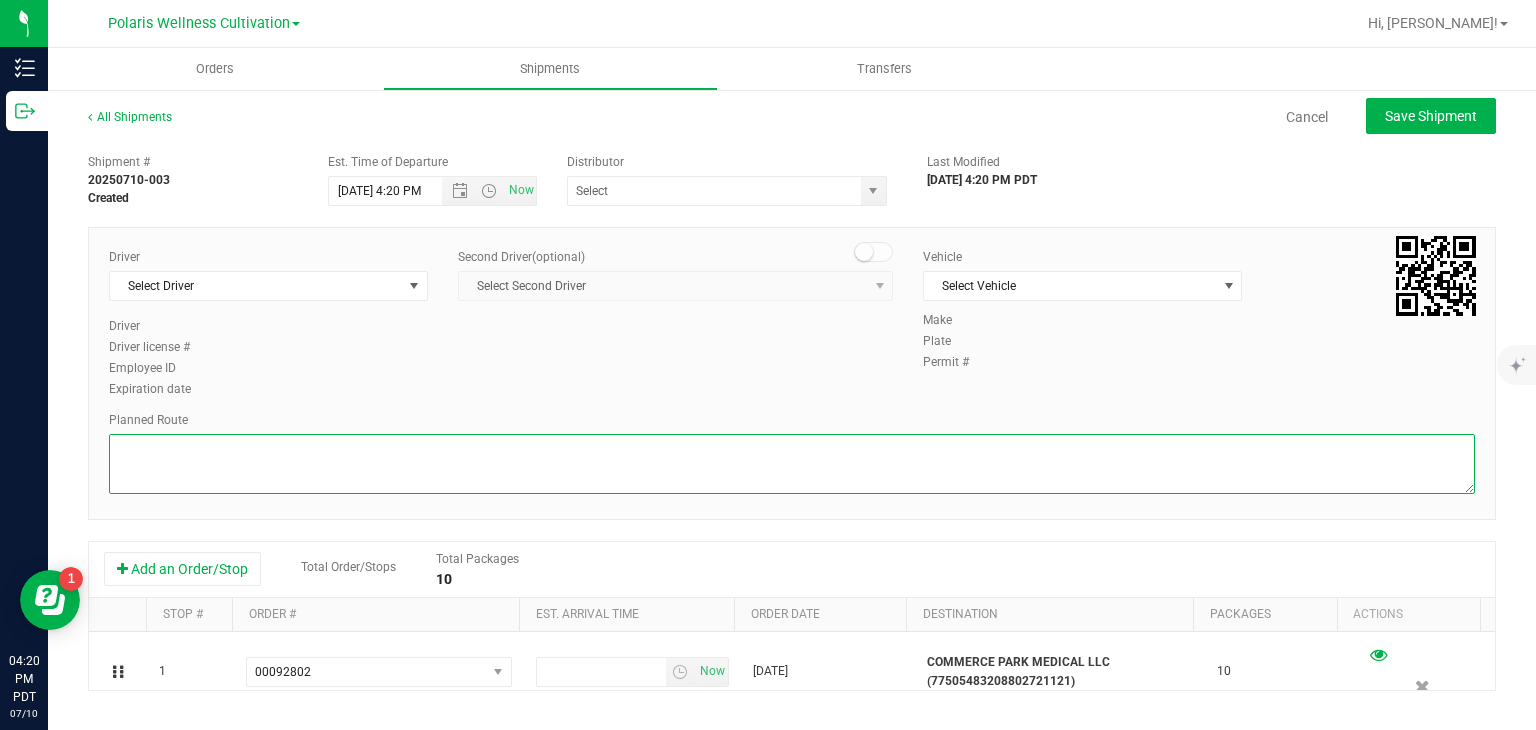 click at bounding box center (792, 464) 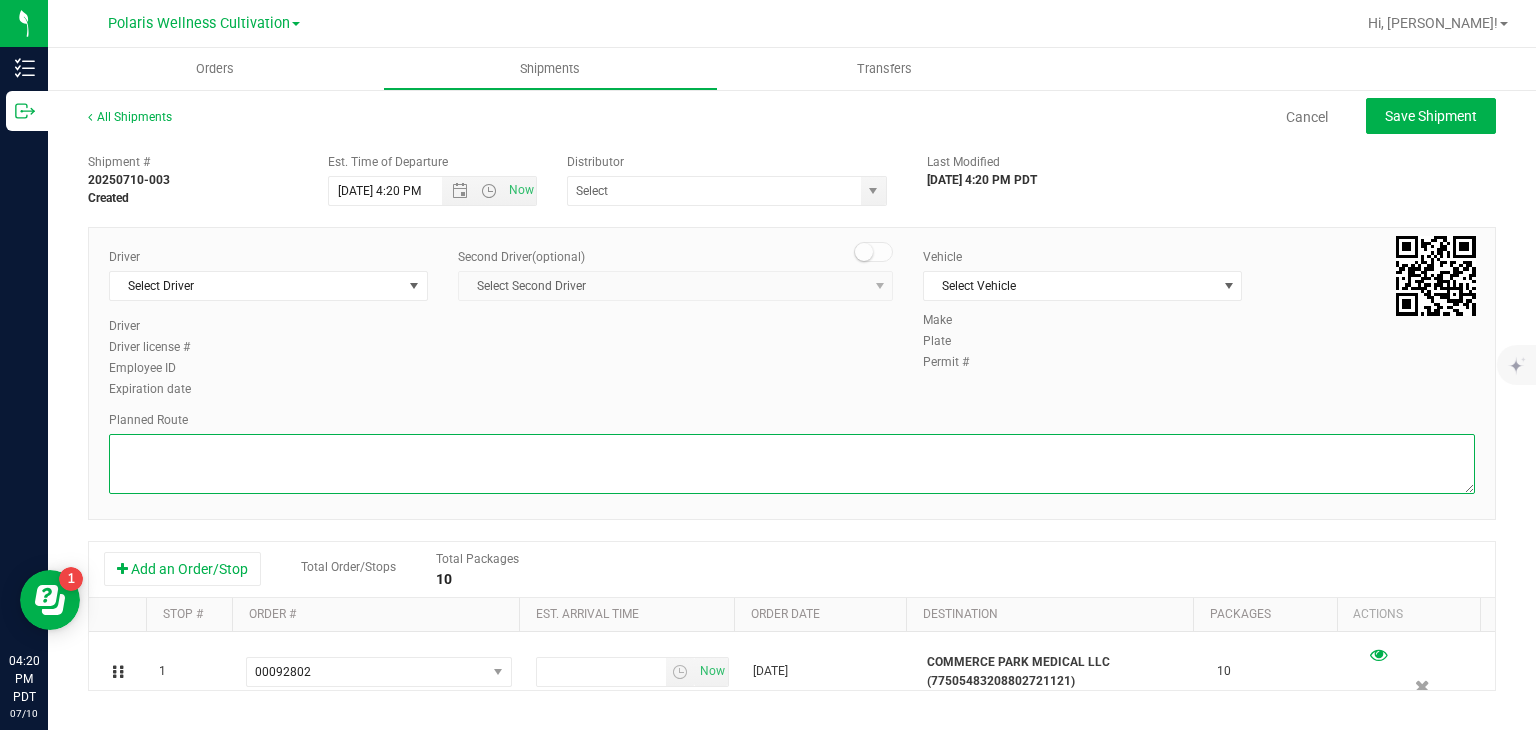 paste on "[STREET_ADDRESS] on [GEOGRAPHIC_DATA] toward [PERSON_NAME][GEOGRAPHIC_DATA]
0.1 mi
Turn left onto W [GEOGRAPHIC_DATA]
0.2 mi
Turn right onto [GEOGRAPHIC_DATA]
0.9 mi
Keep left
0.2 mi
Take the ramp onto W [PERSON_NAME][GEOGRAPHIC_DATA]
0.3 mi
Continue straight to stay on W [PERSON_NAME][GEOGRAPHIC_DATA]
312 ft
Continue straight onto [GEOGRAPHIC_DATA] mi
Continue straight to stay on [GEOGRAPHIC_DATA] mi
Turn right onto W [GEOGRAPHIC_DATA]
0.1 mi
Turn left
240 ft
Turn left
Destination will be on the left
92 ft
Thrive Cannabis Marketplace - [GEOGRAPHIC_DATA], [STREET_ADDRESS]" 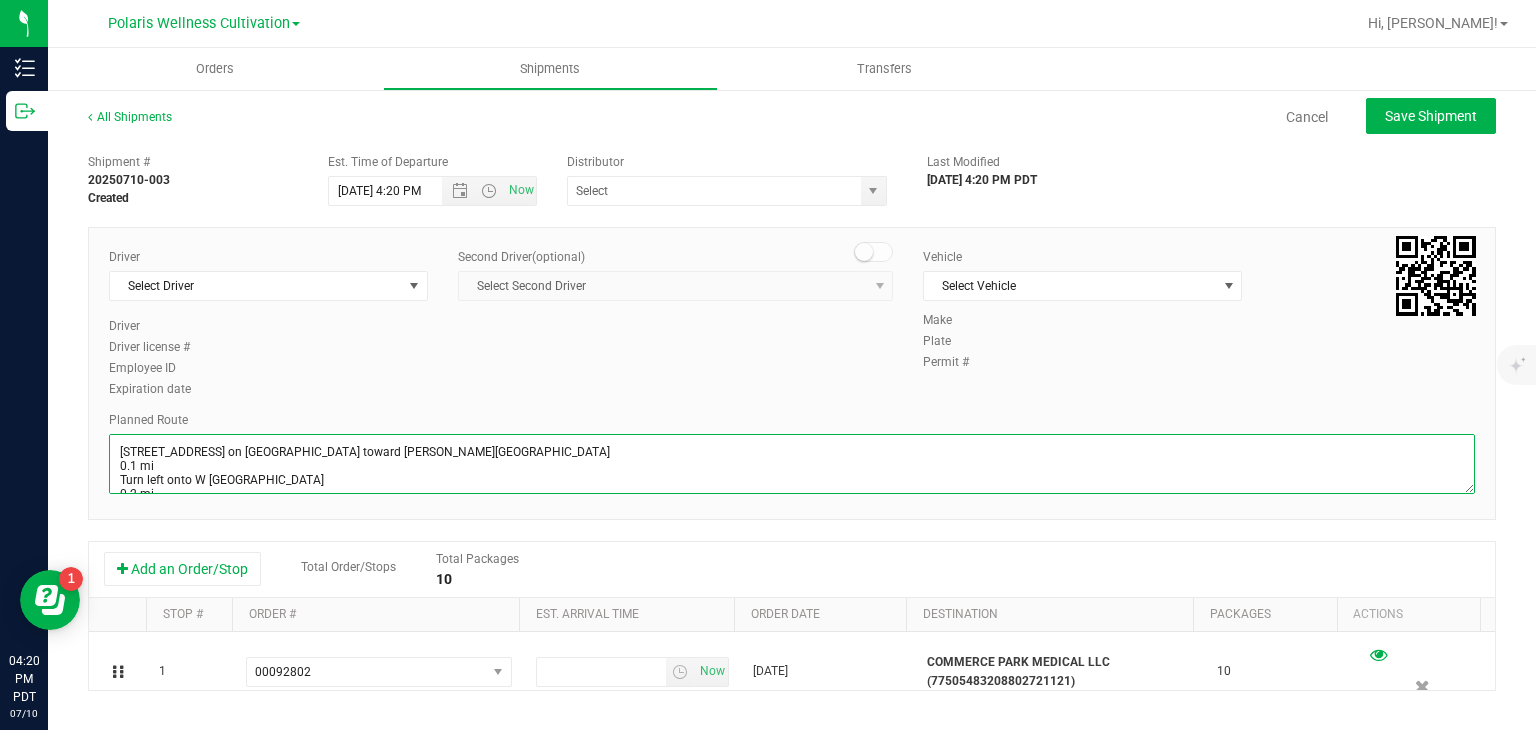 scroll, scrollTop: 312, scrollLeft: 0, axis: vertical 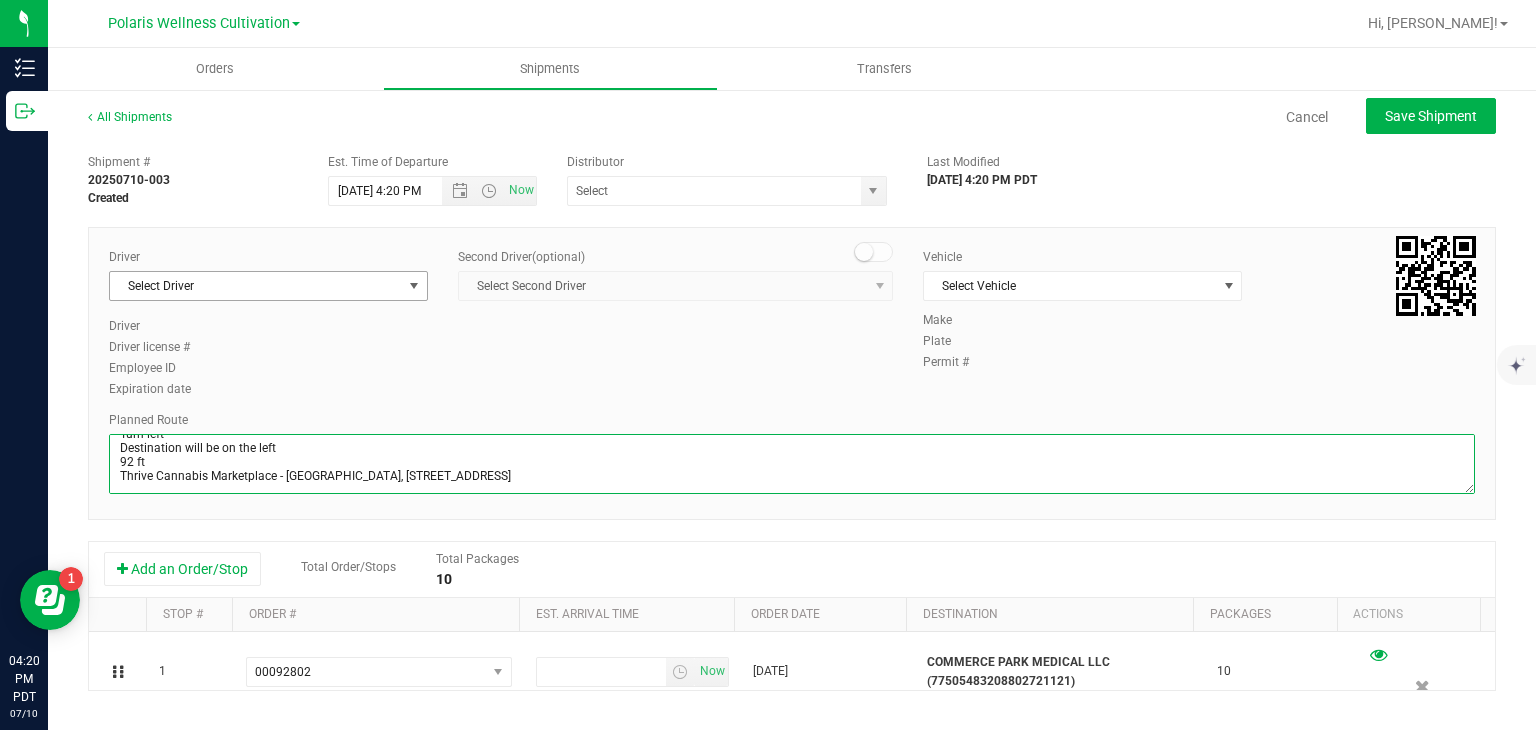 type on "[STREET_ADDRESS] on [GEOGRAPHIC_DATA] toward [PERSON_NAME][GEOGRAPHIC_DATA]
0.1 mi
Turn left onto W [GEOGRAPHIC_DATA]
0.2 mi
Turn right onto [GEOGRAPHIC_DATA]
0.9 mi
Keep left
0.2 mi
Take the ramp onto W [PERSON_NAME][GEOGRAPHIC_DATA]
0.3 mi
Continue straight to stay on W [PERSON_NAME][GEOGRAPHIC_DATA]
312 ft
Continue straight onto [GEOGRAPHIC_DATA] mi
Continue straight to stay on [GEOGRAPHIC_DATA] mi
Turn right onto W [GEOGRAPHIC_DATA]
0.1 mi
Turn left
240 ft
Turn left
Destination will be on the left
92 ft
Thrive Cannabis Marketplace - [GEOGRAPHIC_DATA], [STREET_ADDRESS]" 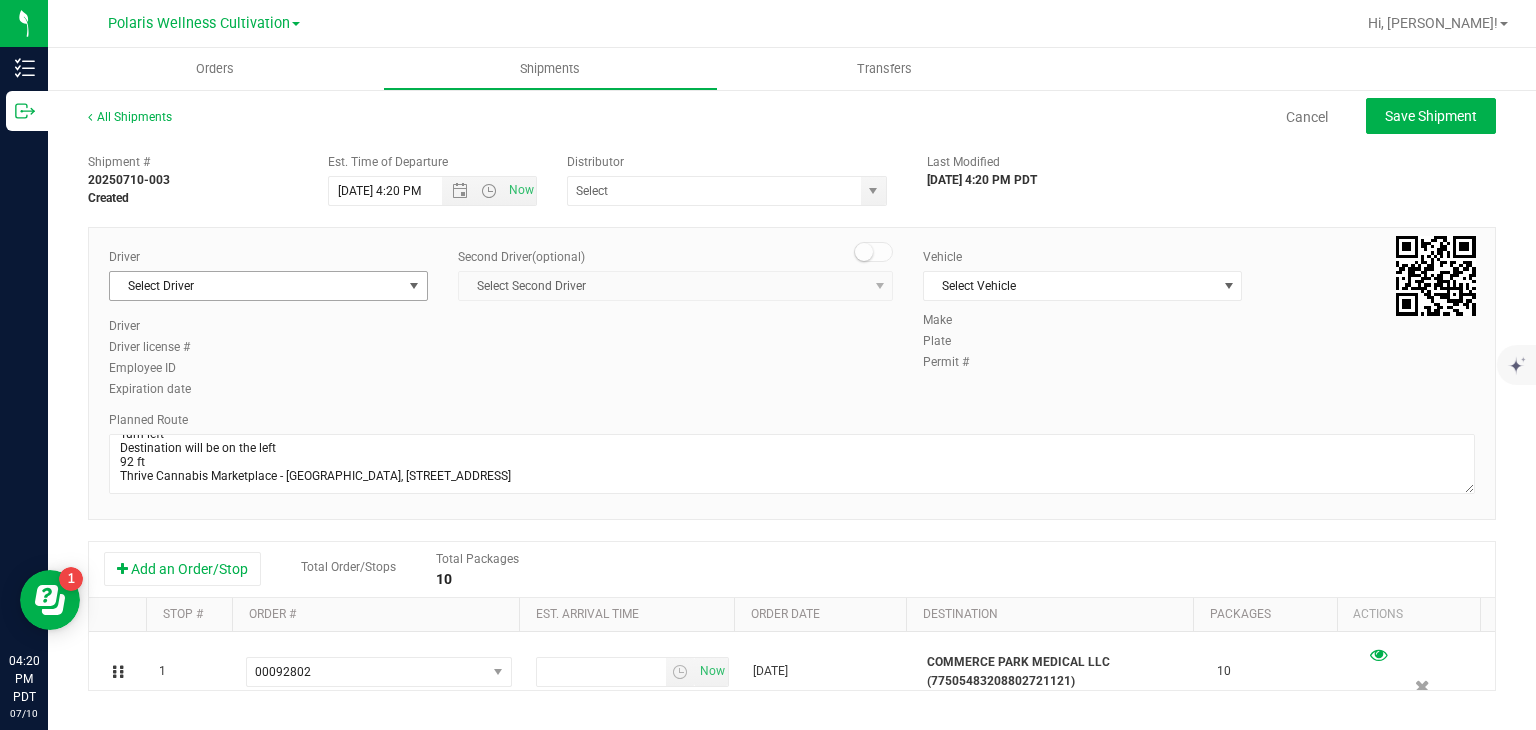 click at bounding box center [414, 286] 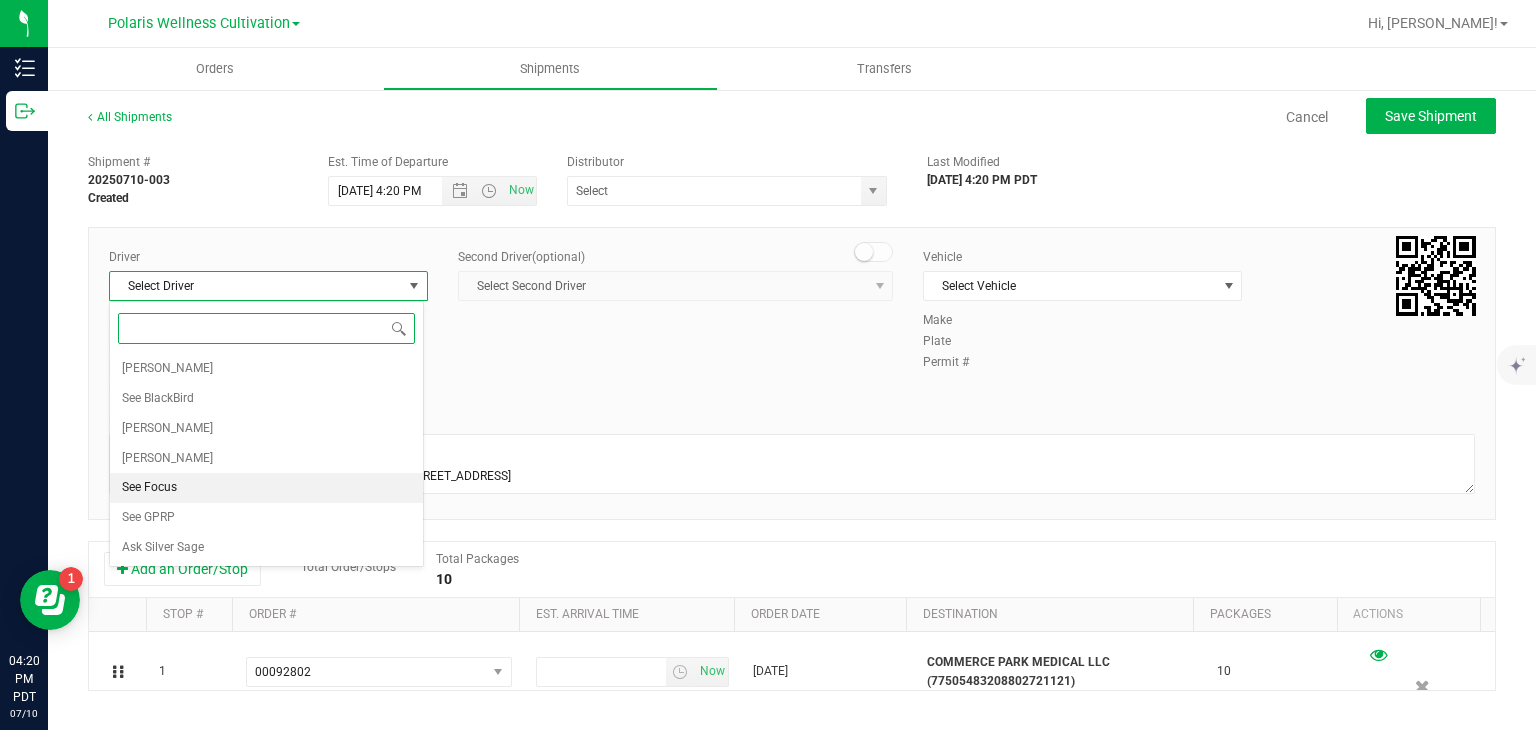 click on "See Focus" at bounding box center [266, 488] 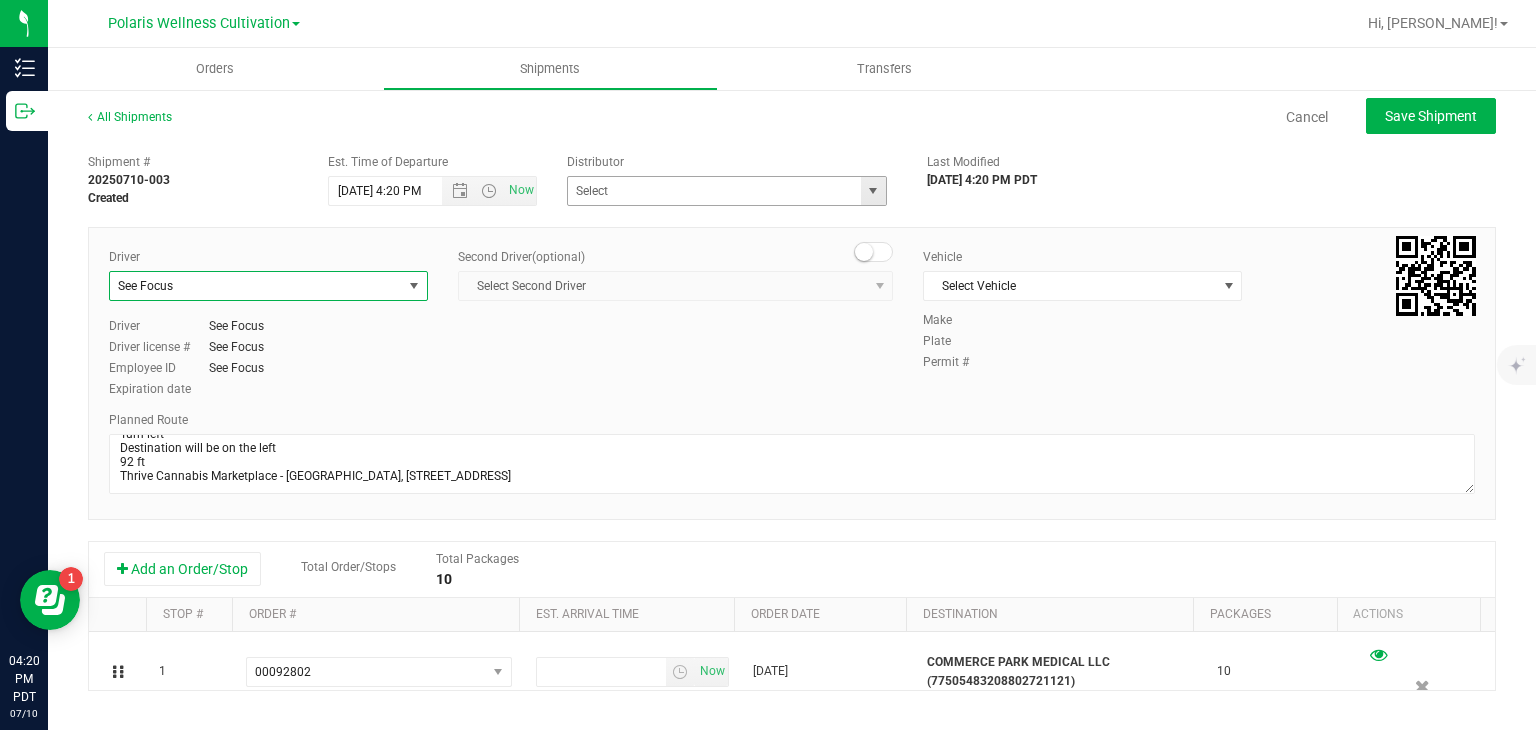 click at bounding box center [873, 191] 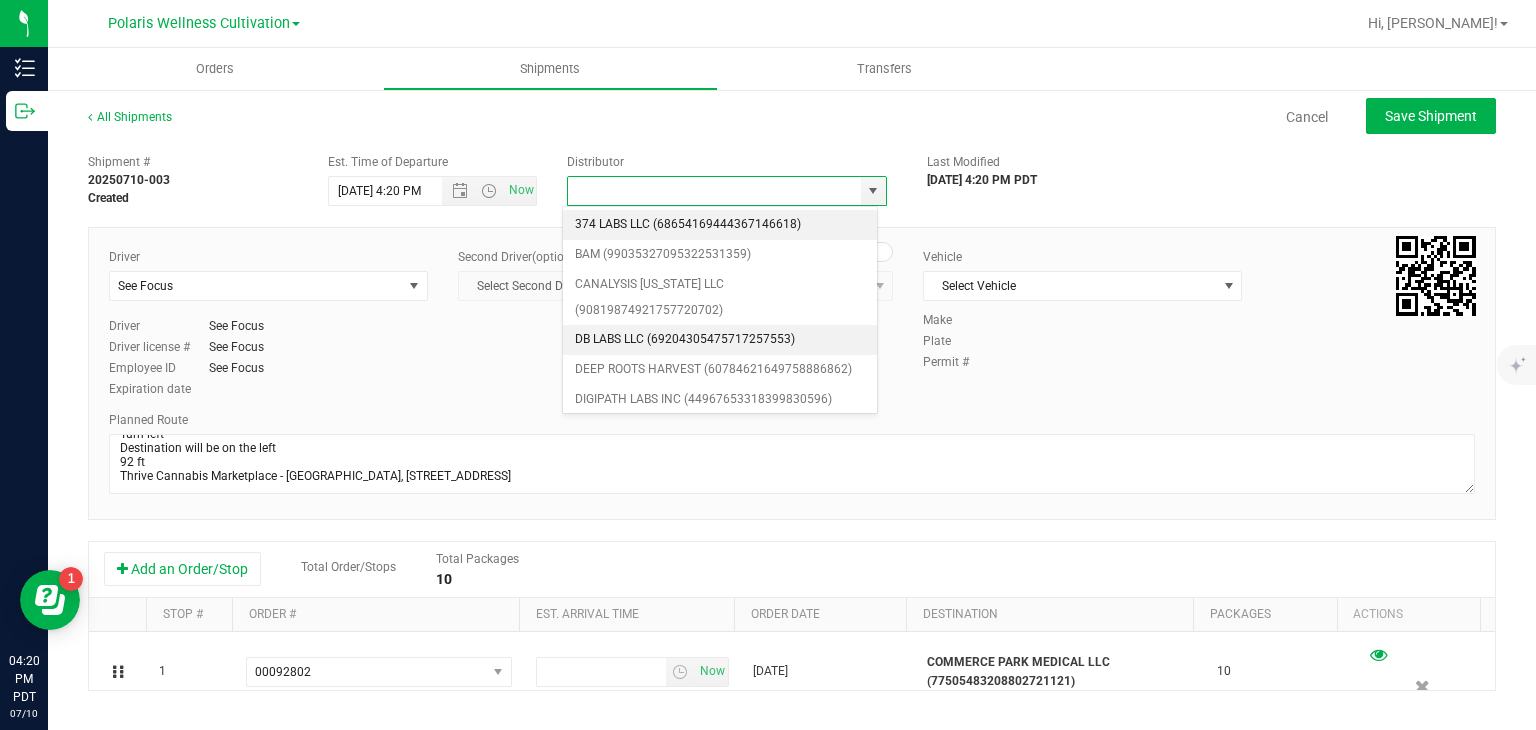 scroll, scrollTop: 103, scrollLeft: 0, axis: vertical 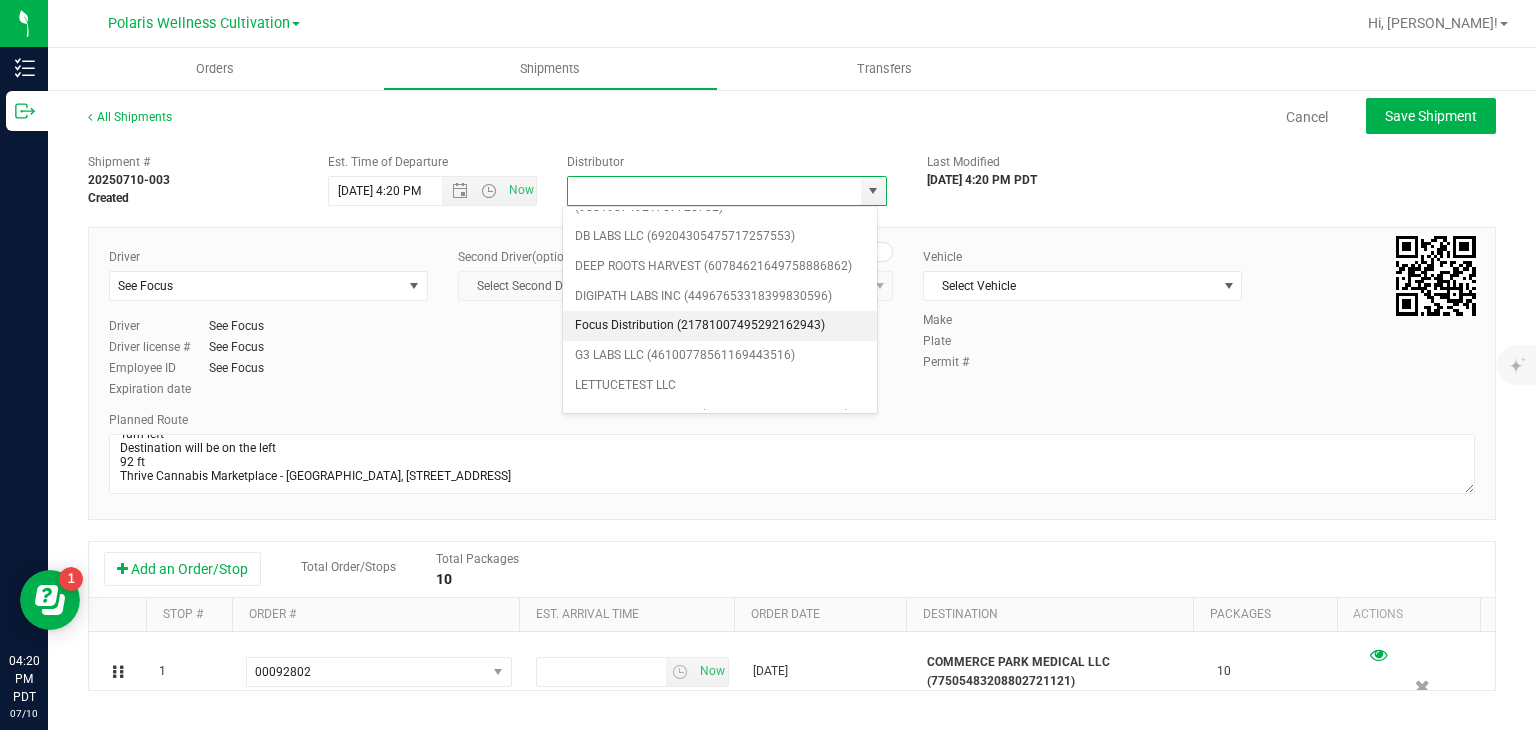 click on "Focus Distribution (21781007495292162943)" at bounding box center (720, 326) 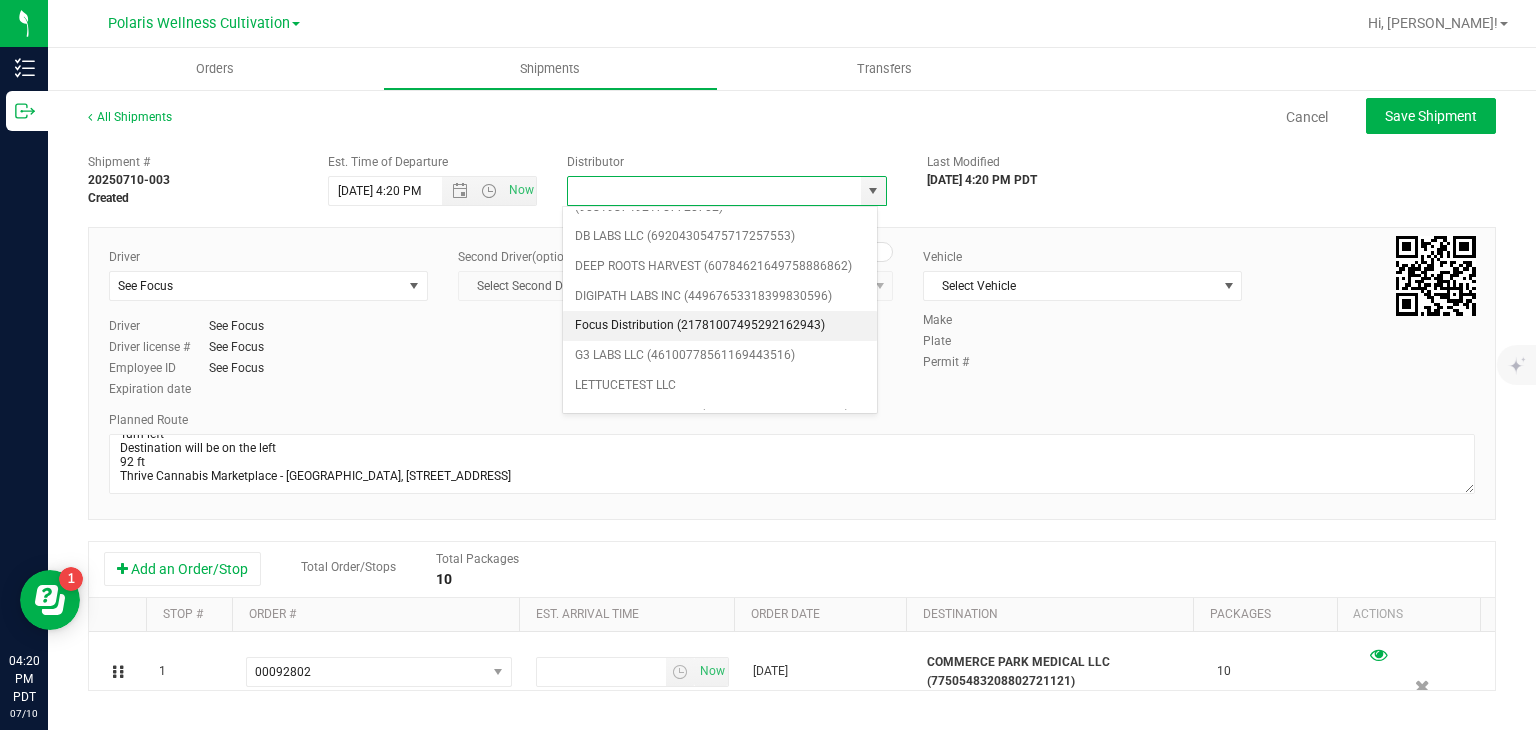 type on "Focus Distribution (21781007495292162943)" 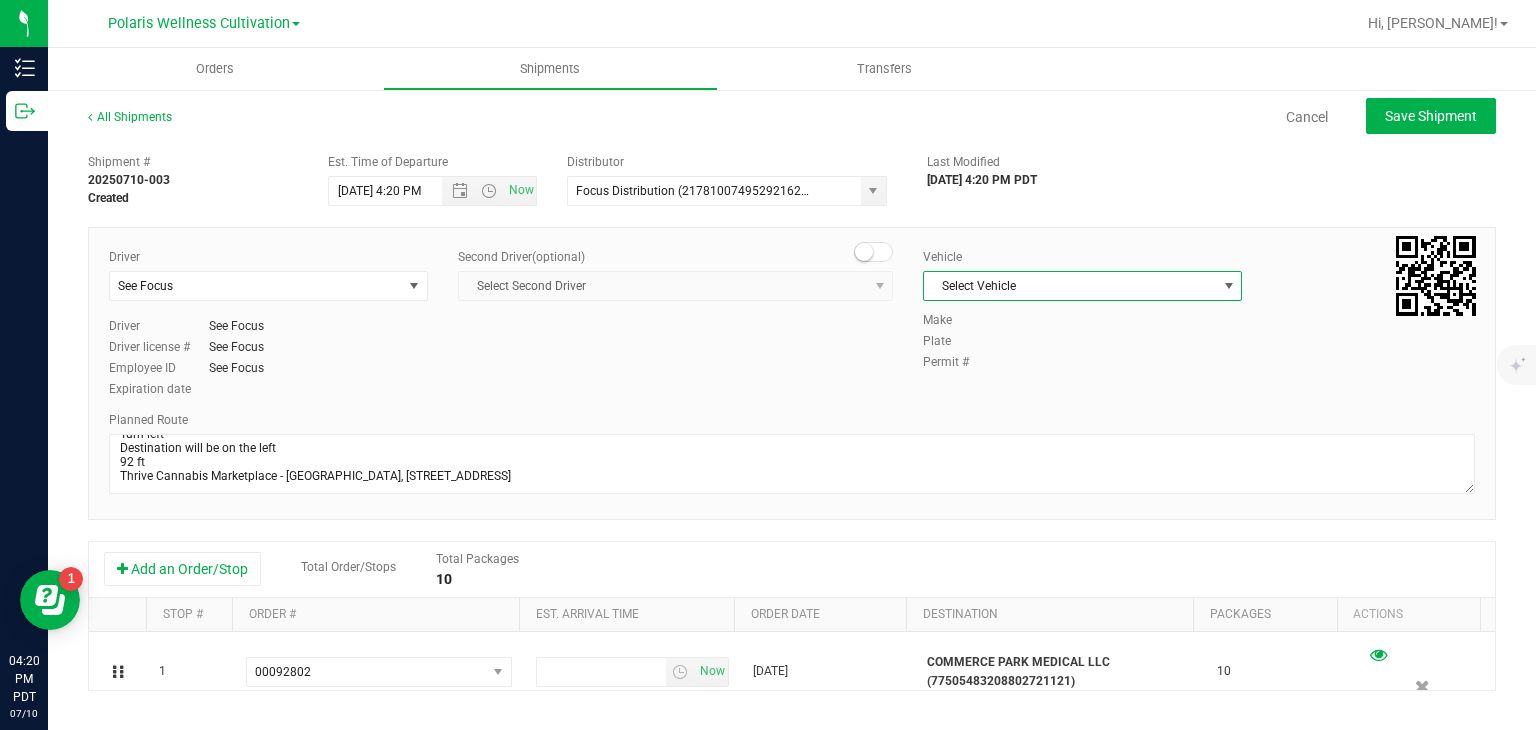 click on "Select Vehicle" at bounding box center [1070, 286] 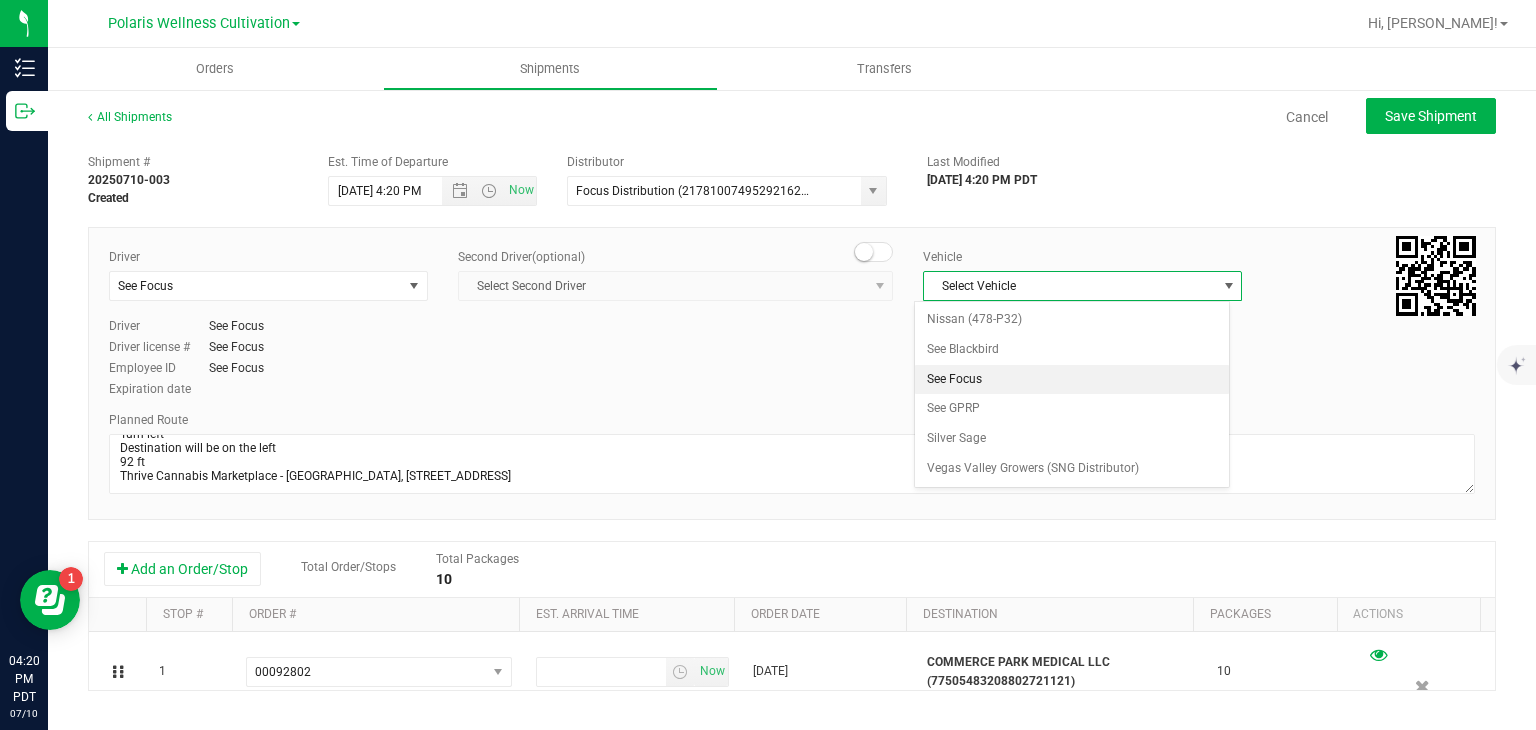 click on "See Focus" at bounding box center (1071, 380) 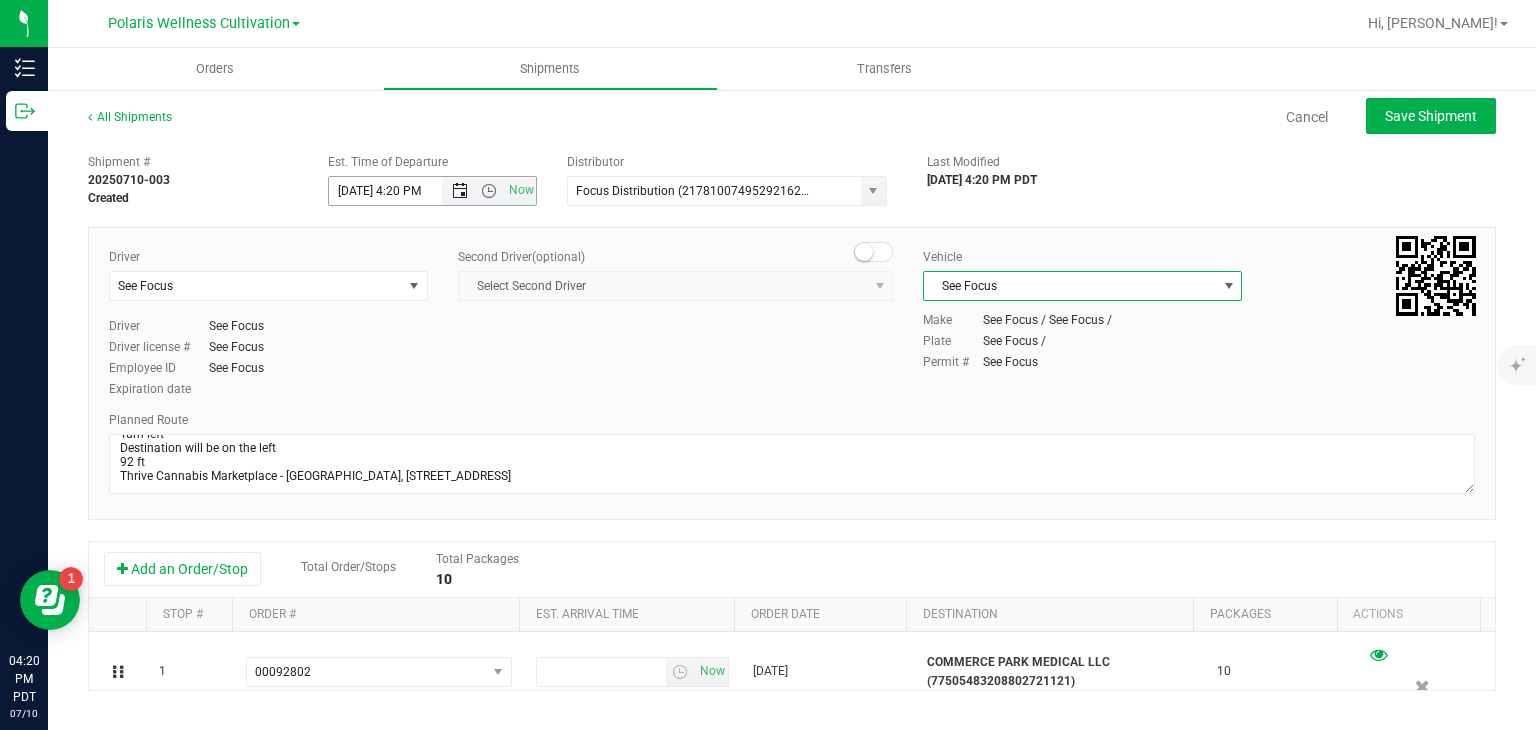click at bounding box center [460, 191] 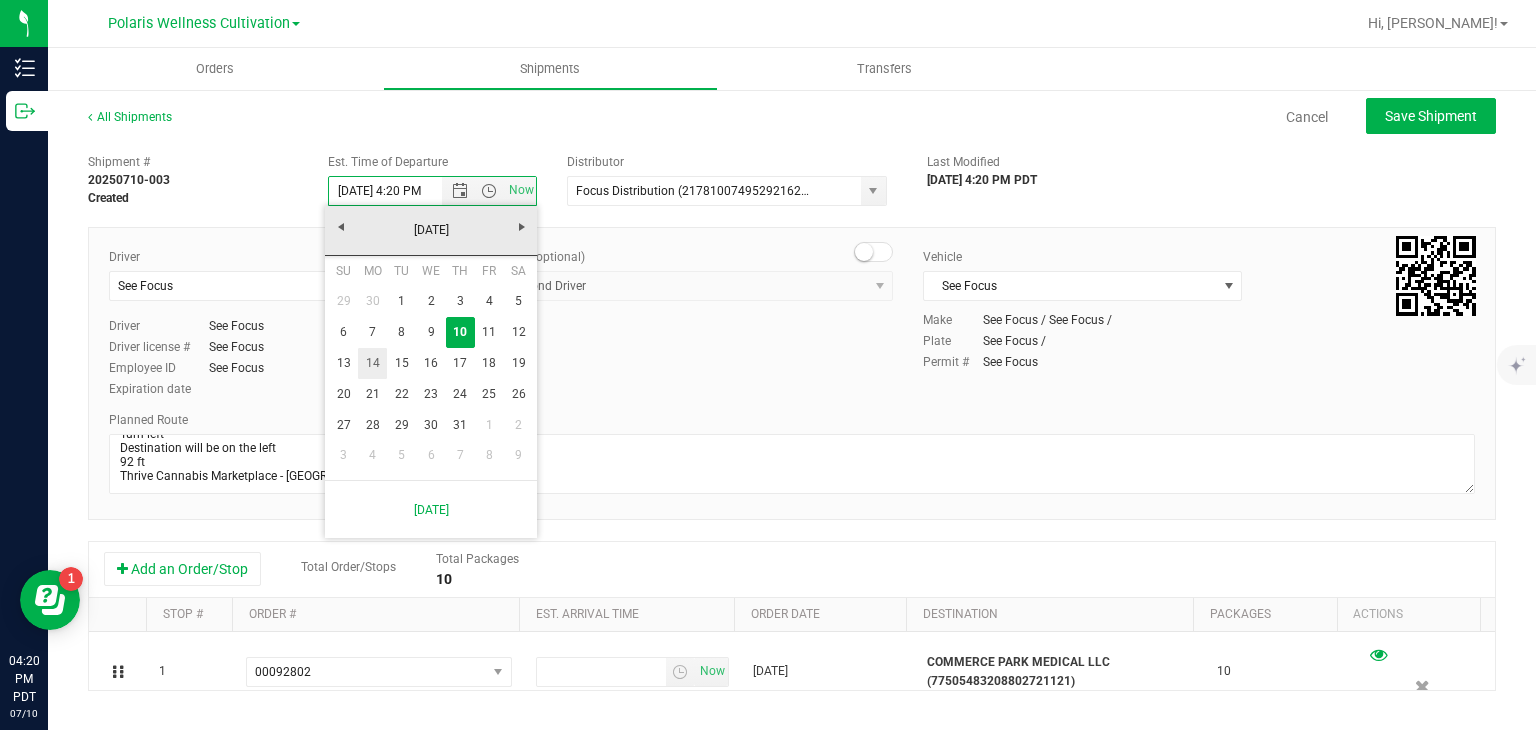 click on "14" at bounding box center [372, 363] 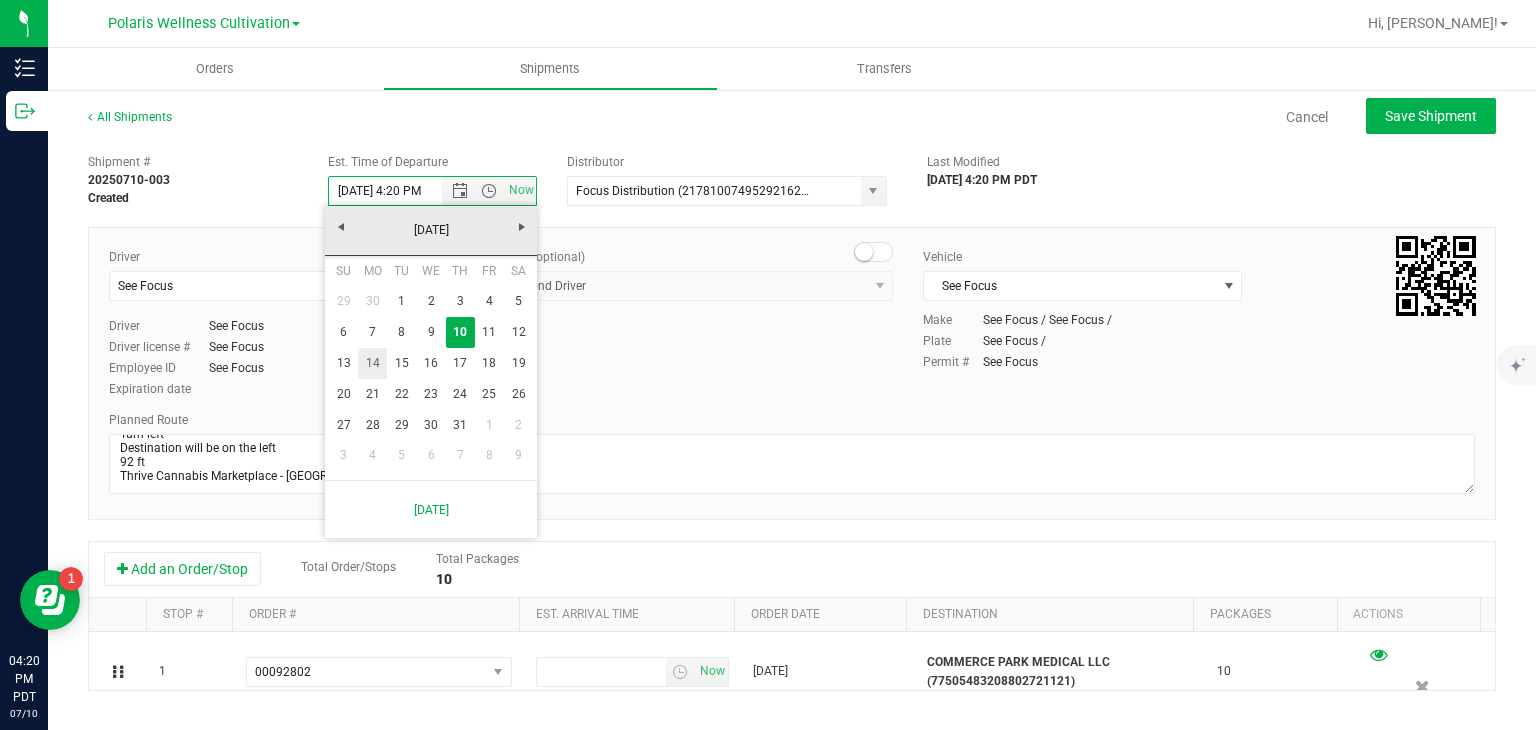 type on "[DATE] 4:20 PM" 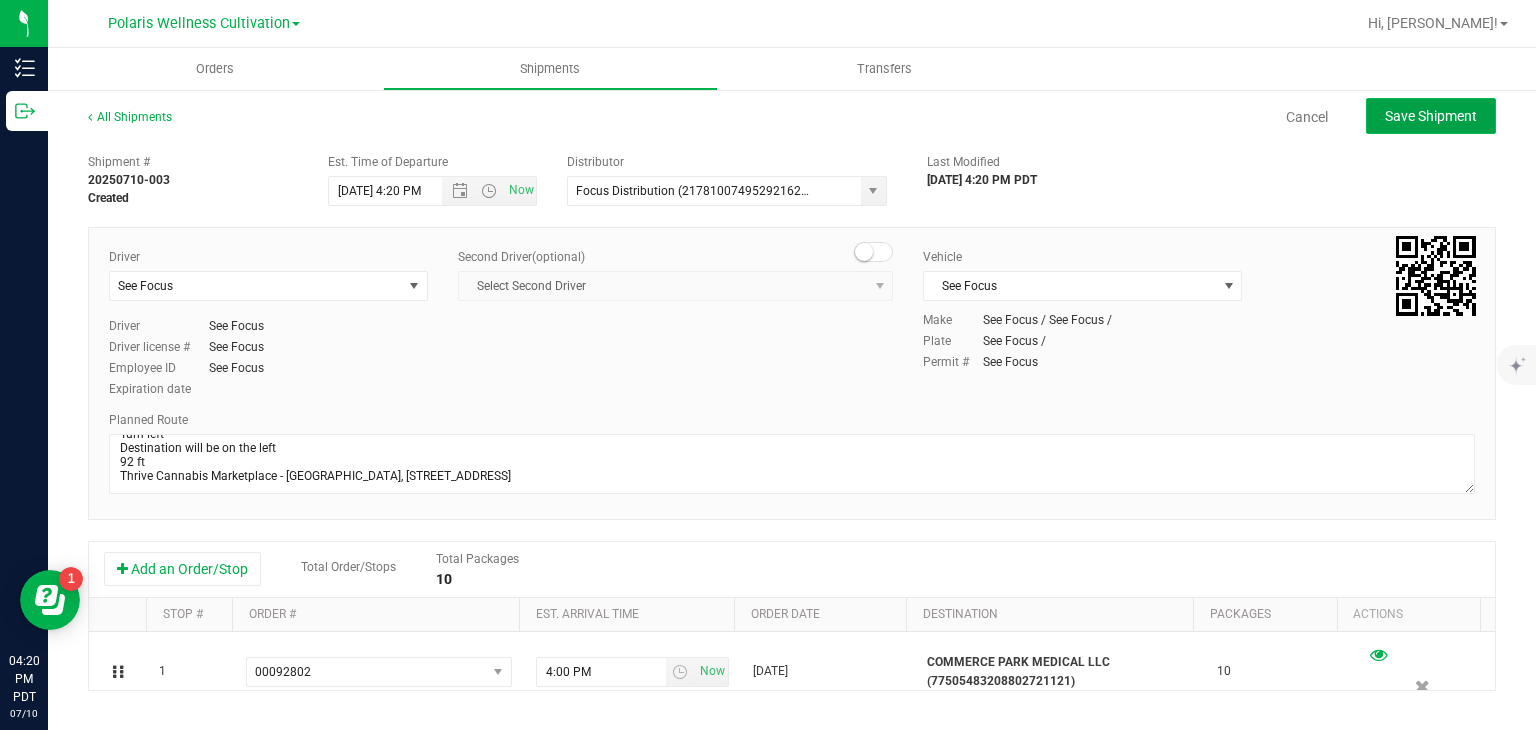 click on "Save Shipment" 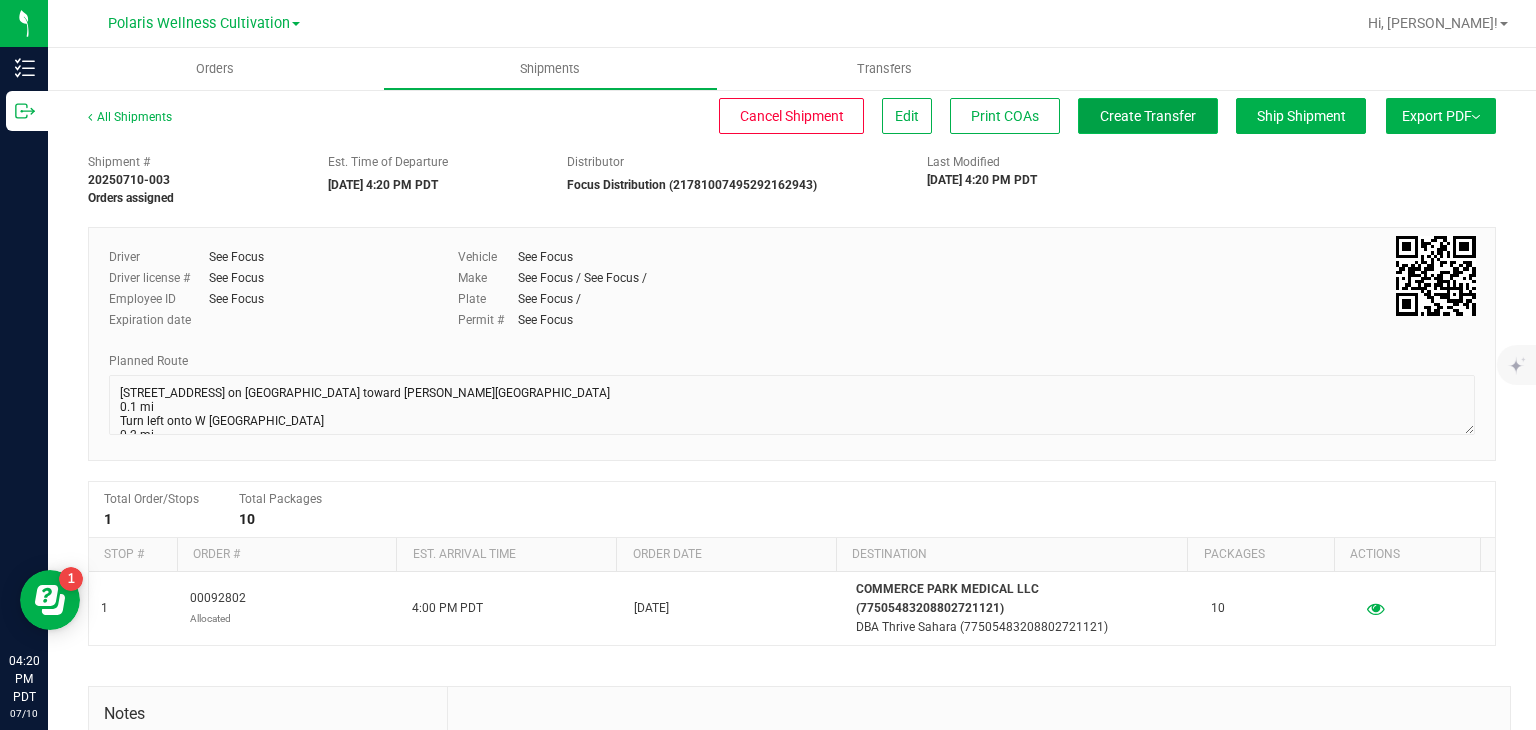click on "Create Transfer" at bounding box center [1148, 116] 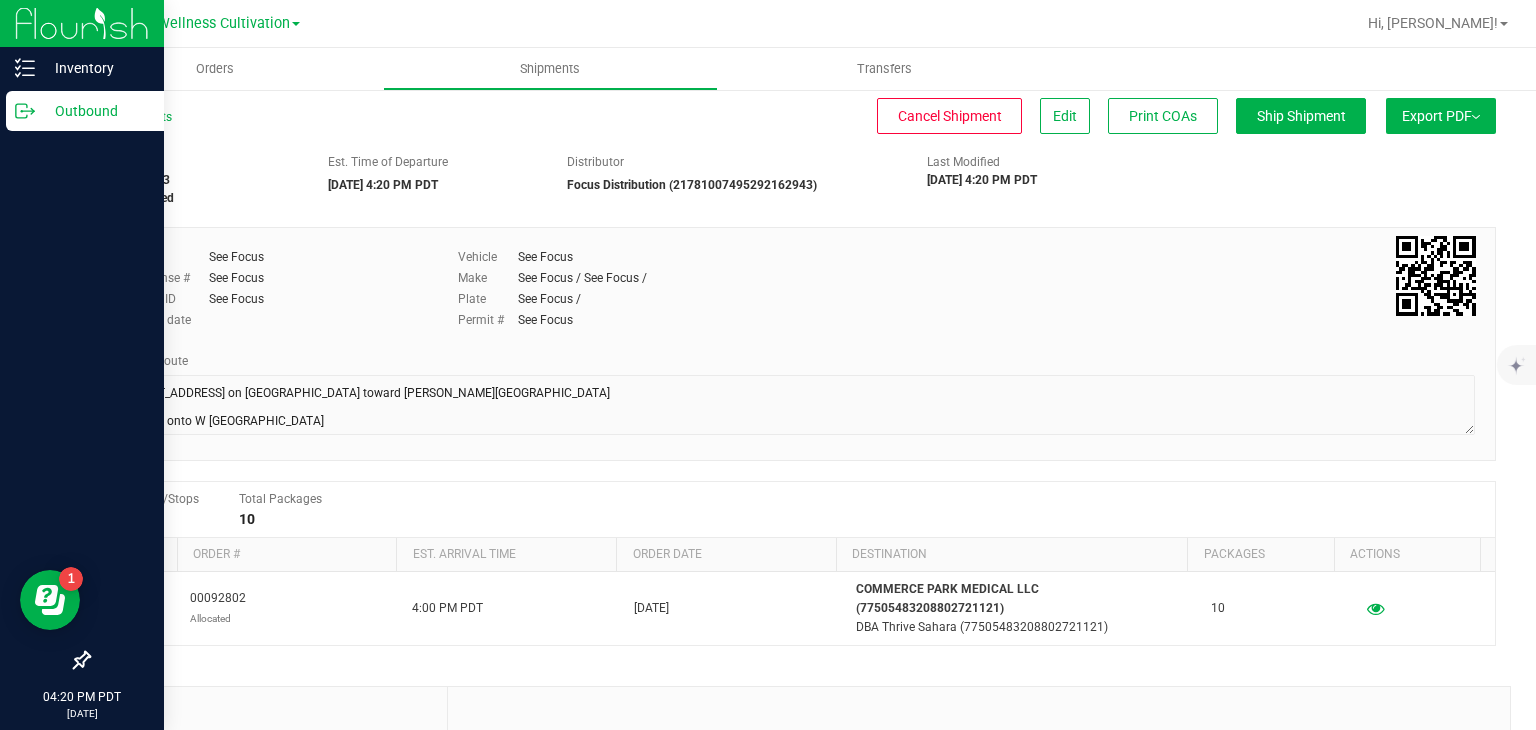 click on "Outbound" at bounding box center [95, 111] 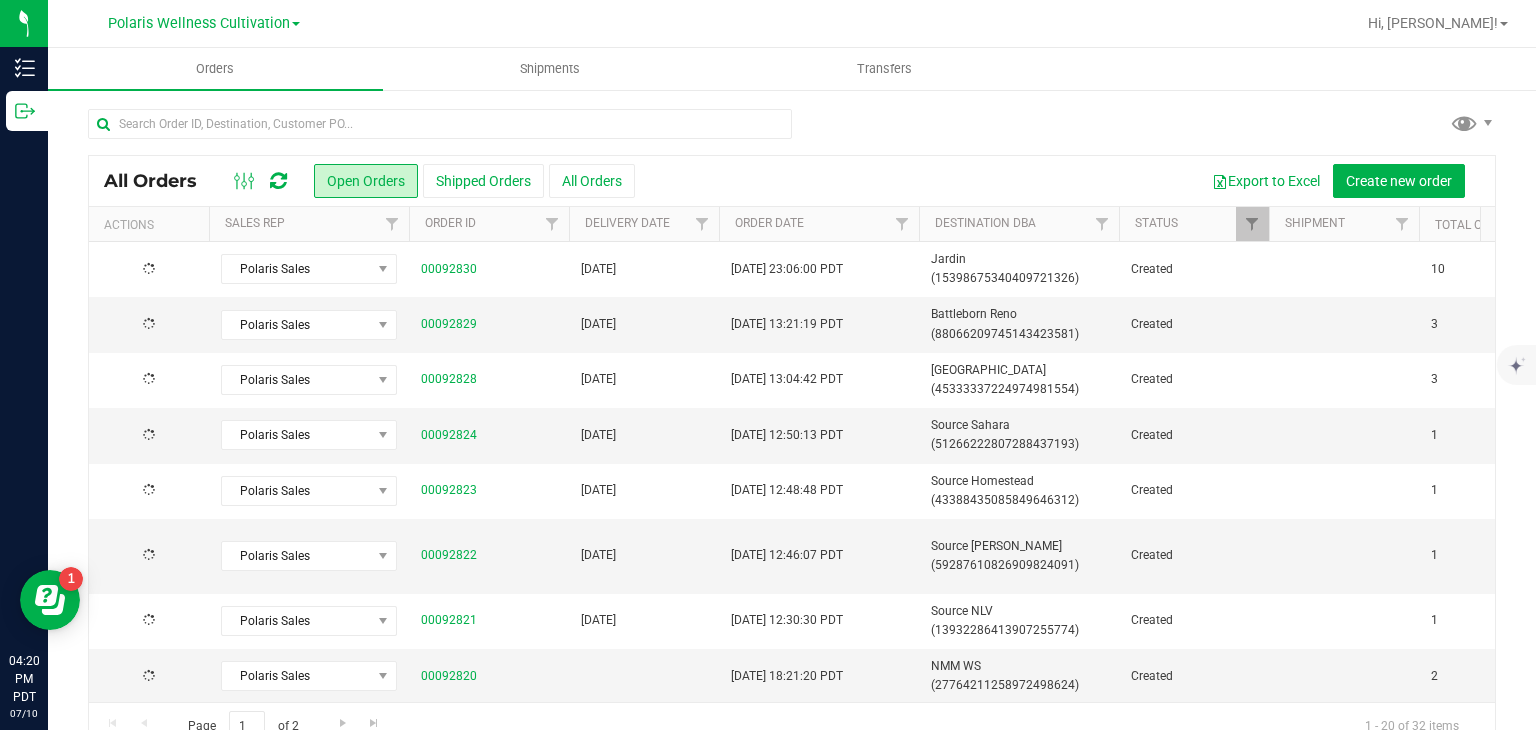 click at bounding box center [440, 132] 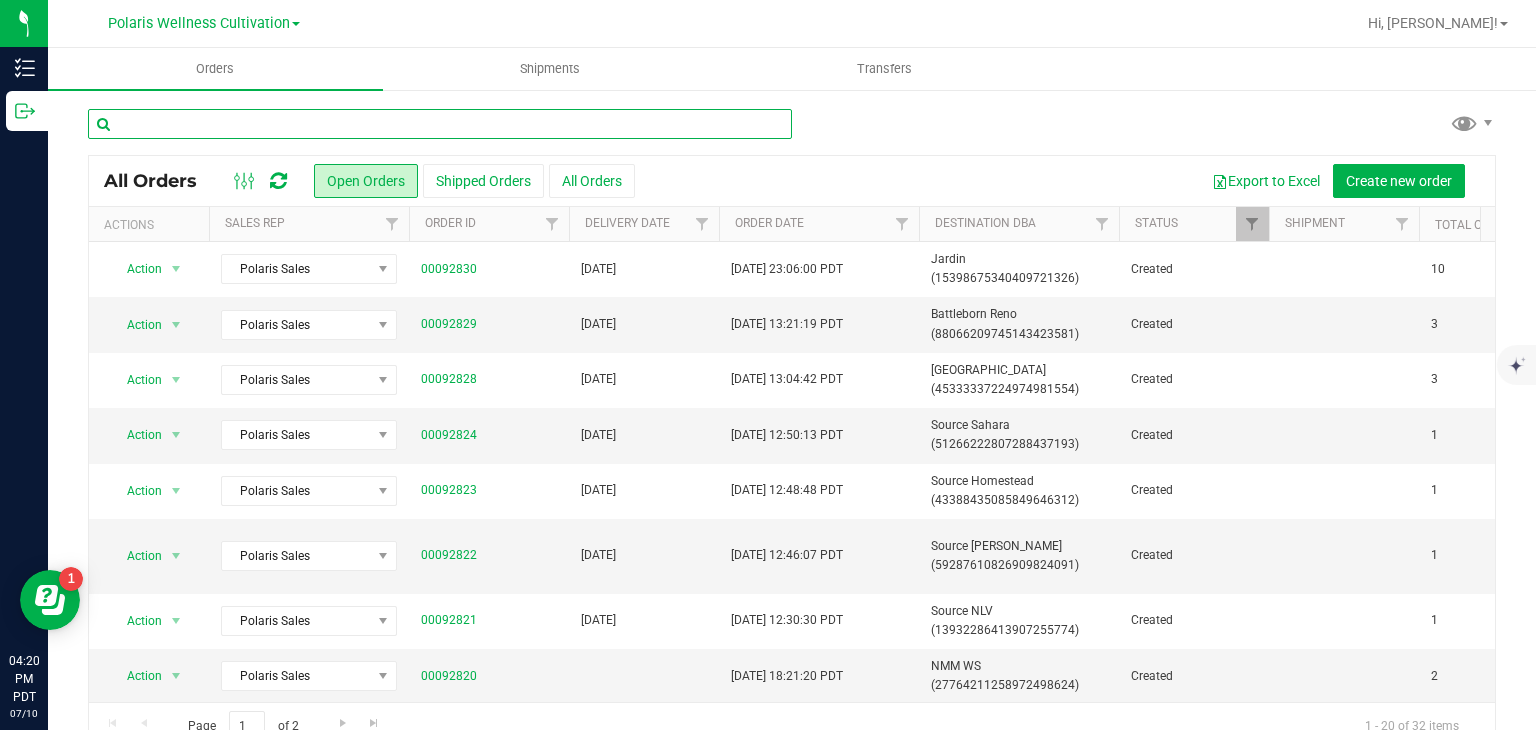 click at bounding box center (440, 124) 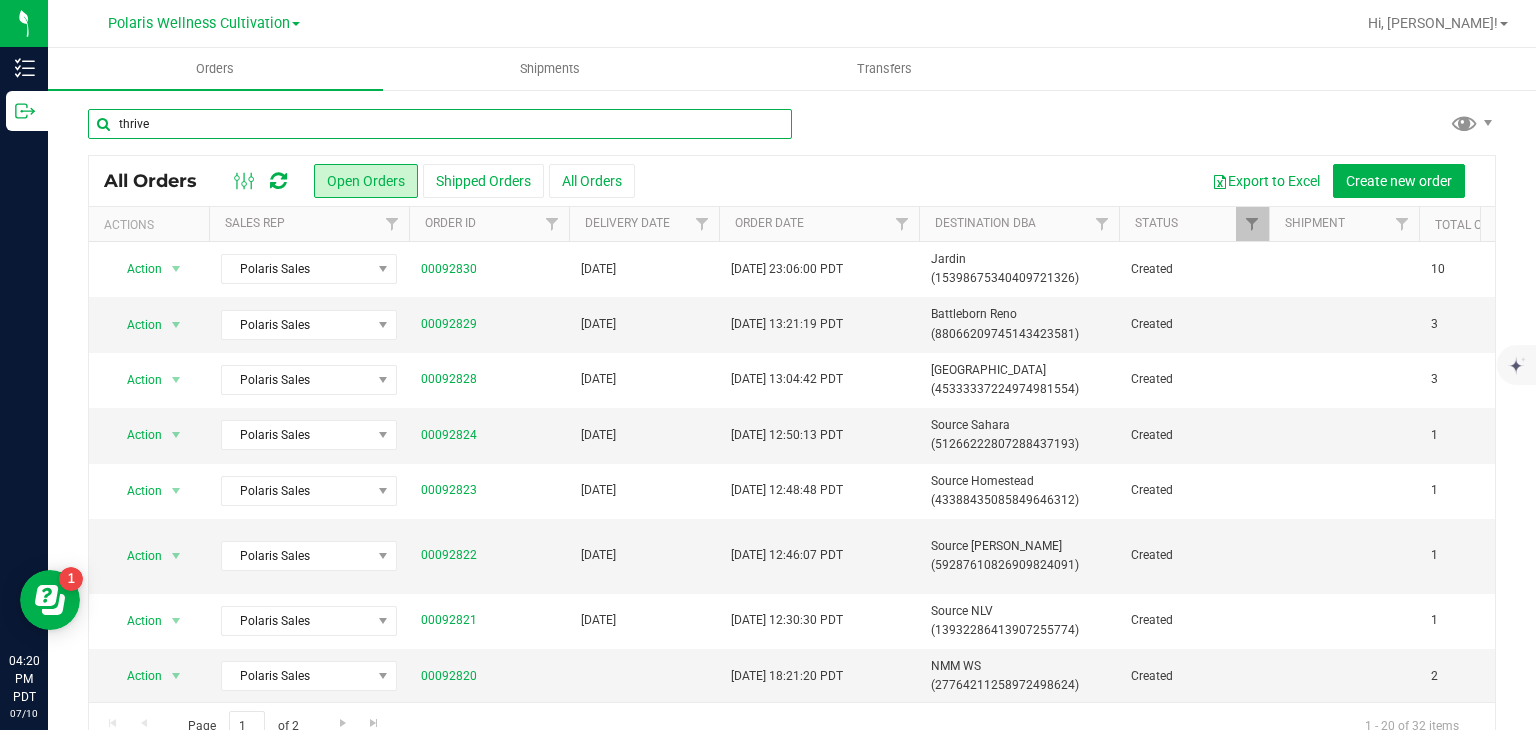 type on "thrive" 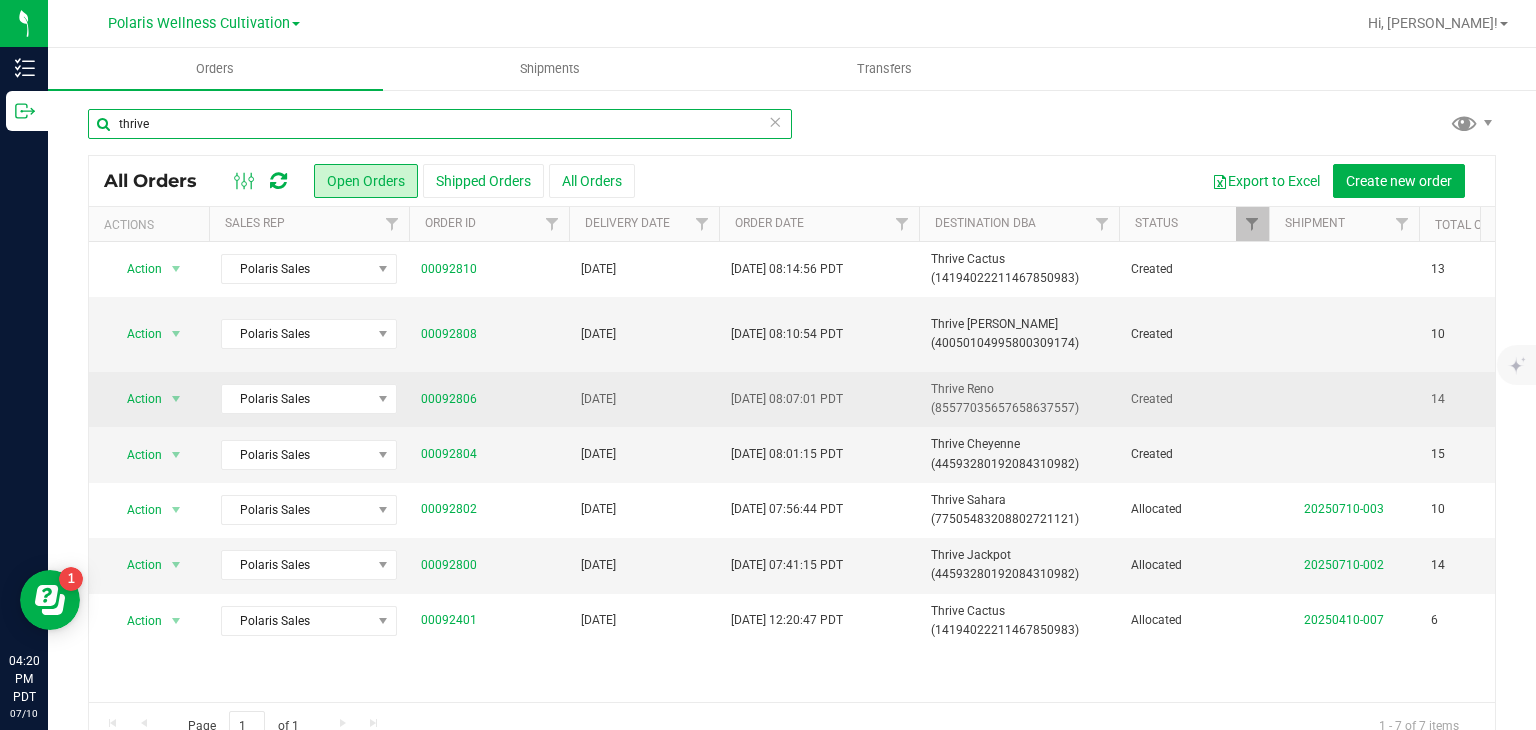 scroll, scrollTop: 0, scrollLeft: 64, axis: horizontal 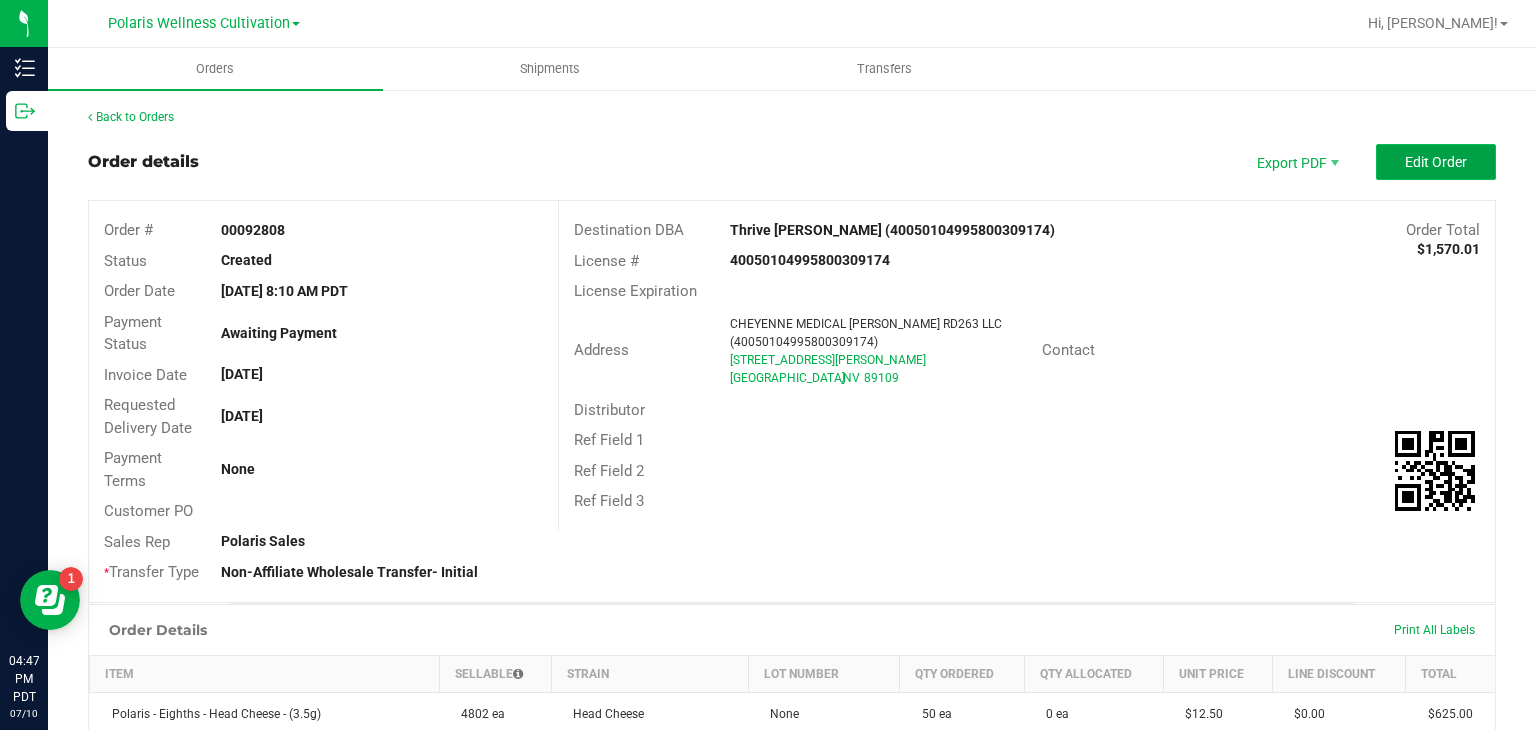 click on "Edit Order" at bounding box center (1436, 162) 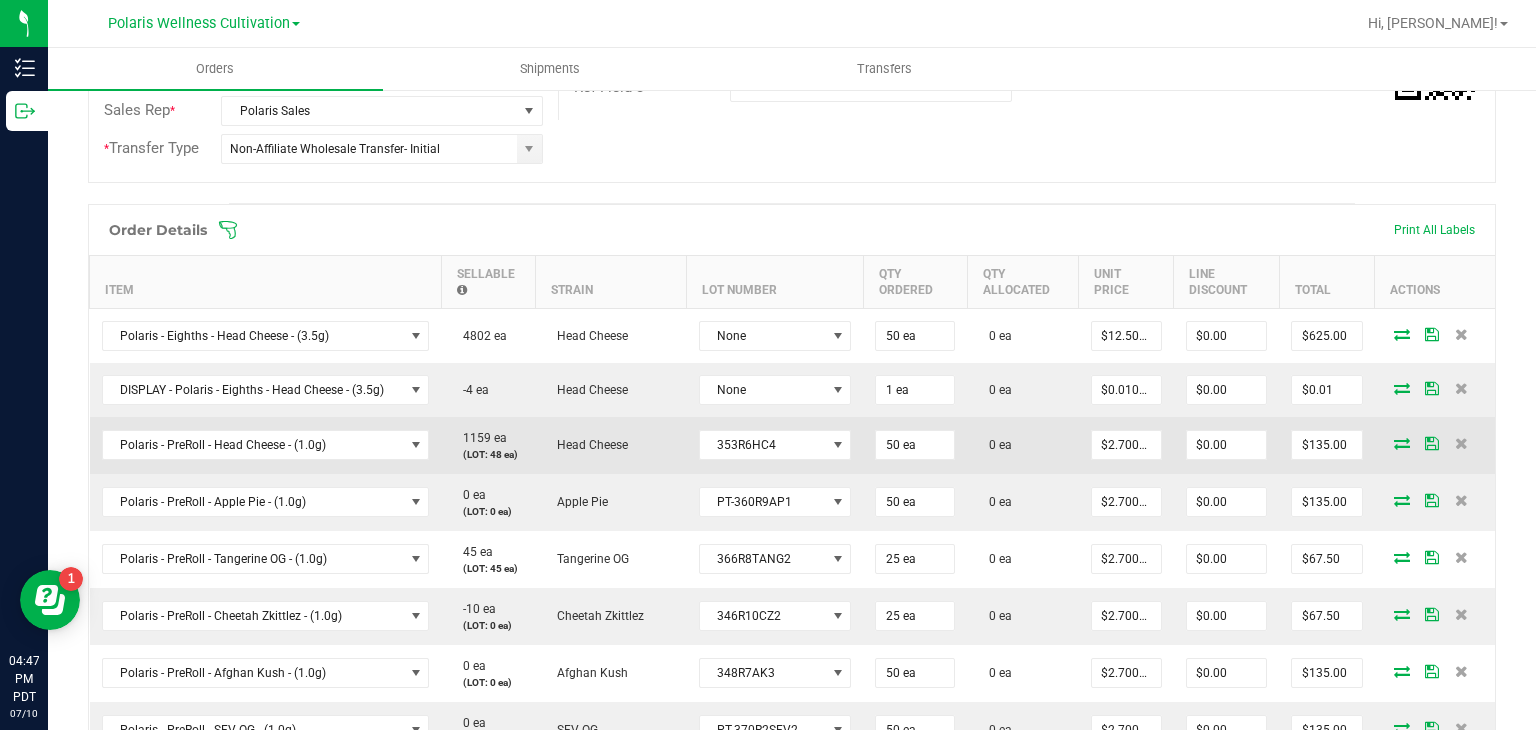 scroll, scrollTop: 452, scrollLeft: 0, axis: vertical 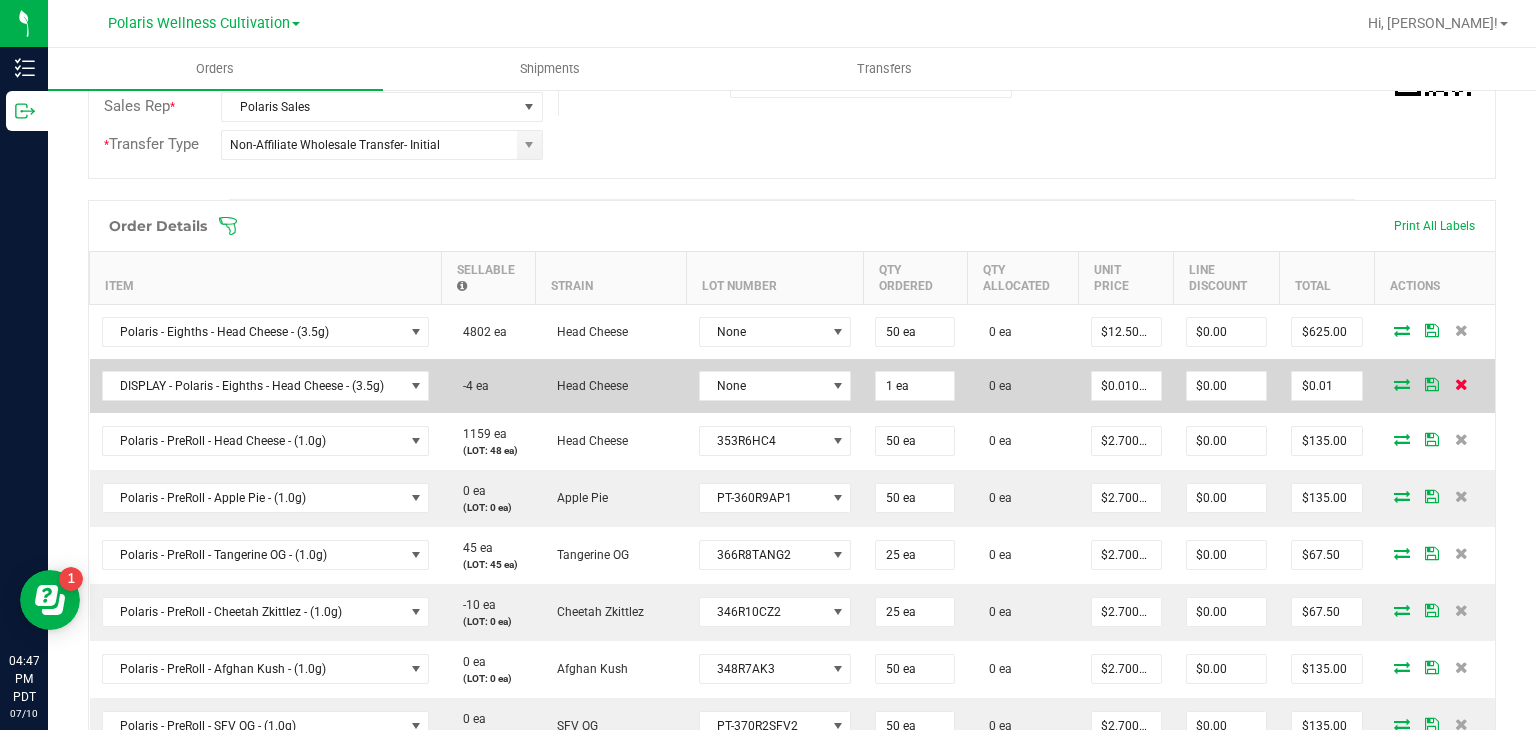 click at bounding box center [1461, 384] 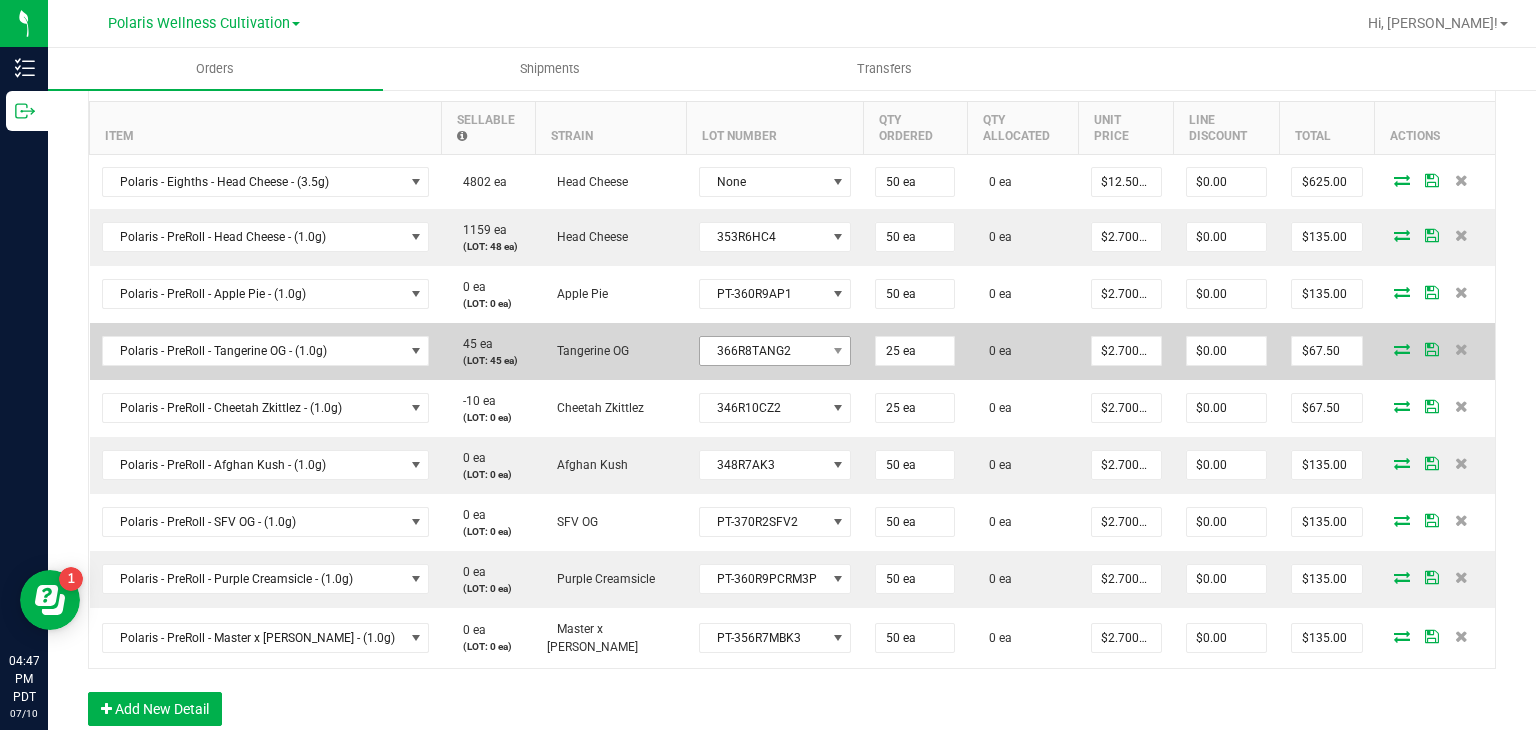 scroll, scrollTop: 622, scrollLeft: 0, axis: vertical 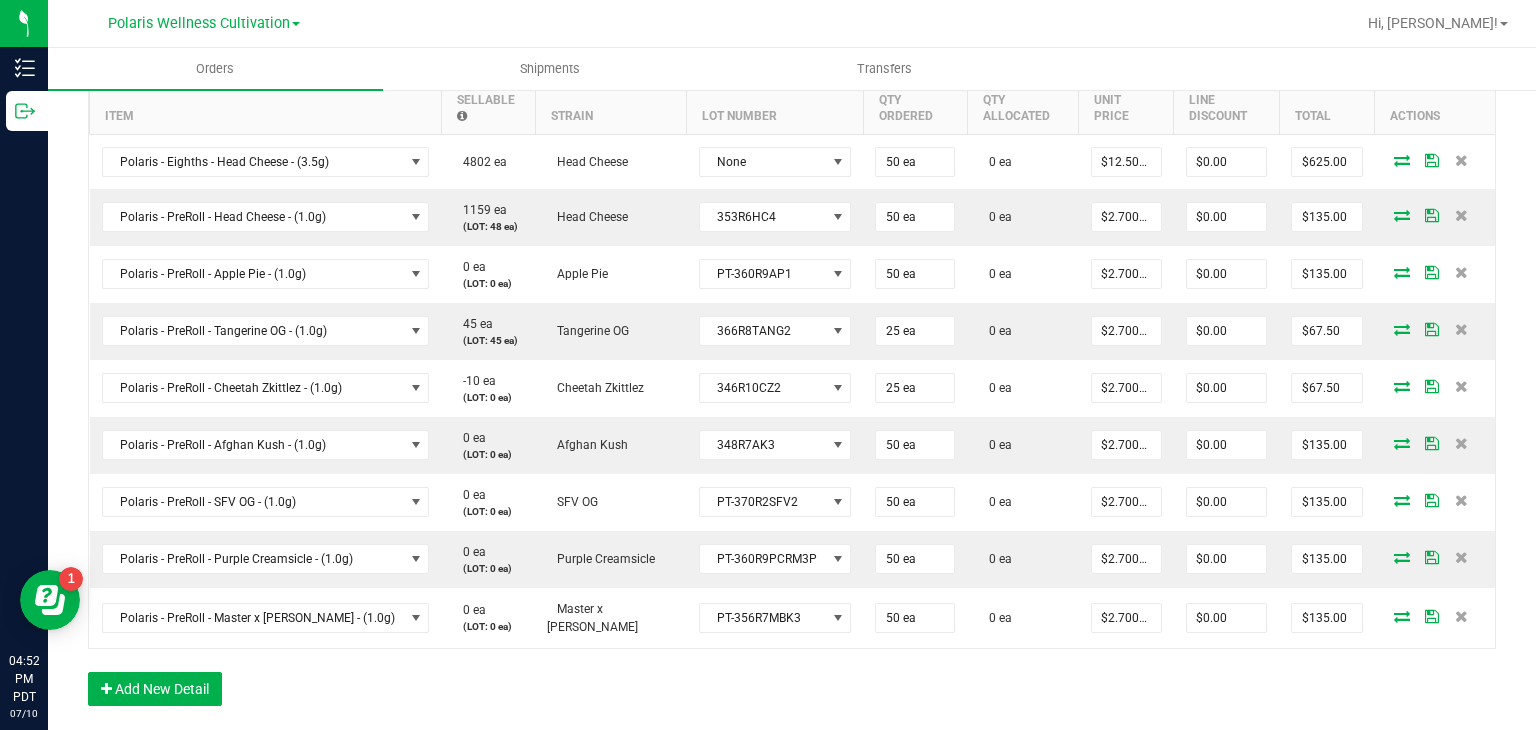 click on "Order Details Print All Labels Item  Sellable  Strain  Lot Number  Qty Ordered Qty Allocated Unit Price Line Discount Total Actions Polaris - Eighths - Head Cheese - (3.5g)  4802 ea   Head Cheese  None 50 ea  0 ea  $12.50000 $0.00 $625.00 Polaris - PreRoll - Head Cheese - (1.0g)  1159 ea   (LOT: 48 ea)   Head Cheese  353R6HC4 50 ea  0 ea  $2.70000 $0.00 $135.00 Polaris - PreRoll - Apple Pie - (1.0g)  0 ea   (LOT: 0 ea)   Apple Pie  PT-360R9AP1 50 ea  0 ea  $2.70000 $0.00 $135.00 Polaris - PreRoll - Tangerine OG - (1.0g)  45 ea   (LOT: 45 ea)   Tangerine OG  366R8TANG2 25 ea  0 ea  $2.70000 $0.00 $67.50 Polaris - PreRoll - Cheetah Zkittlez - (1.0g)  -10 ea   (LOT: 0 ea)   Cheetah Zkittlez  346R10CZ2 25 ea  0 ea  $2.70000 $0.00 $67.50 Polaris - PreRoll - Afghan Kush - (1.0g)  0 ea   (LOT: 0 ea)   Afghan Kush  348R7AK3 50 ea  0 ea  $2.70000 $0.00 $135.00 Polaris - PreRoll - SFV OG - (1.0g)  0 ea   (LOT: 0 ea)   SFV OG  PT-370R2SFV2 50 ea  0 ea  $2.70000 $0.00 $135.00  0 ea" at bounding box center [792, 378] 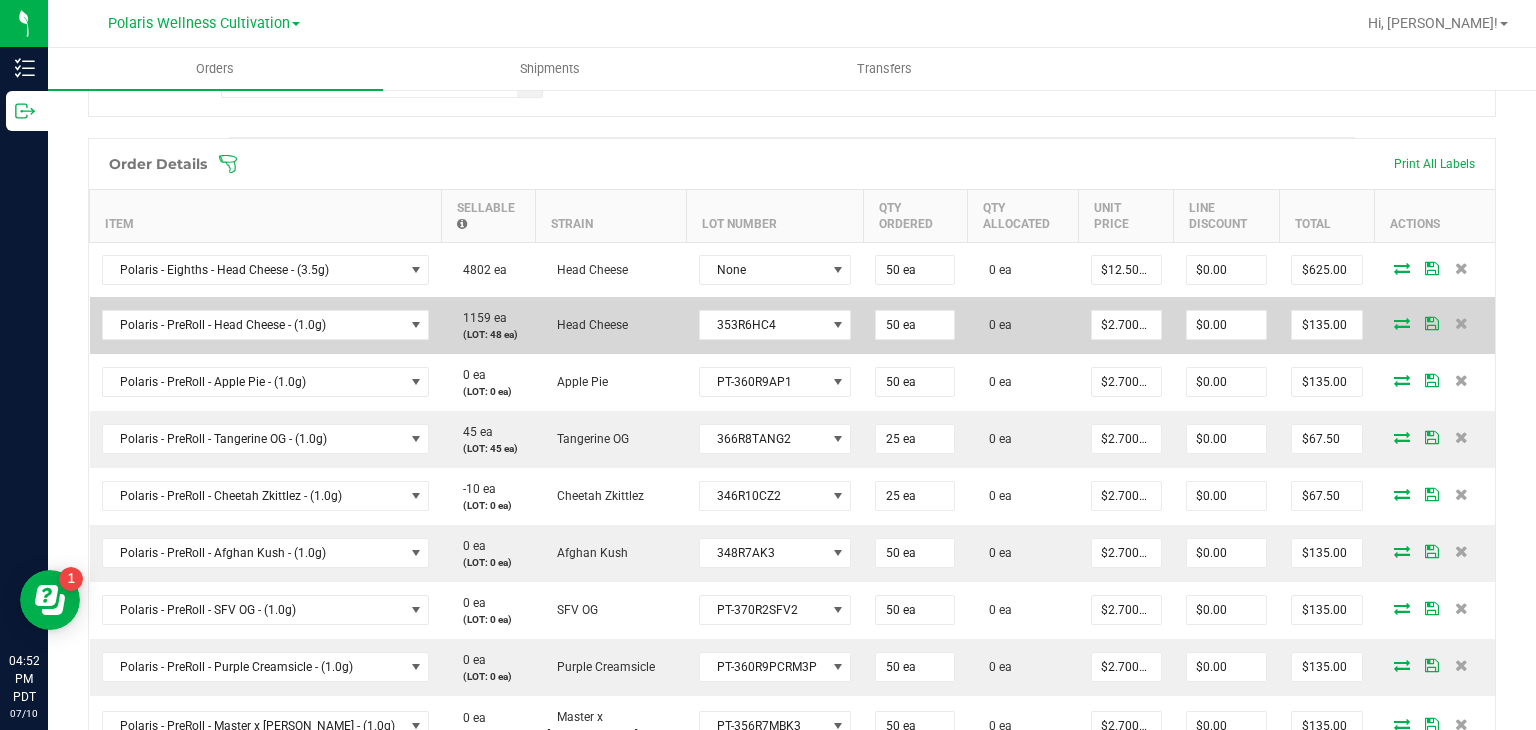 scroll, scrollTop: 520, scrollLeft: 0, axis: vertical 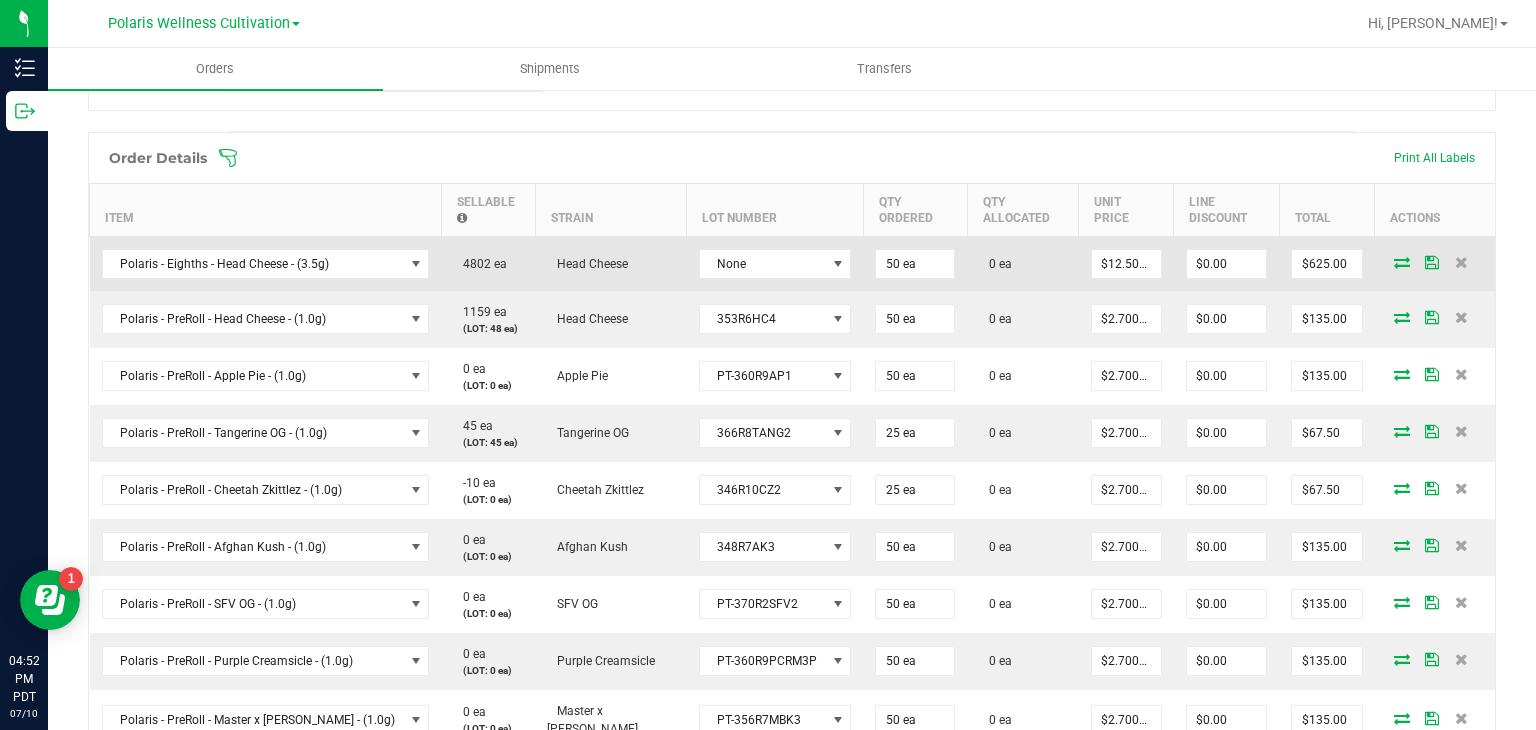 click at bounding box center [1402, 262] 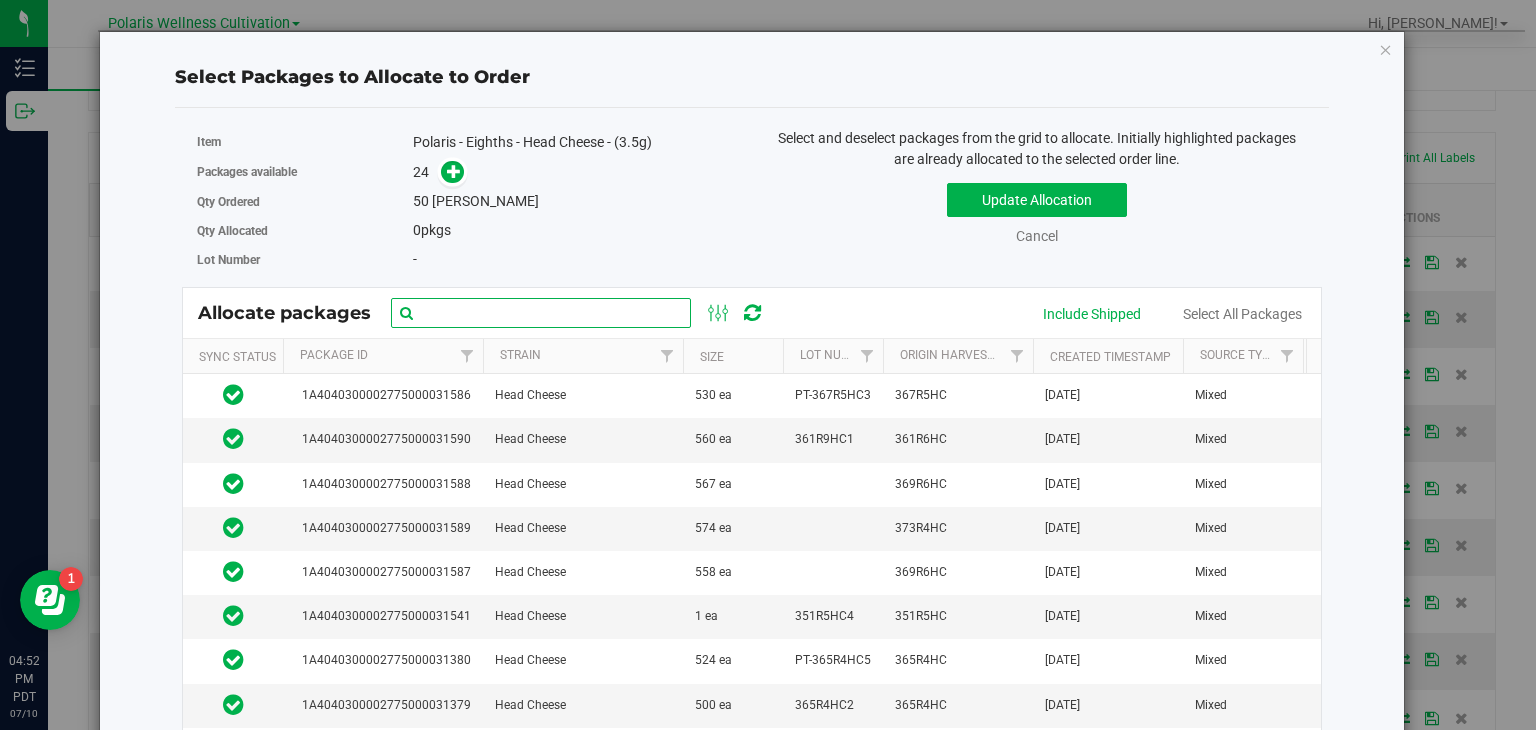 click at bounding box center (541, 313) 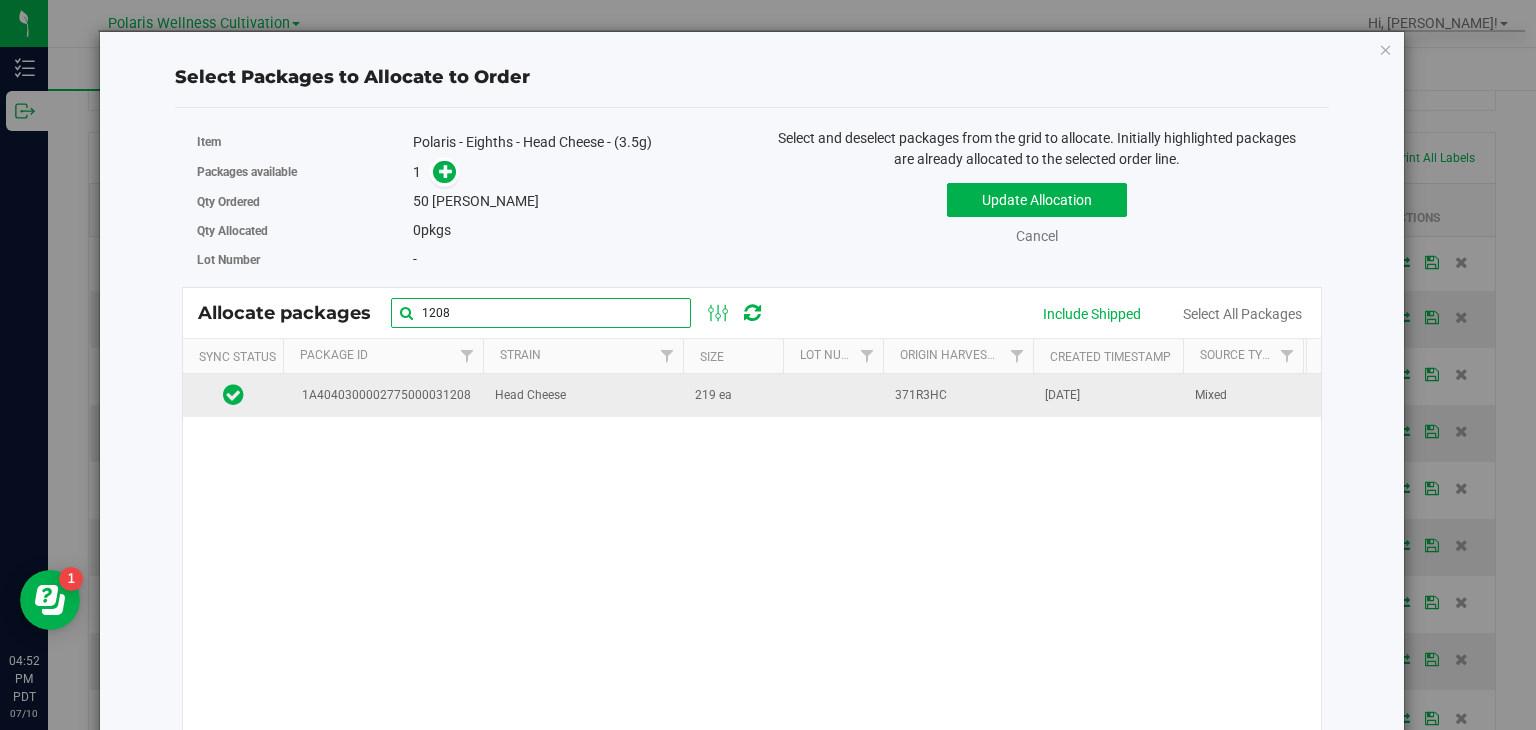 type on "1208" 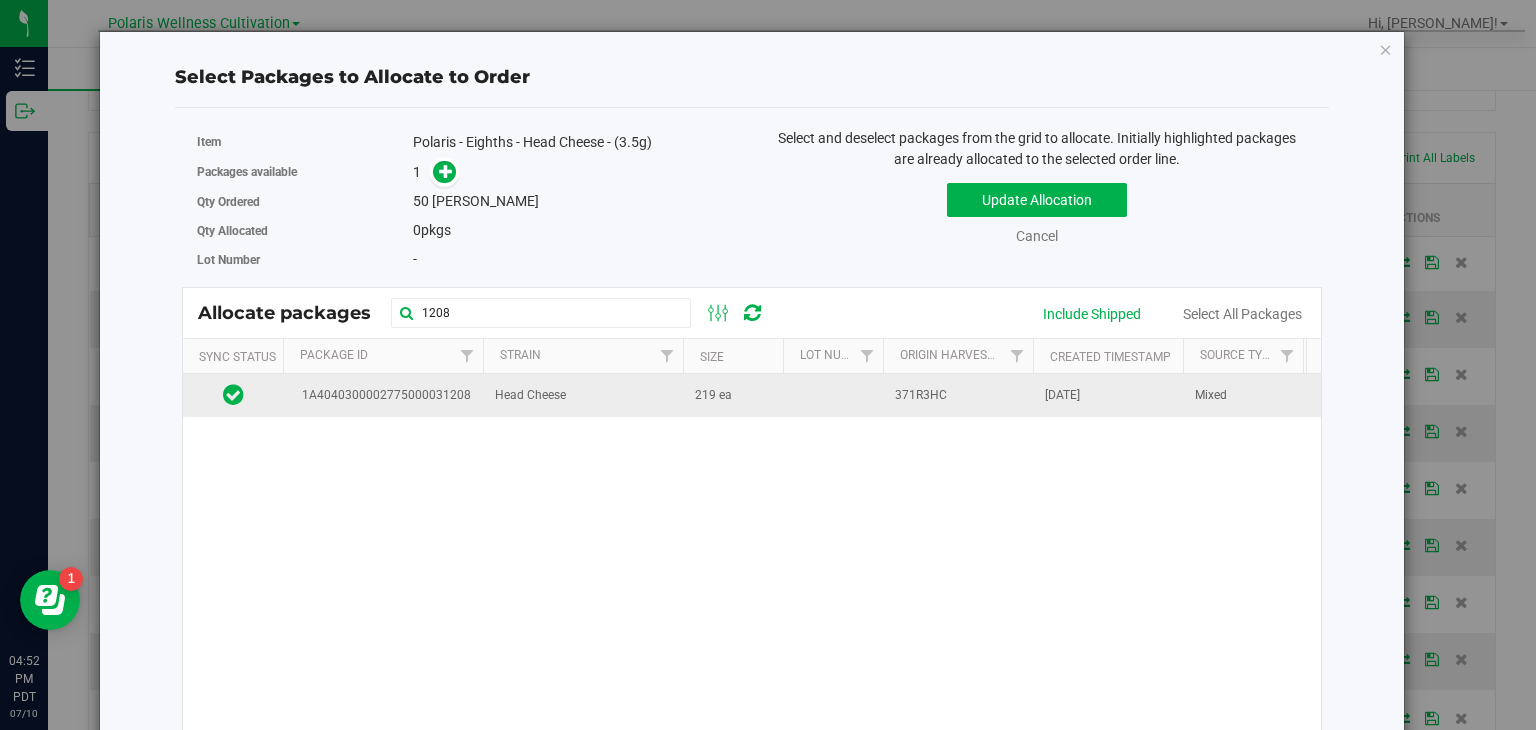 click on "Head Cheese" at bounding box center (583, 395) 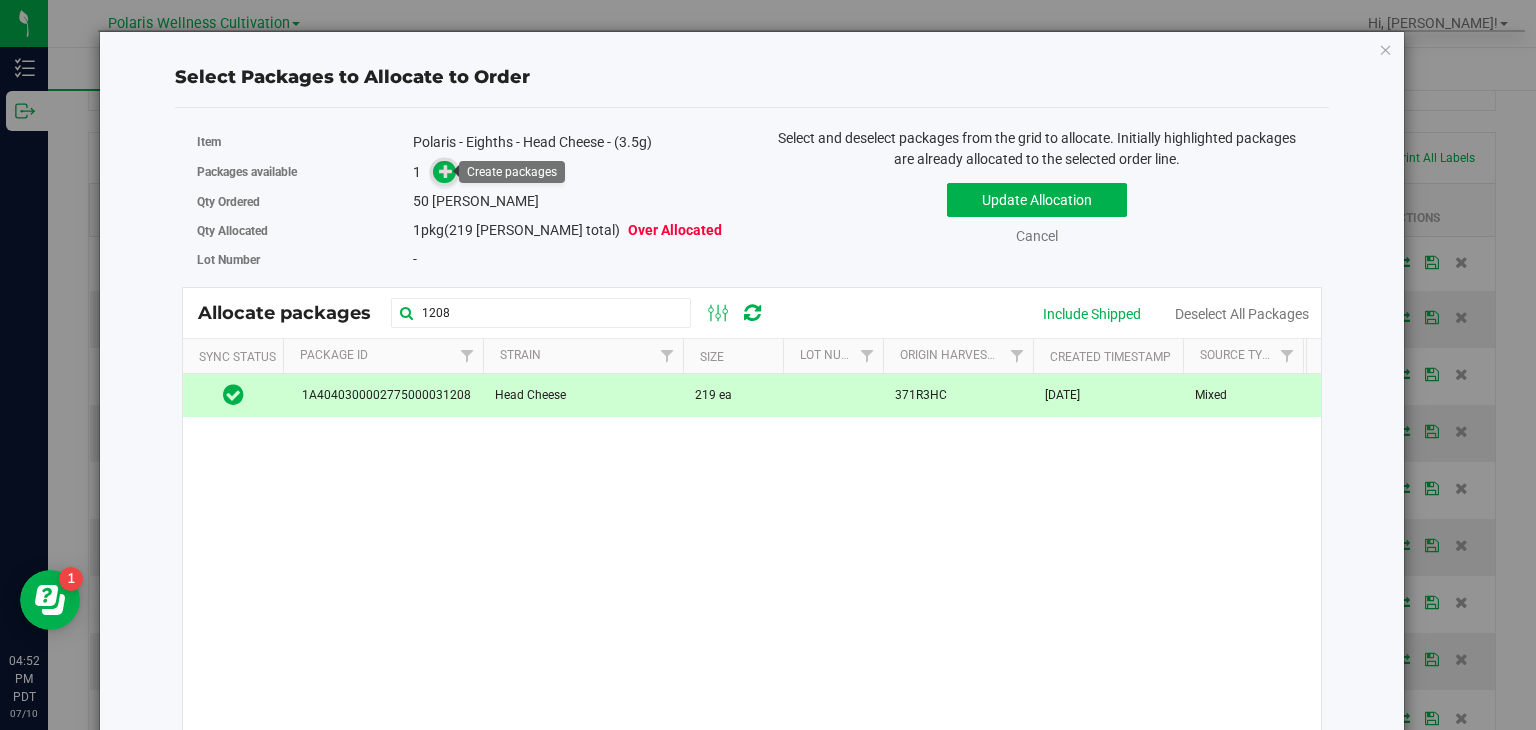 click at bounding box center (446, 171) 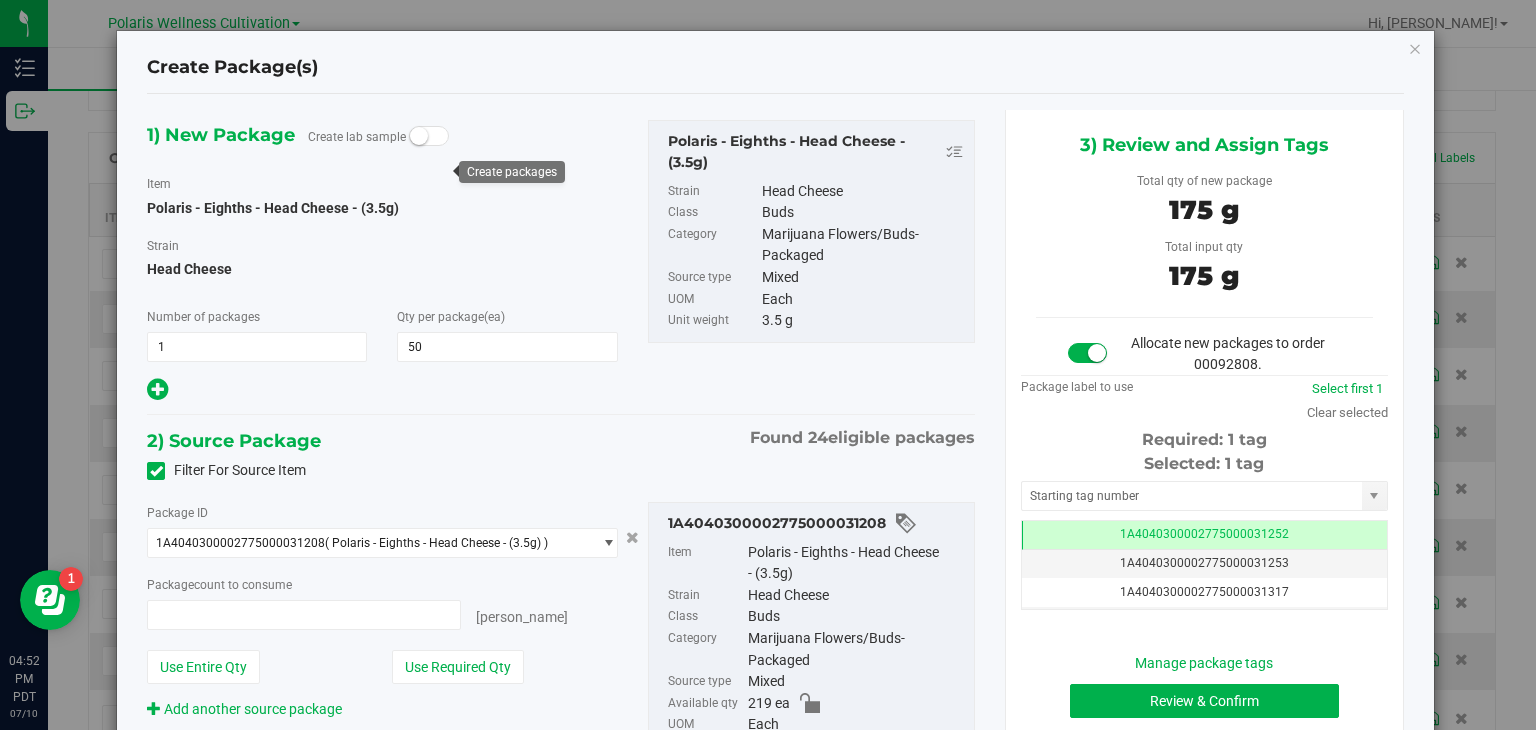 type on "50" 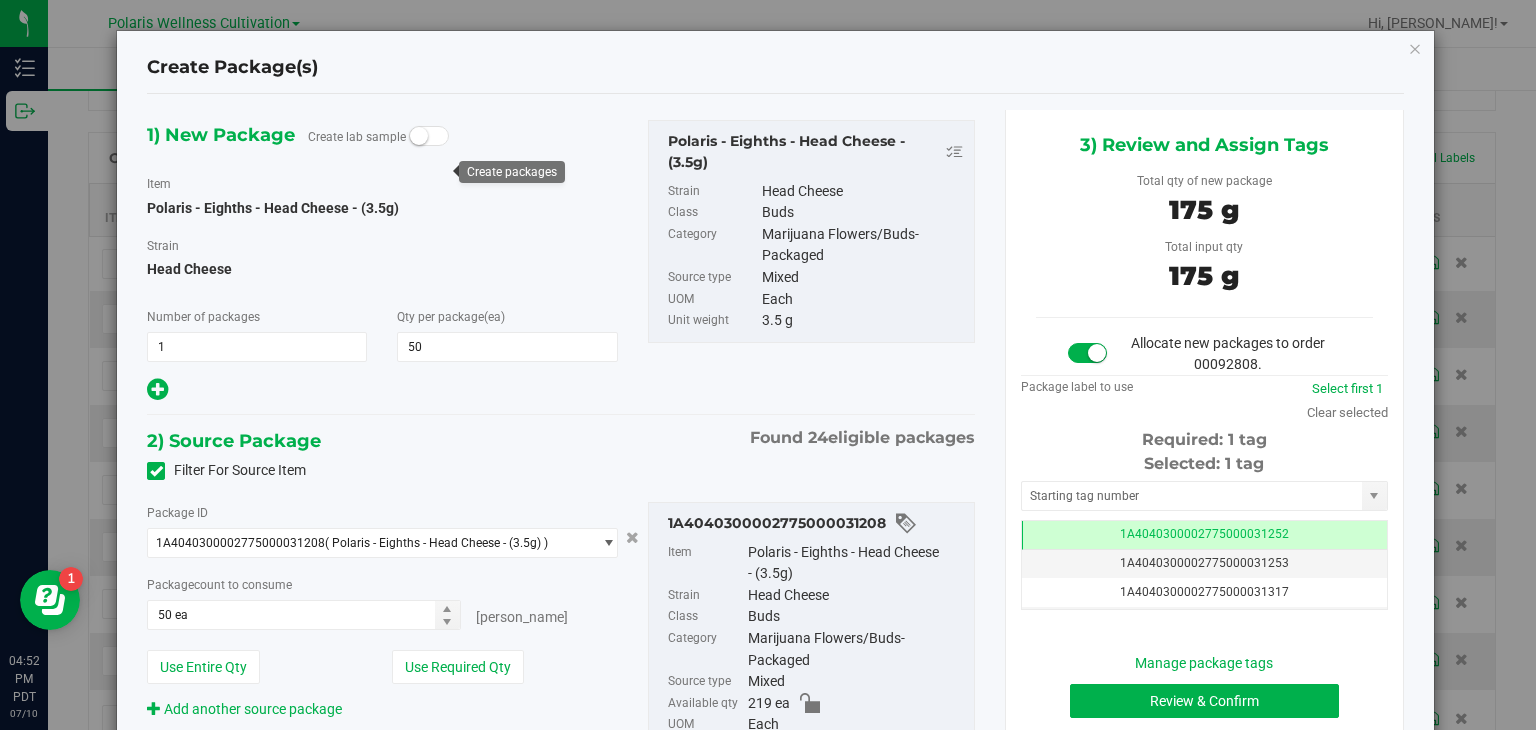 scroll, scrollTop: 0, scrollLeft: 0, axis: both 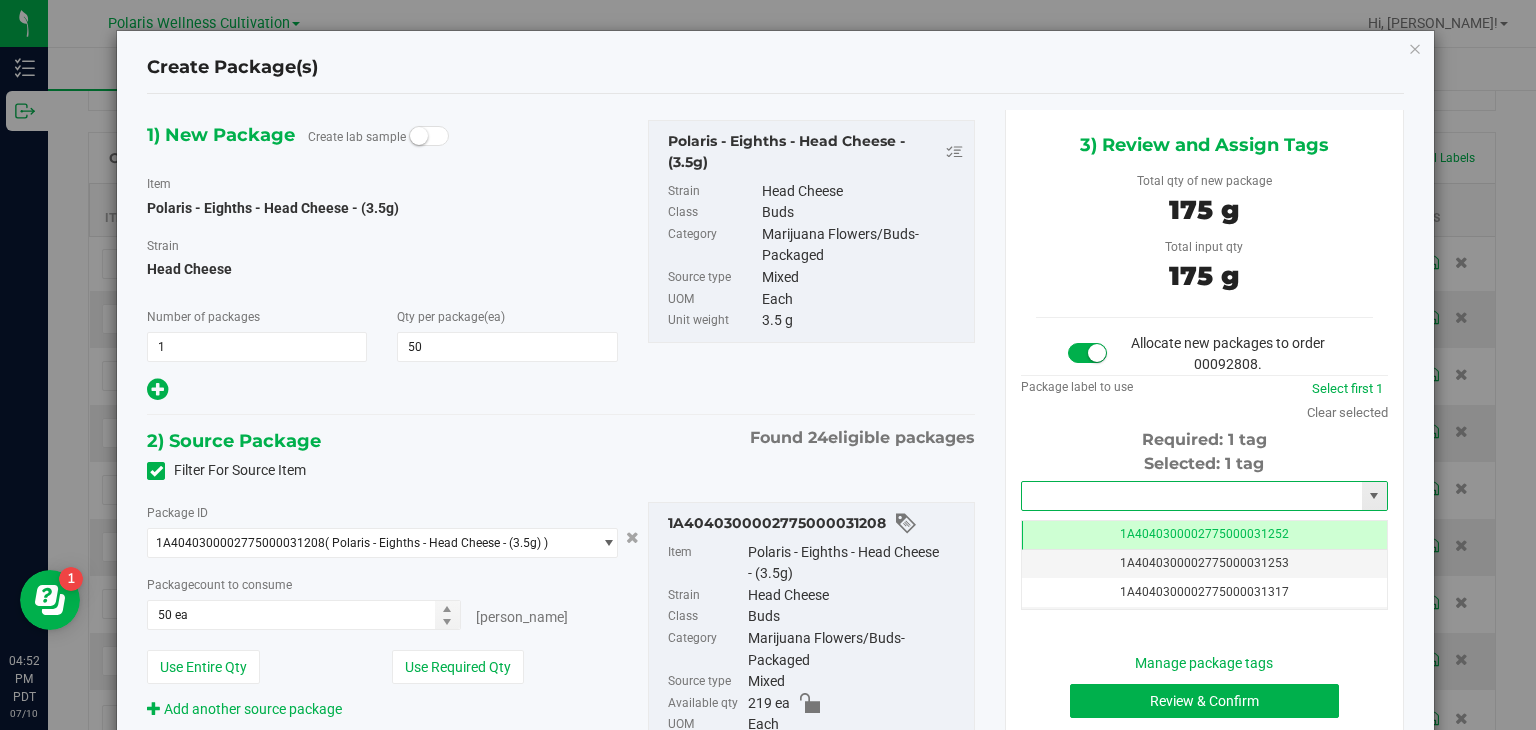 click at bounding box center [1192, 496] 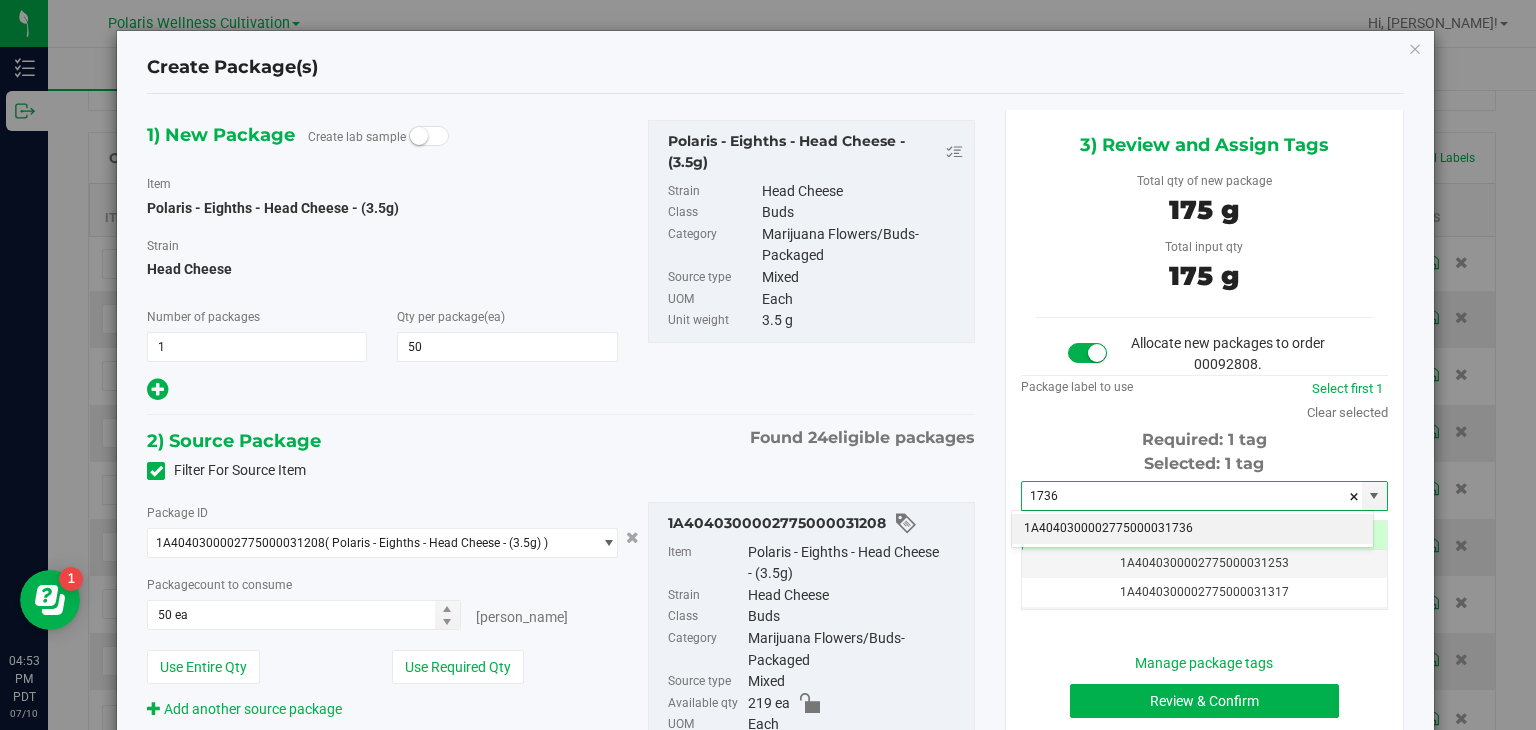 click on "1A4040300002775000031736" at bounding box center (1192, 529) 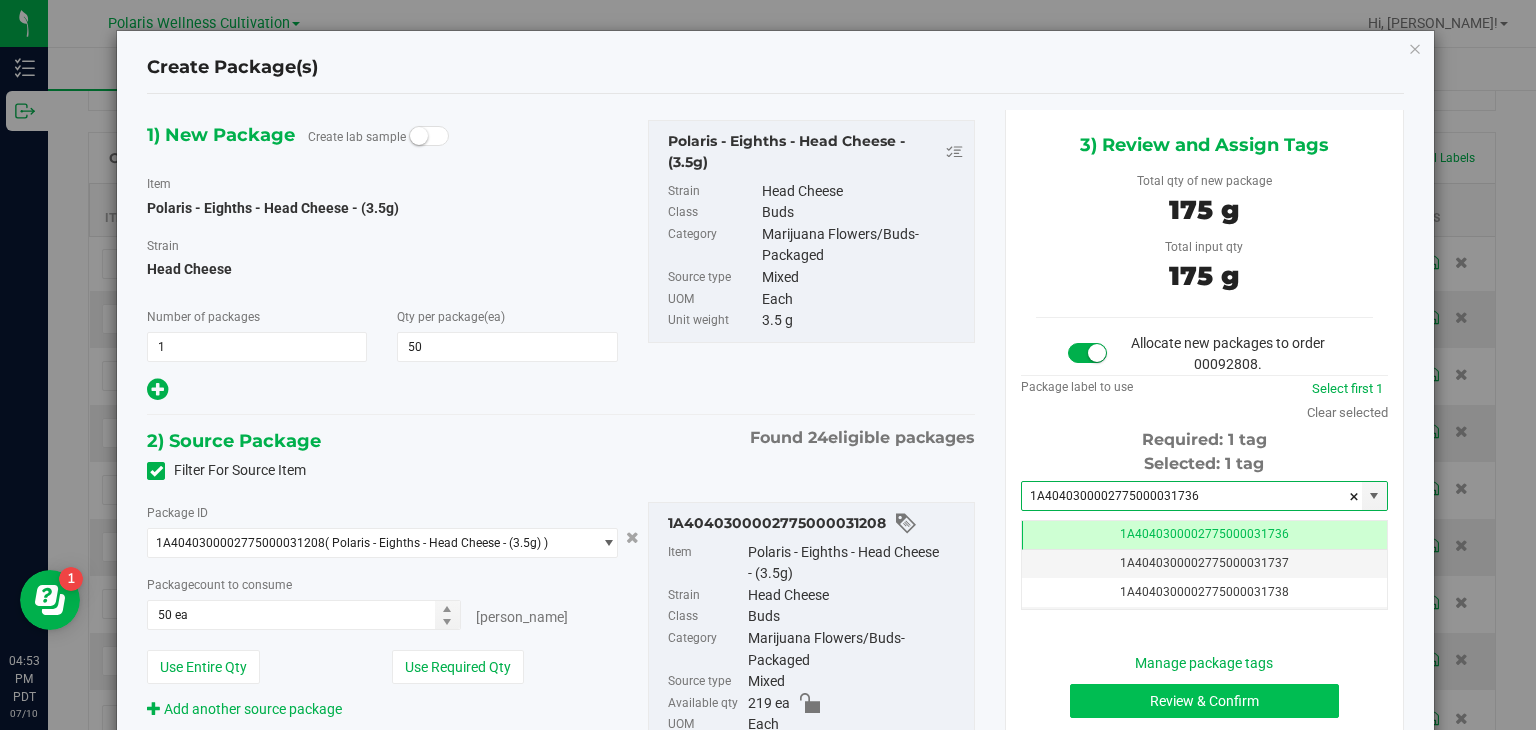 scroll, scrollTop: 0, scrollLeft: 0, axis: both 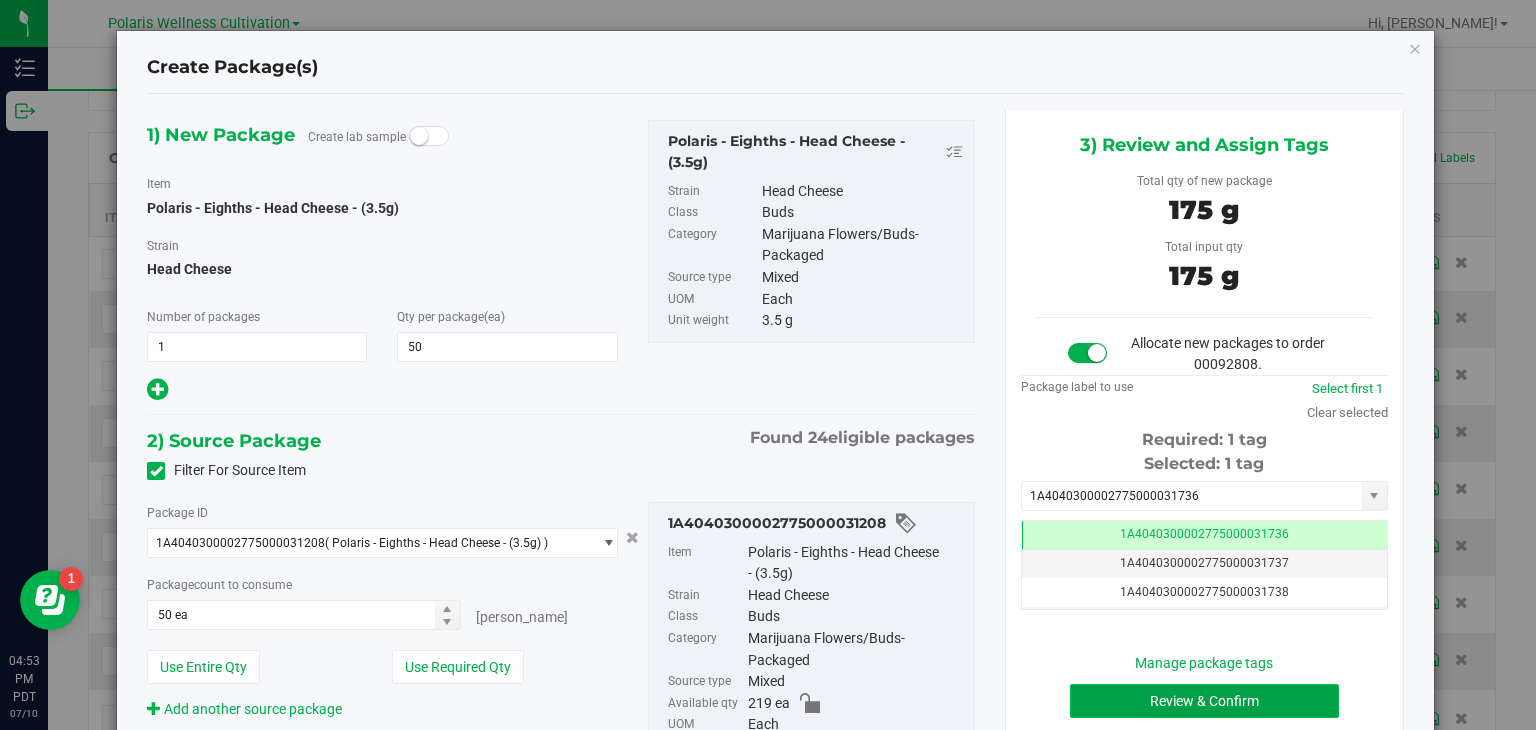click on "Review & Confirm" at bounding box center [1204, 701] 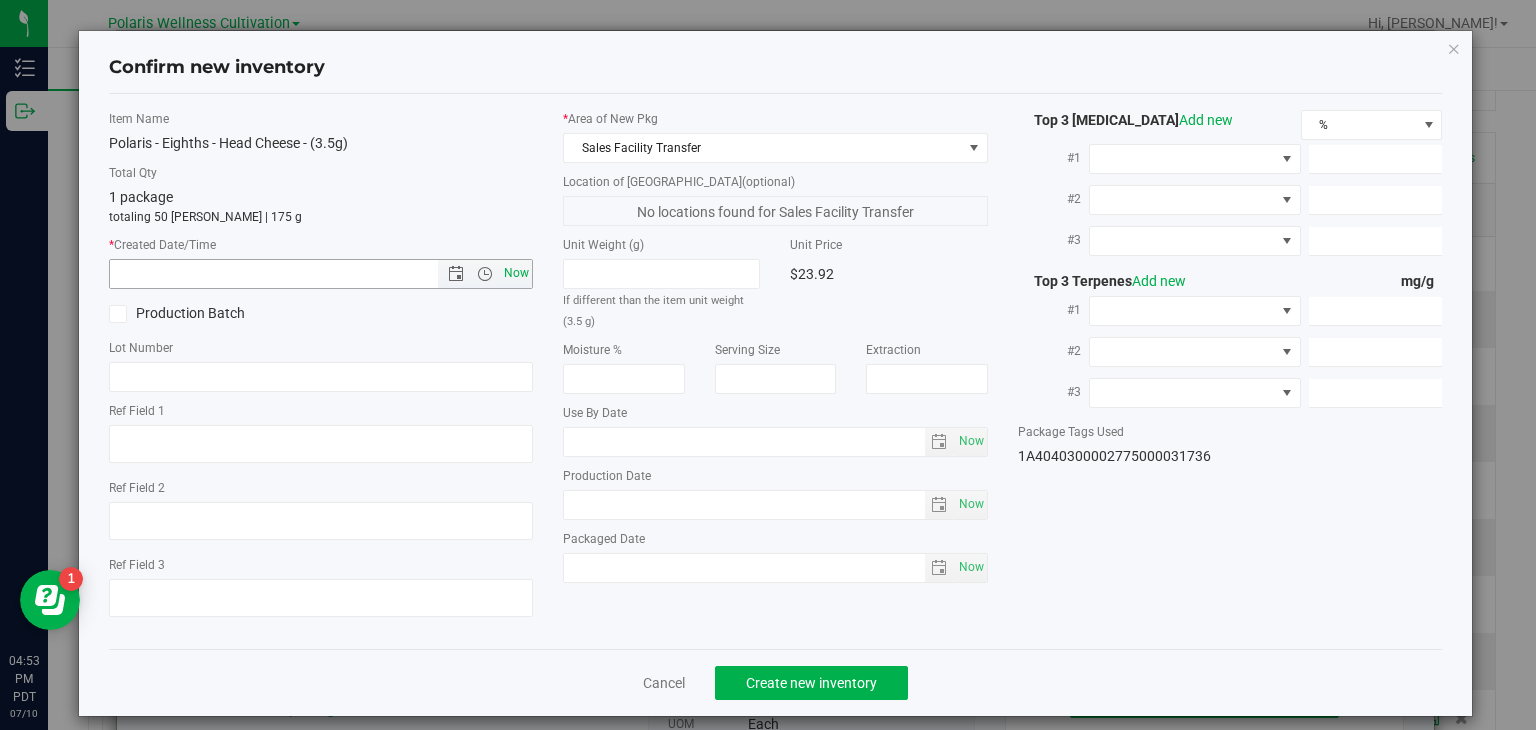 click on "Now" at bounding box center [517, 273] 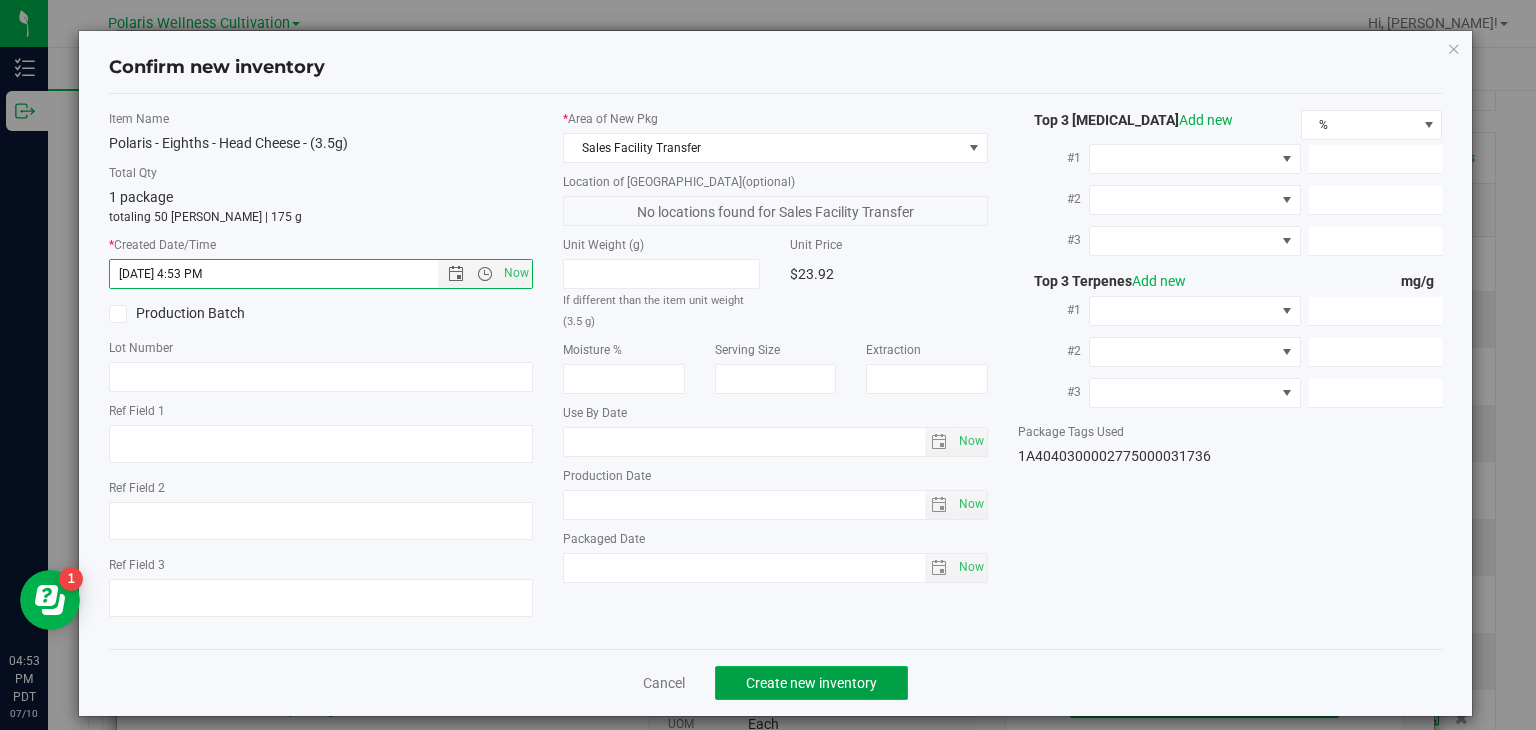 click on "Create new inventory" 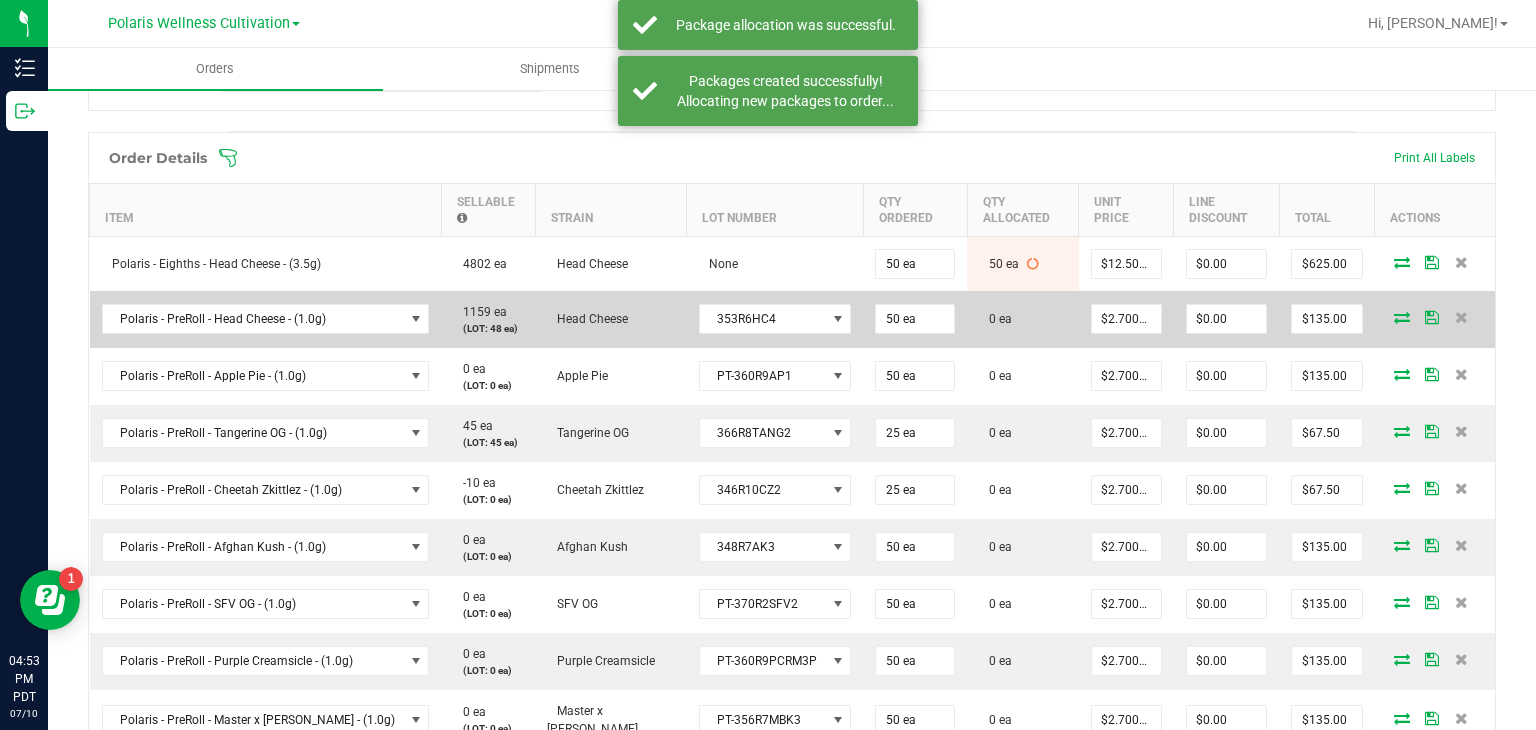click at bounding box center (1402, 317) 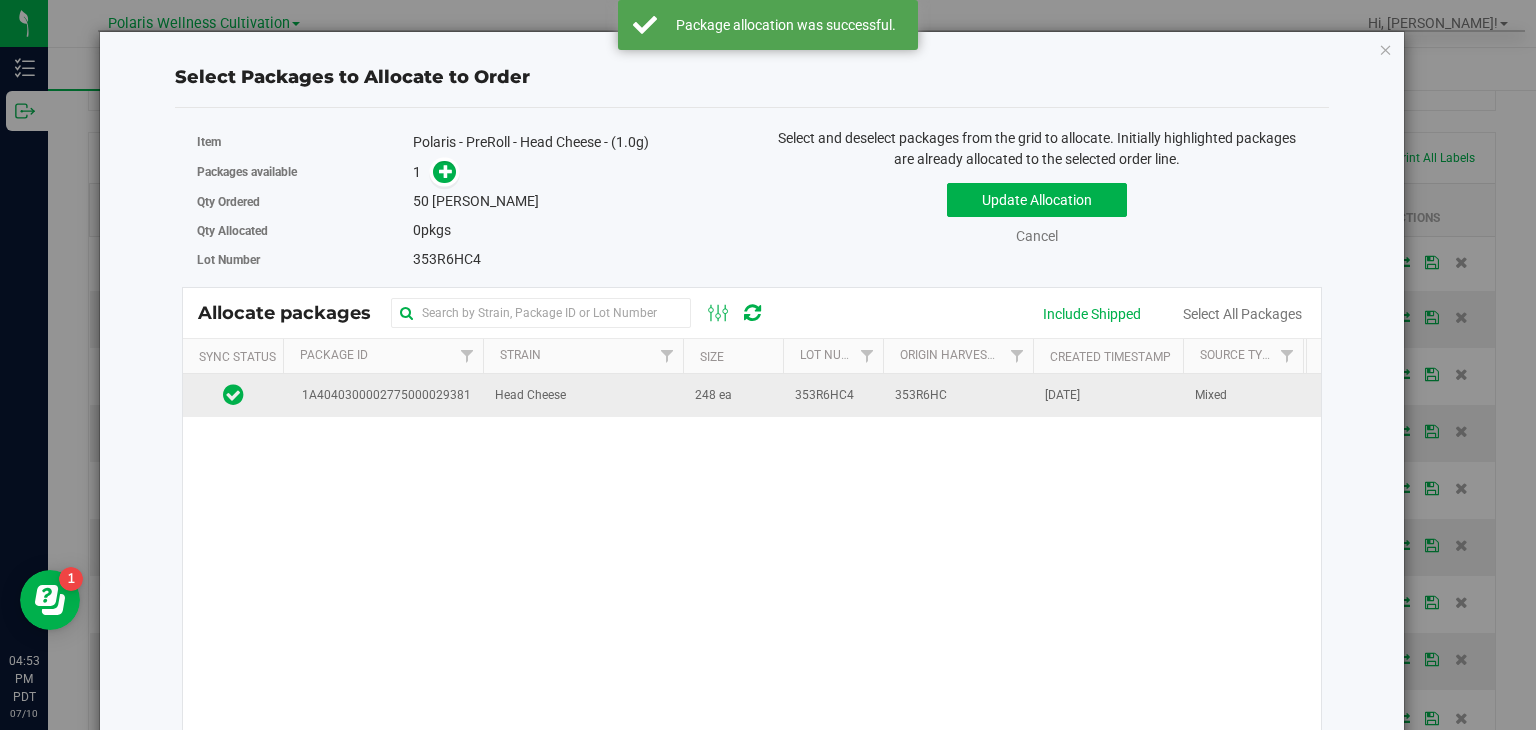 click on "353R6HC" at bounding box center (958, 395) 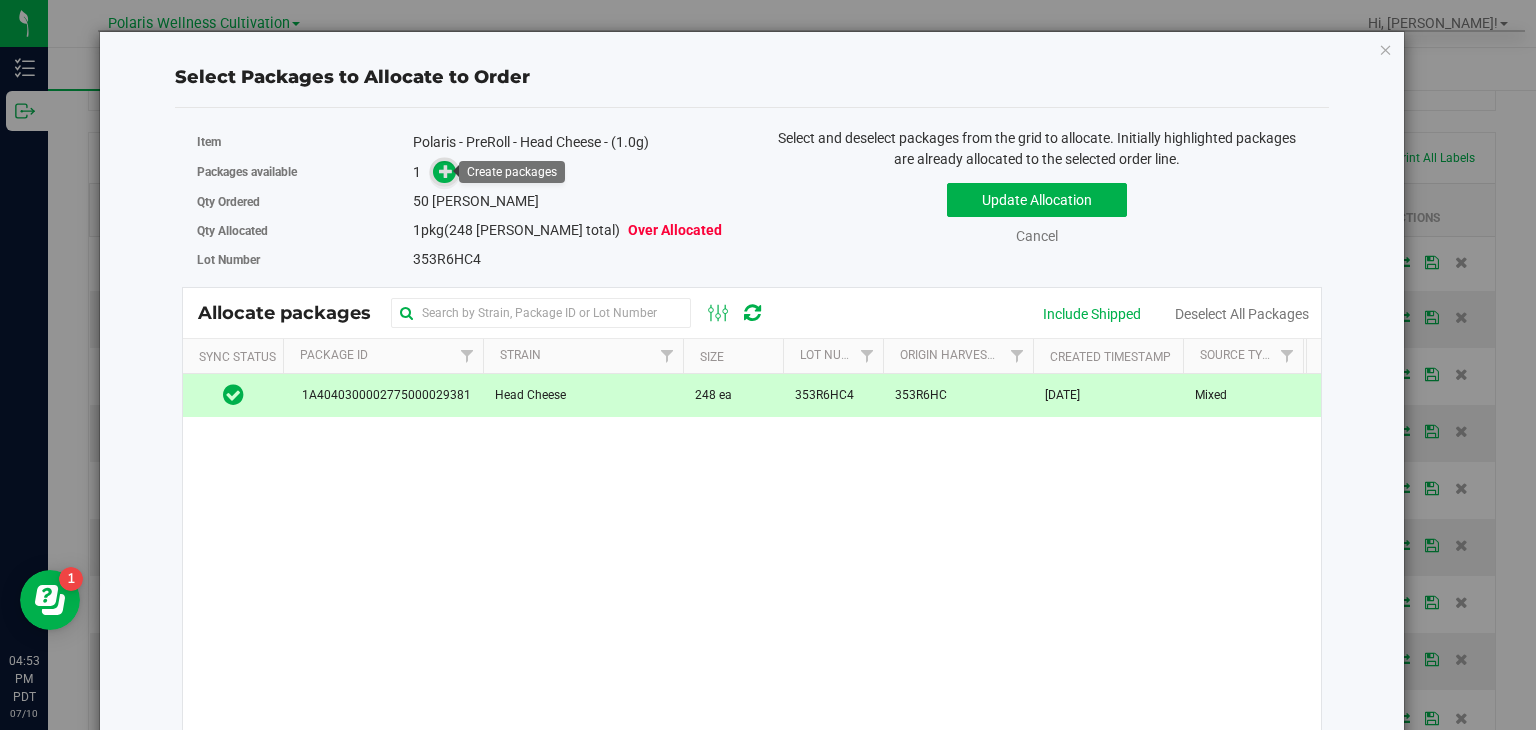 click at bounding box center [446, 171] 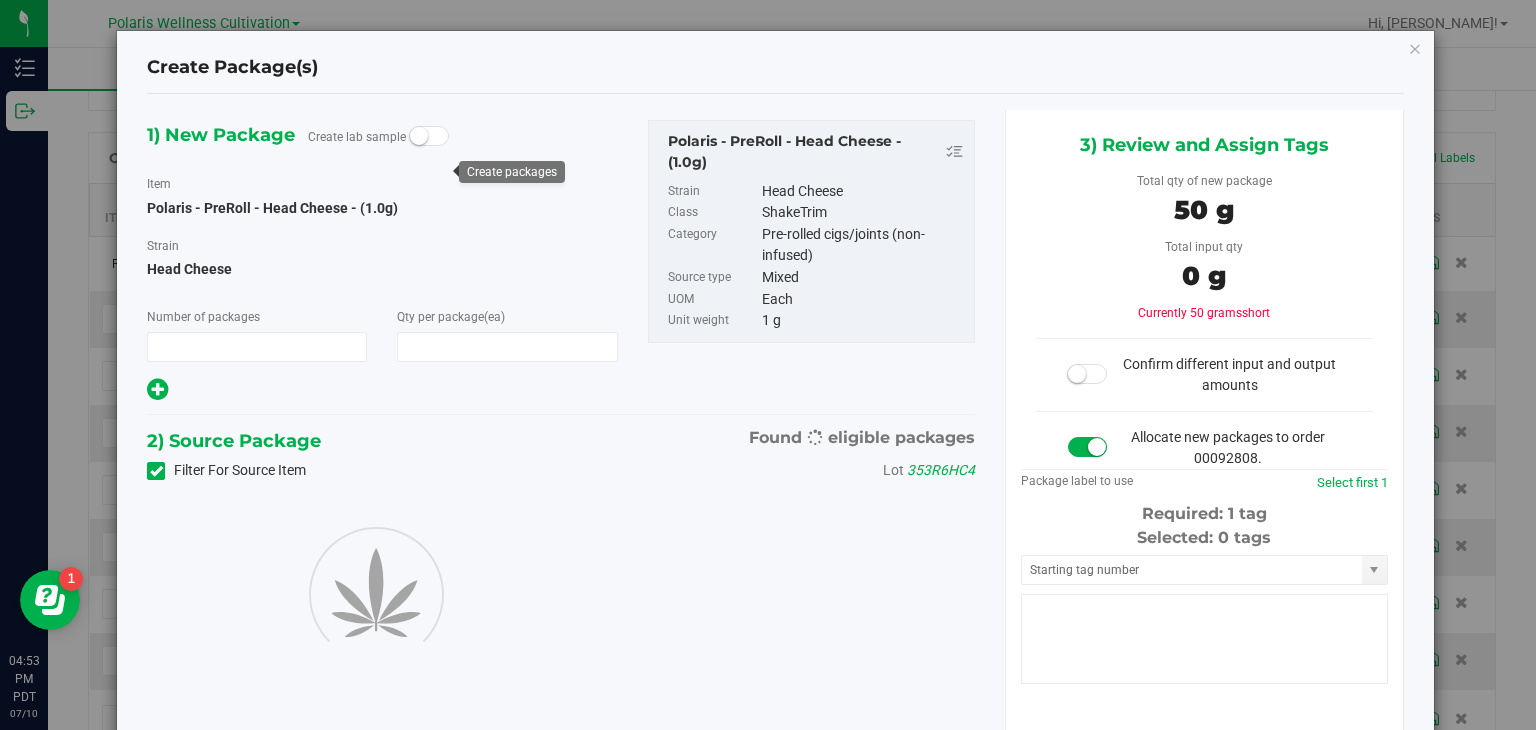 type on "1" 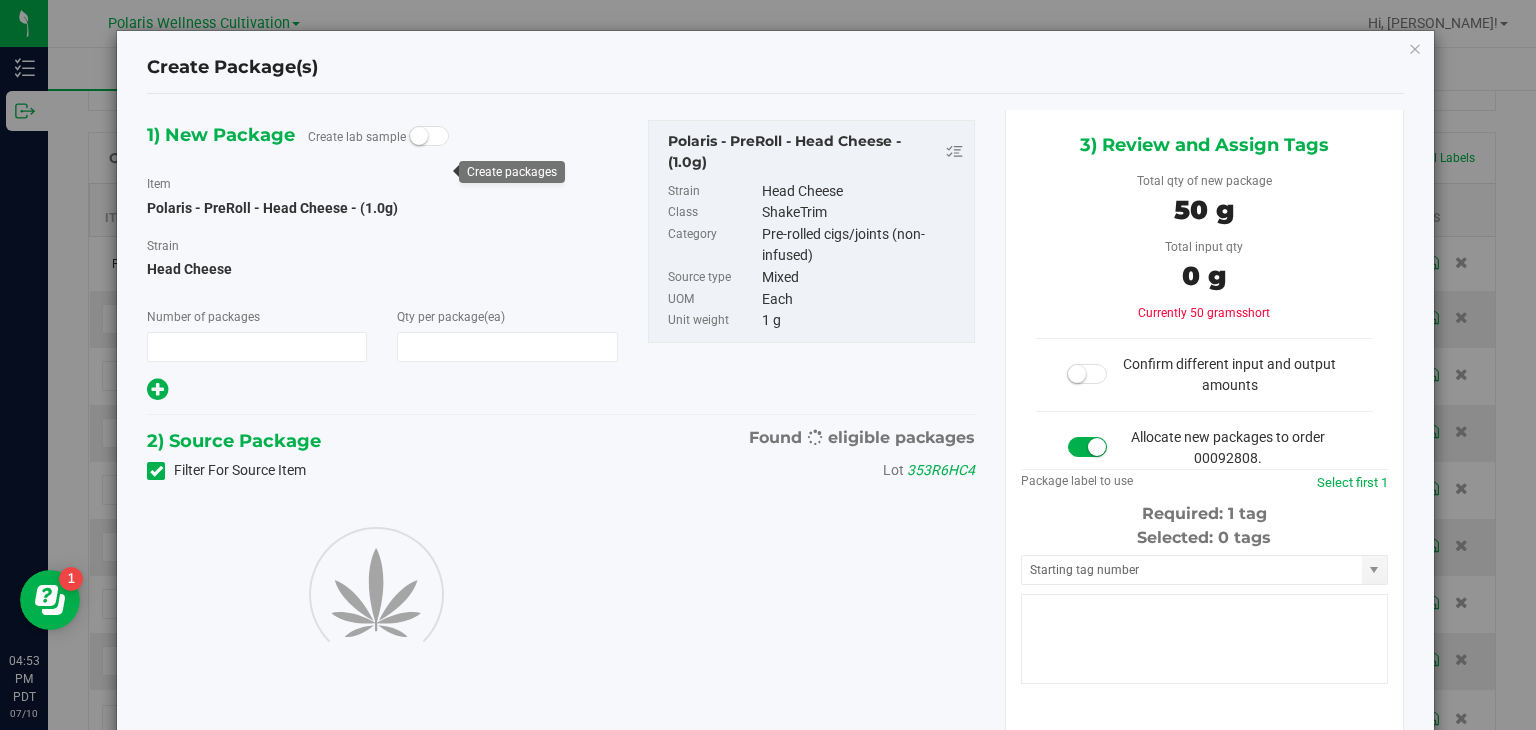 type on "50" 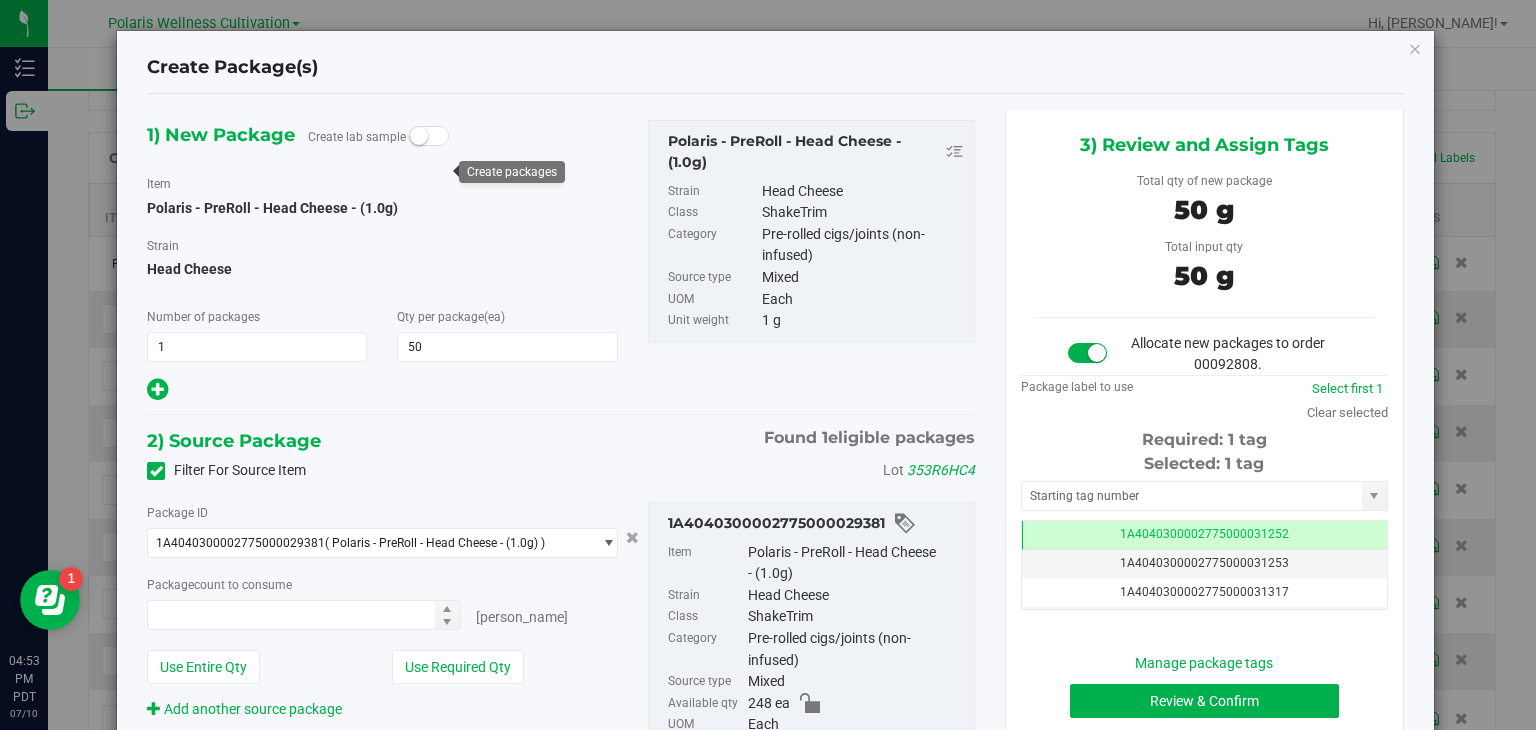 type on "50 ea" 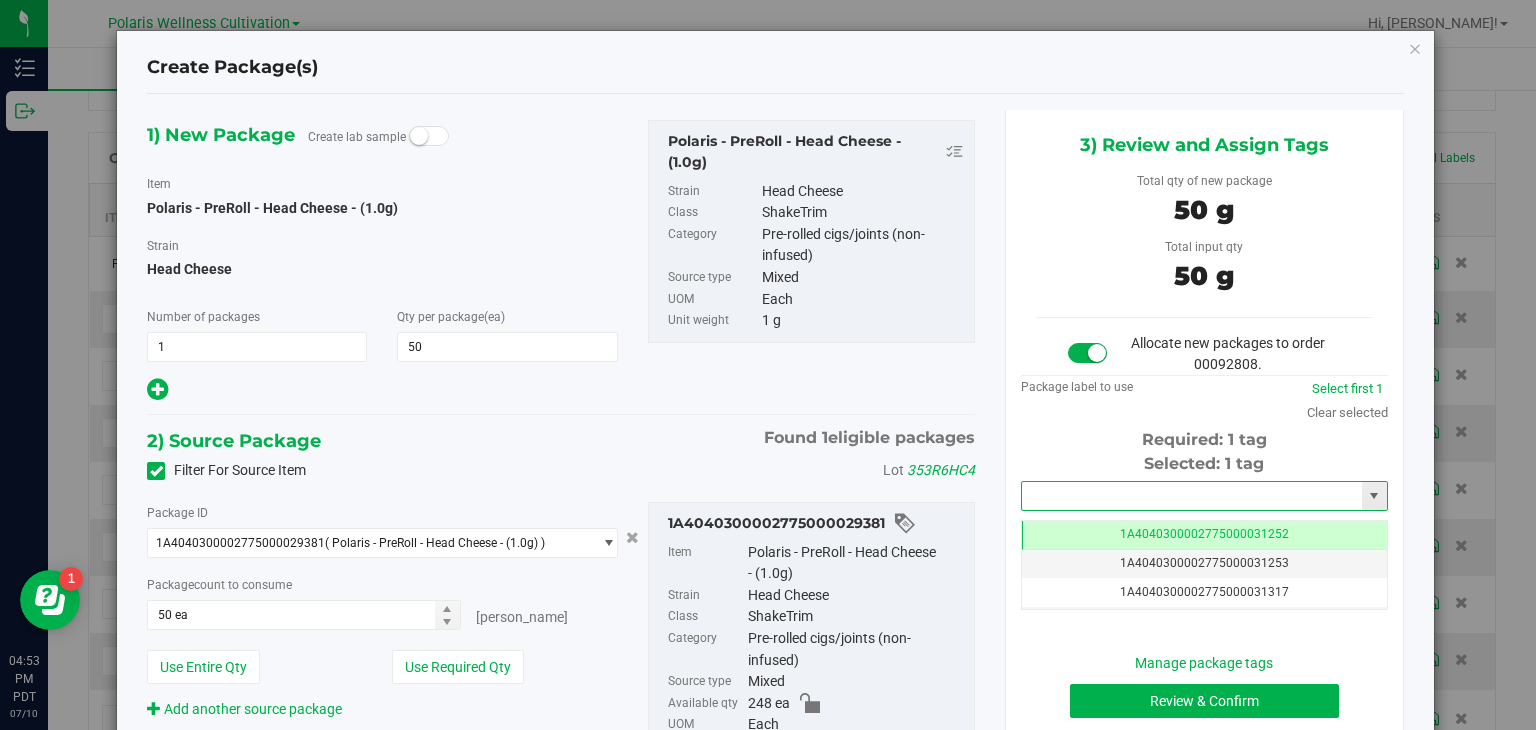 click at bounding box center (1192, 496) 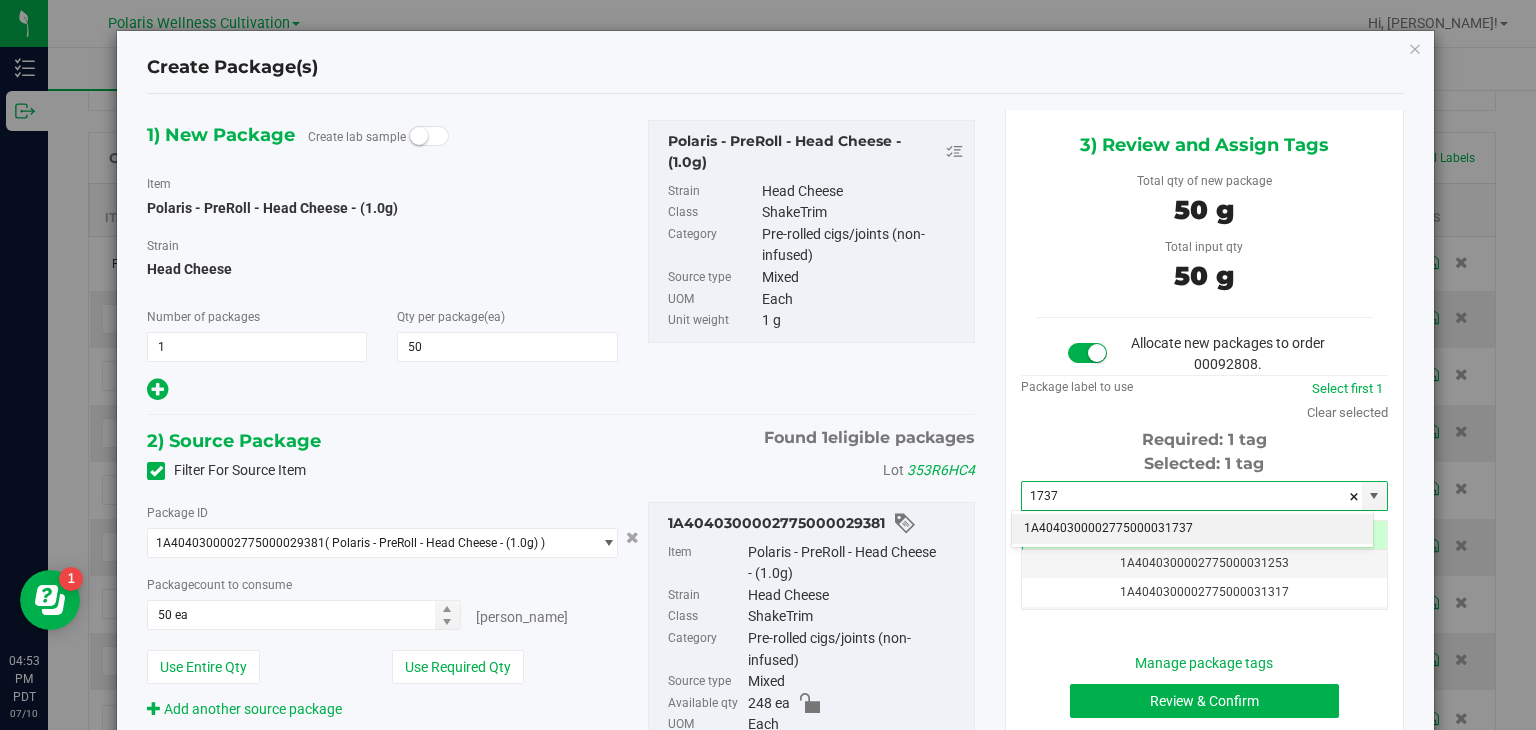 click on "1A4040300002775000031737" at bounding box center (1192, 529) 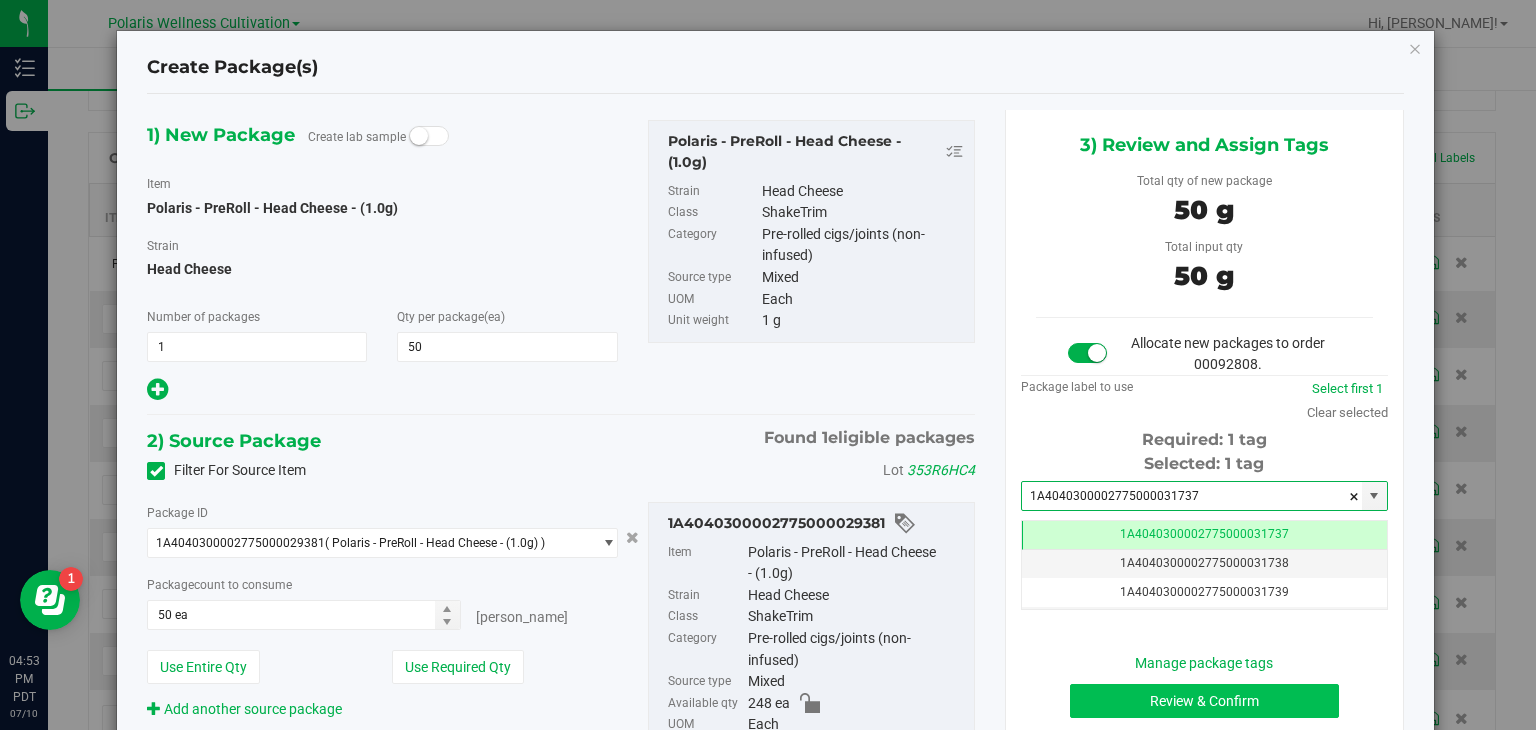 type on "1A4040300002775000031737" 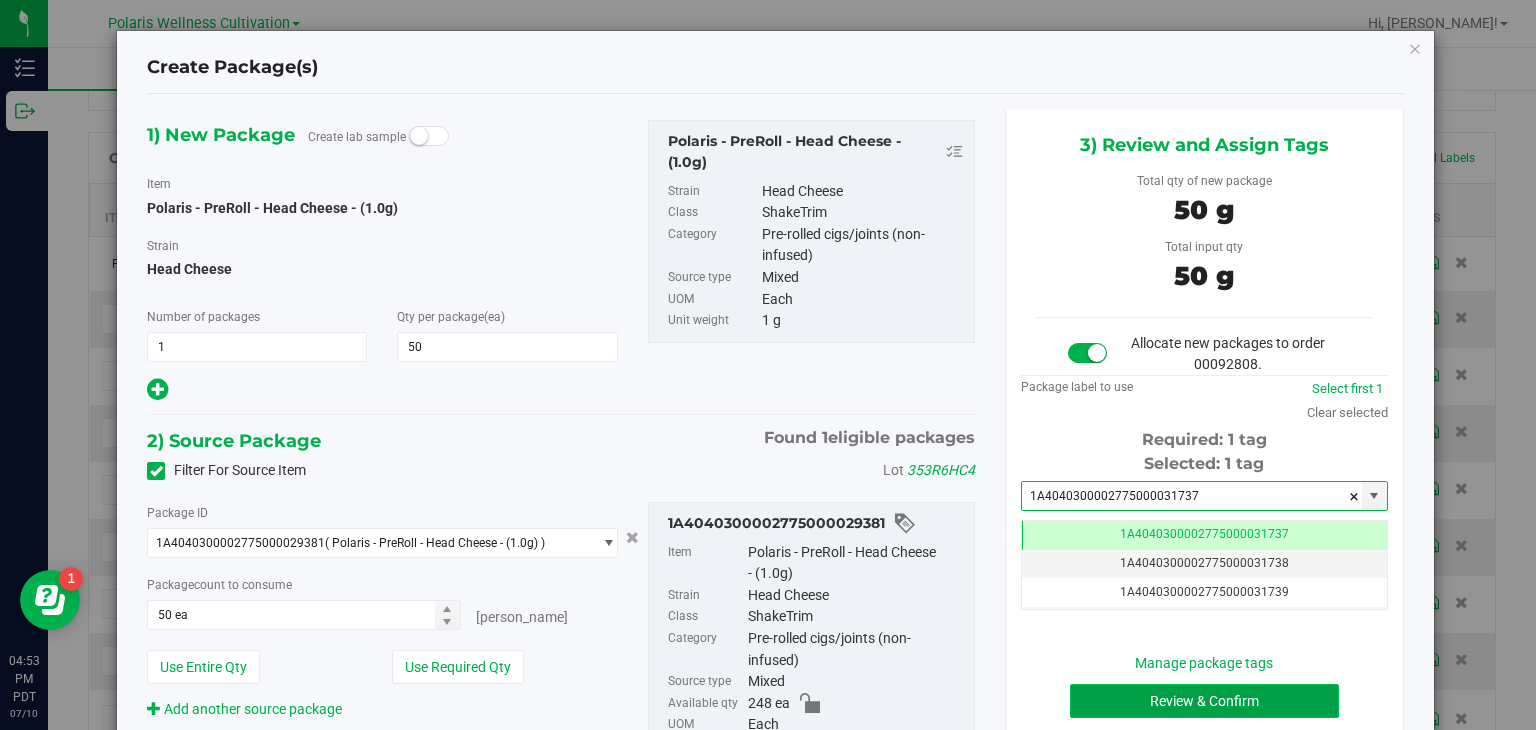 click on "Review & Confirm" at bounding box center [1204, 701] 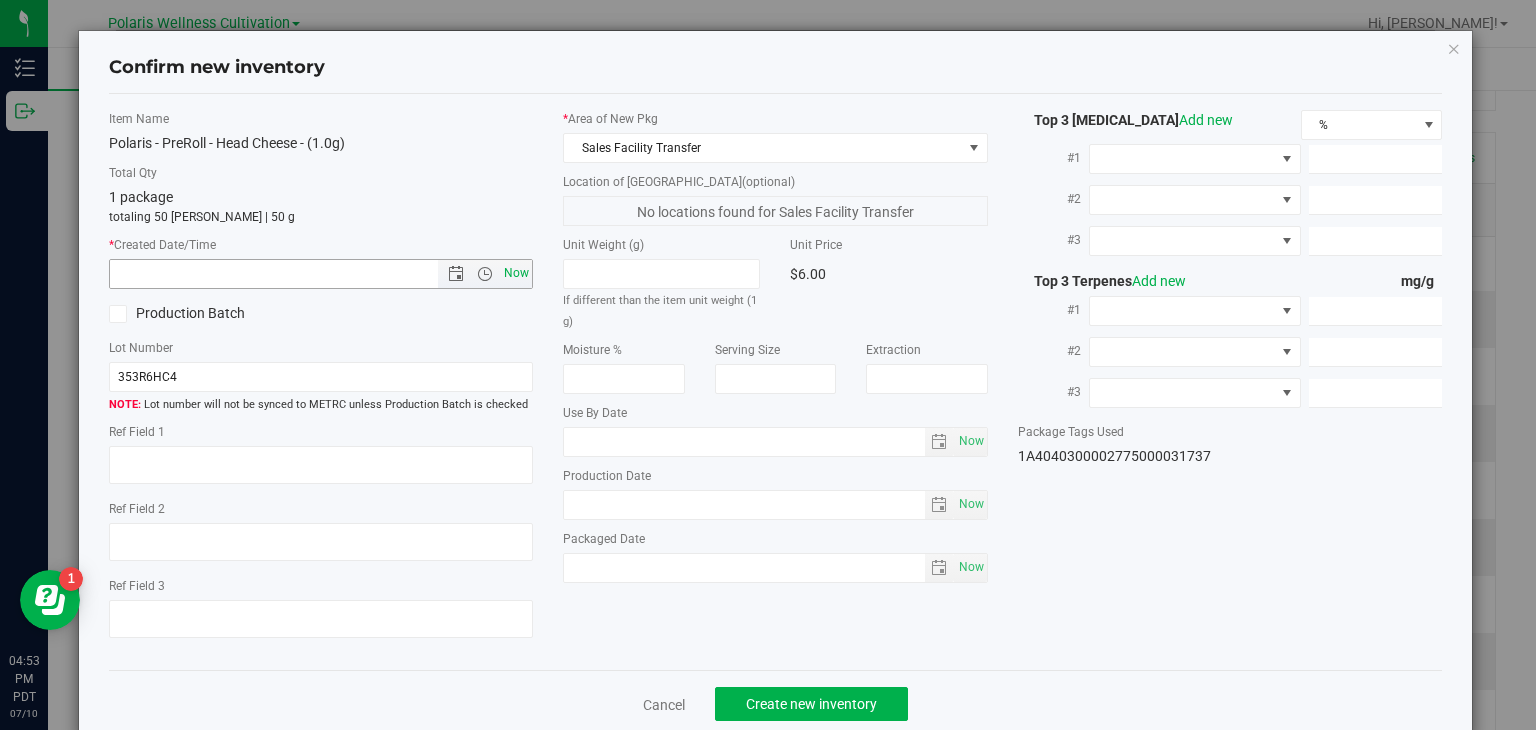 click on "Now" at bounding box center (517, 273) 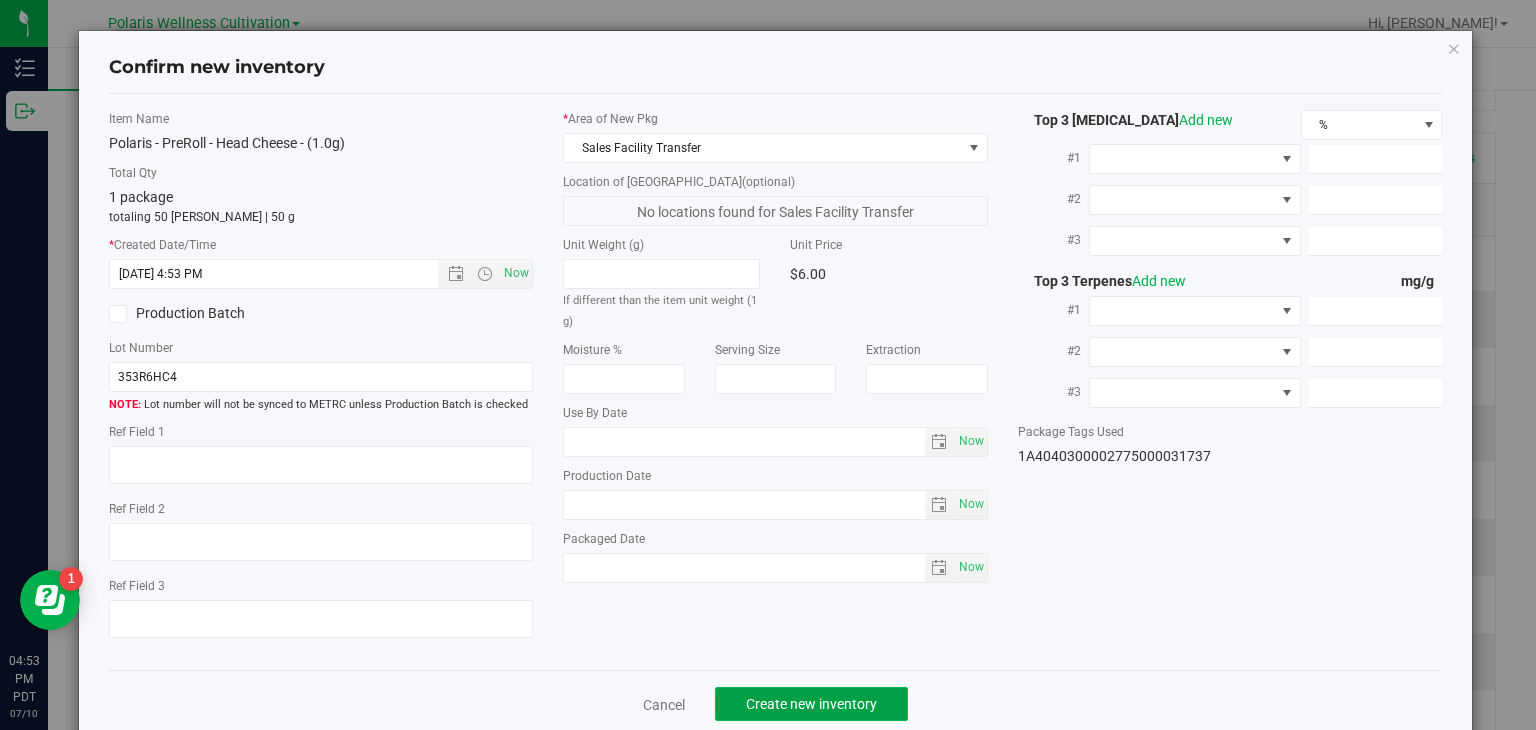 click on "Create new inventory" 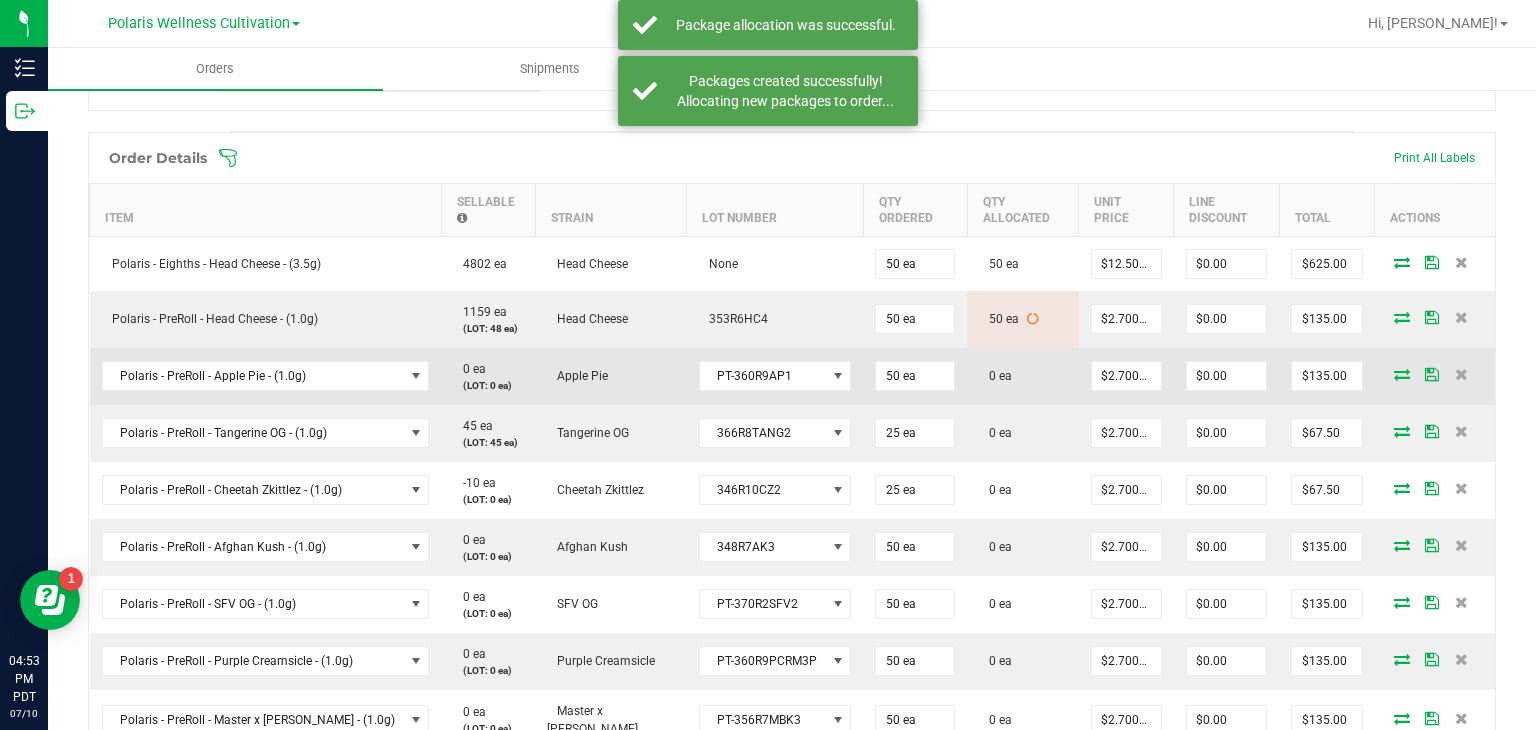 click at bounding box center [1402, 374] 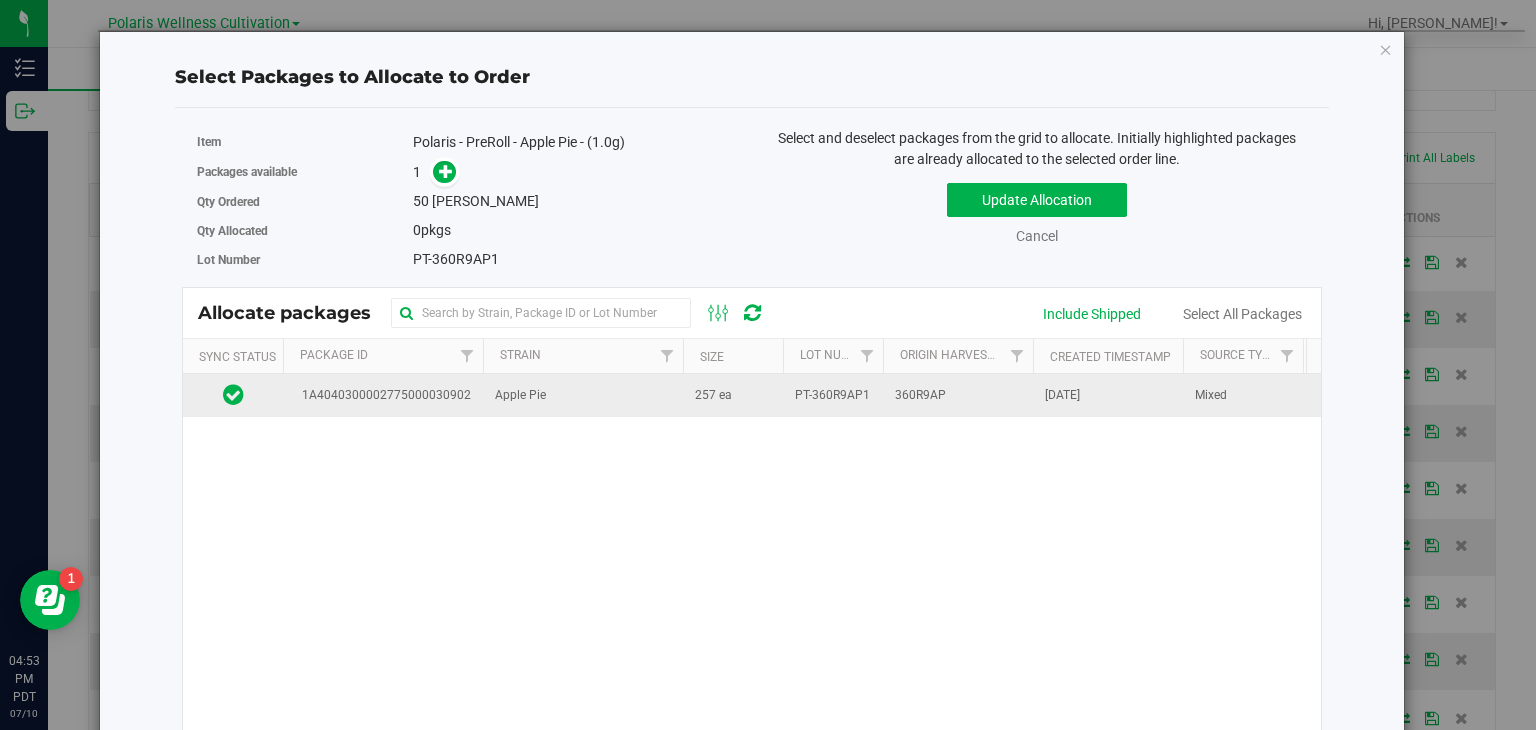 click on "Apple Pie" at bounding box center [583, 395] 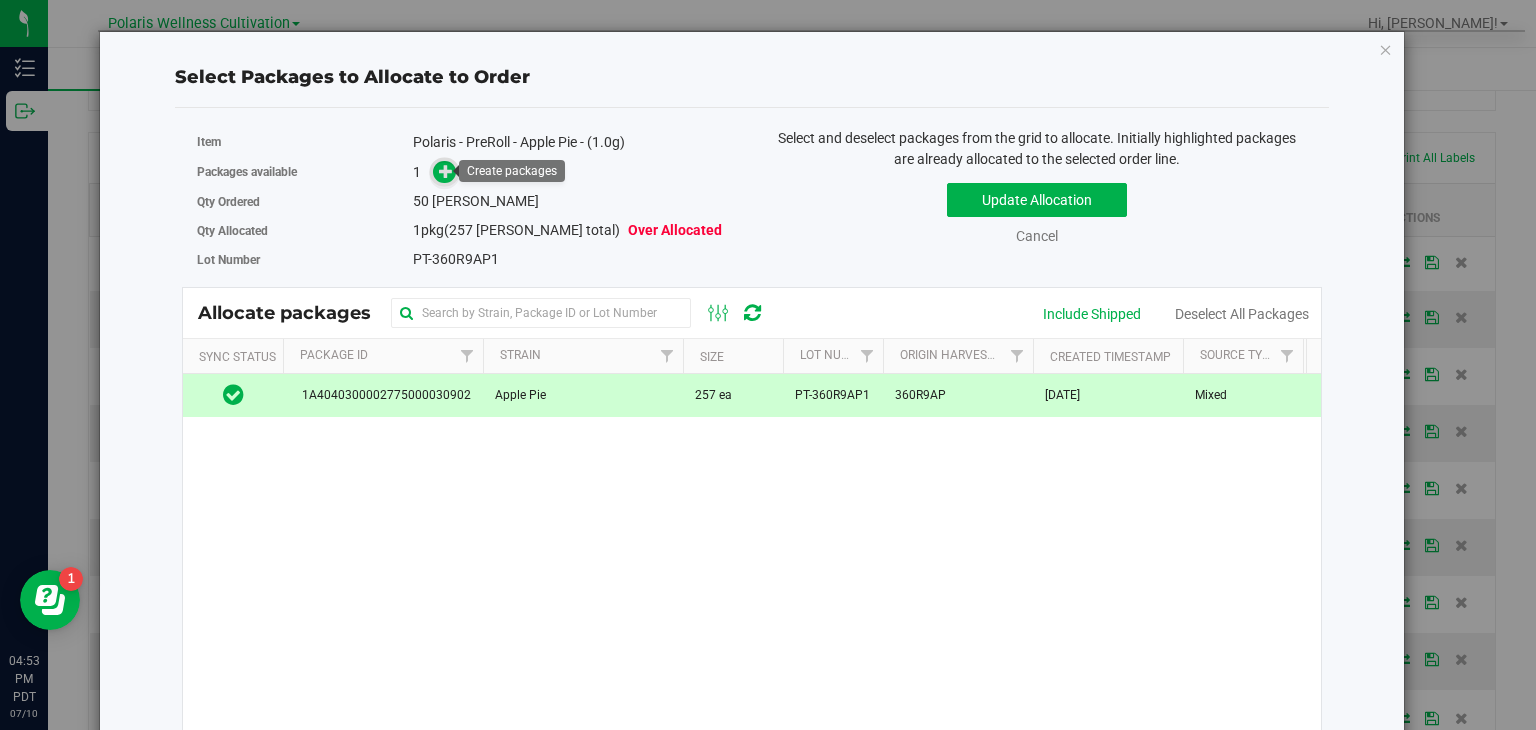 click at bounding box center (446, 170) 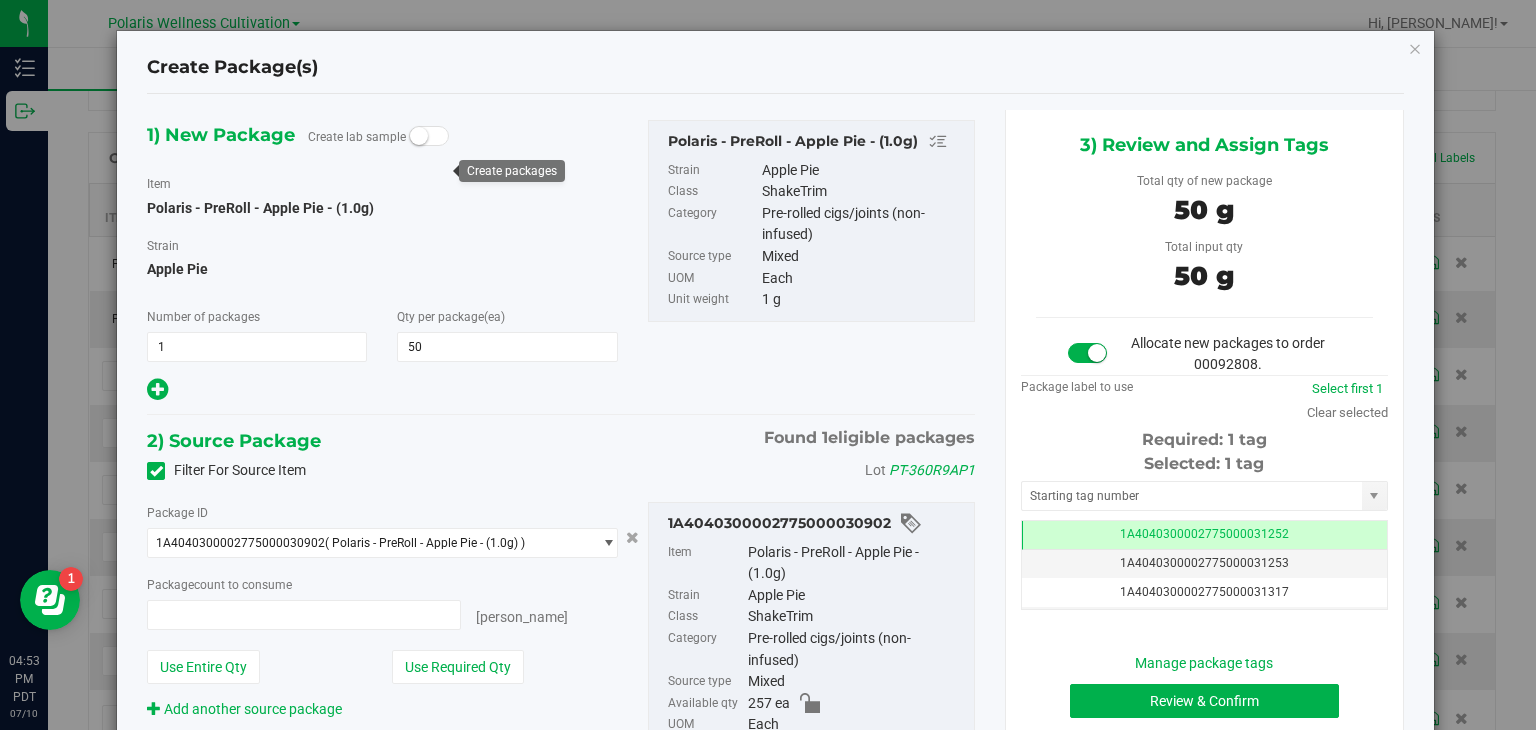 type on "50" 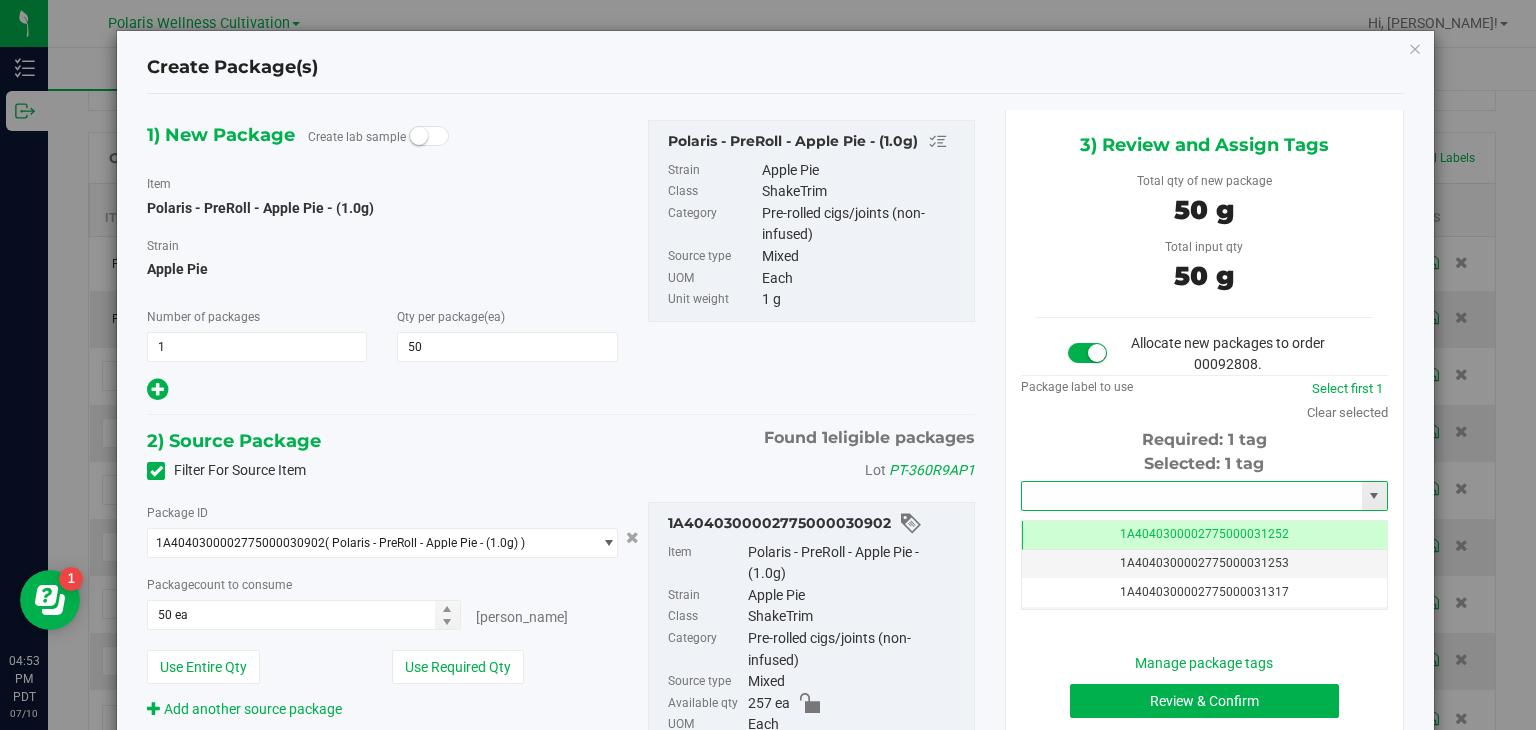 click at bounding box center [1192, 496] 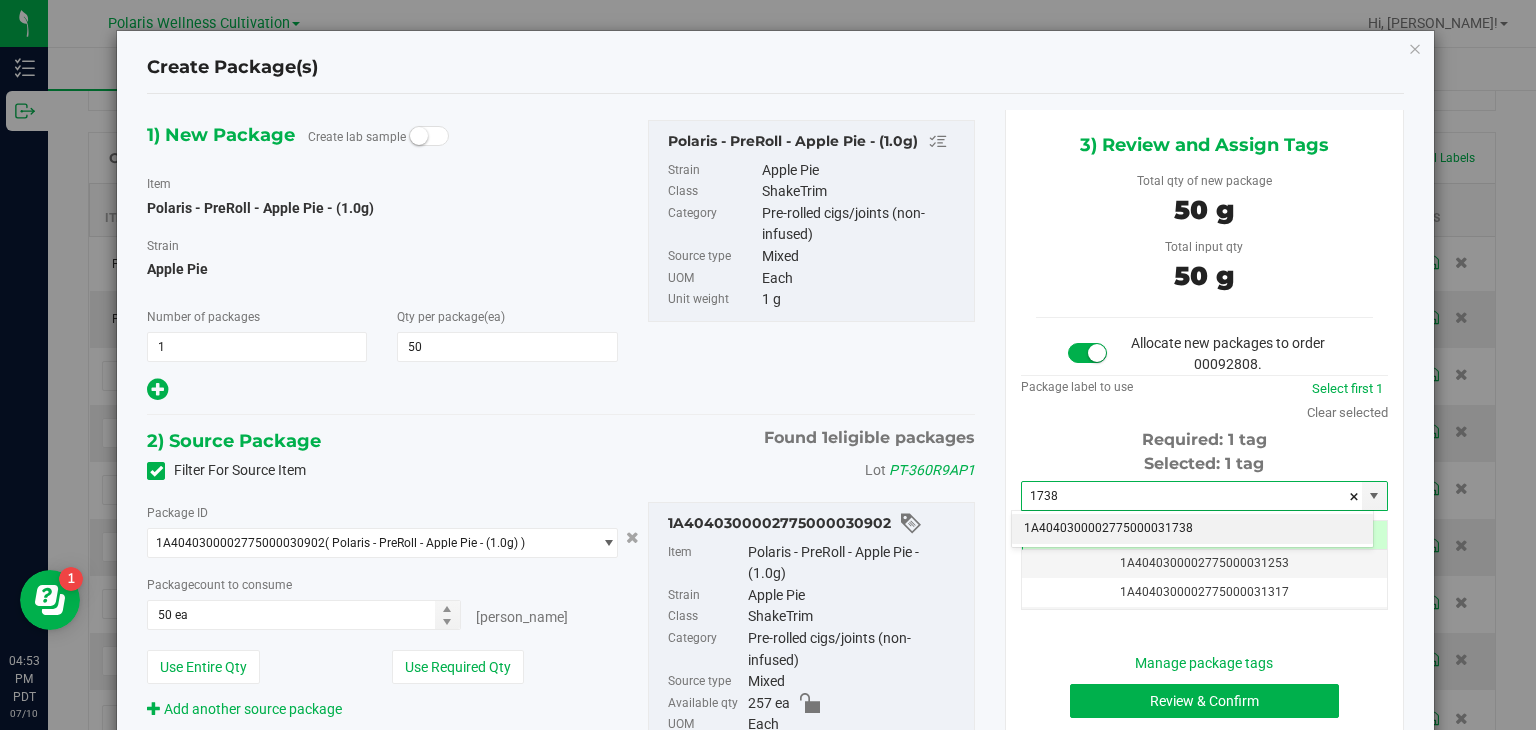 click on "1A4040300002775000031738" at bounding box center (1192, 529) 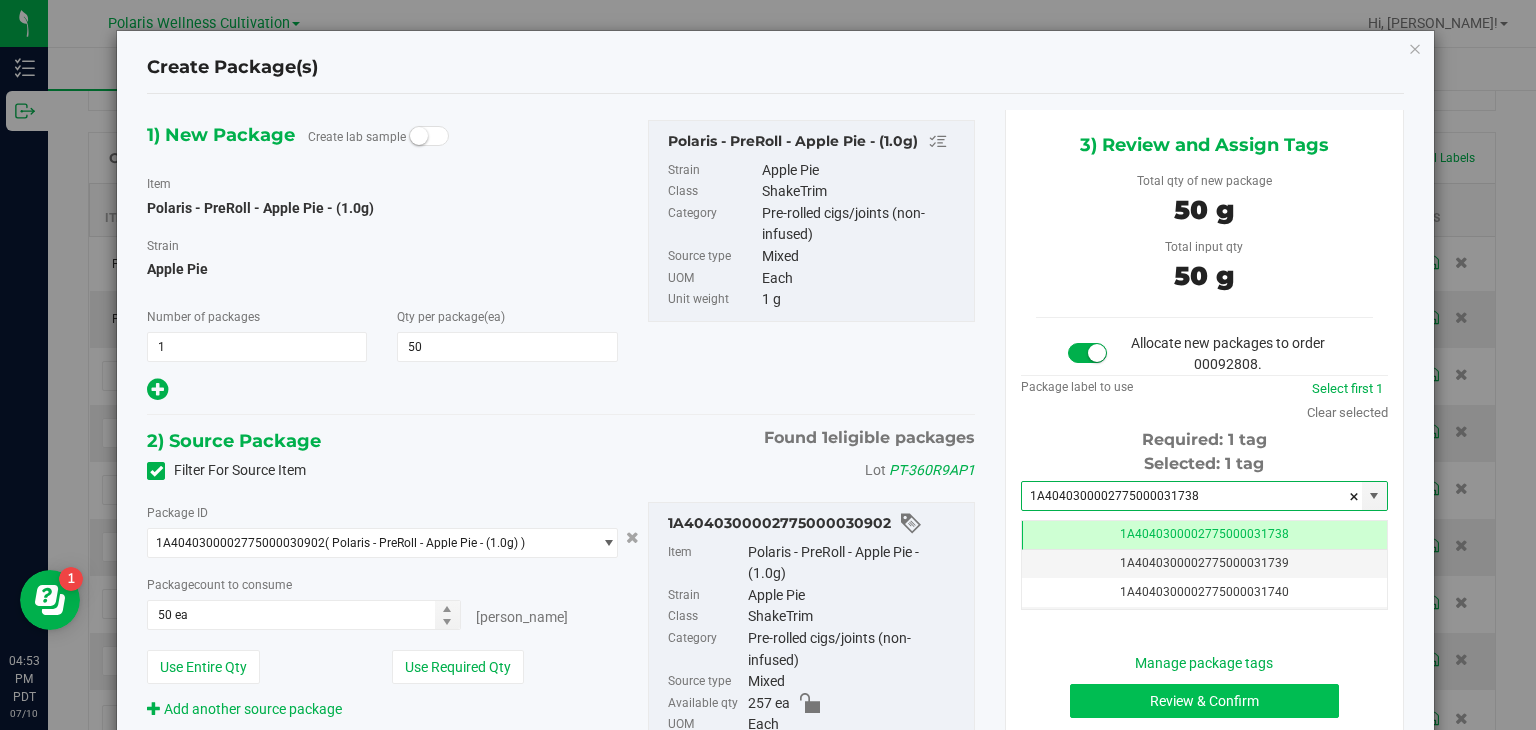 type on "1A4040300002775000031738" 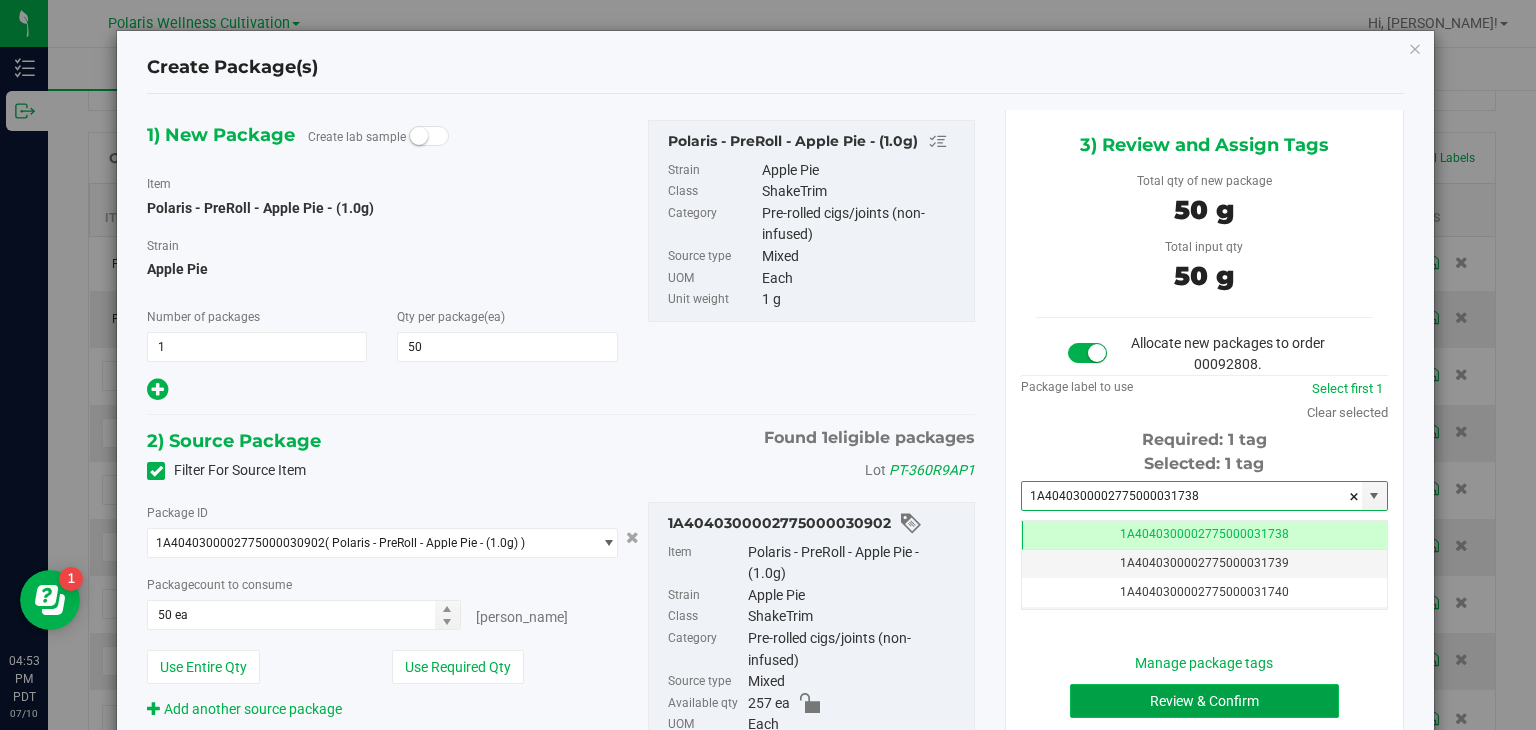 click on "Review & Confirm" at bounding box center (1204, 701) 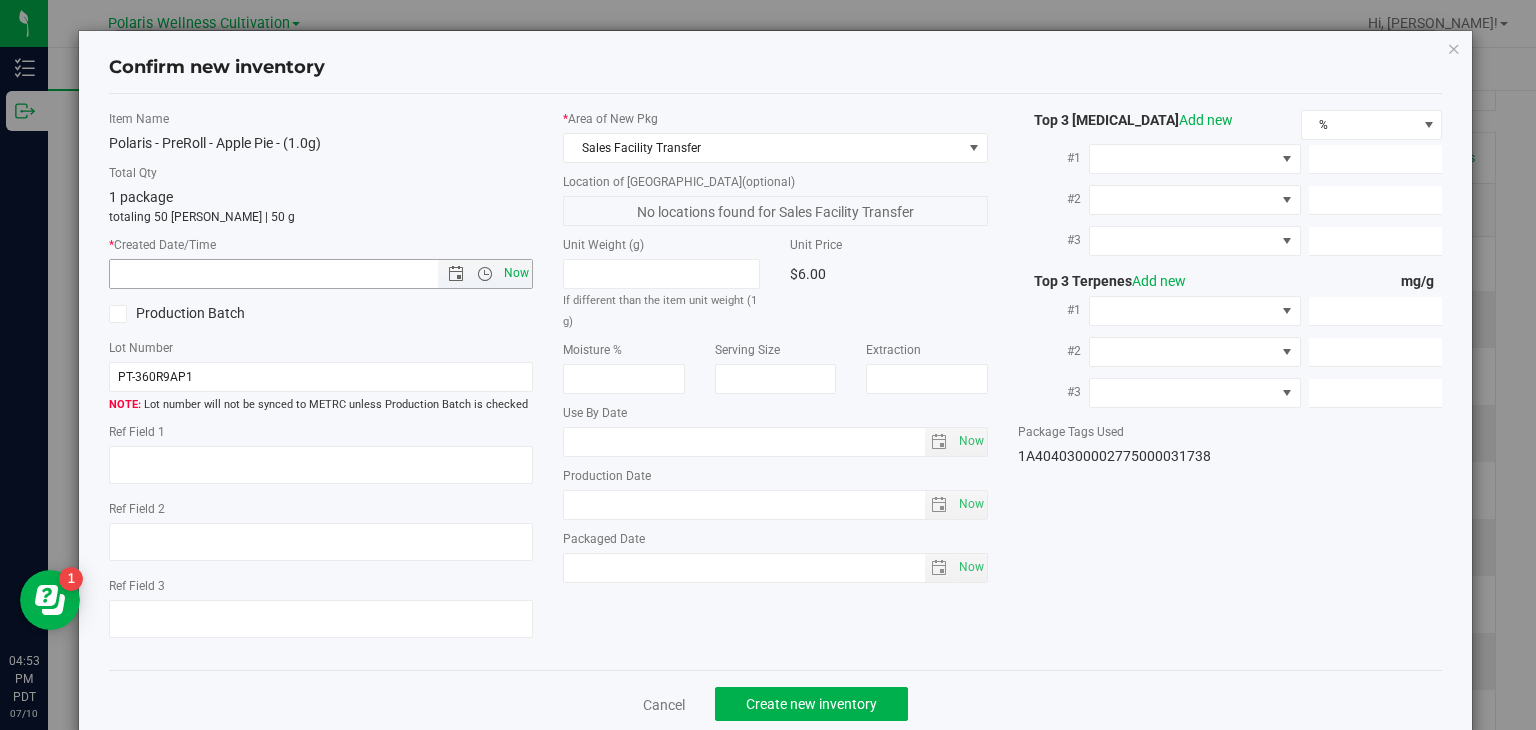 click on "Now" at bounding box center [517, 273] 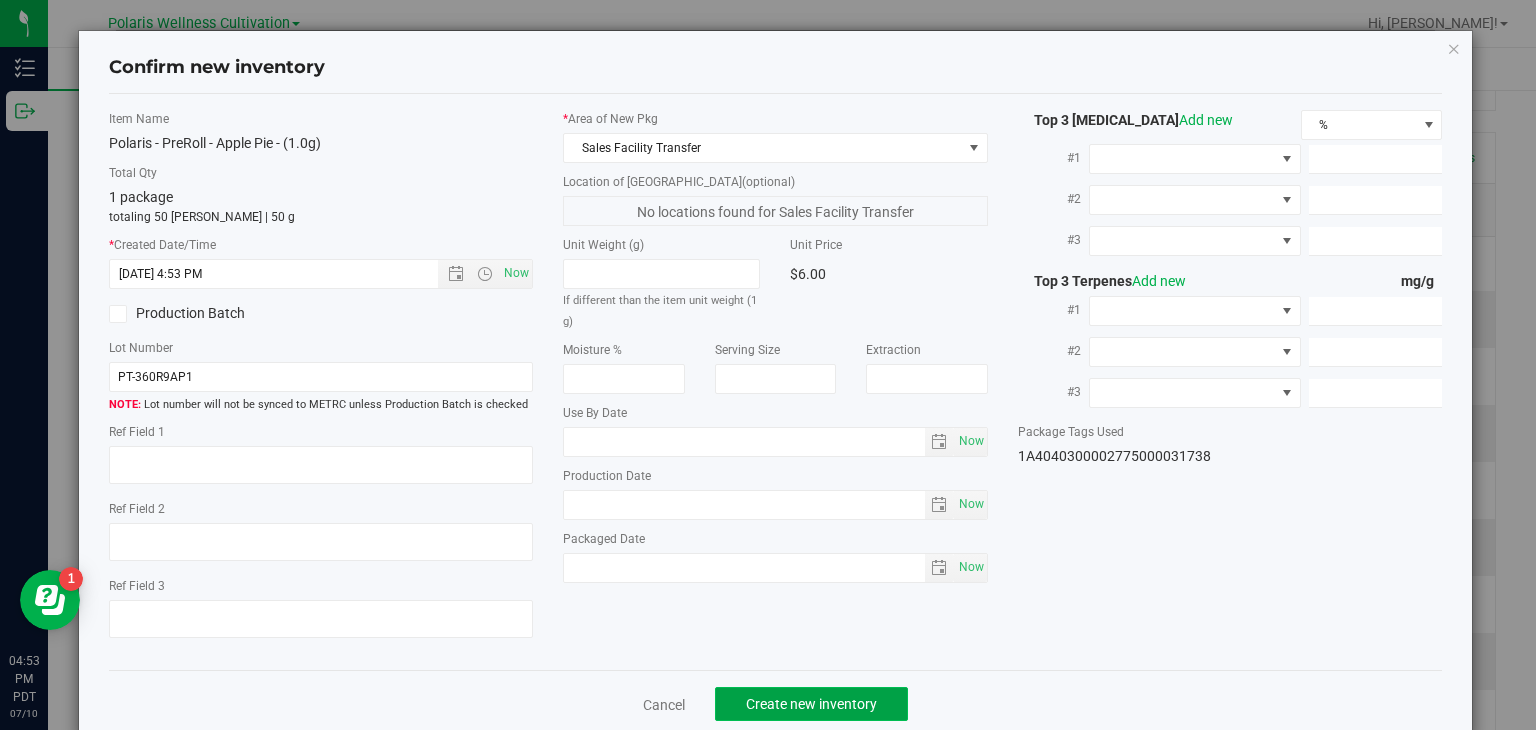 click on "Create new inventory" 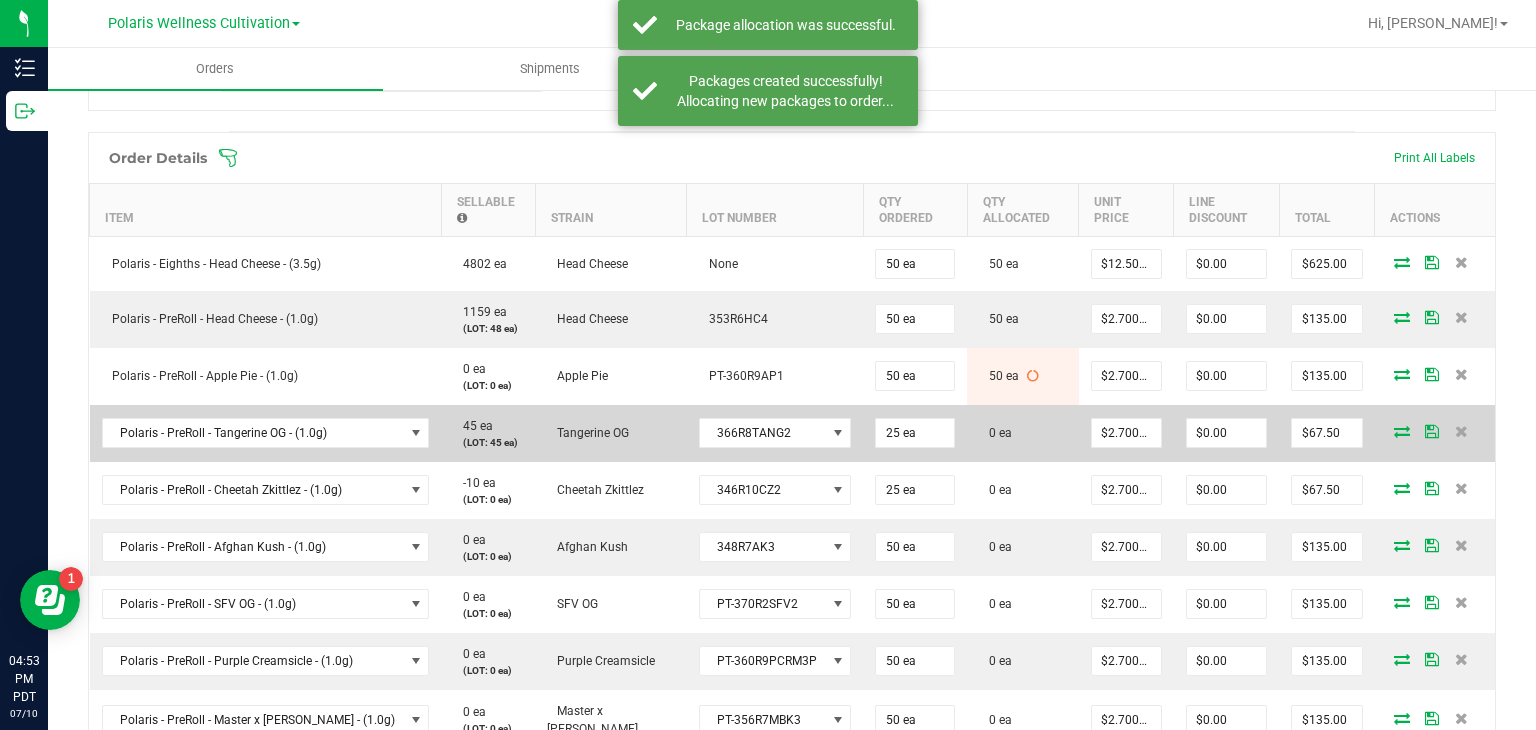 click at bounding box center [1402, 431] 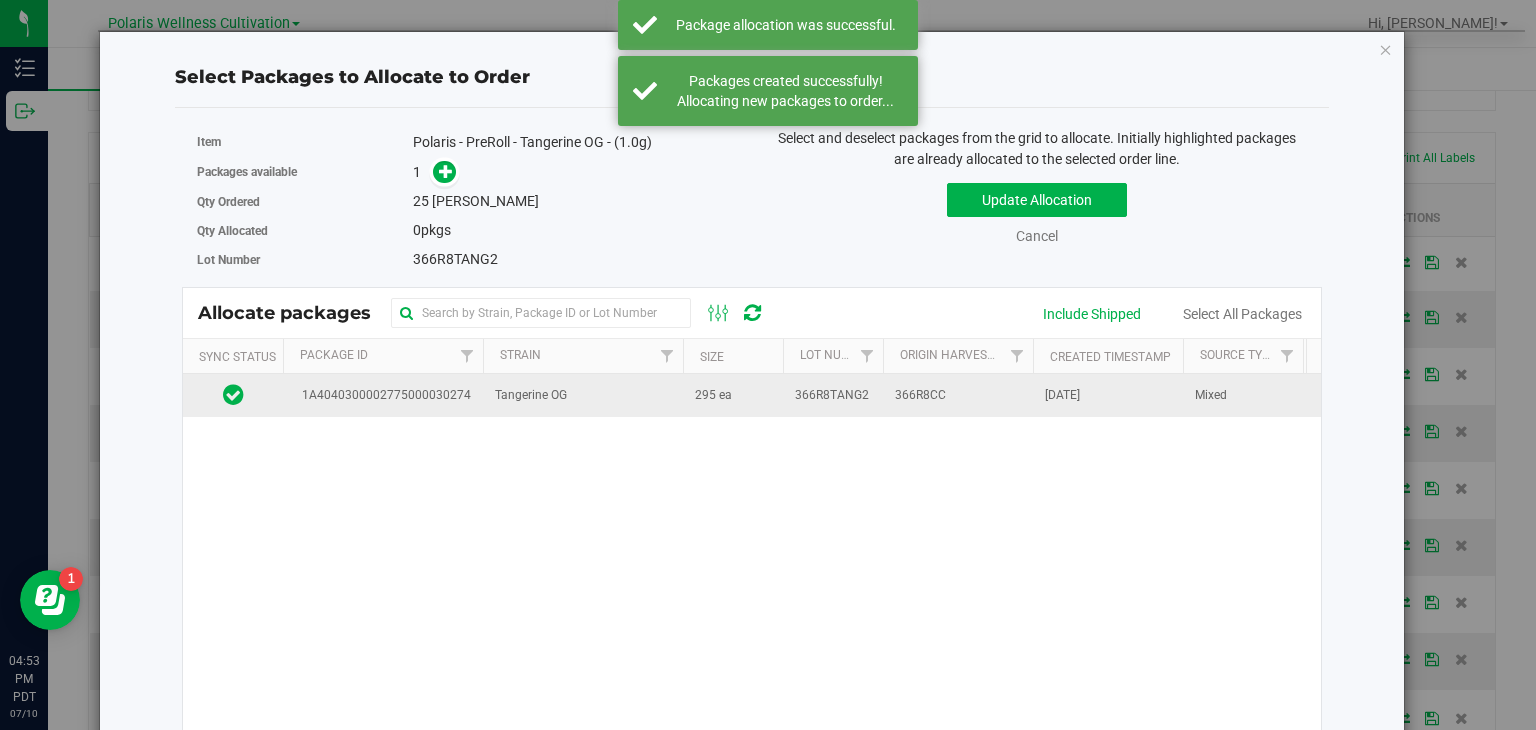click on "366R8CC" at bounding box center (958, 395) 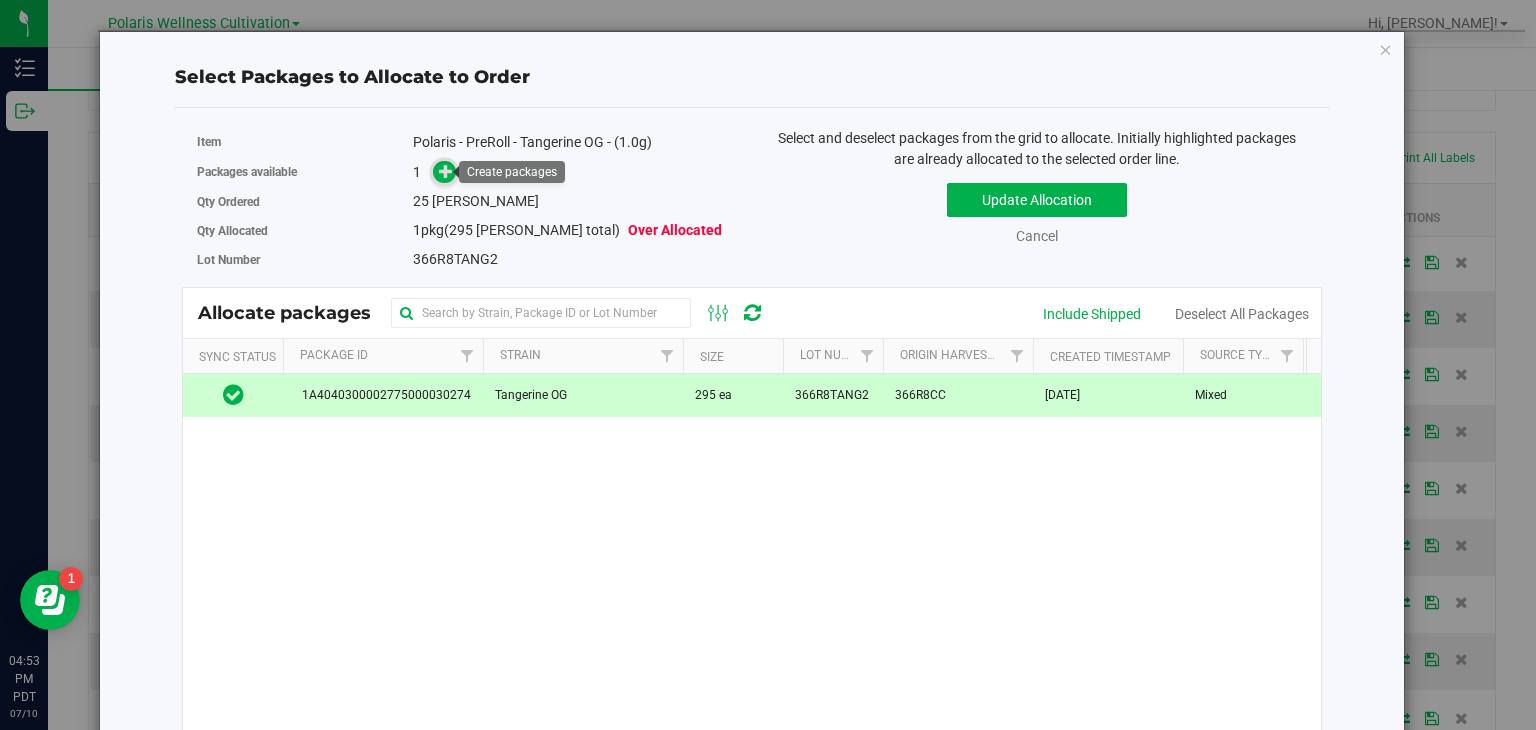 click at bounding box center [446, 171] 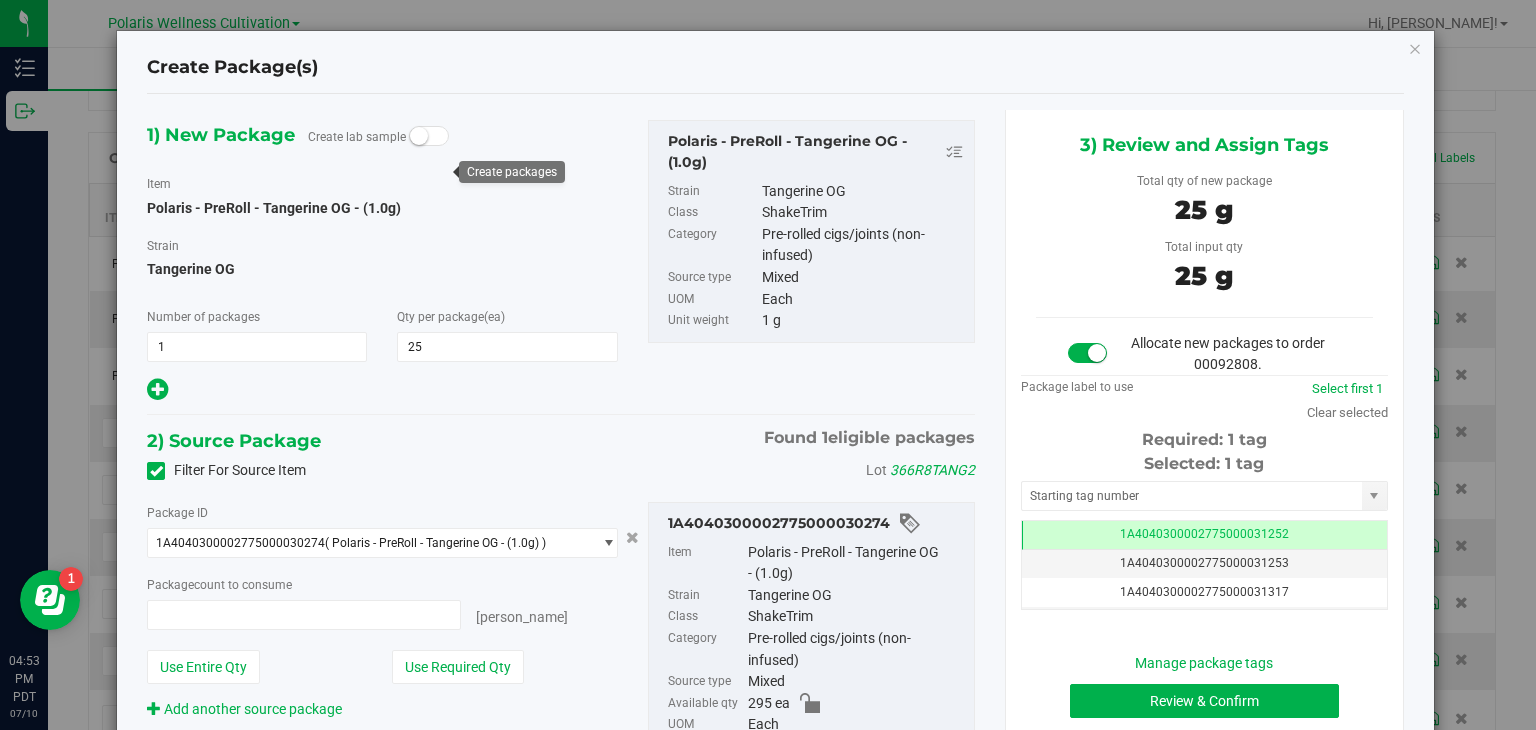 type on "25 ea" 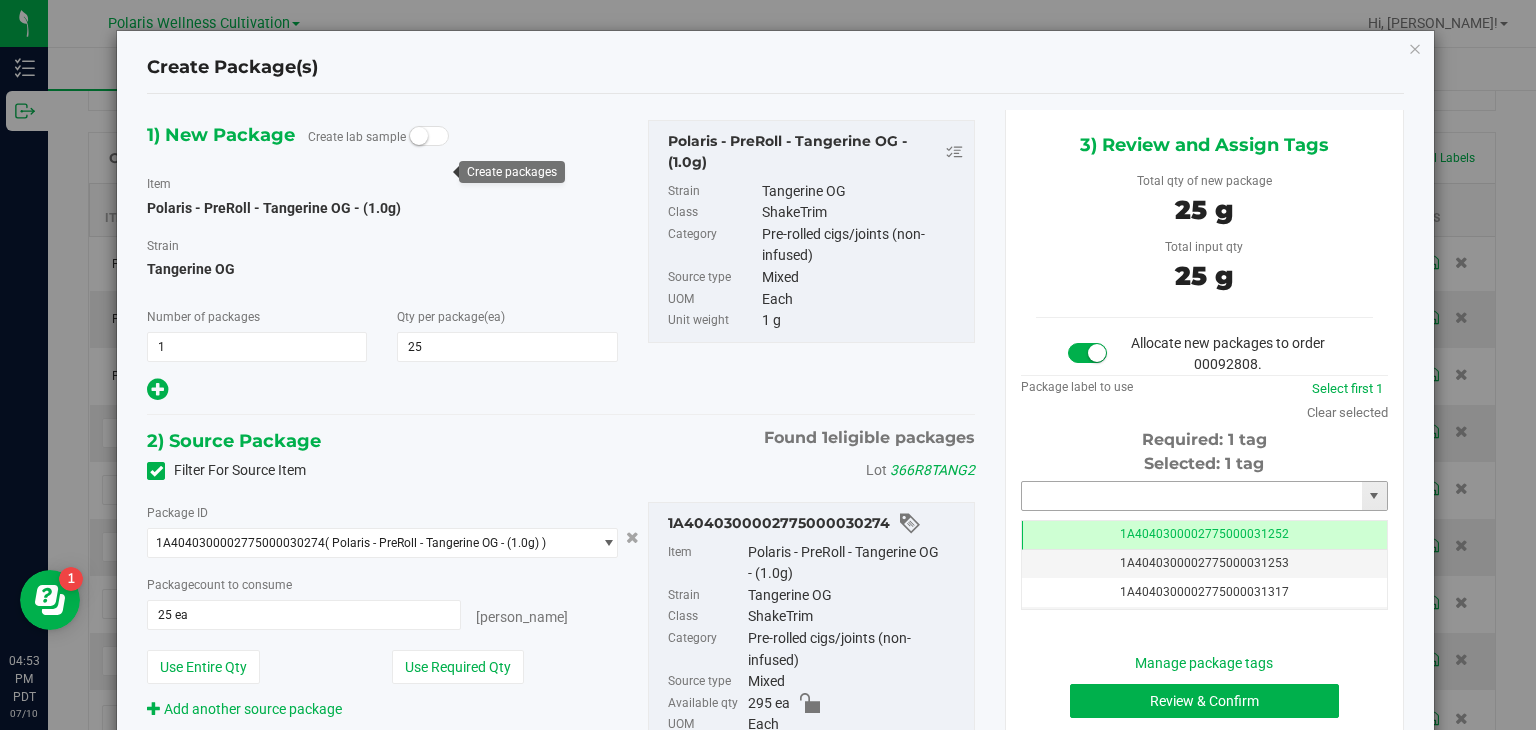 click at bounding box center [1192, 496] 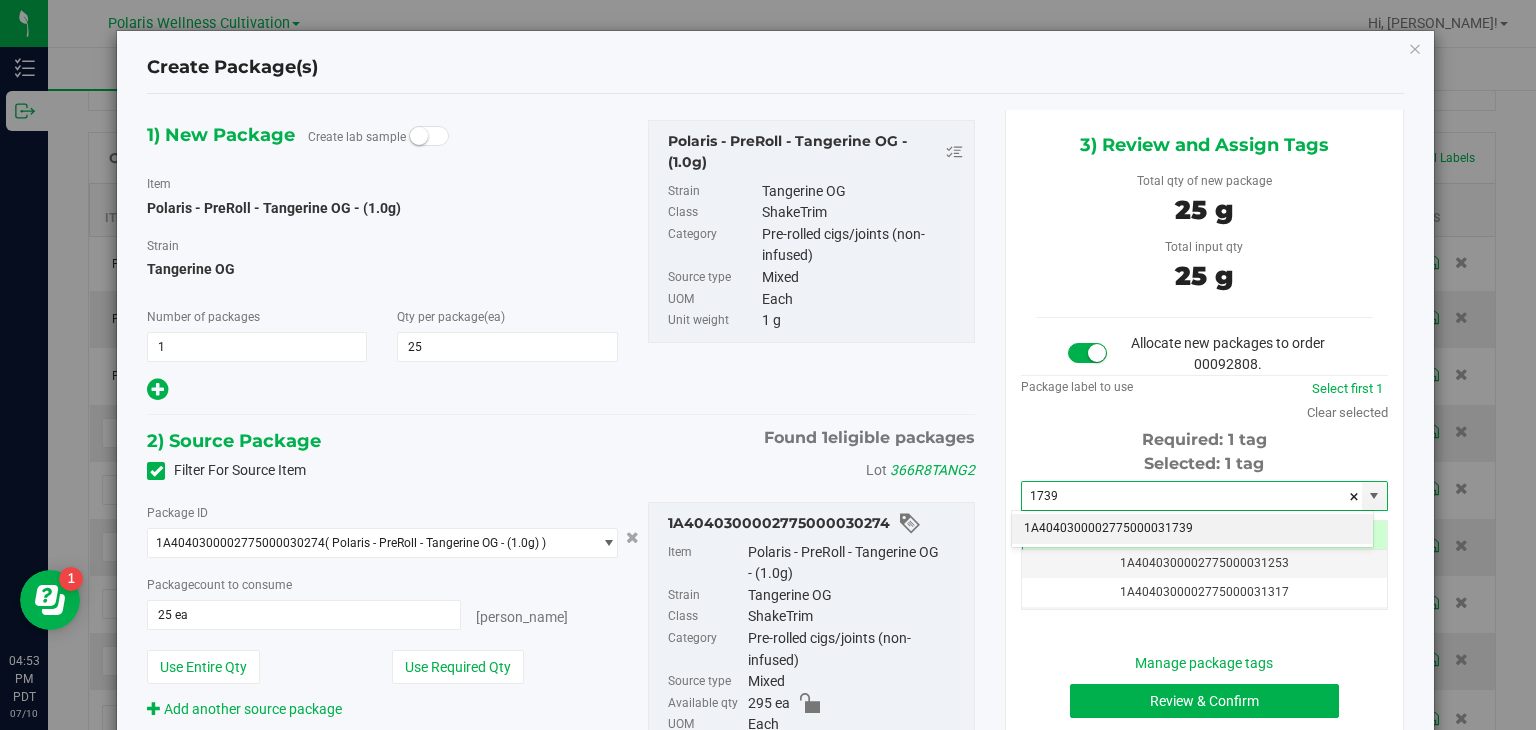 click on "1A4040300002775000031739" at bounding box center [1192, 529] 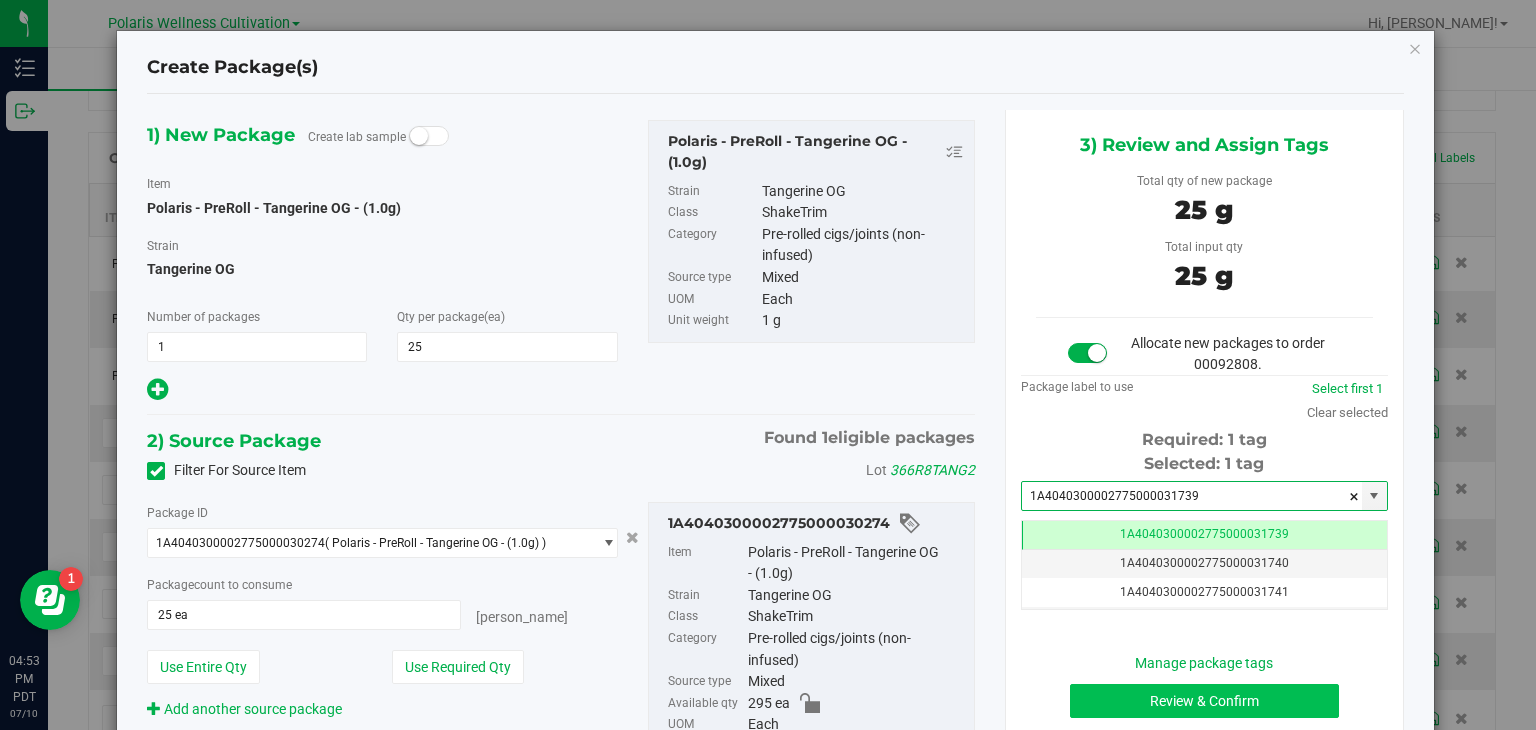 type on "1A4040300002775000031739" 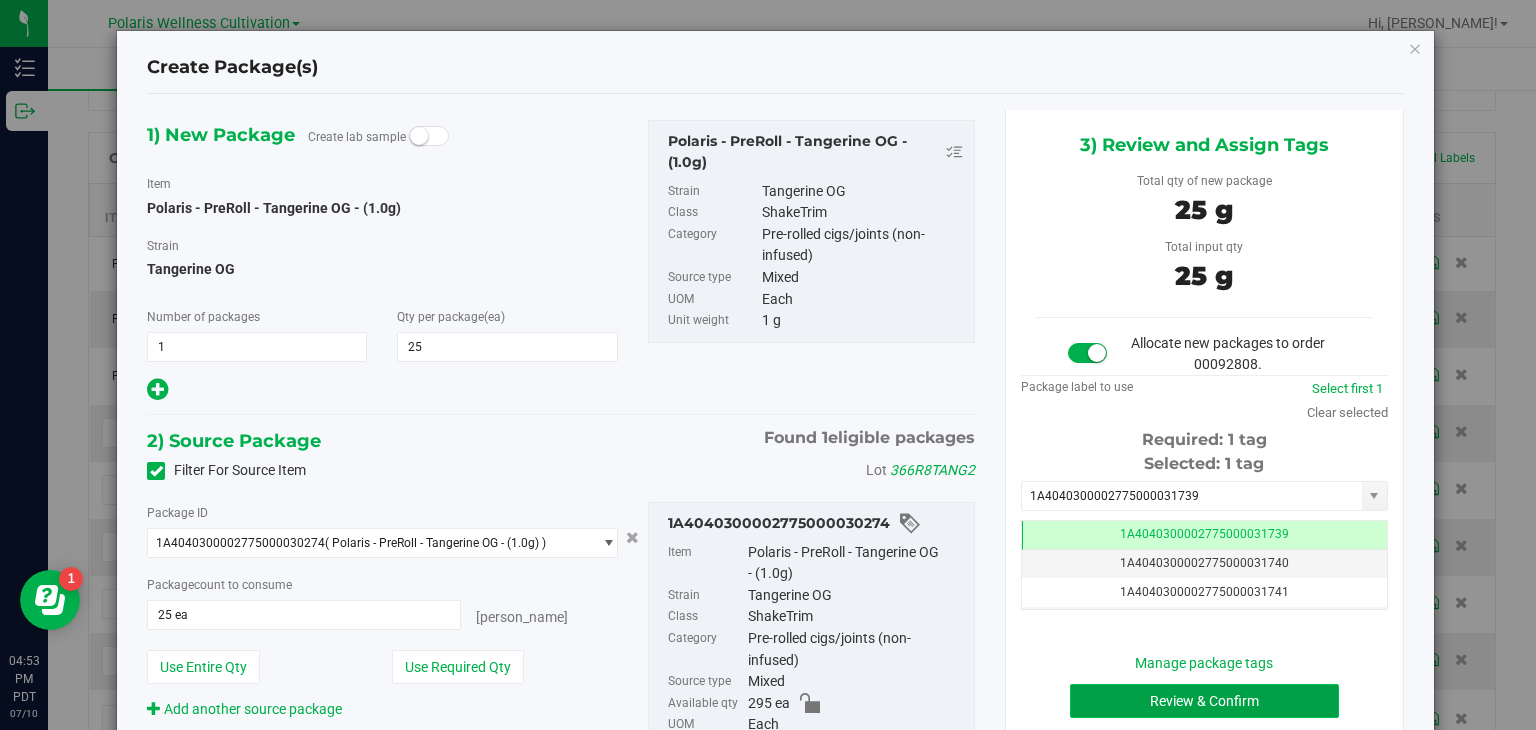 click on "Review & Confirm" at bounding box center [1204, 701] 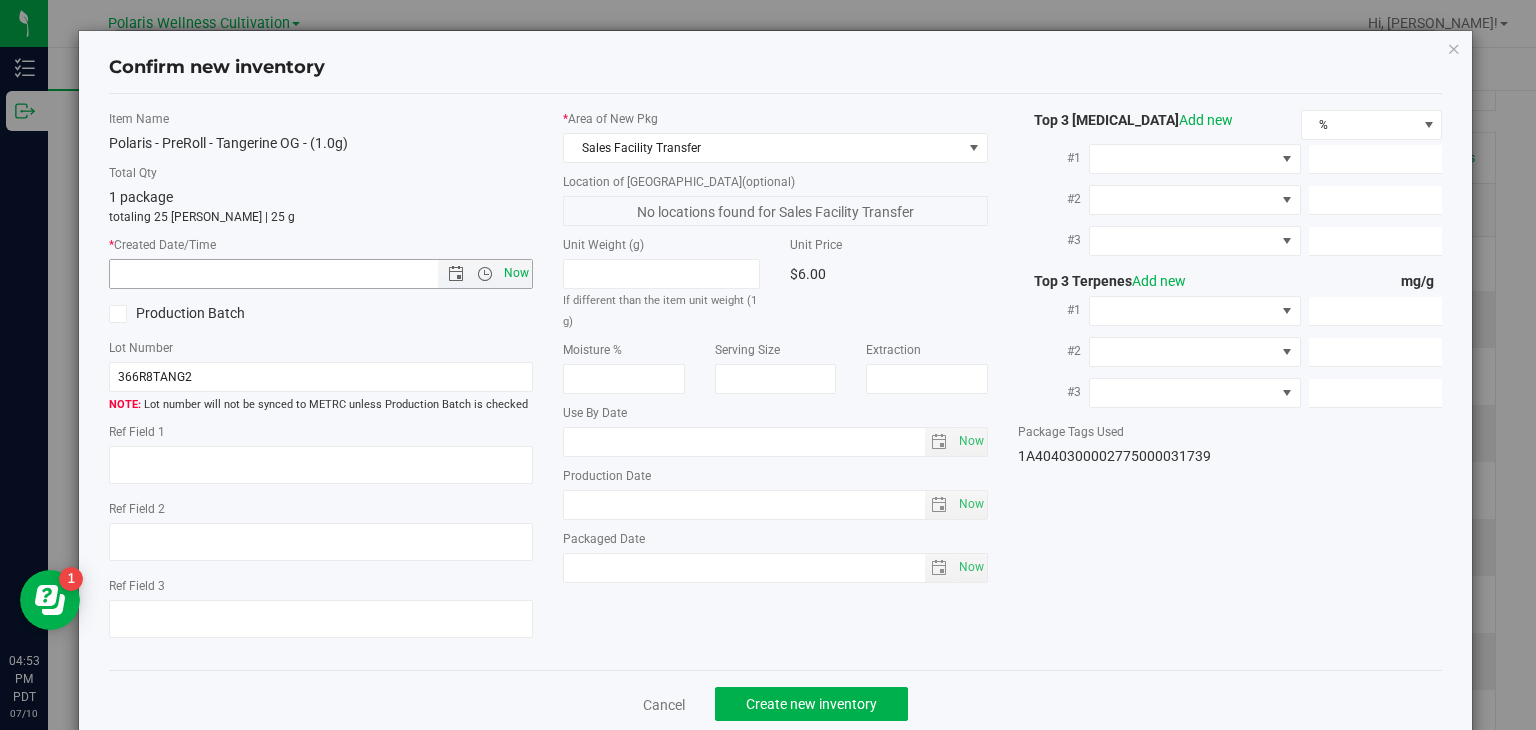 click on "Now" at bounding box center [517, 273] 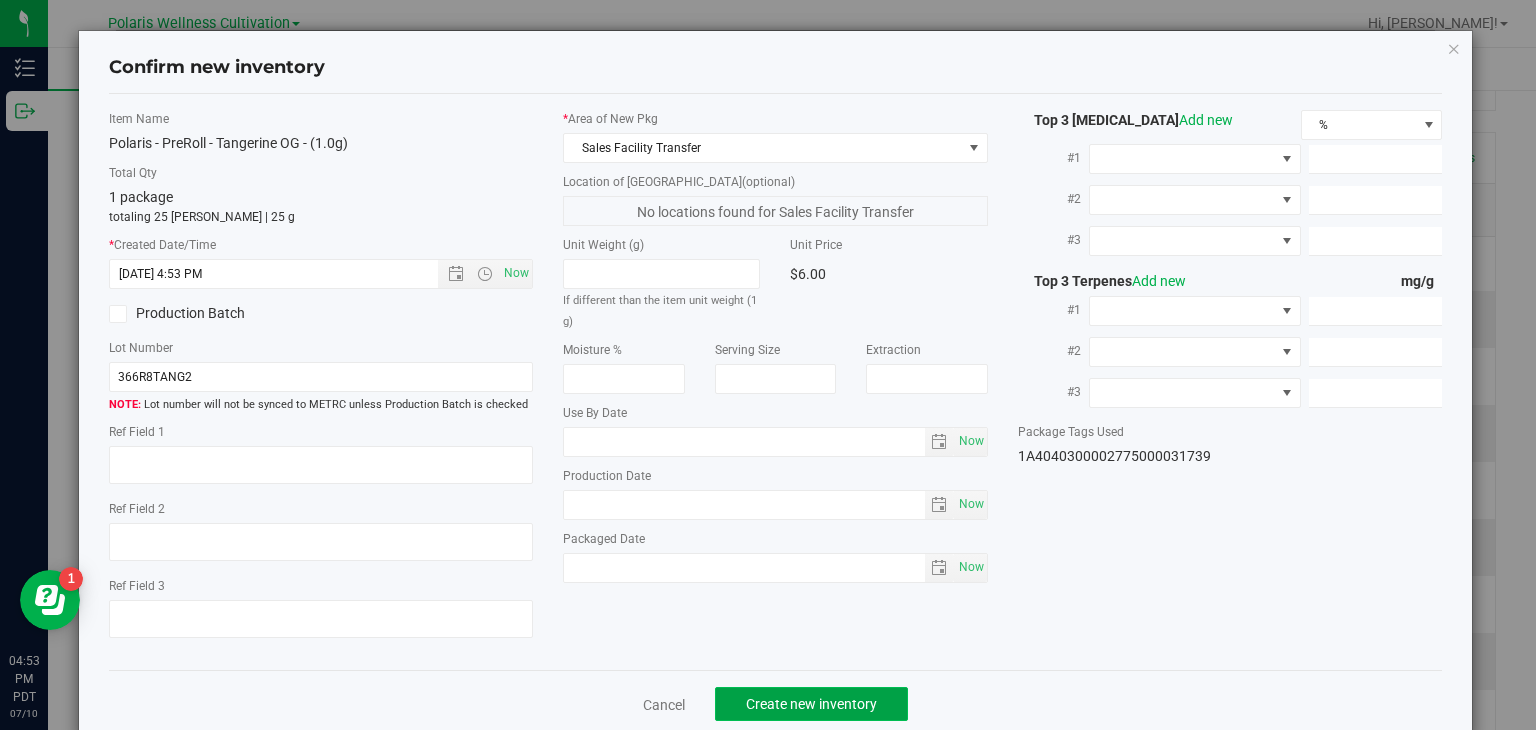 click on "Create new inventory" 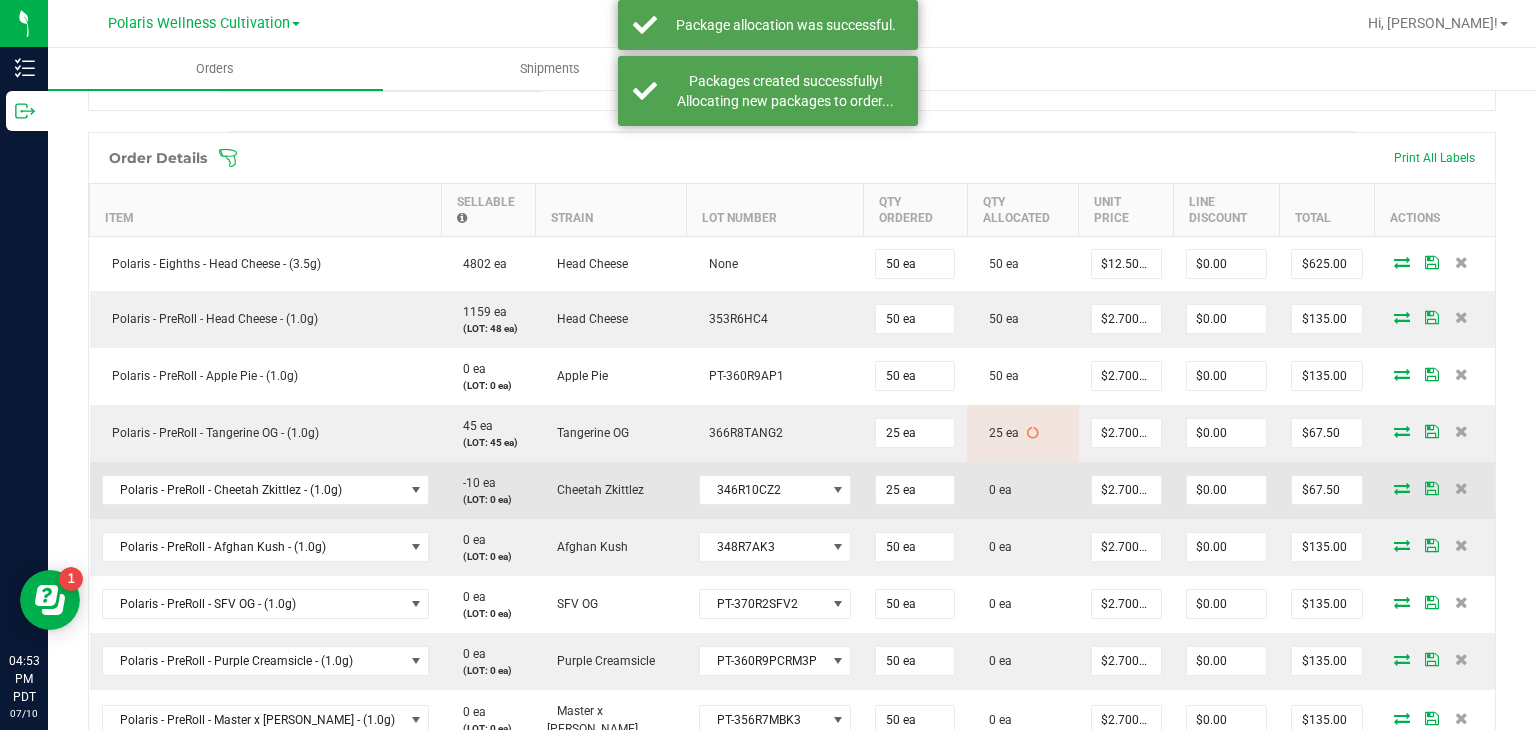 click at bounding box center [1402, 488] 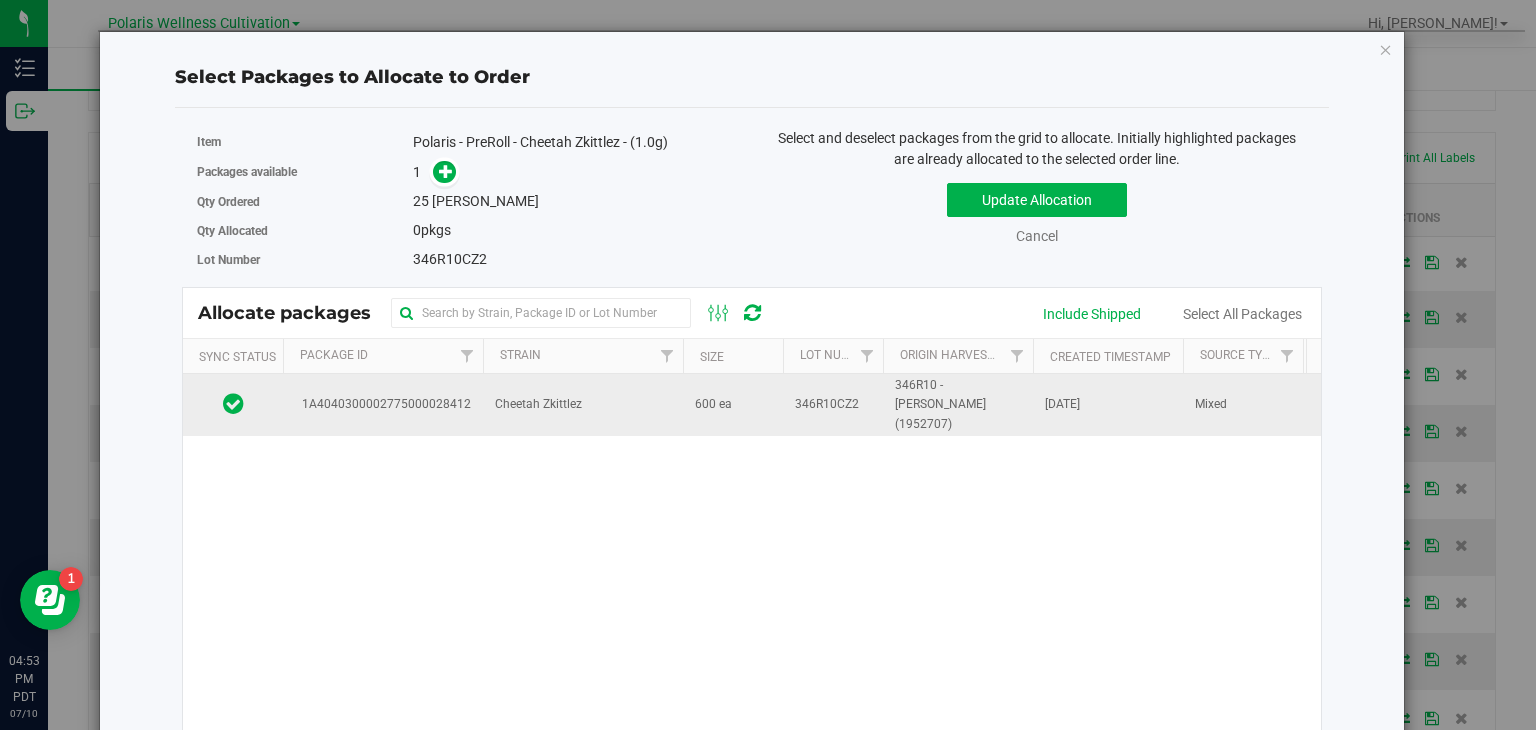 click on "600 ea" at bounding box center [713, 404] 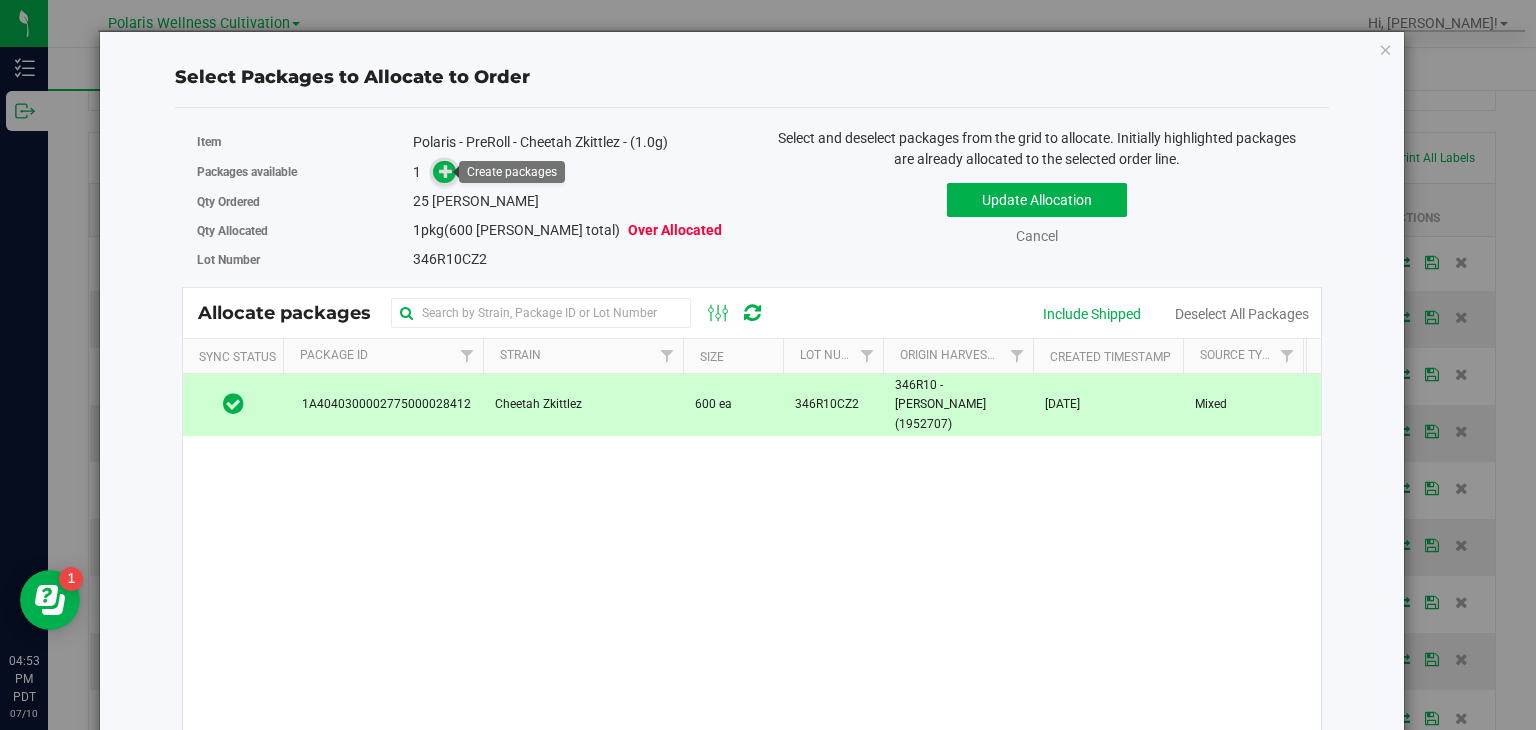 click at bounding box center (444, 172) 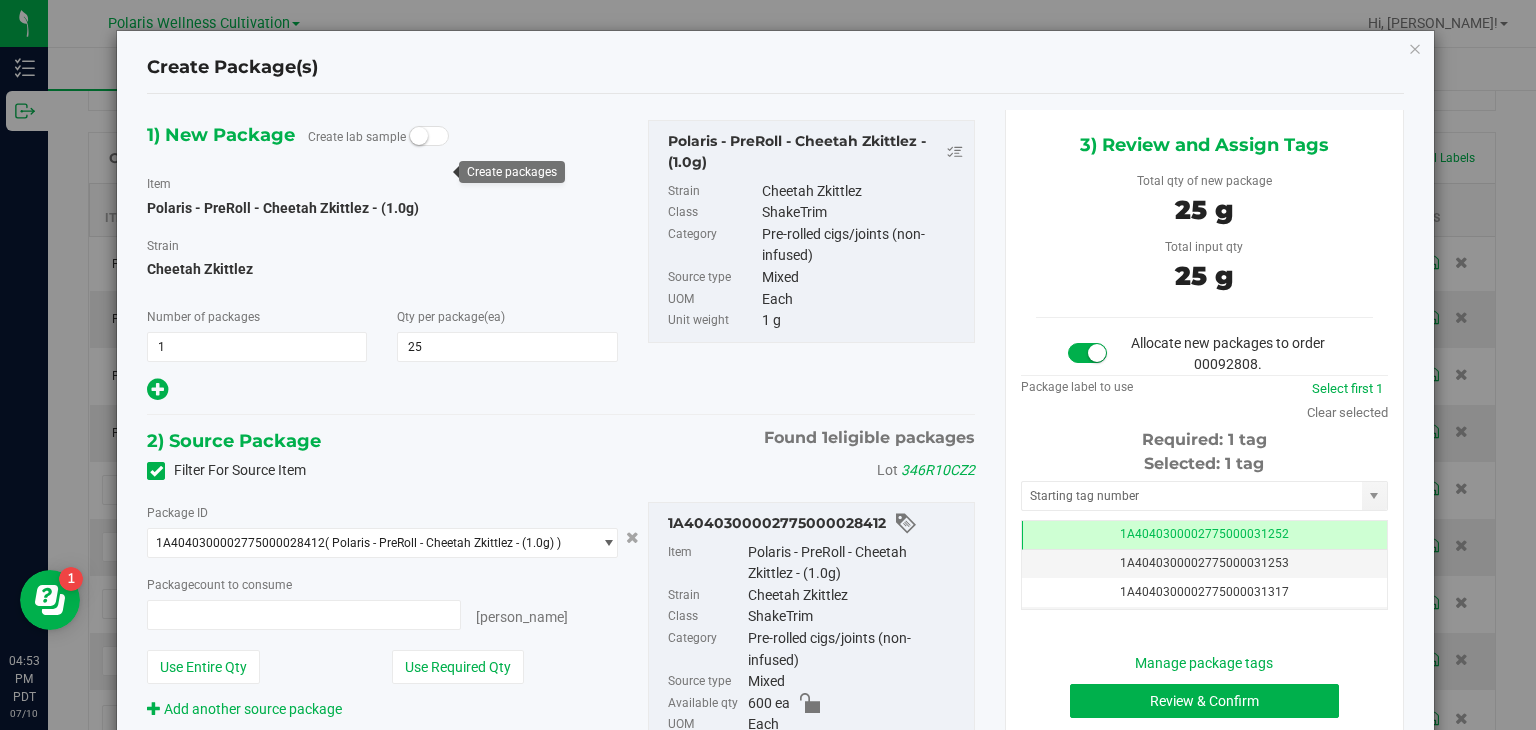 type on "25 ea" 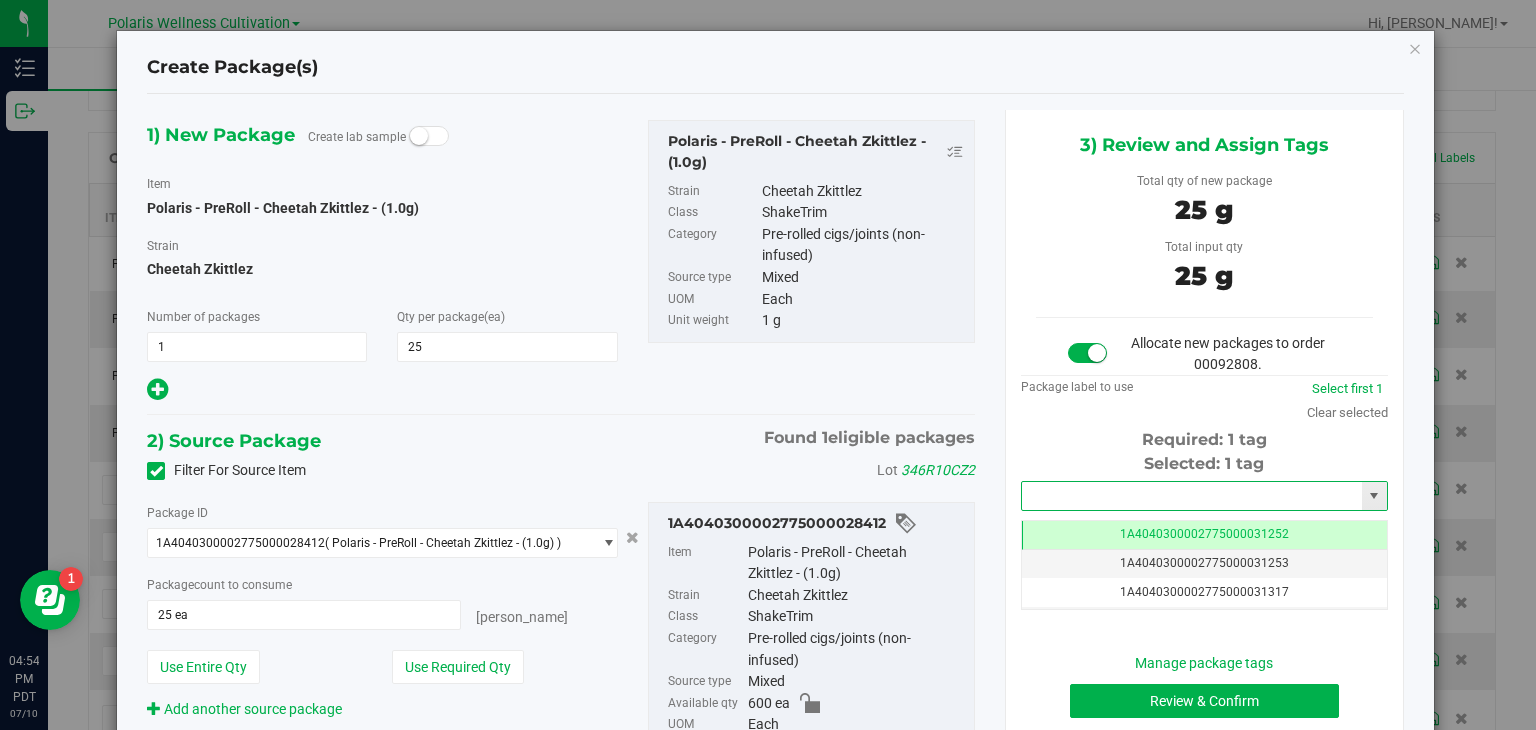 click at bounding box center [1192, 496] 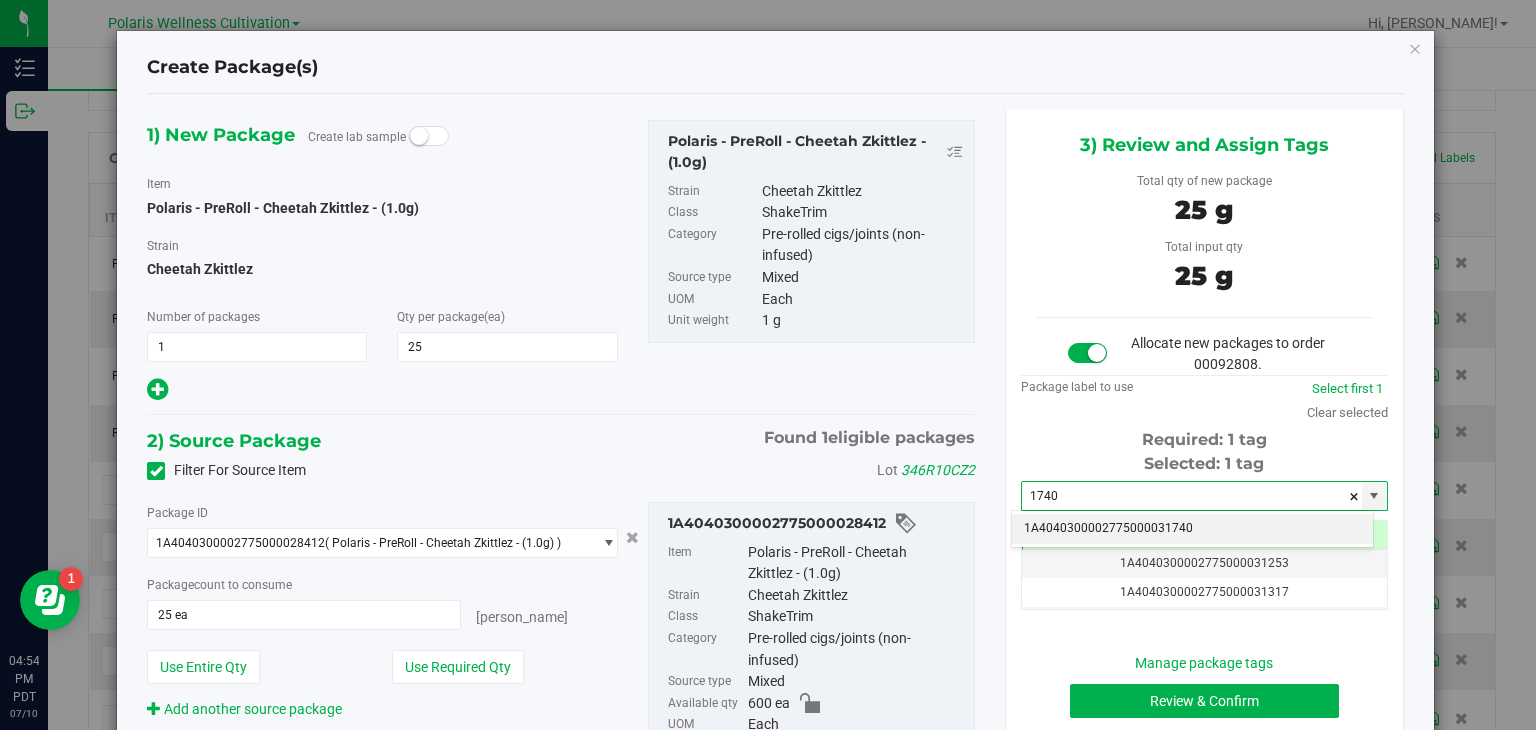 click on "1A4040300002775000031740" at bounding box center [1192, 529] 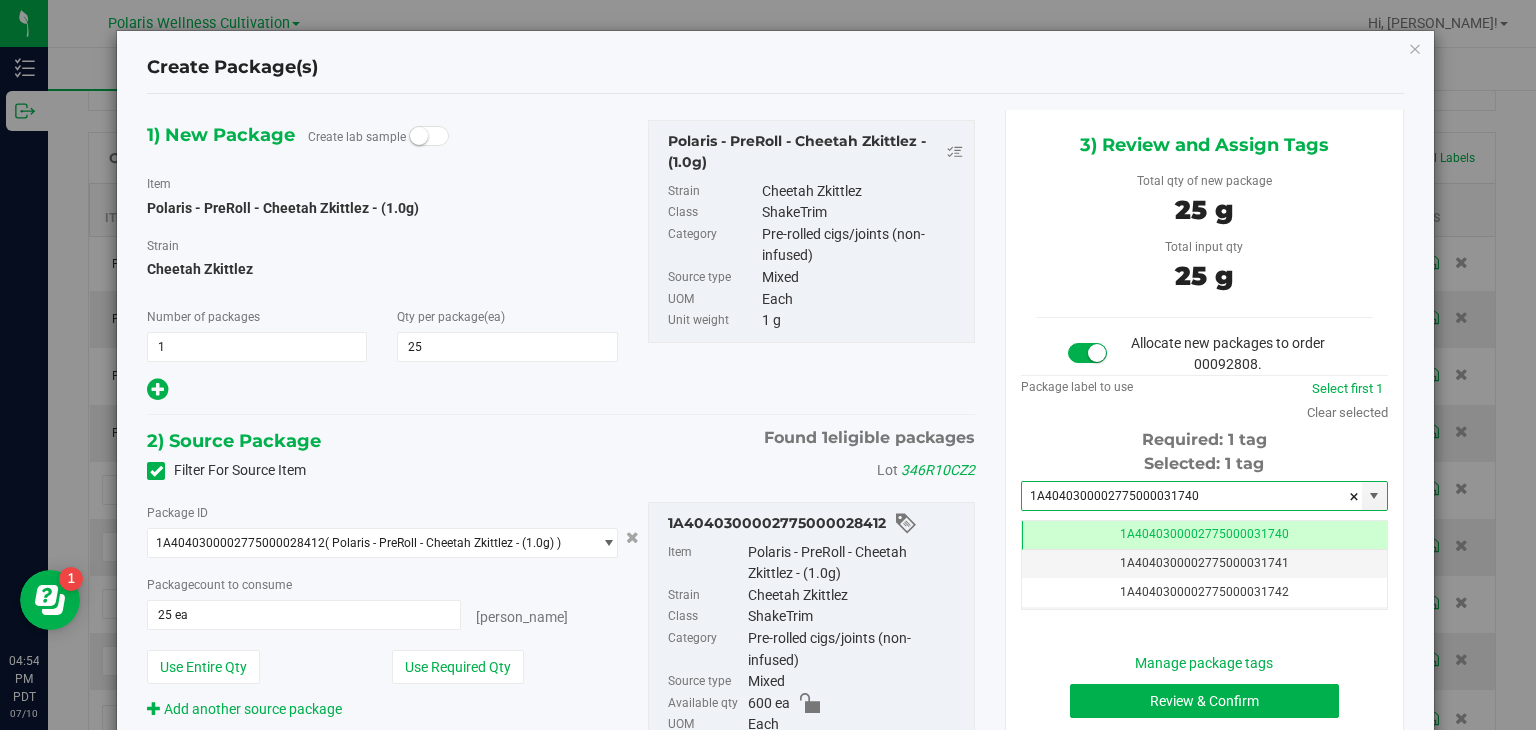 type on "1A4040300002775000031740" 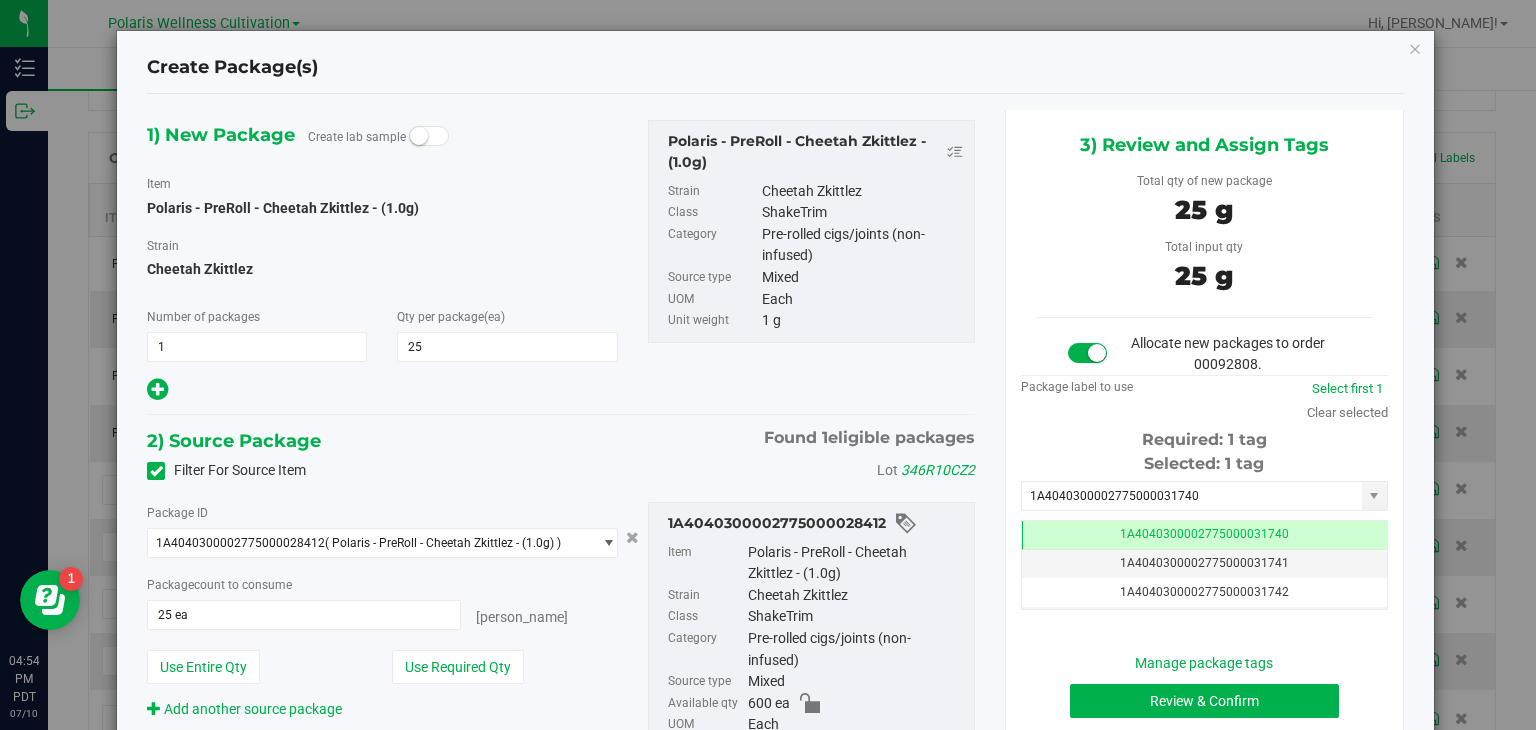 click on "Manage package tags
Review & Confirm
Cancel" at bounding box center (1204, 701) 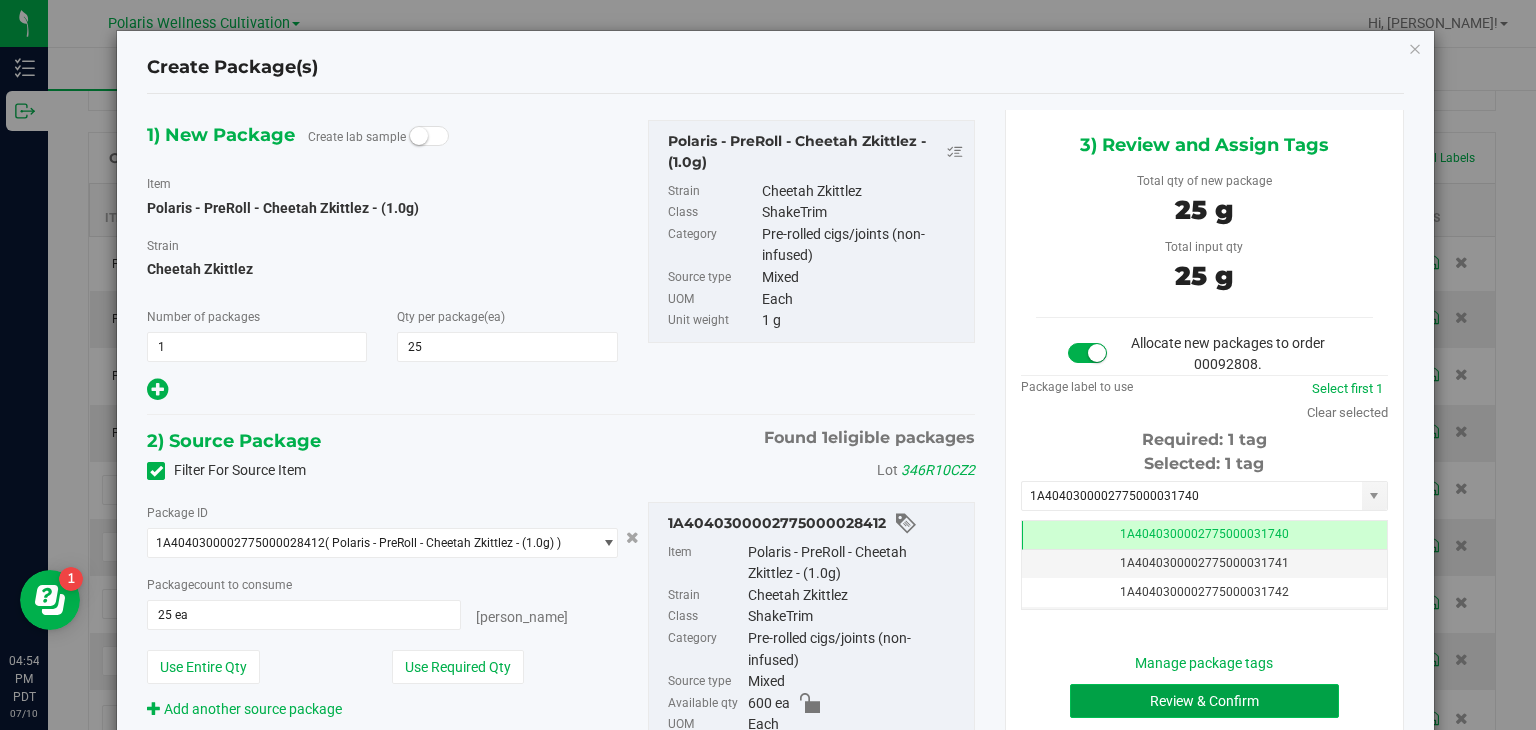 click on "Review & Confirm" at bounding box center [1204, 701] 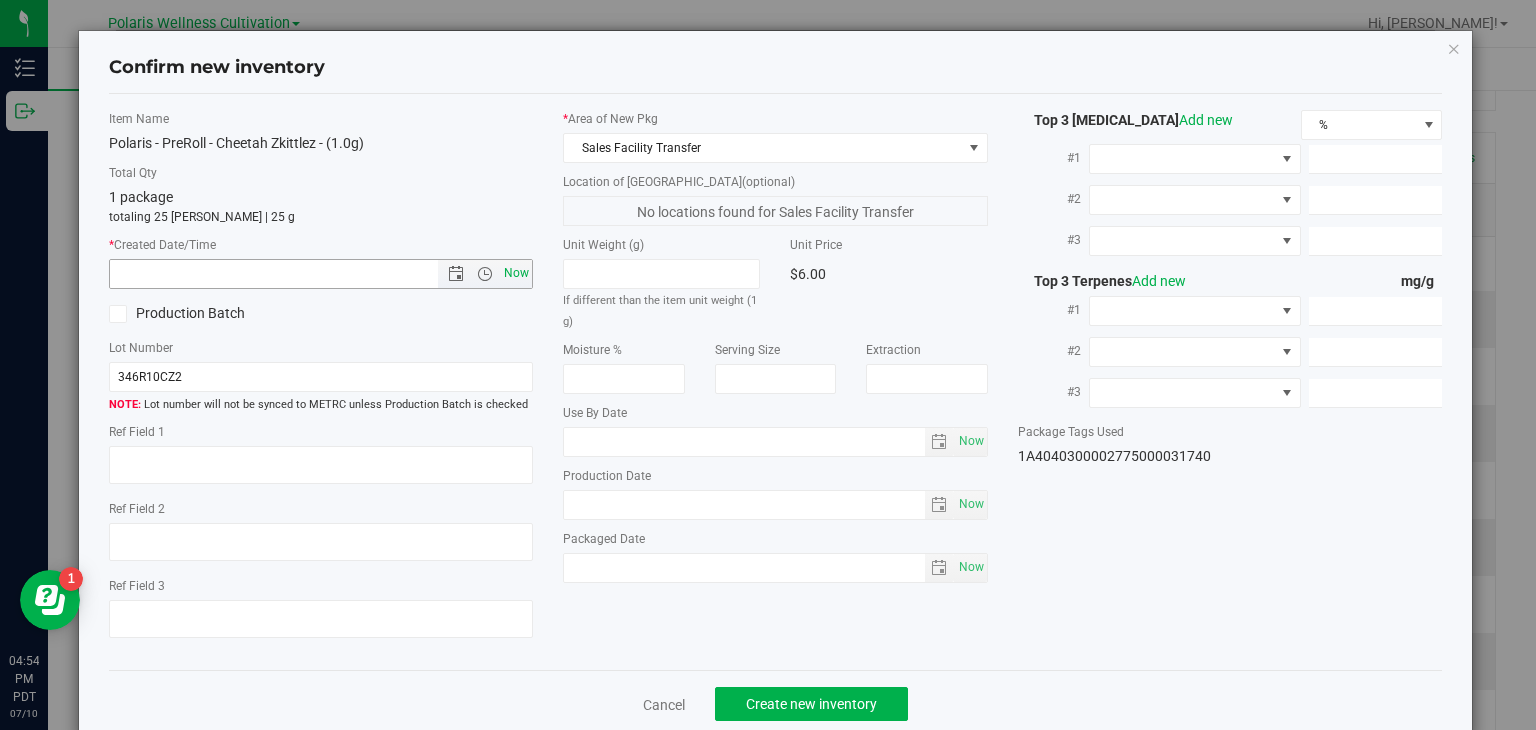 click on "Now" at bounding box center [517, 273] 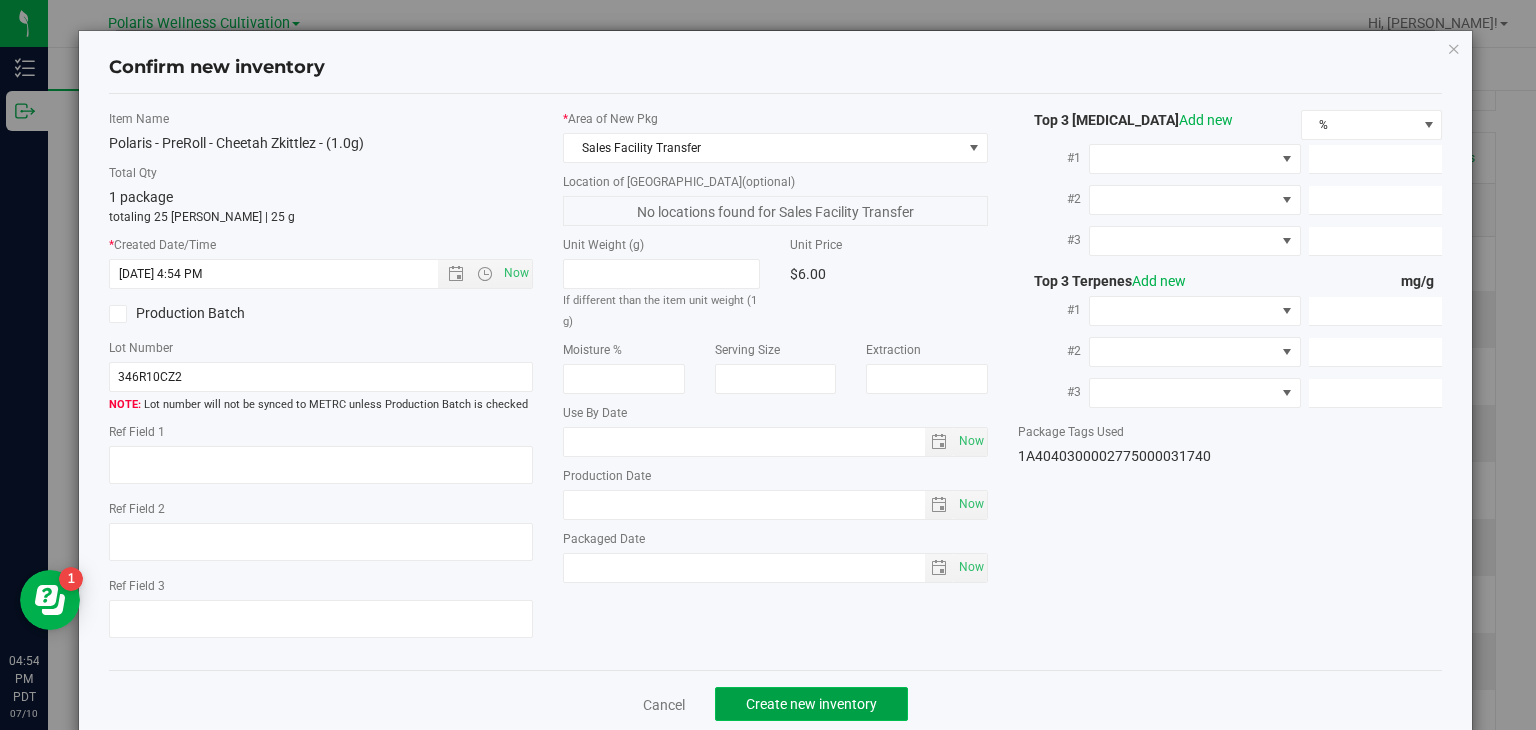 click on "Create new inventory" 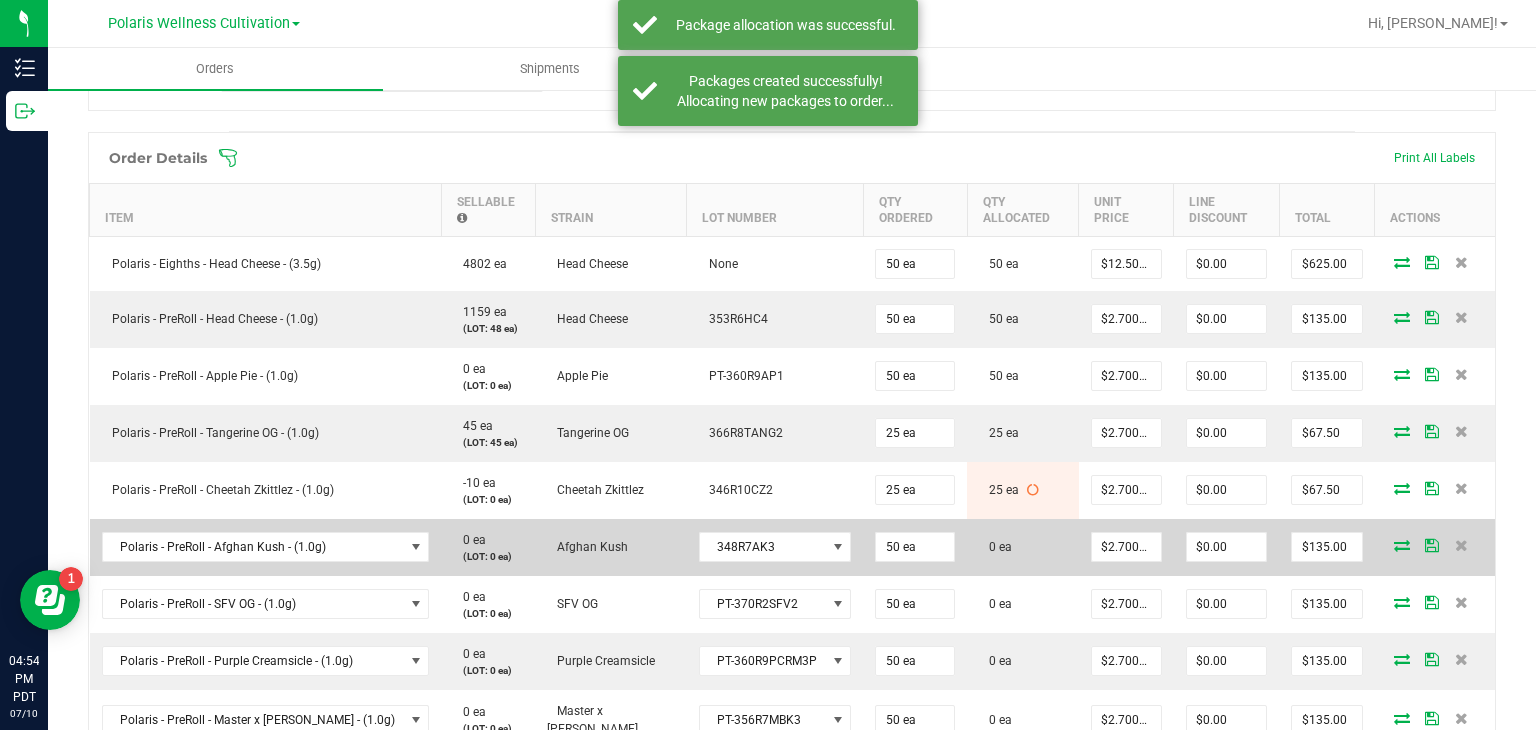 click at bounding box center [1402, 545] 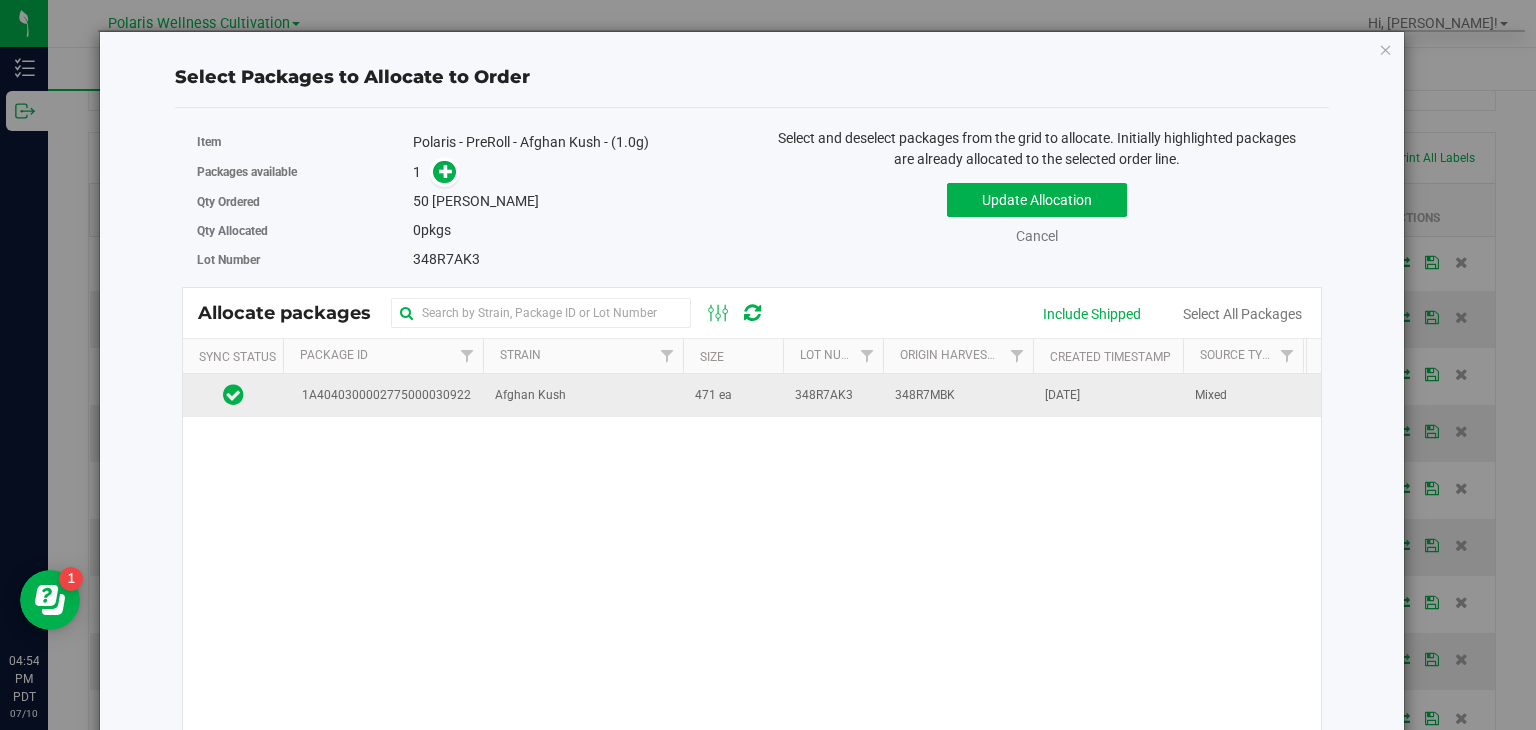 click on "348R7AK3" at bounding box center [833, 395] 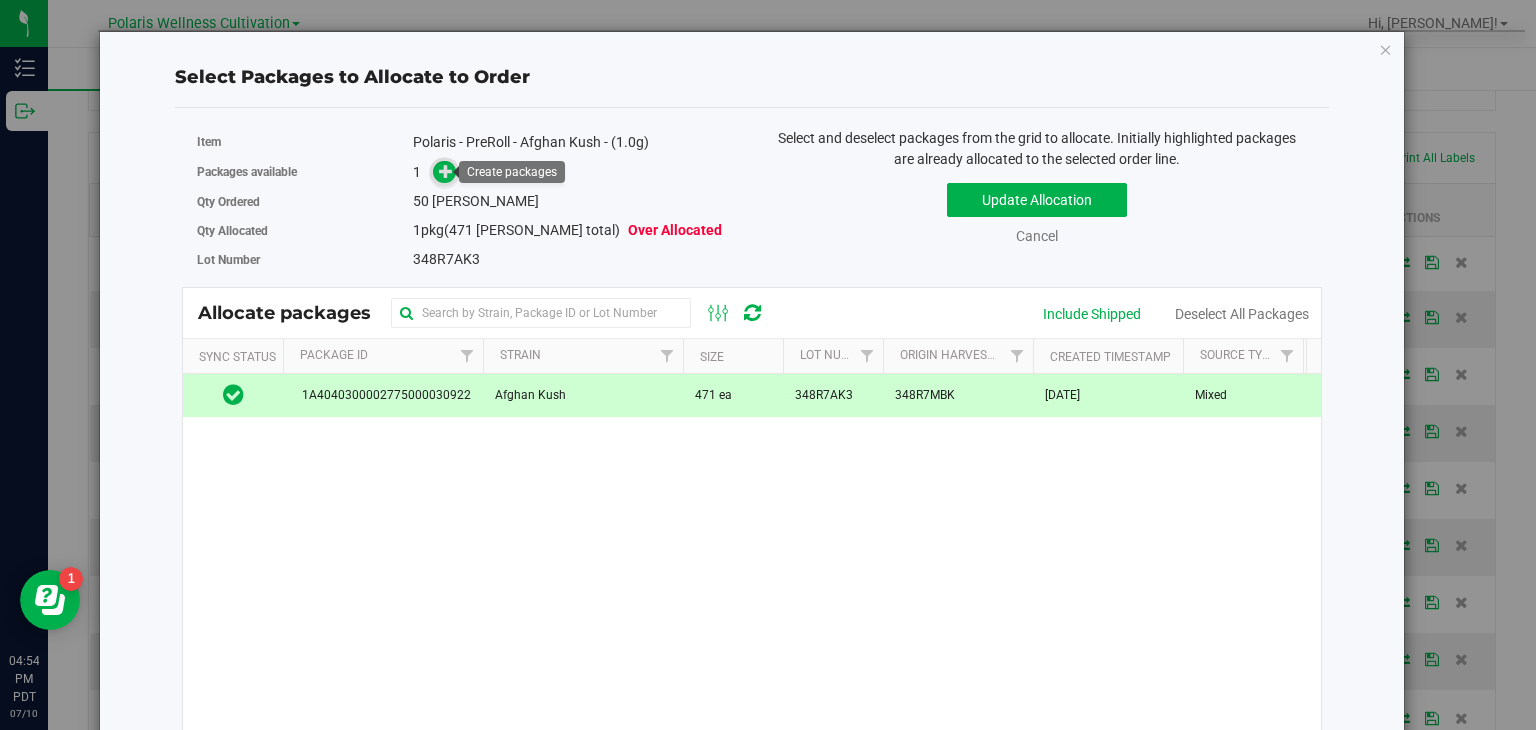 click at bounding box center (446, 171) 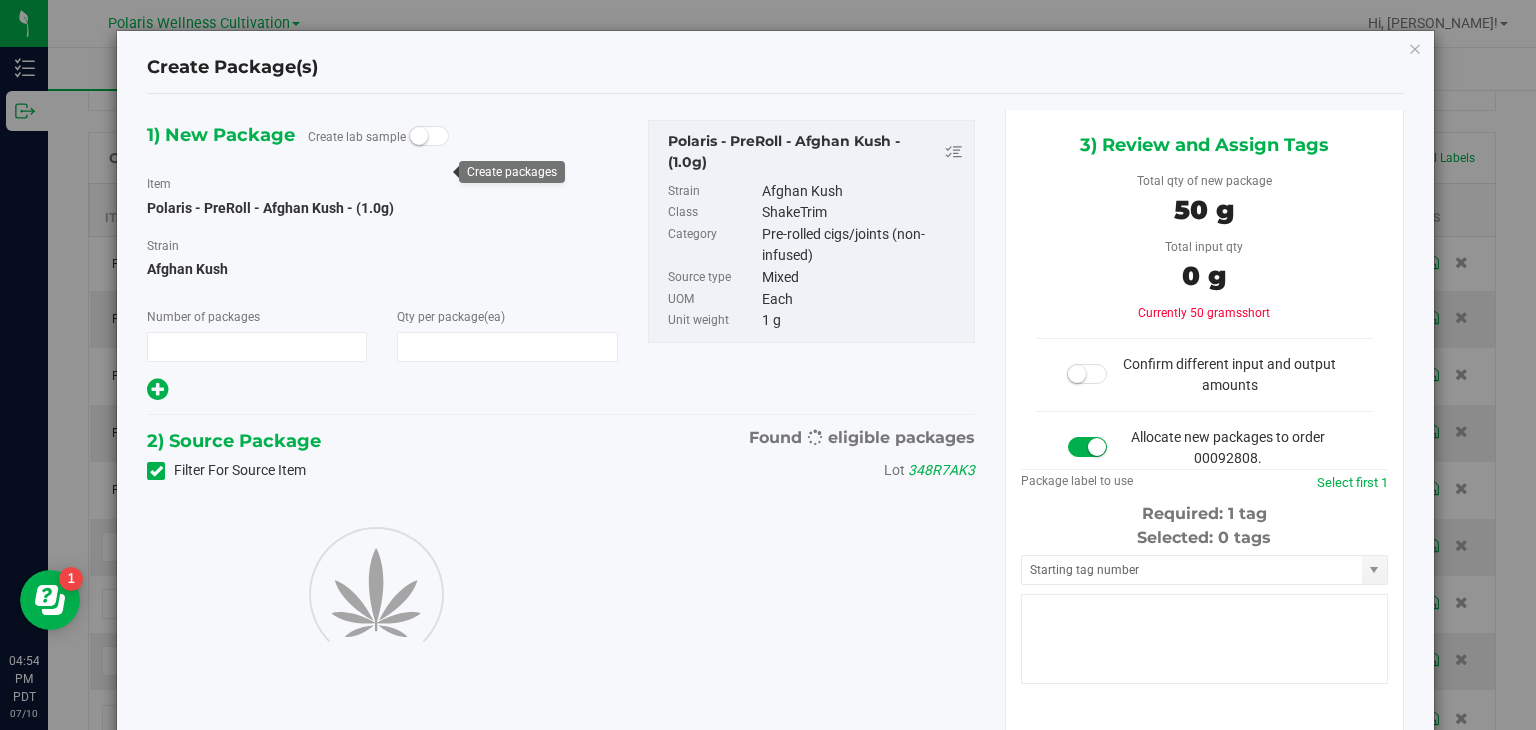 type on "1" 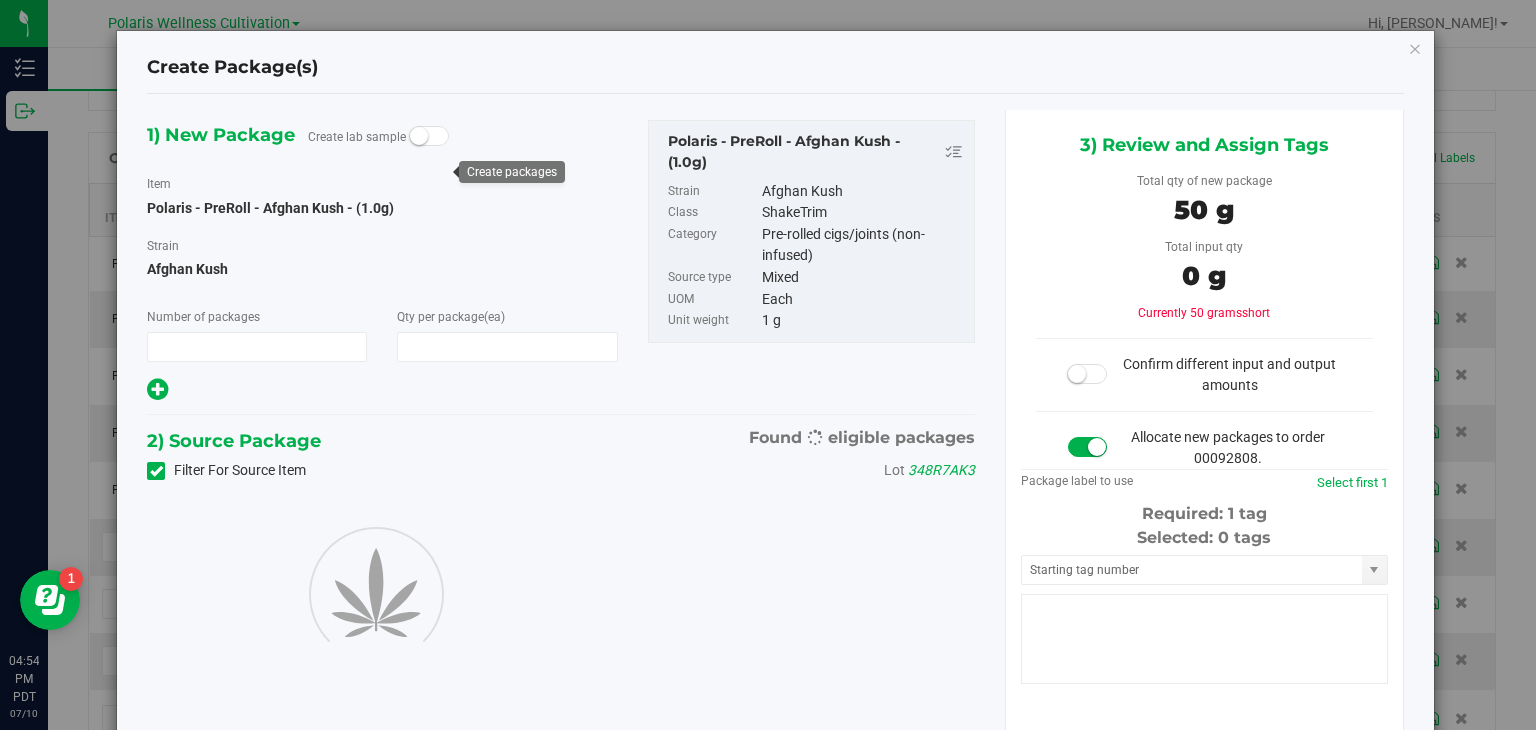 type on "50" 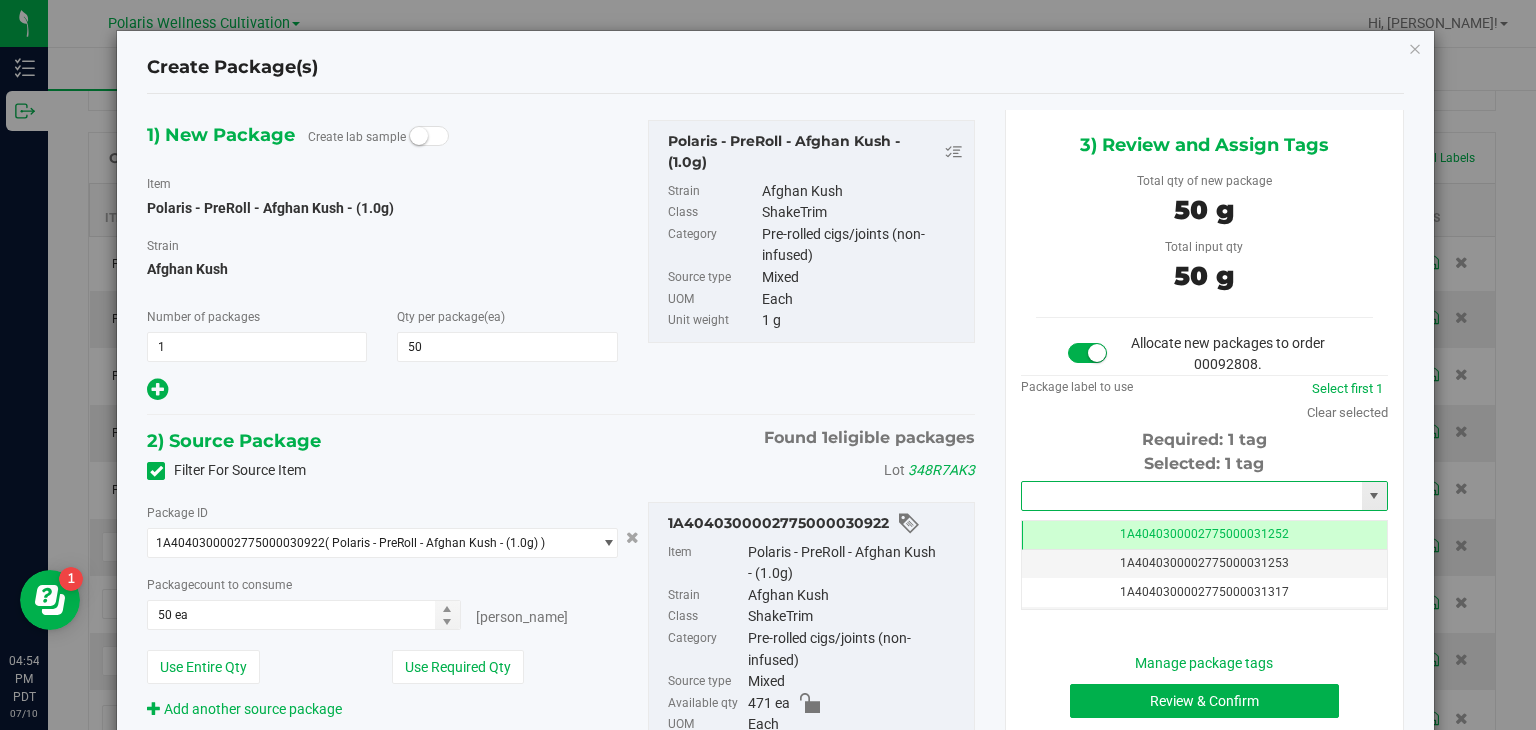 click at bounding box center [1192, 496] 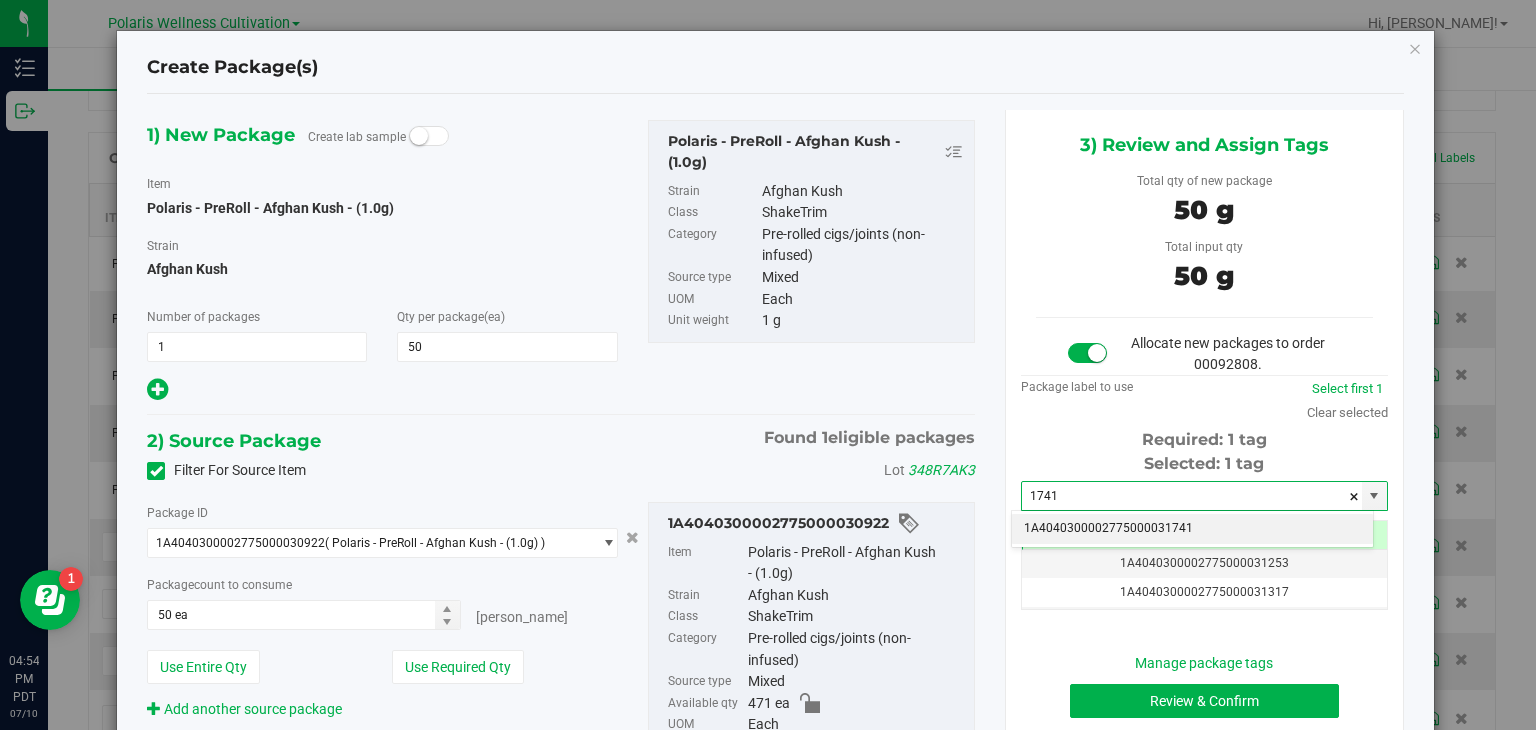 click on "1A4040300002775000031741" at bounding box center (1192, 529) 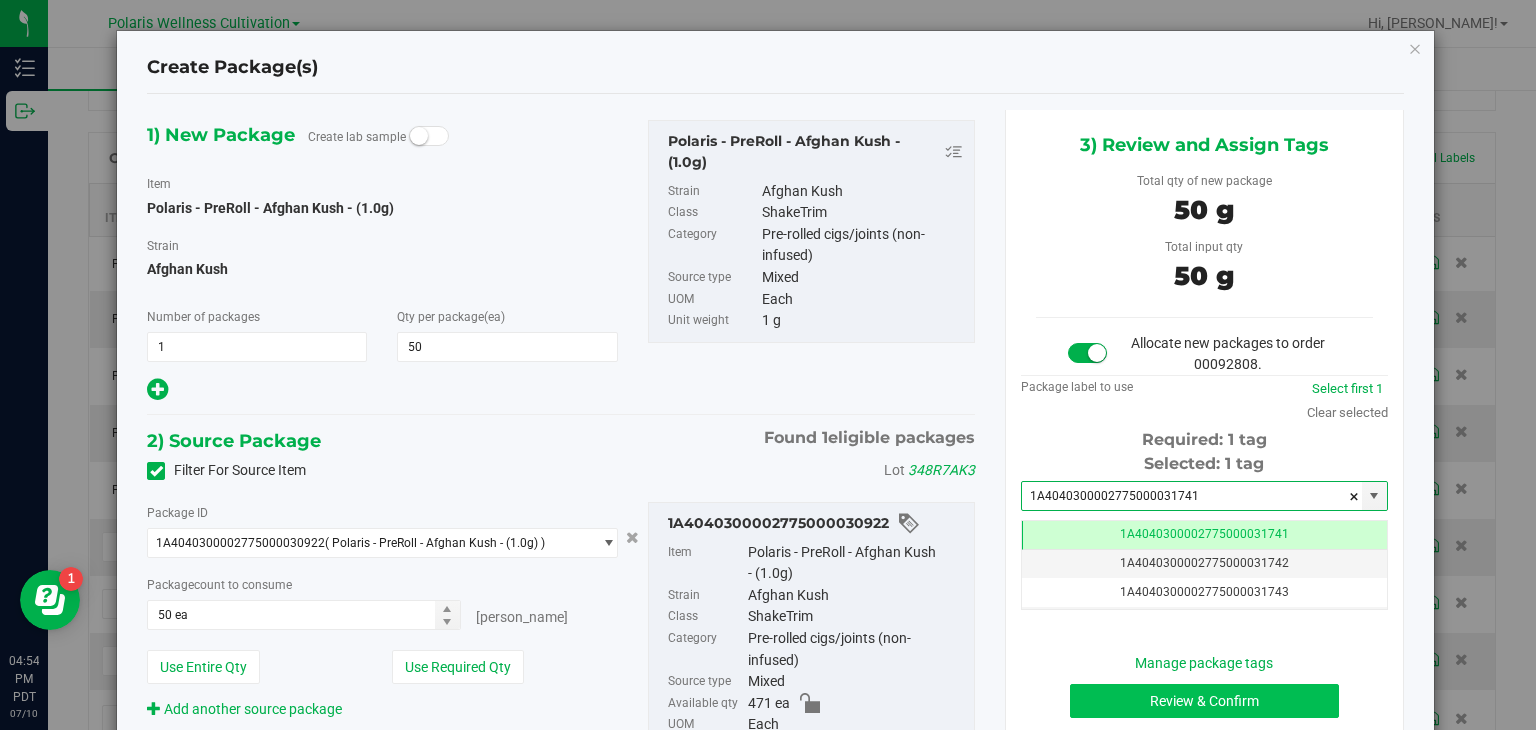 type on "1A4040300002775000031741" 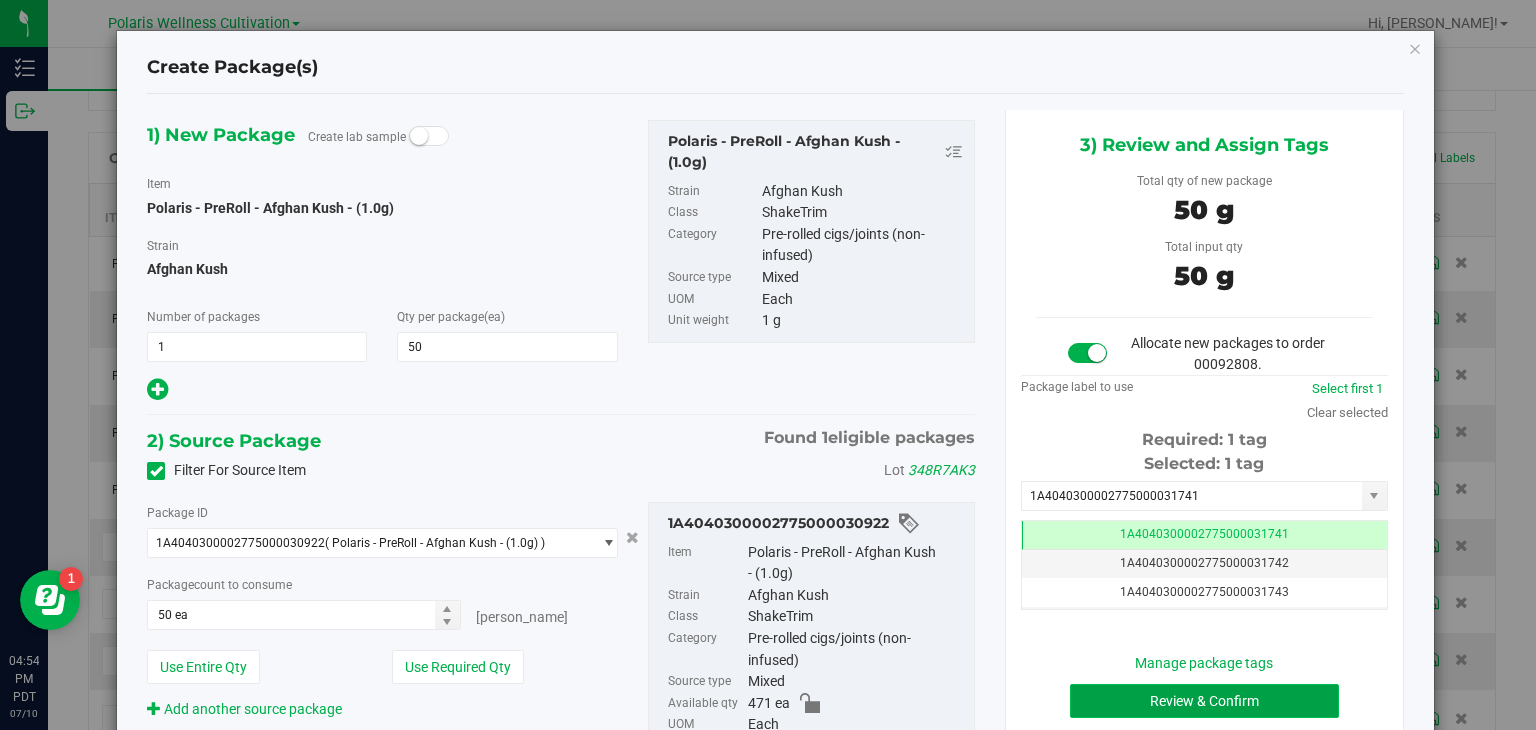click on "Review & Confirm" at bounding box center [1204, 701] 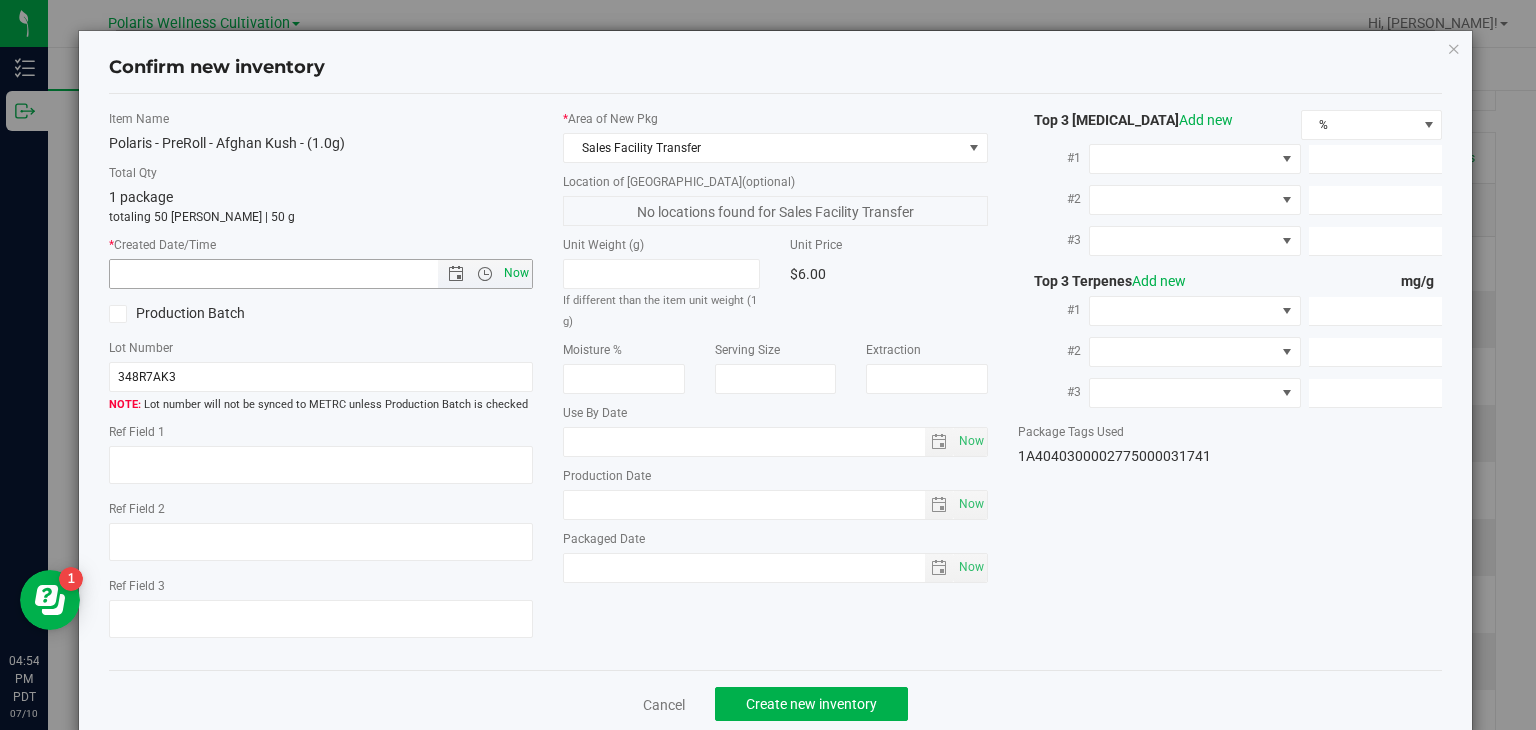 click on "Now" at bounding box center (517, 273) 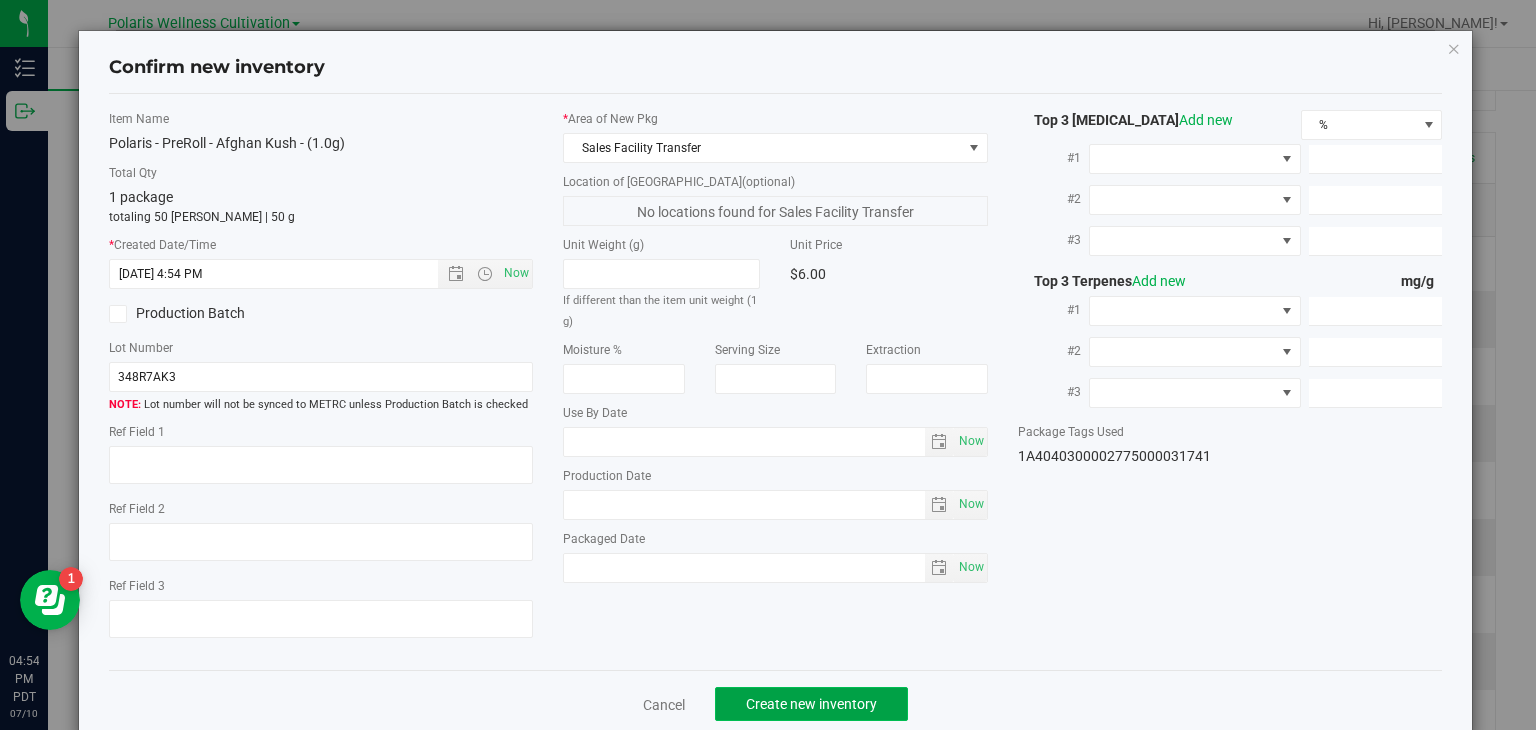 click on "Create new inventory" 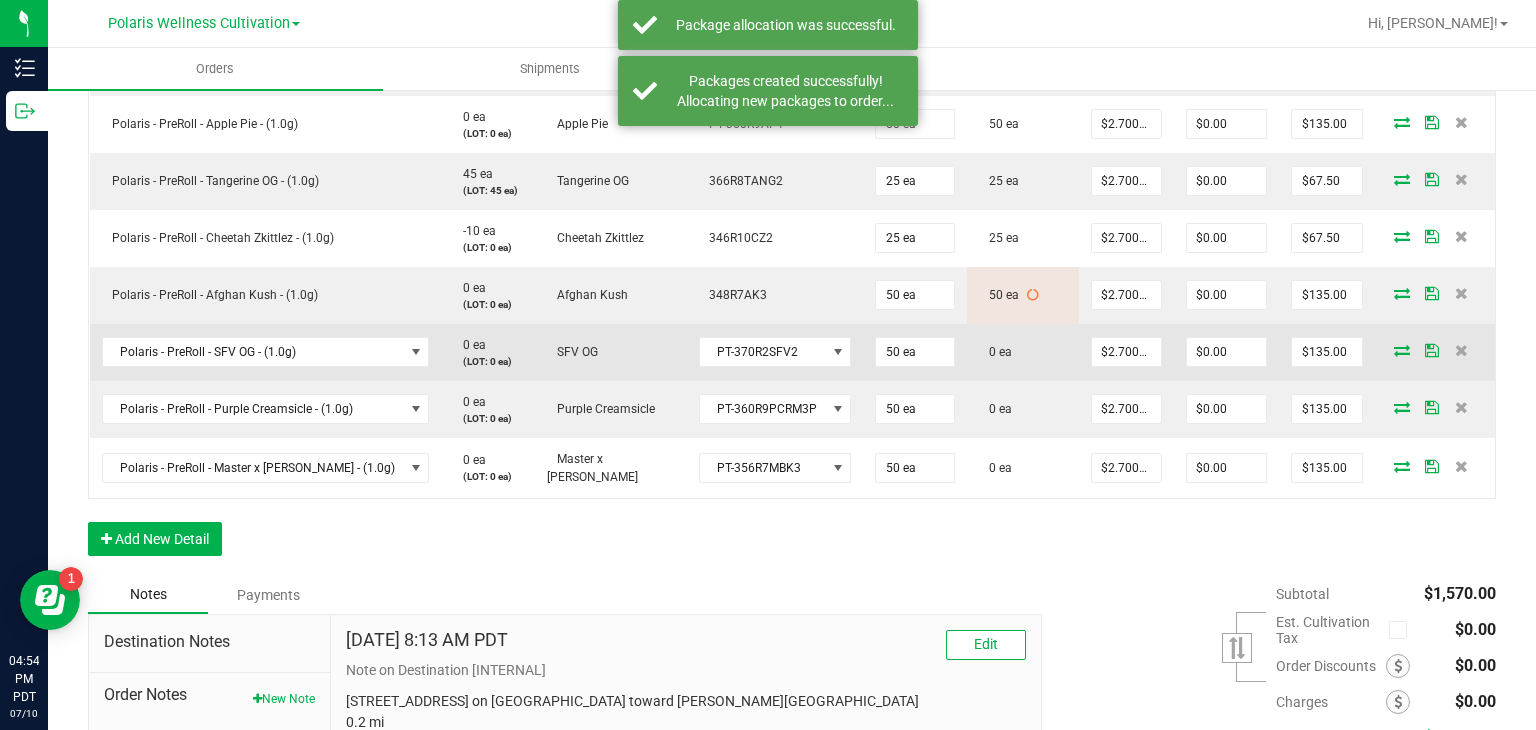 click at bounding box center (1402, 350) 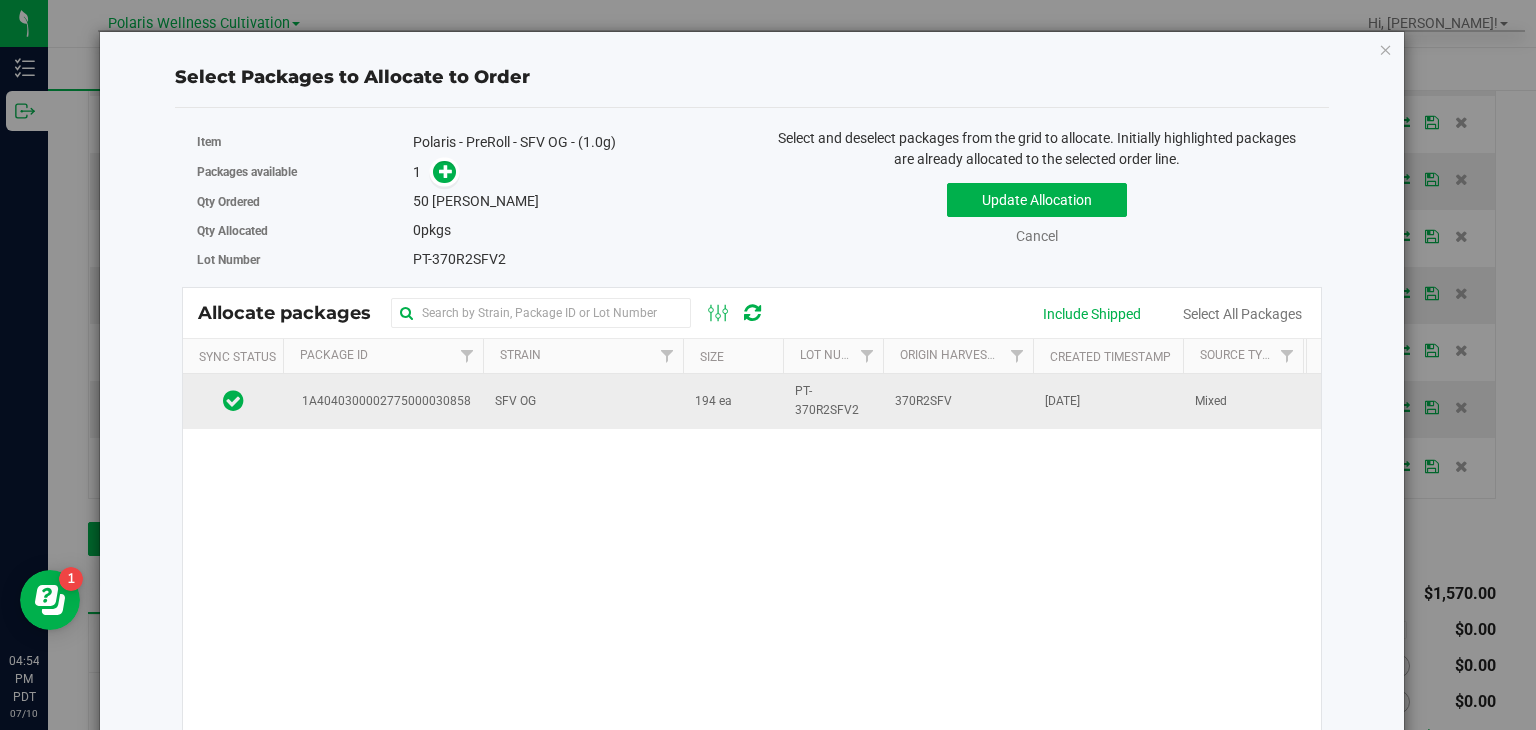 click on "194 ea" at bounding box center (733, 401) 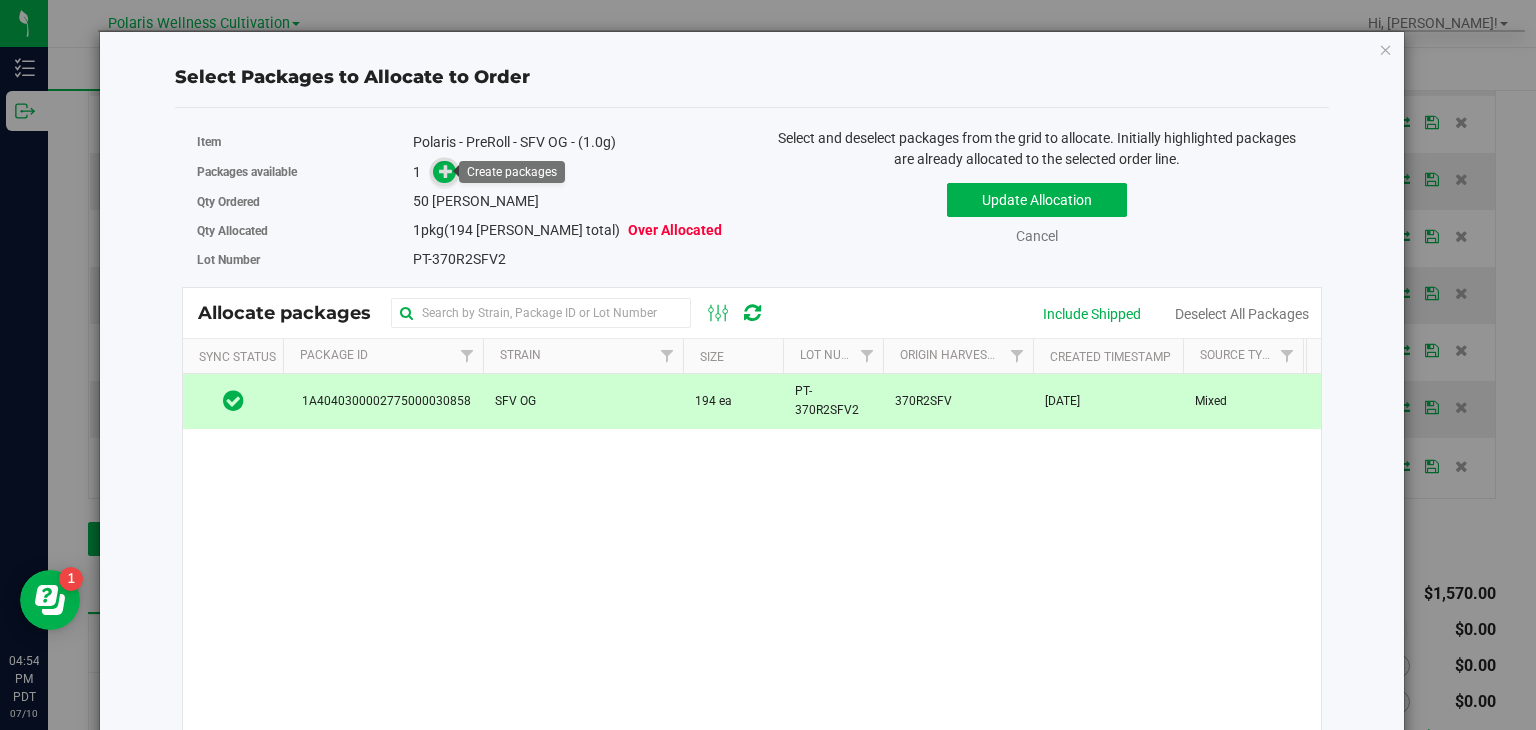 click at bounding box center (446, 171) 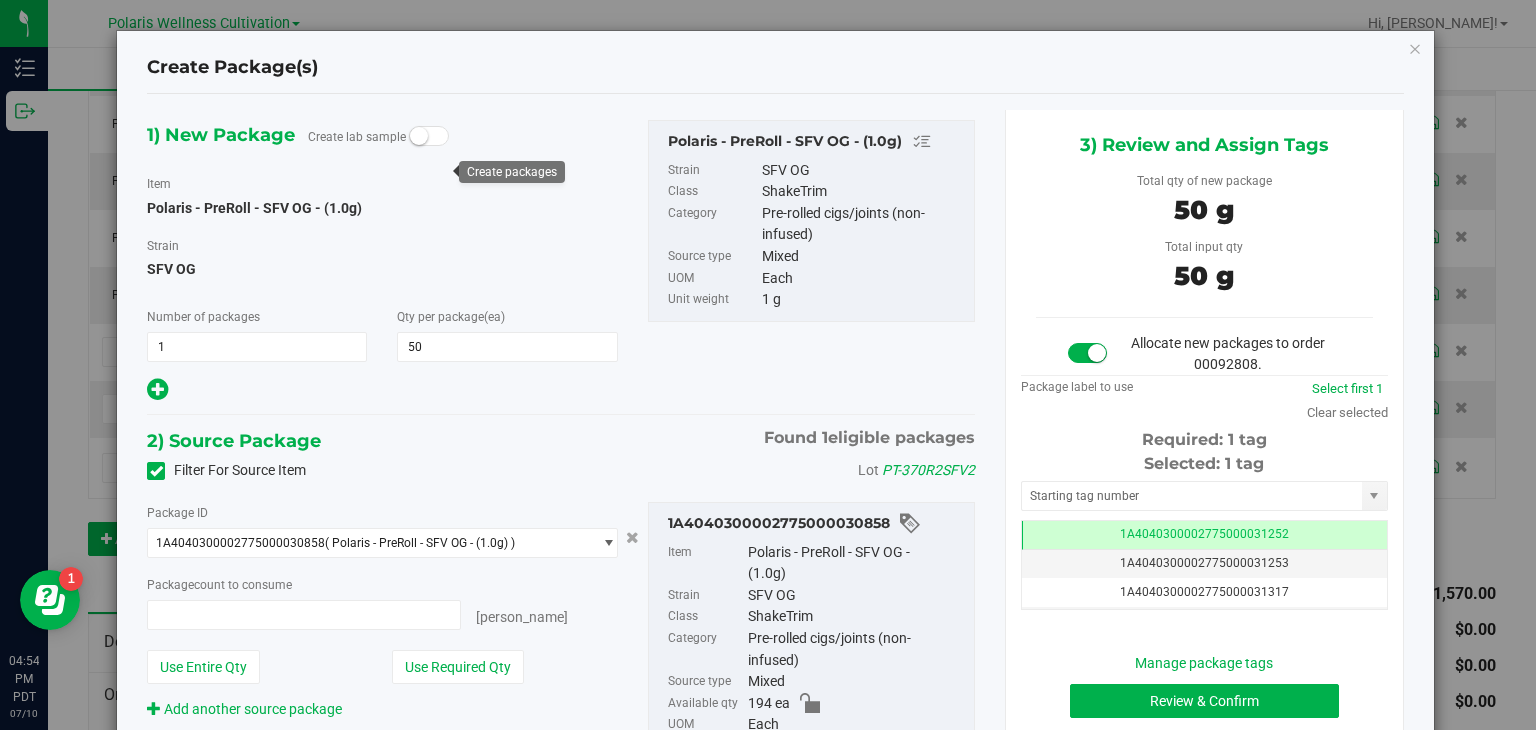 type on "50 ea" 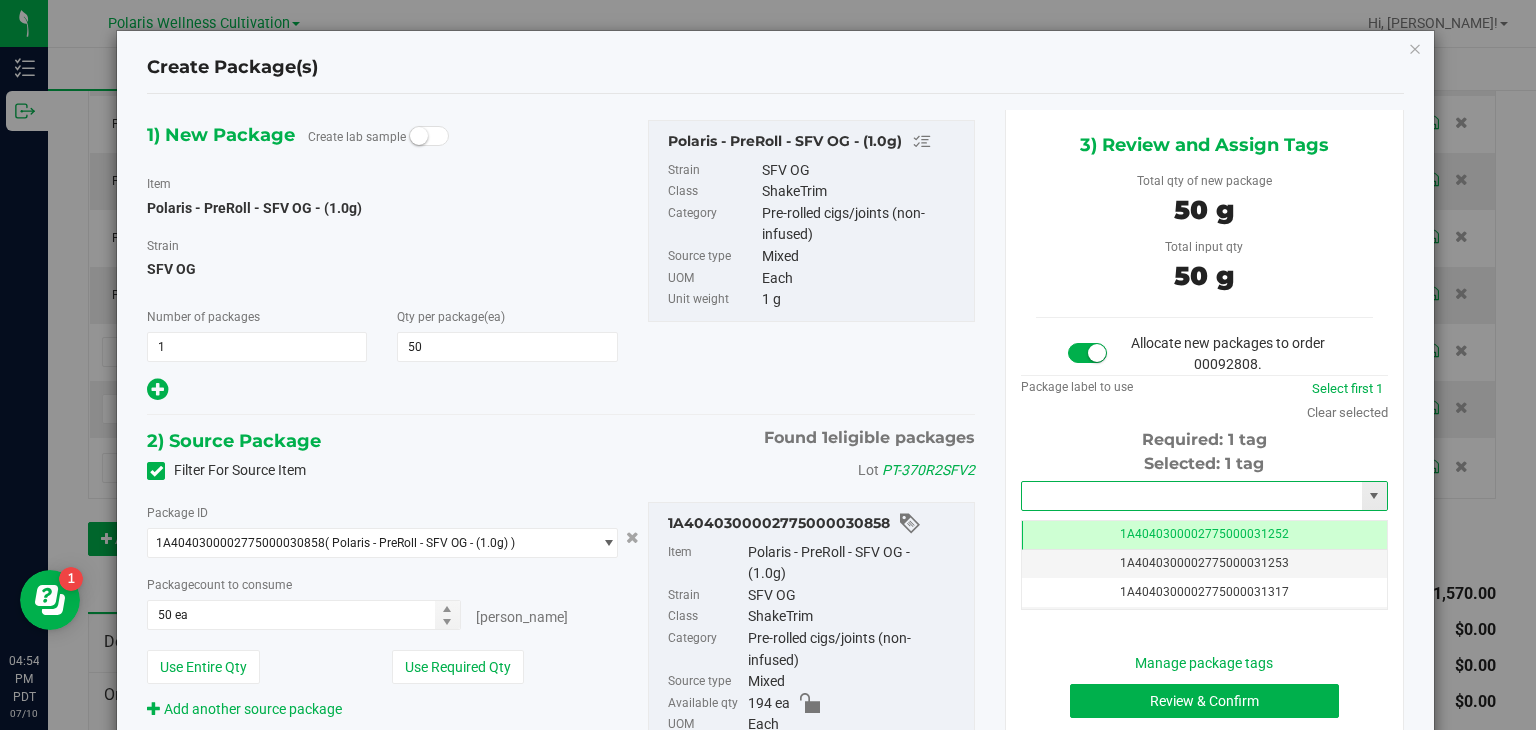 click at bounding box center [1192, 496] 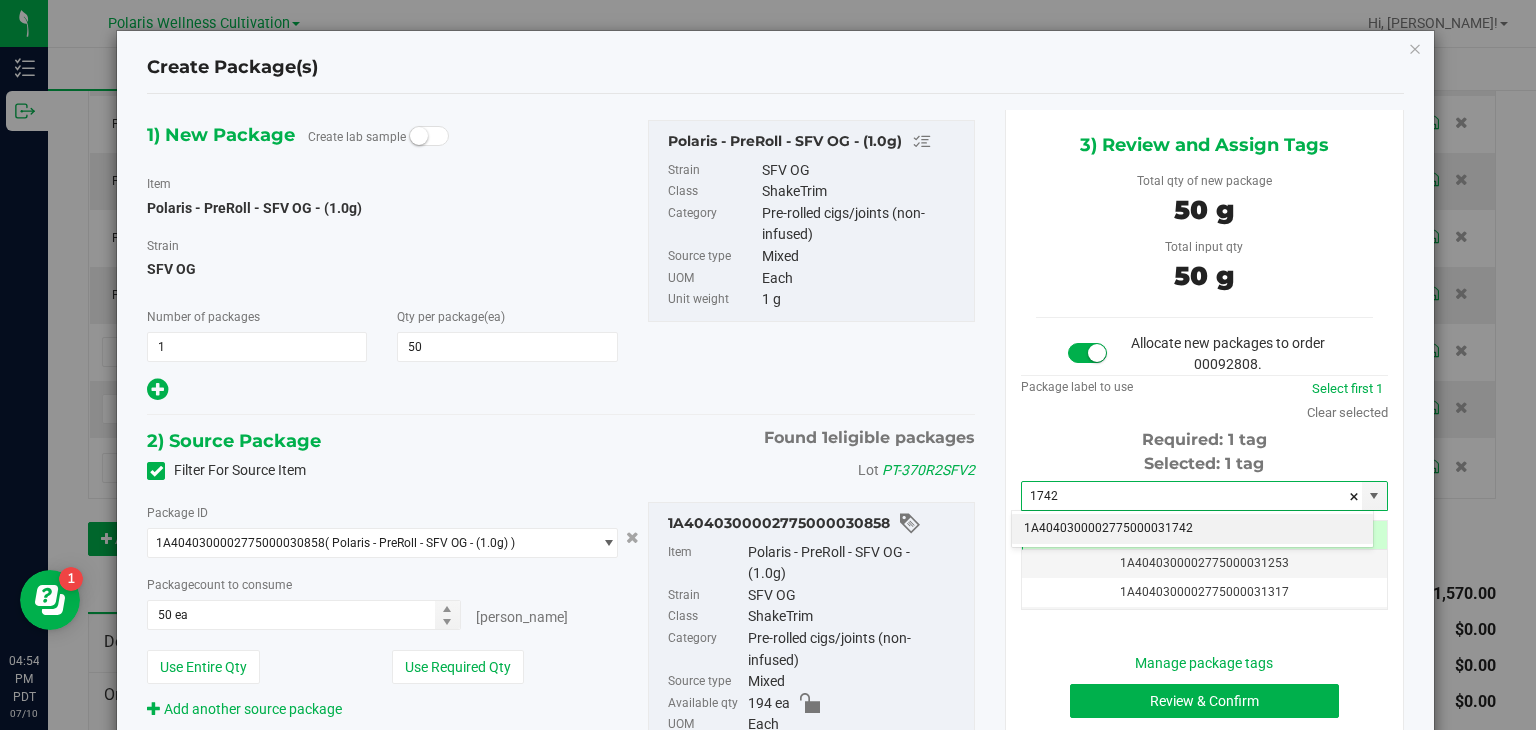 click on "1A4040300002775000031742" at bounding box center (1192, 529) 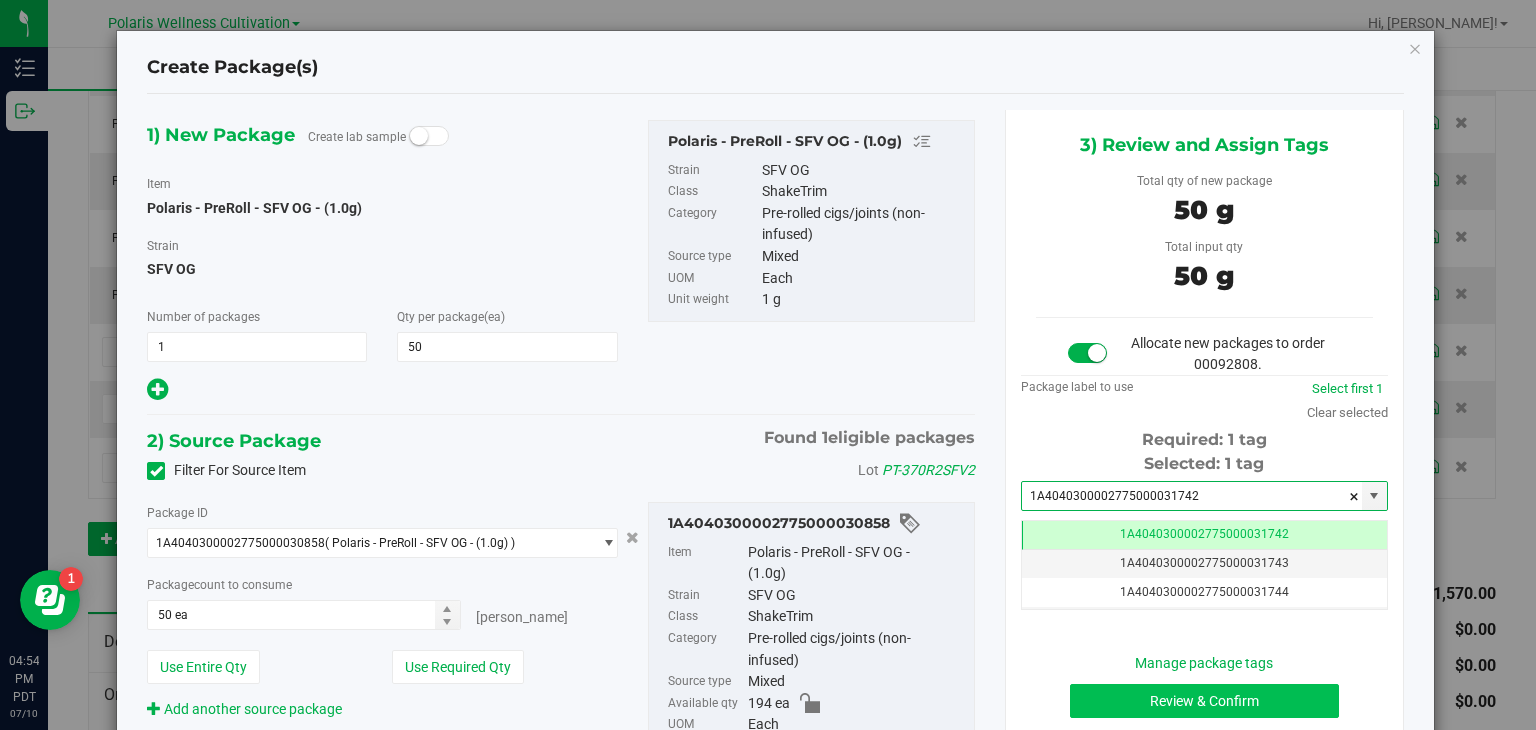 type on "1A4040300002775000031742" 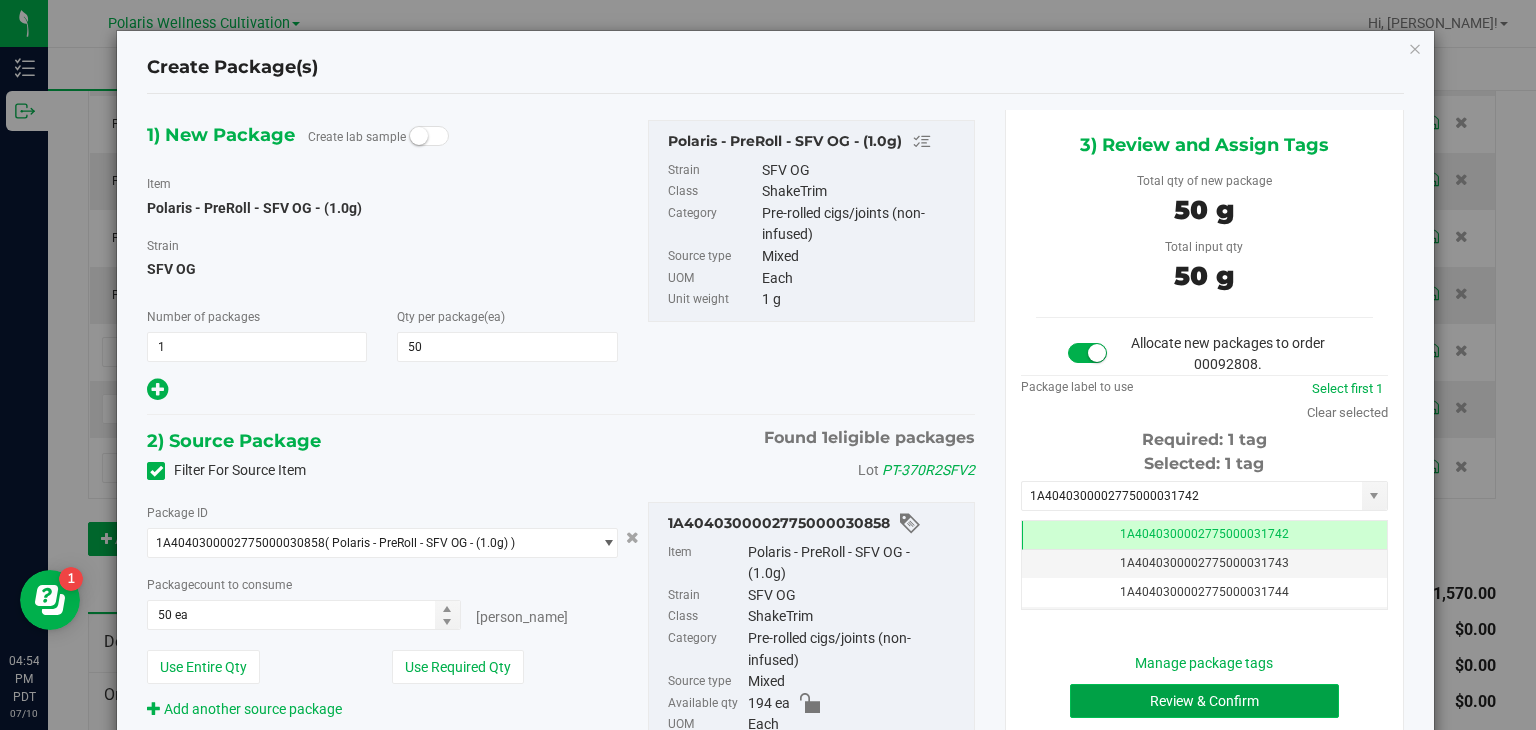 click on "Review & Confirm" at bounding box center [1204, 701] 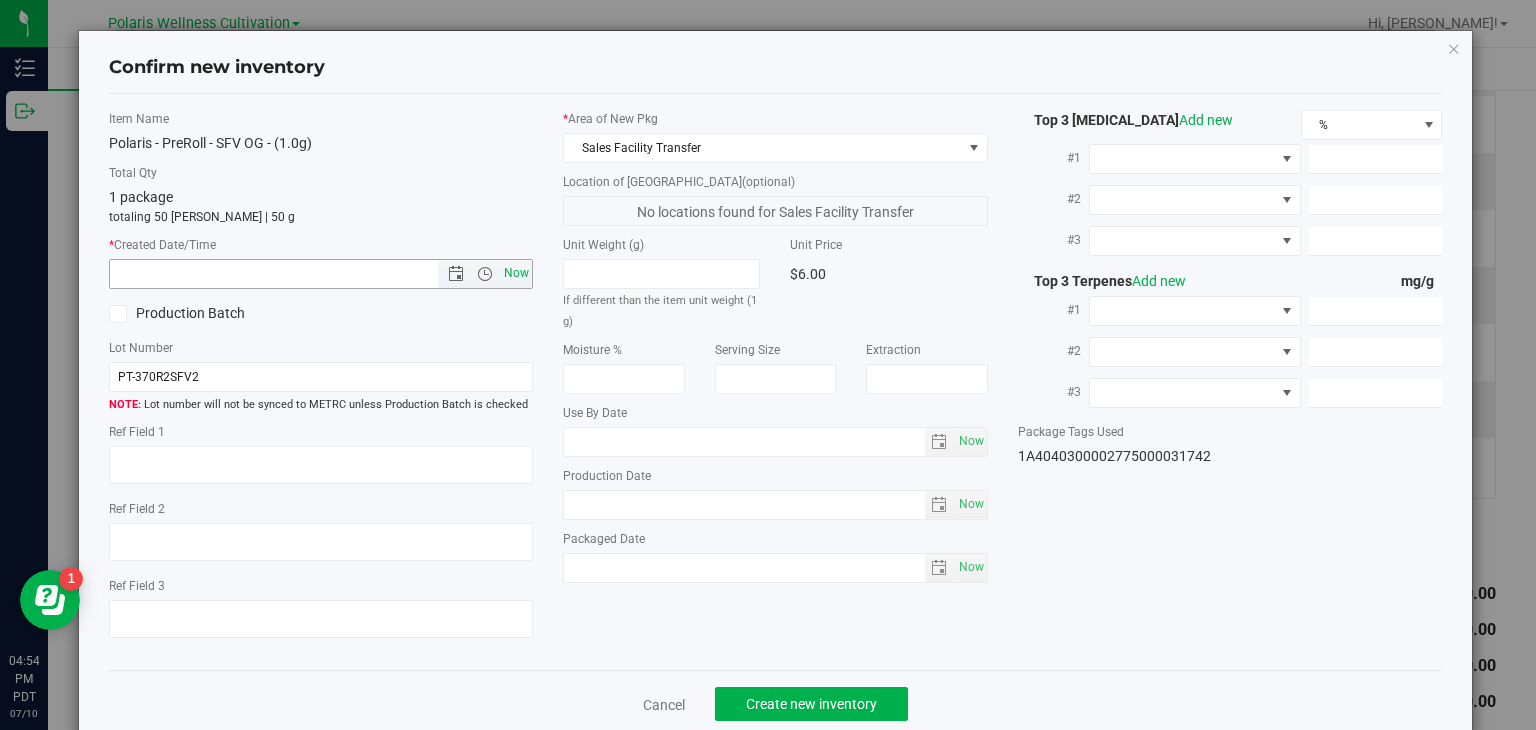 click on "Now" at bounding box center [517, 273] 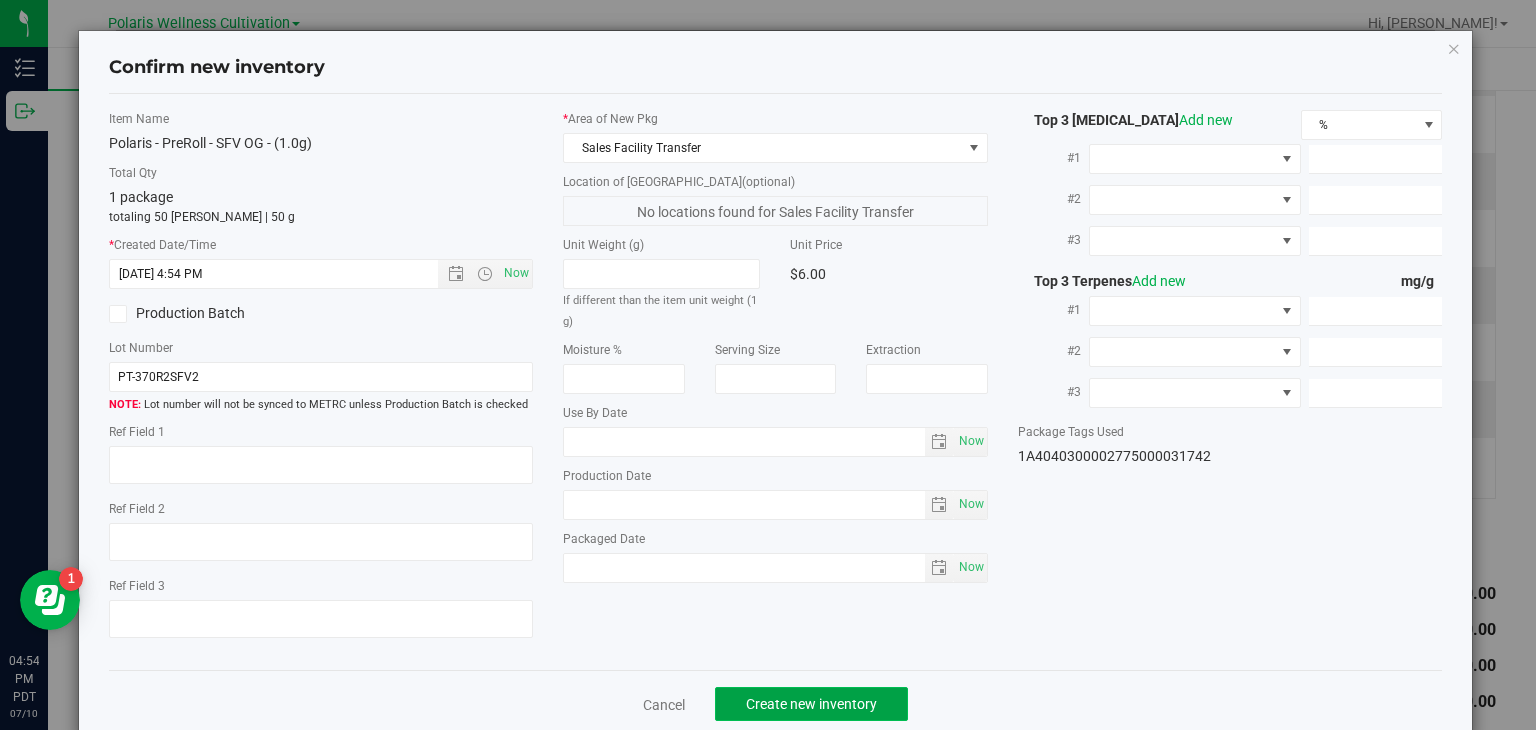 click on "Create new inventory" 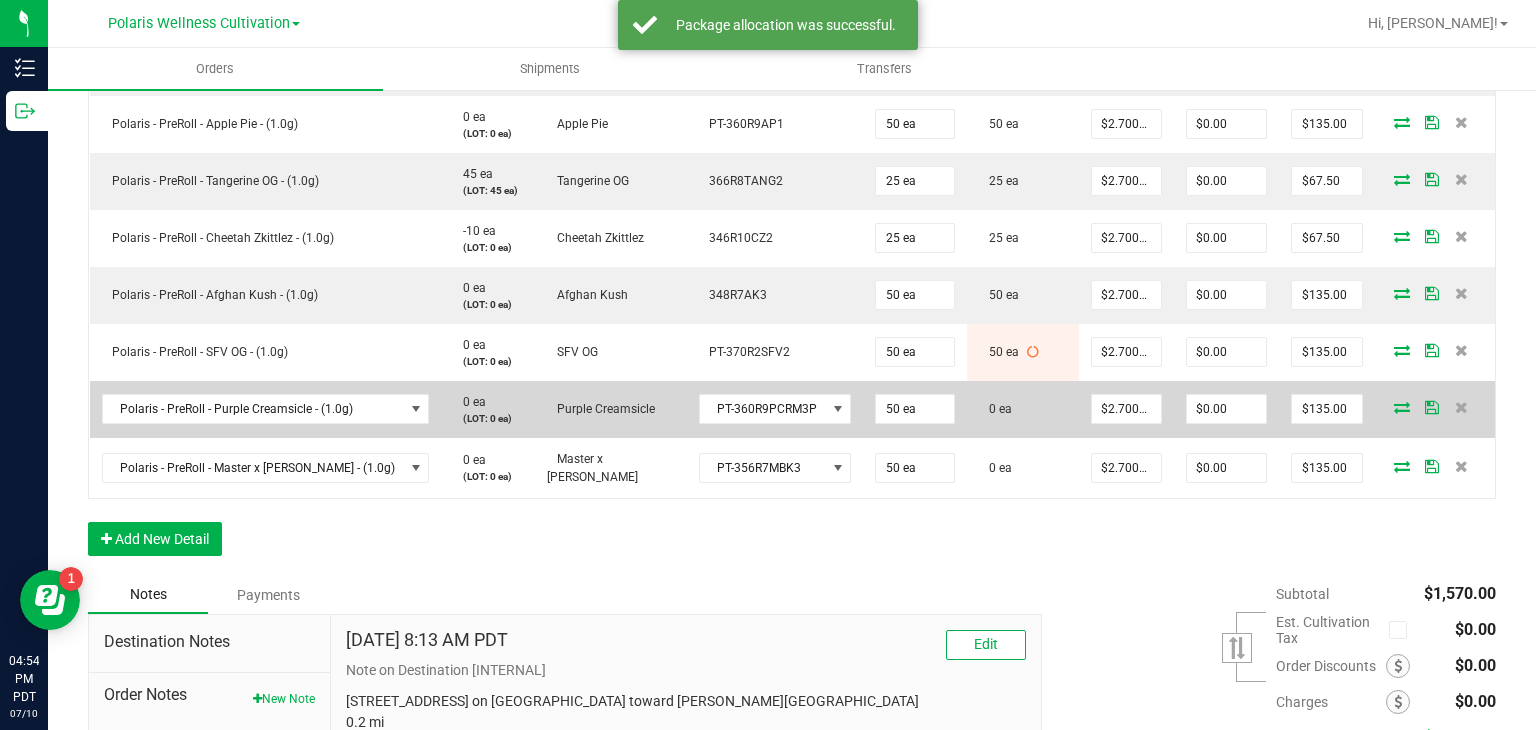 click at bounding box center (1402, 407) 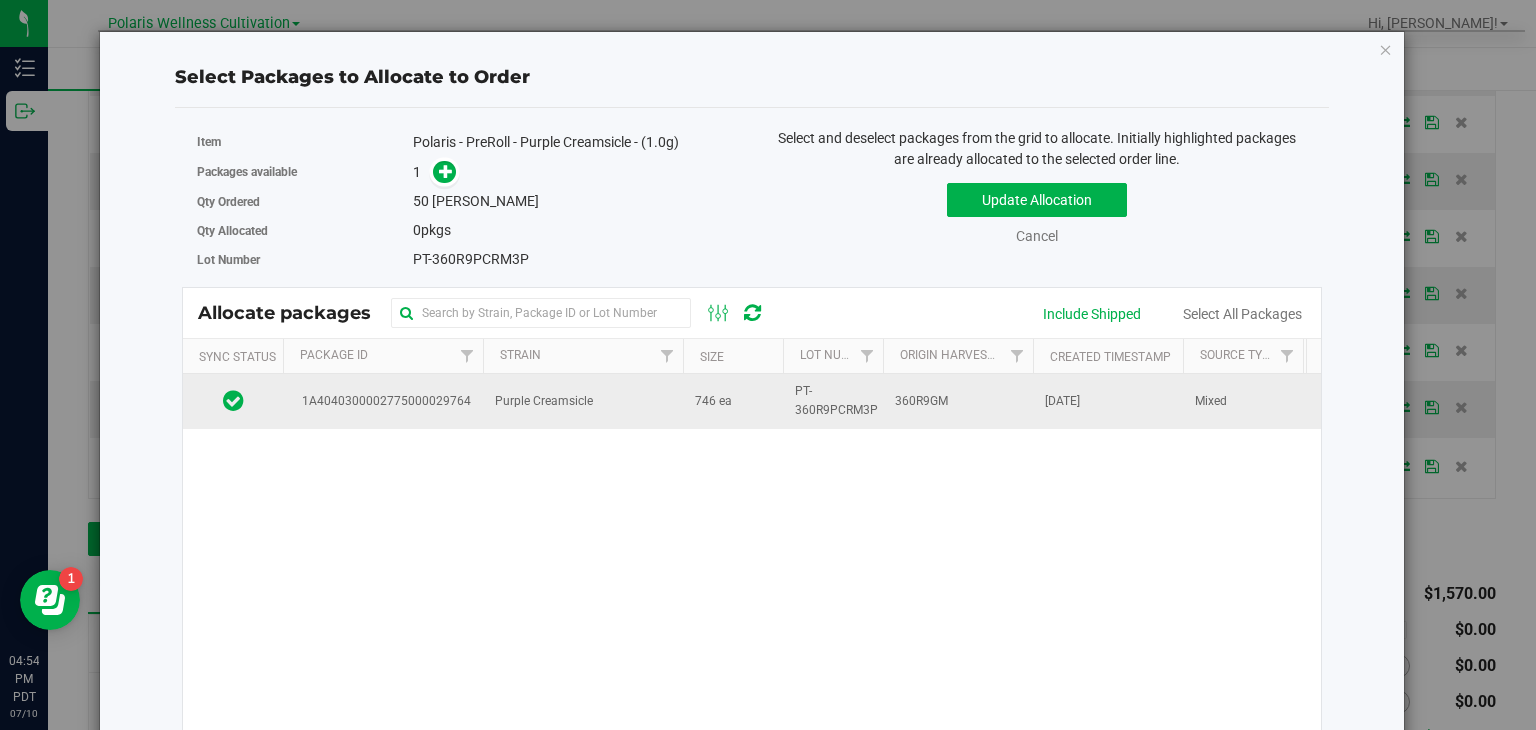 click on "[DATE]" at bounding box center [1108, 401] 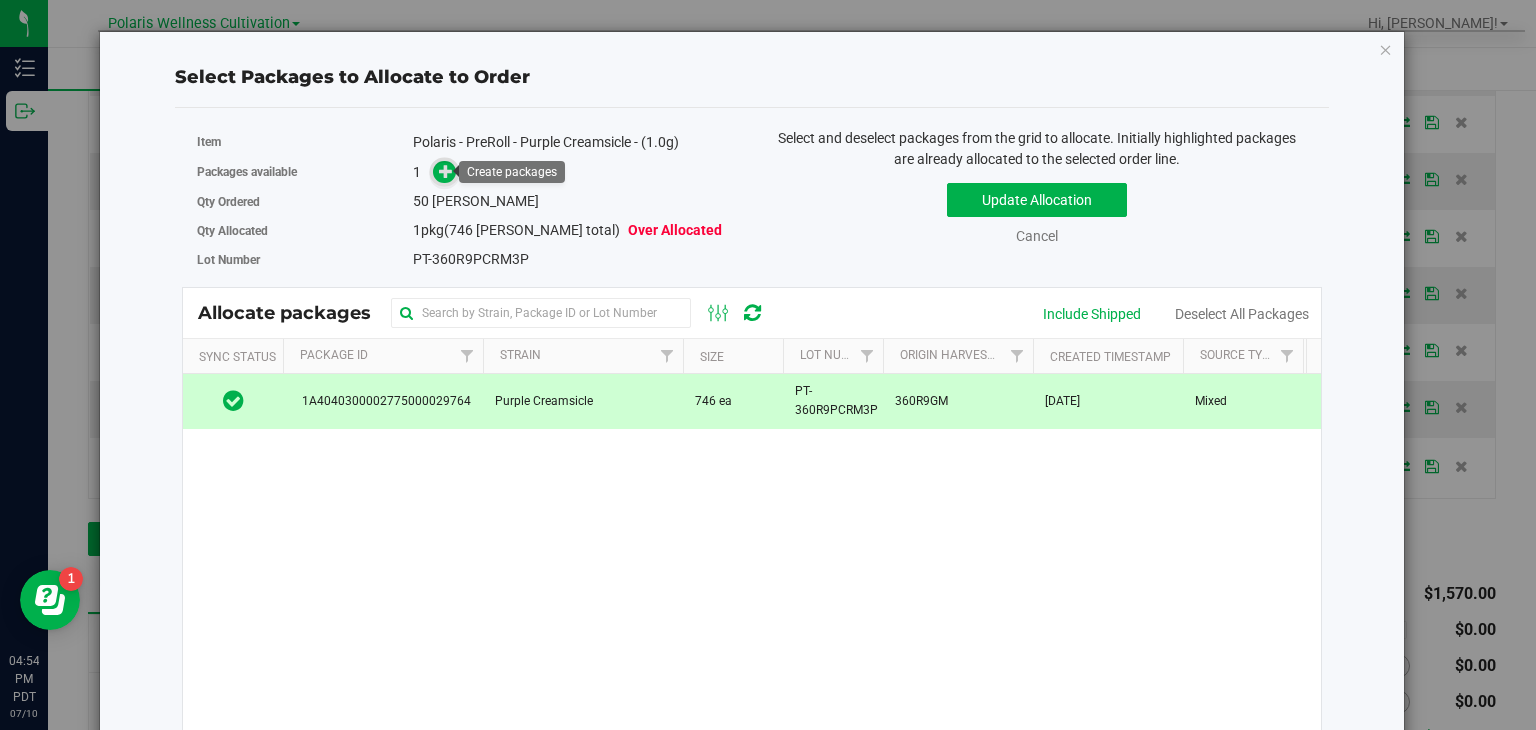 click at bounding box center (446, 171) 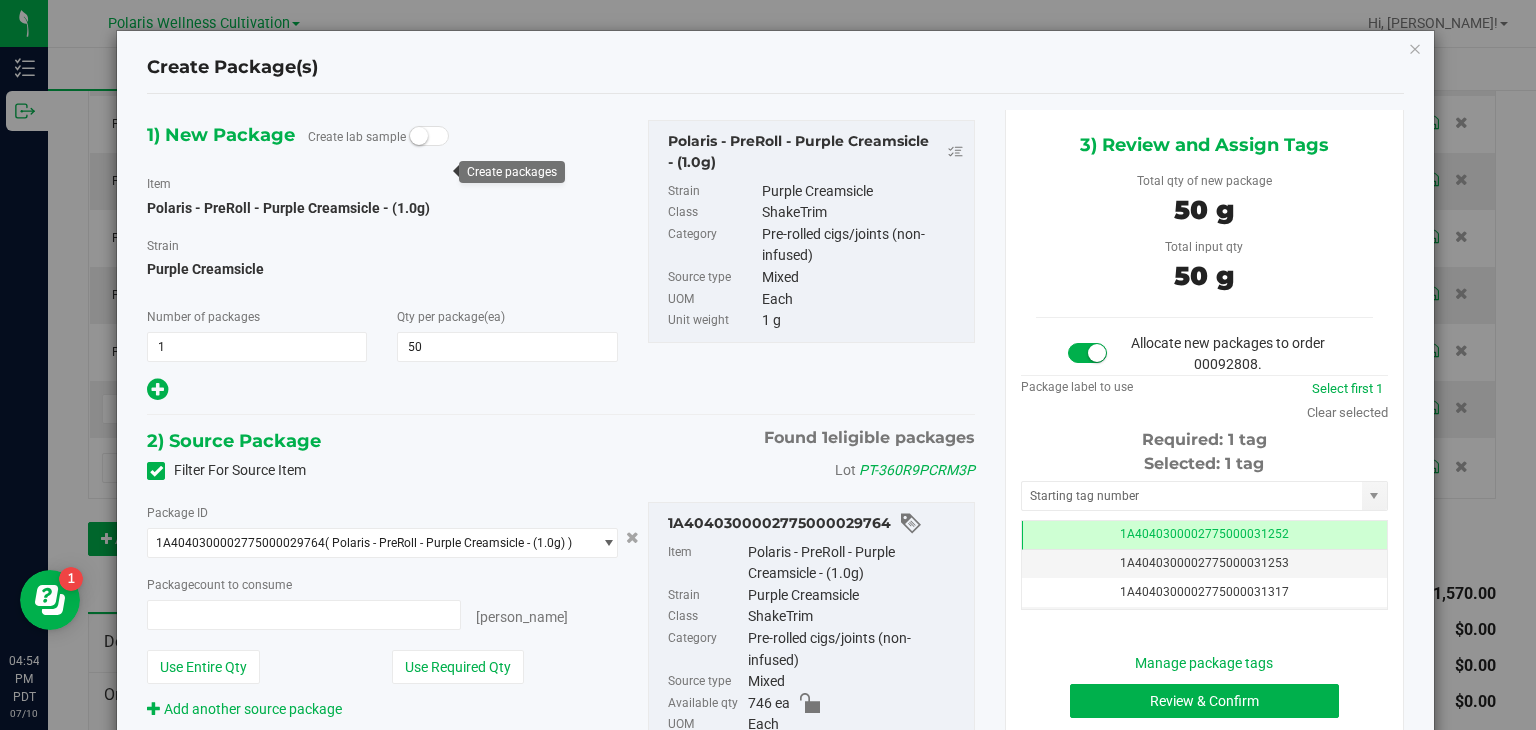 type on "50 ea" 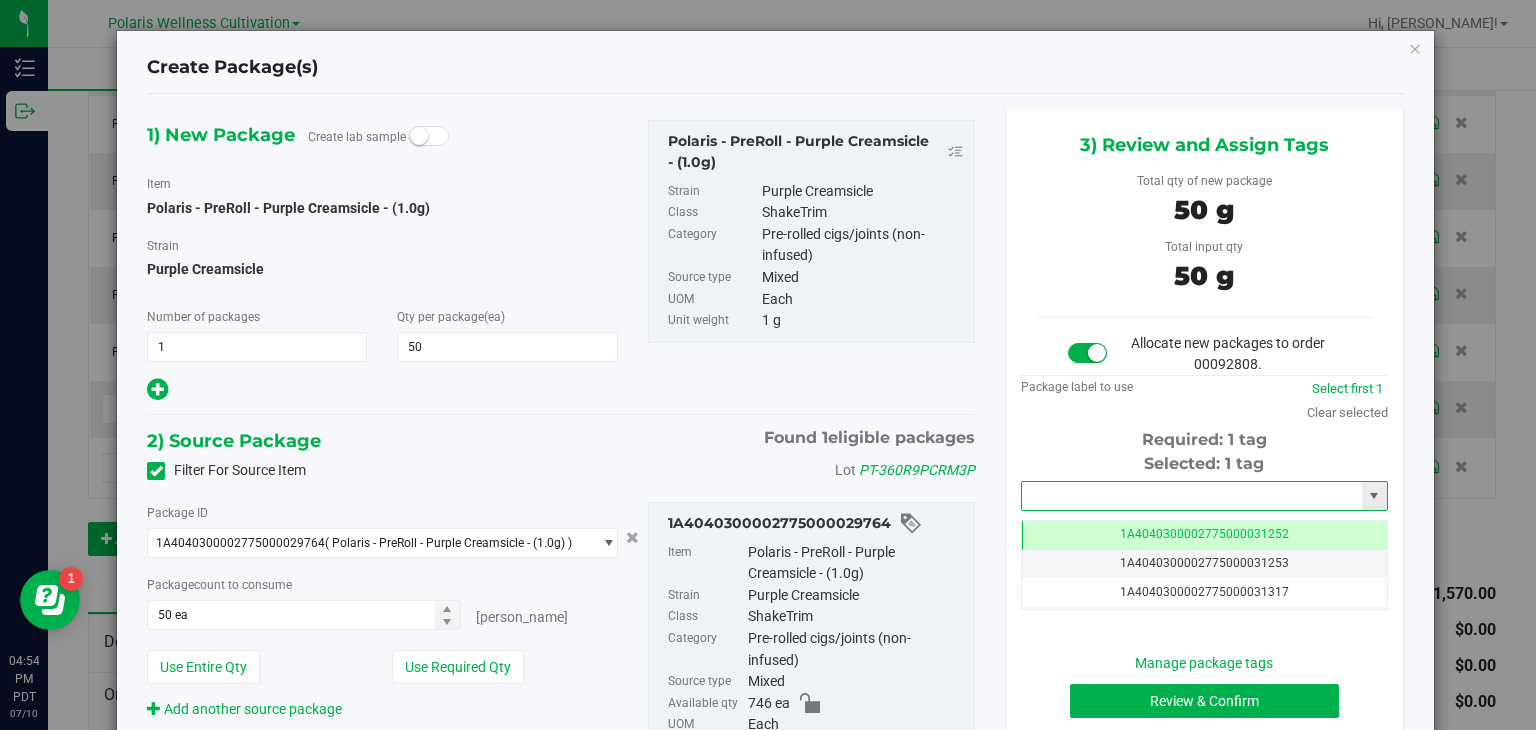 click at bounding box center (1192, 496) 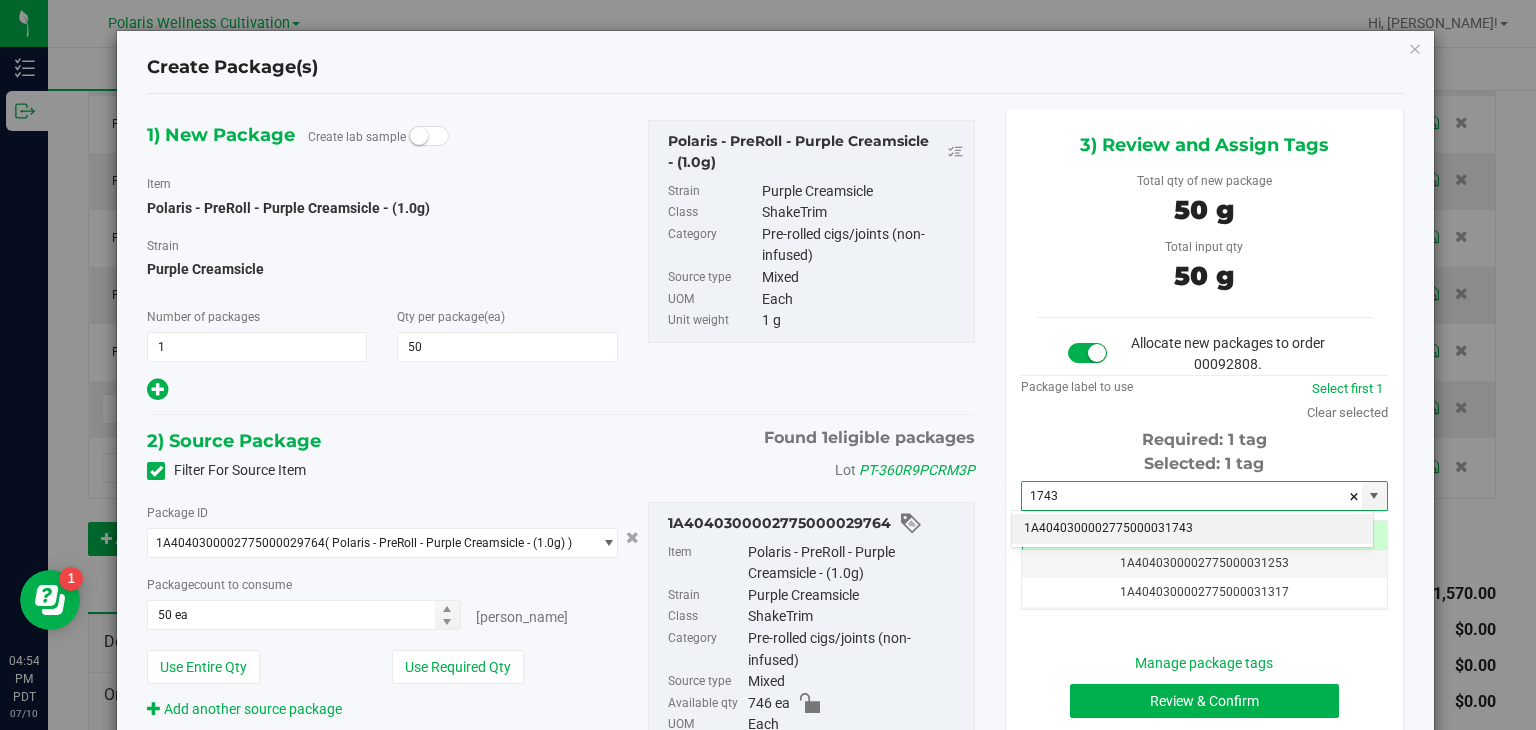 click on "1A4040300002775000031743" at bounding box center (1192, 529) 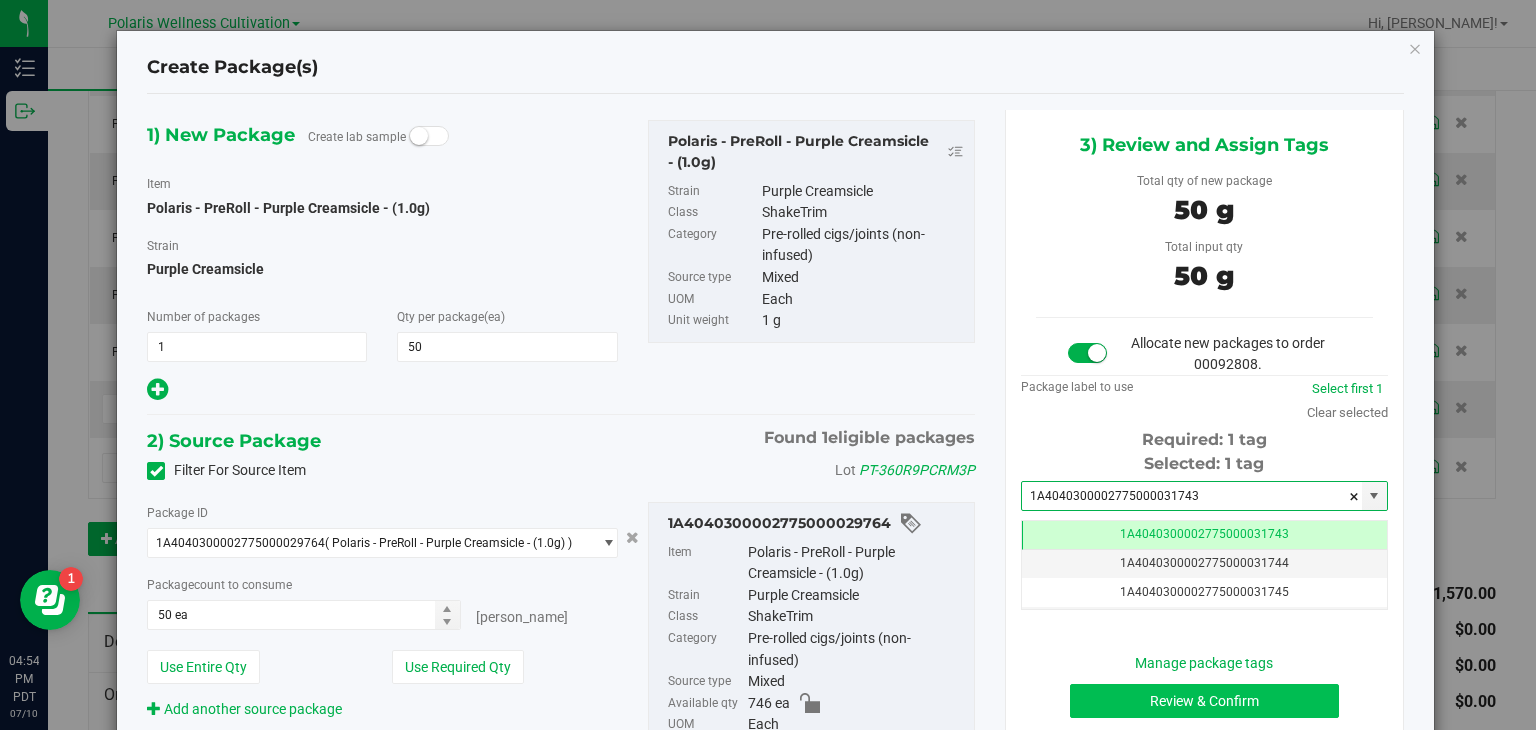 type on "1A4040300002775000031743" 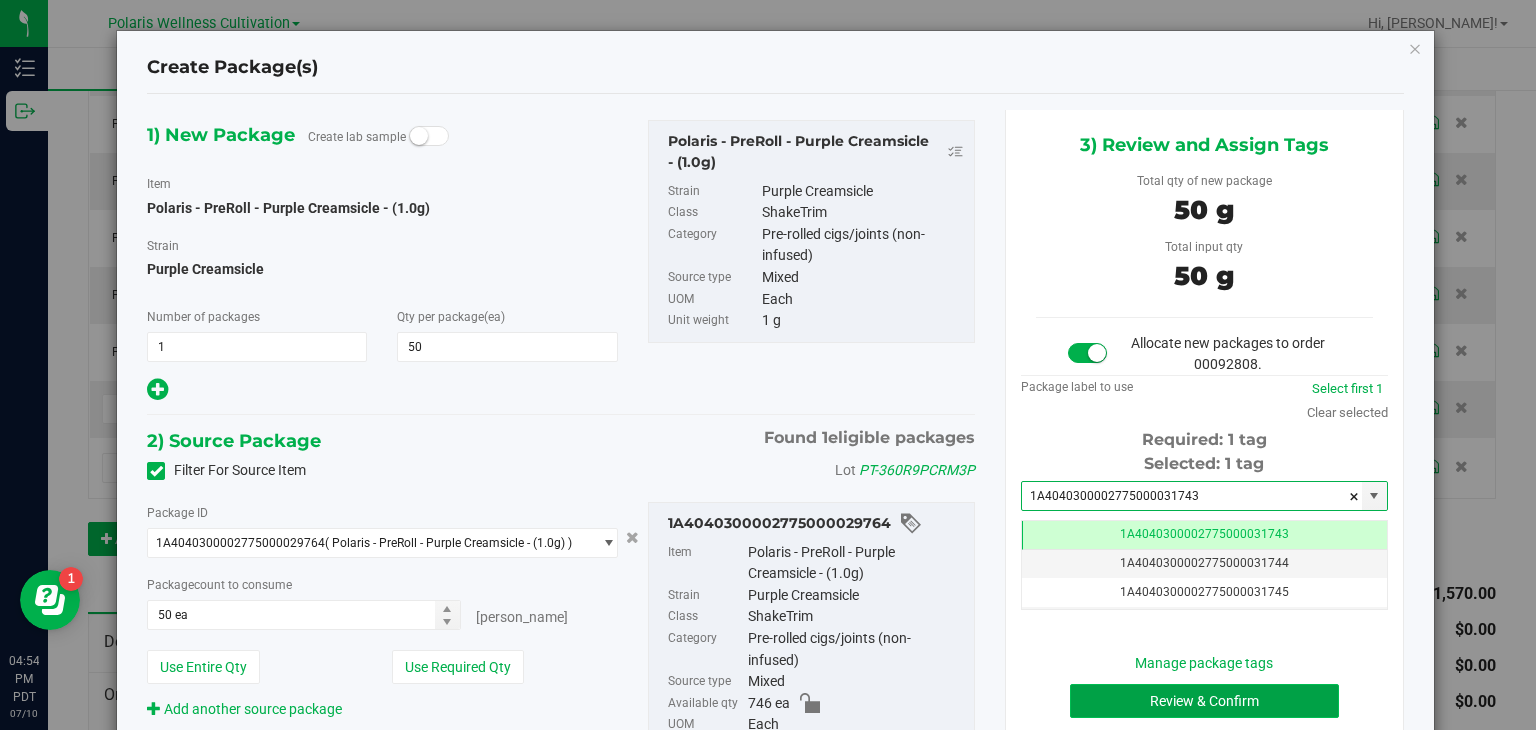 click on "Review & Confirm" at bounding box center (1204, 701) 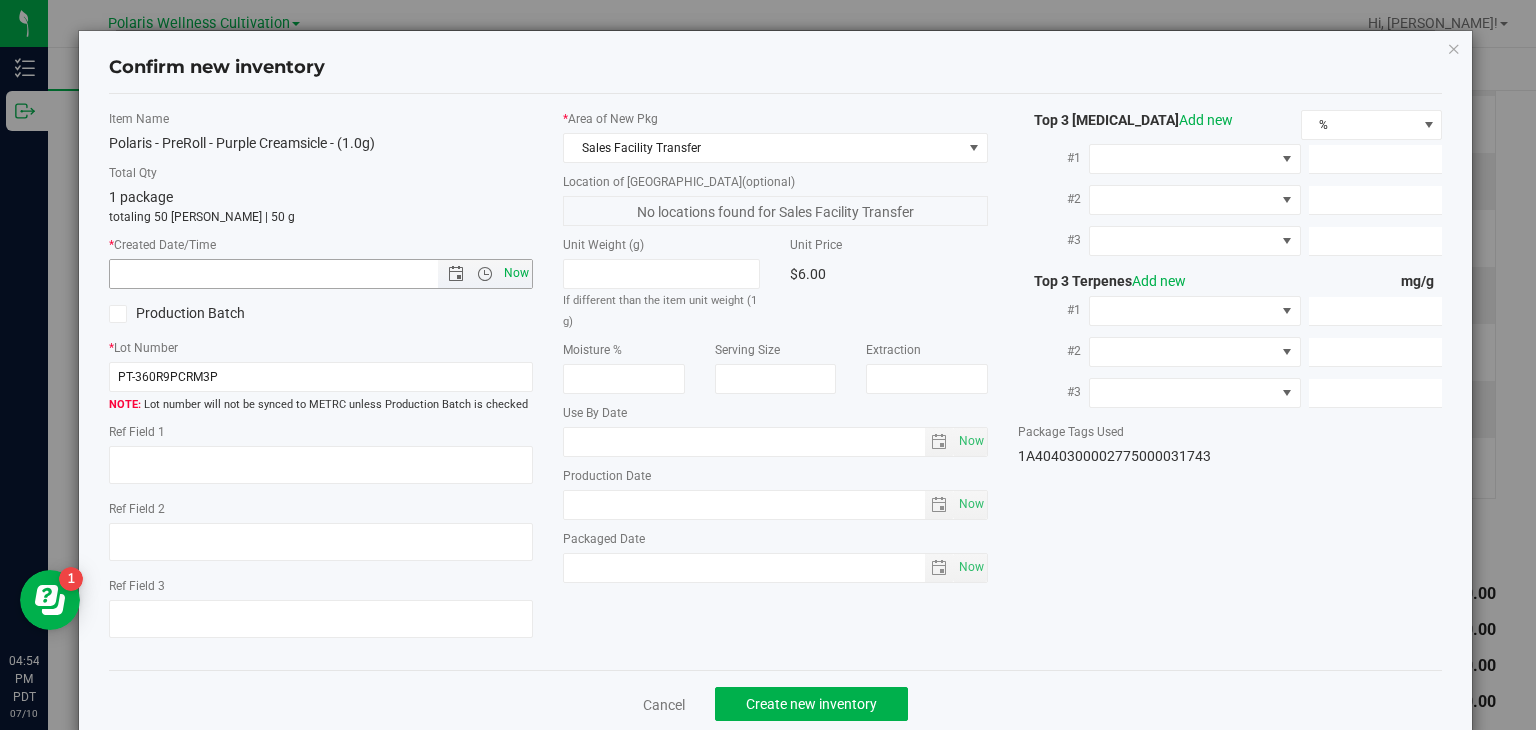 click on "Now" at bounding box center [517, 273] 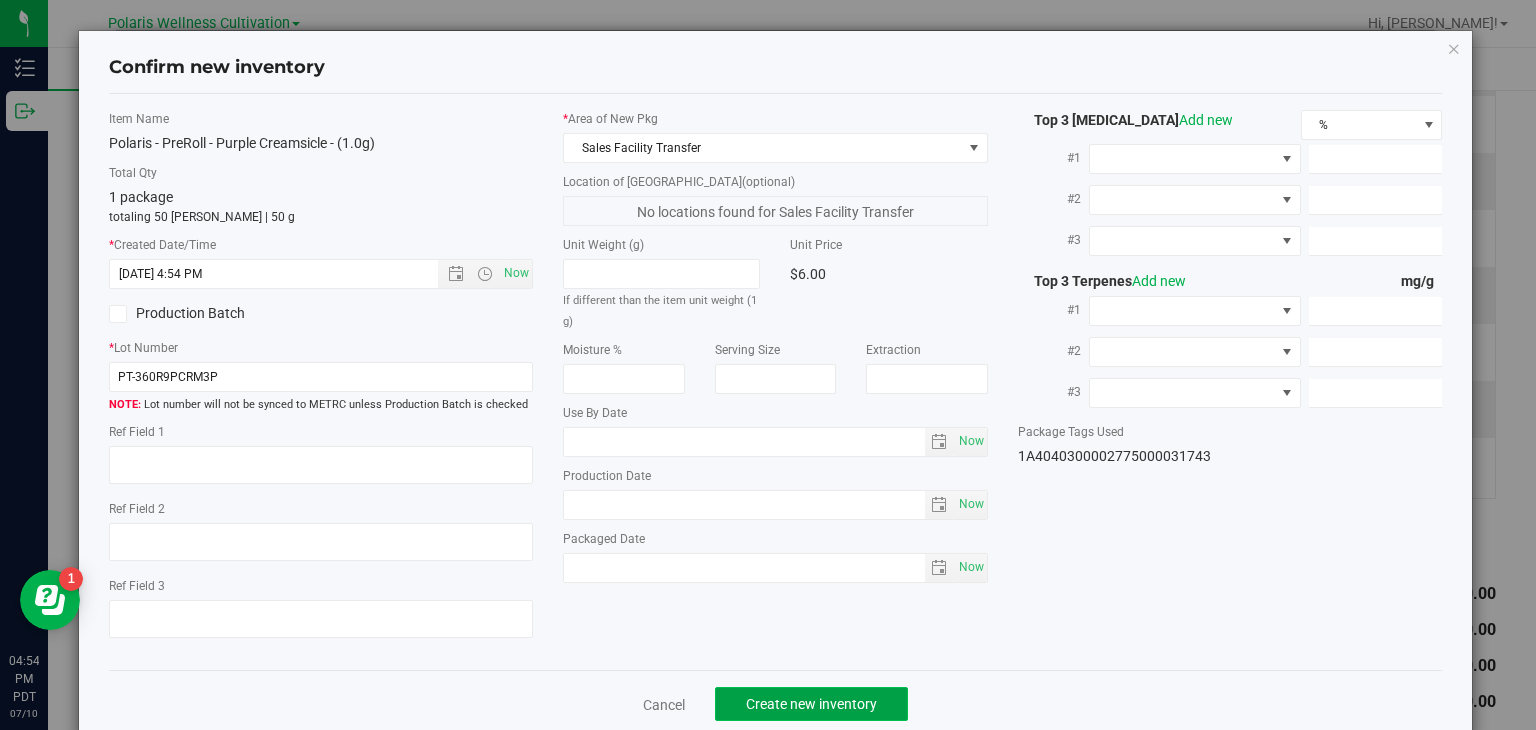 click on "Create new inventory" 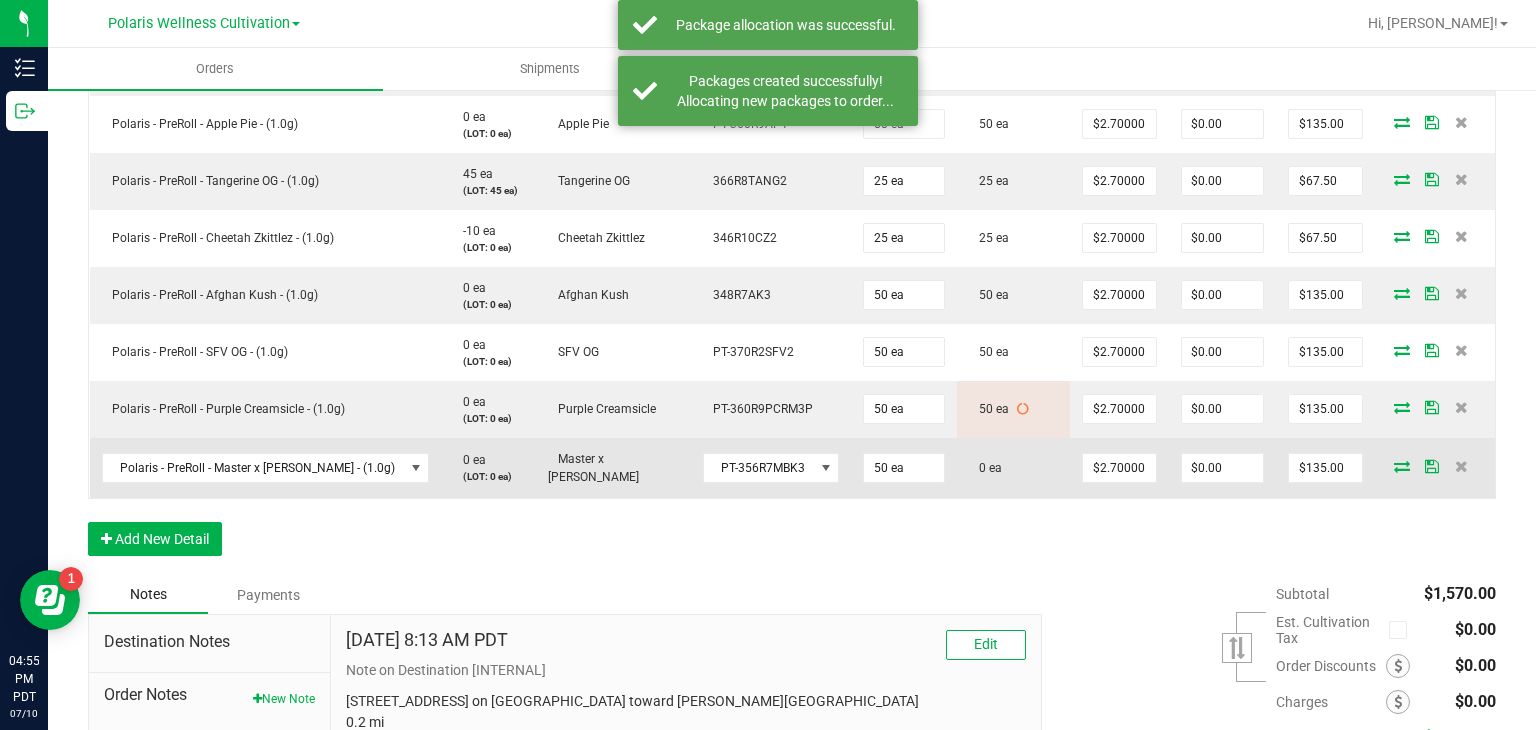 click at bounding box center (1402, 466) 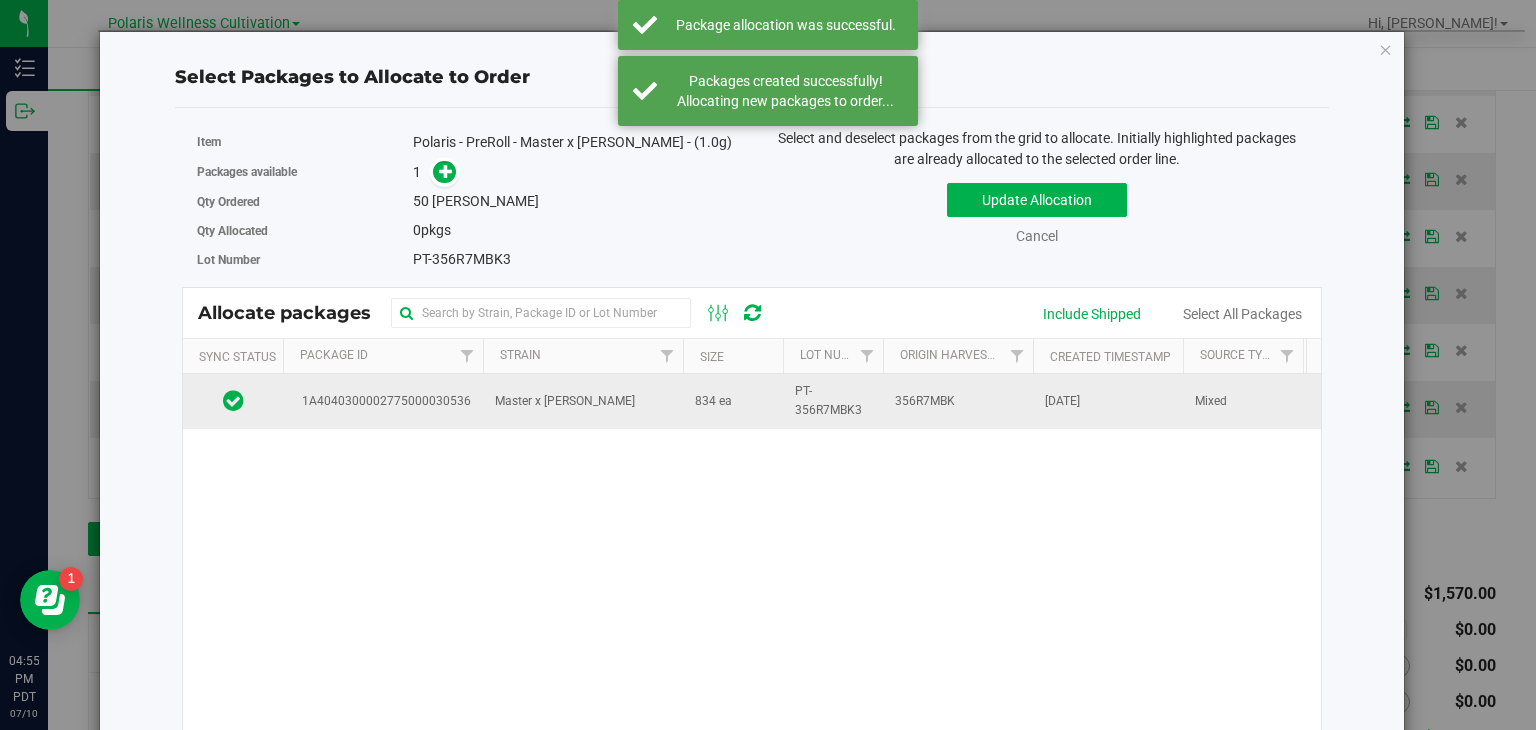 click on "PT-356R7MBK3" at bounding box center (833, 401) 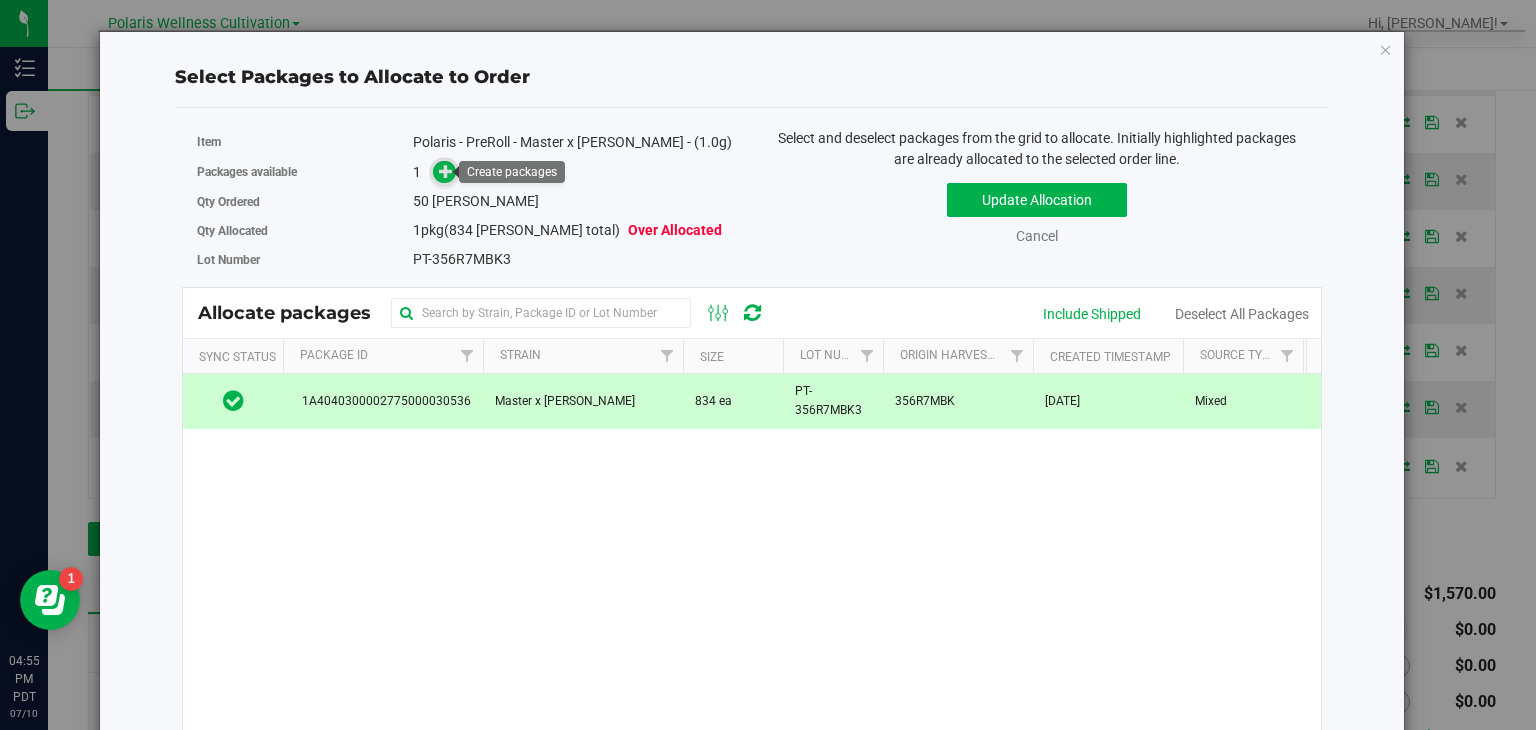 click at bounding box center [446, 171] 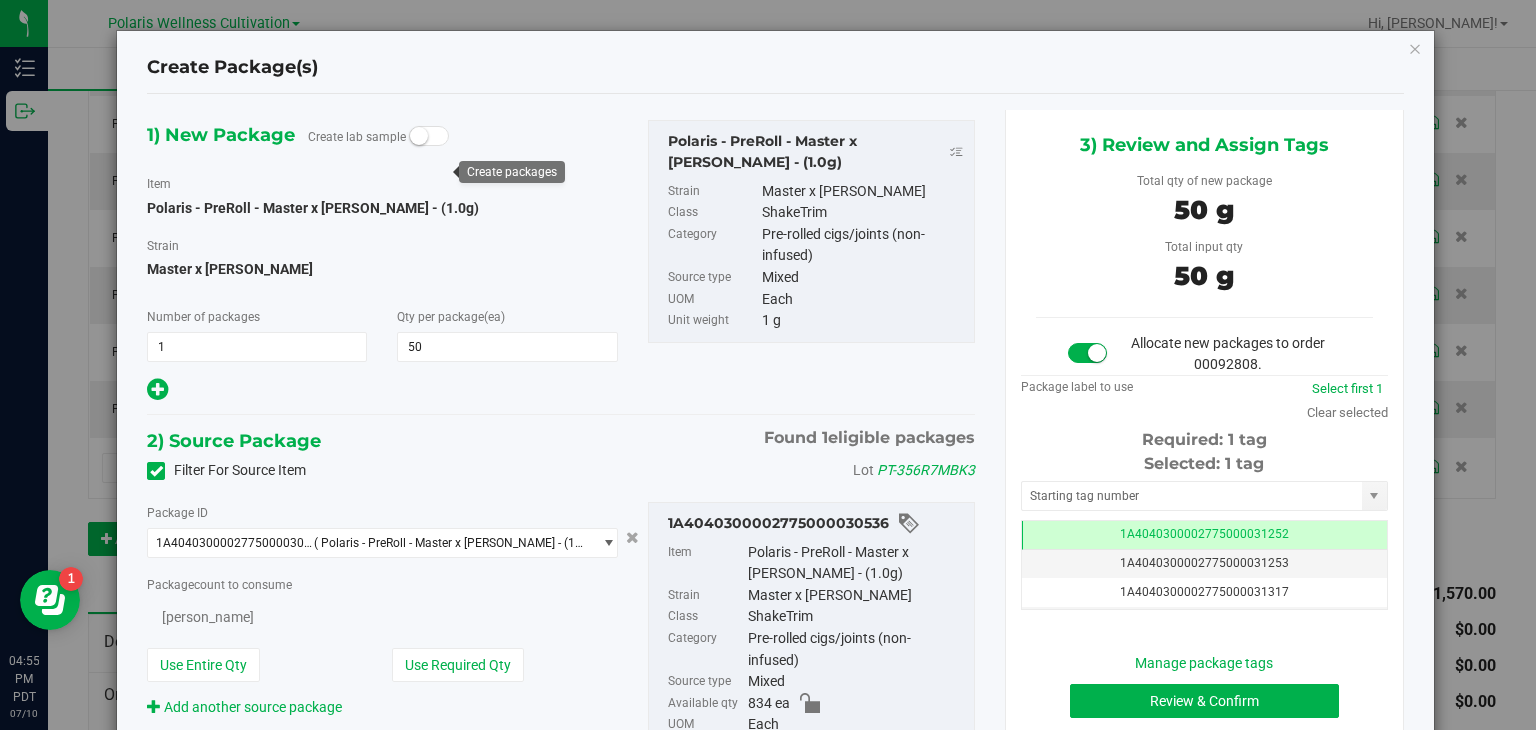 type on "50" 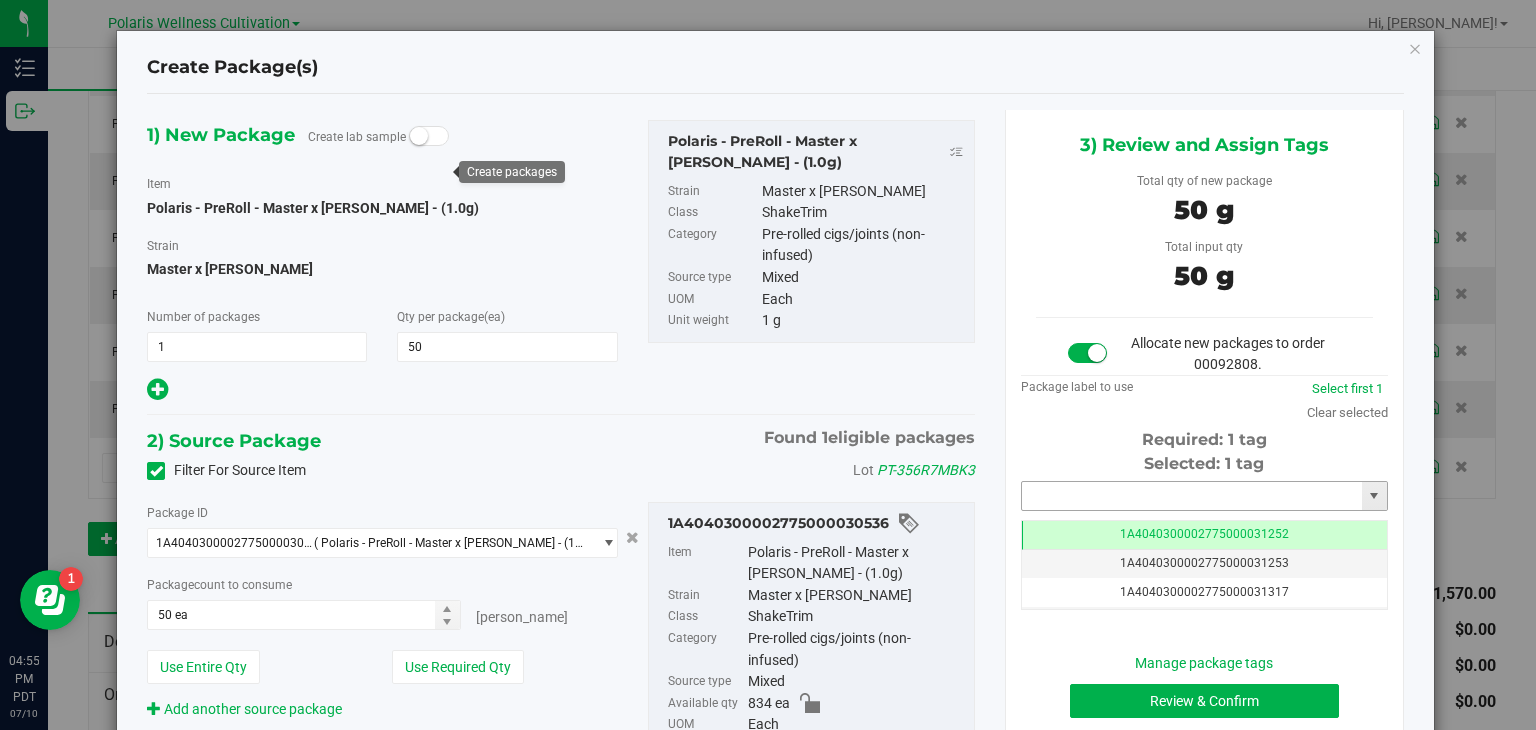 click at bounding box center (1192, 496) 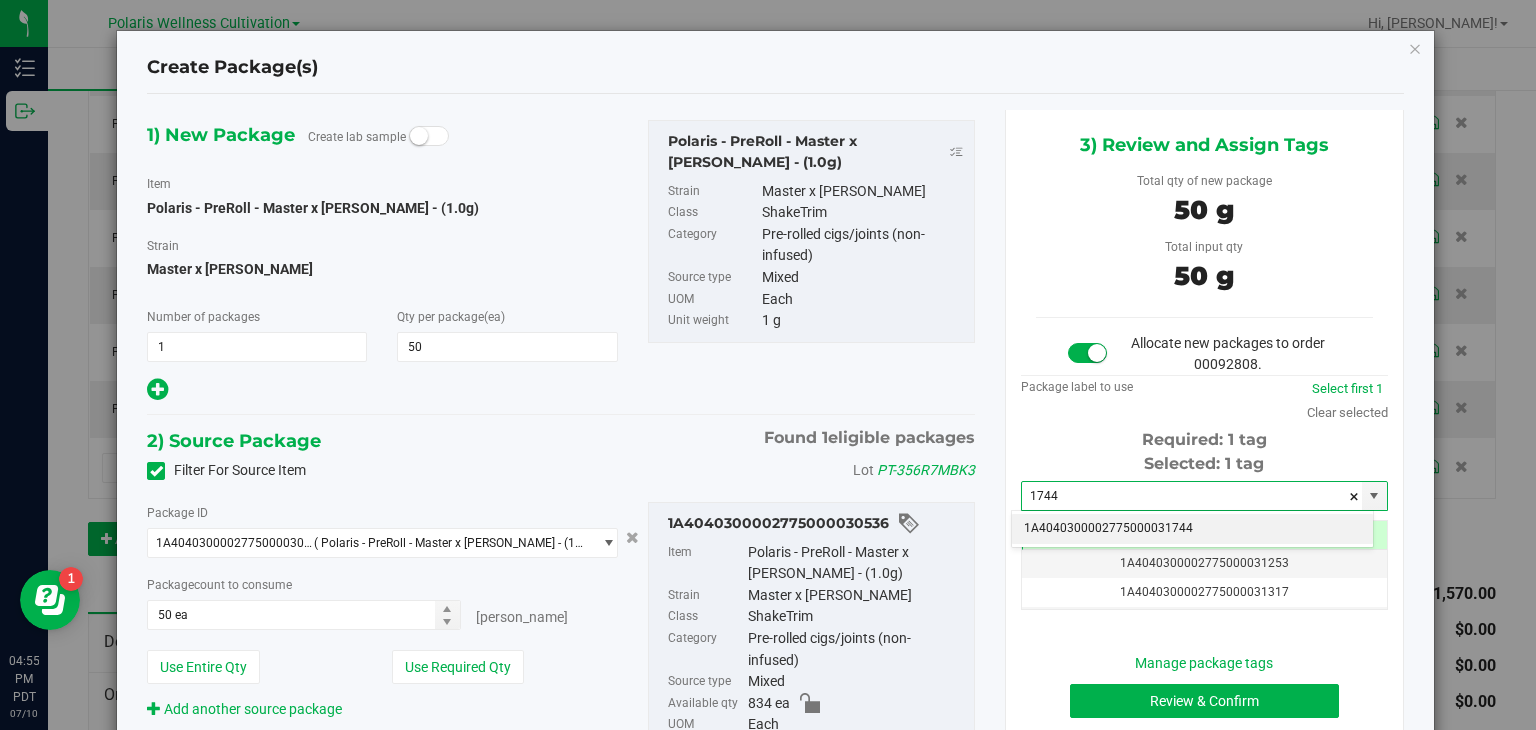 click on "1A4040300002775000031744" at bounding box center [1192, 529] 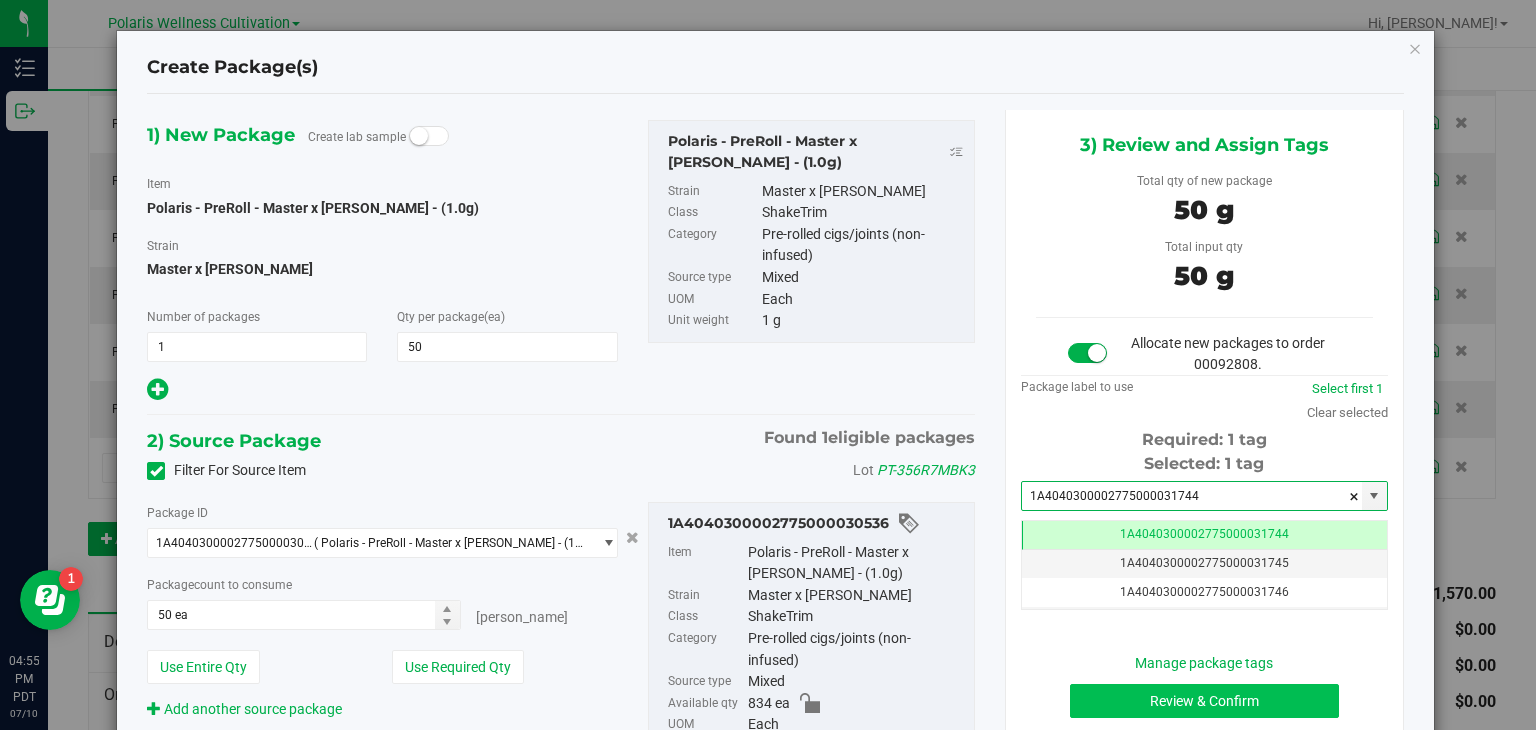 type on "1A4040300002775000031744" 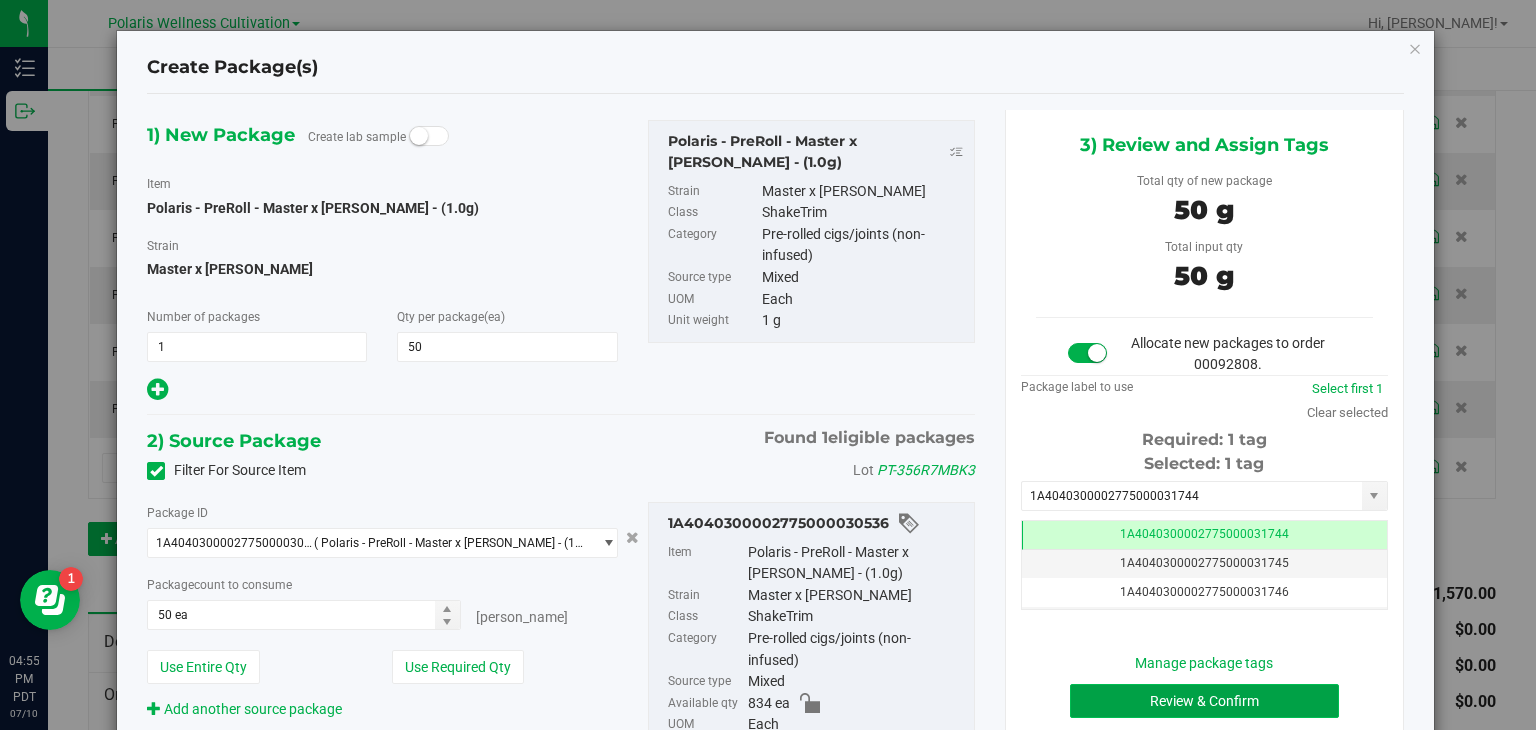 click on "Review & Confirm" at bounding box center [1204, 701] 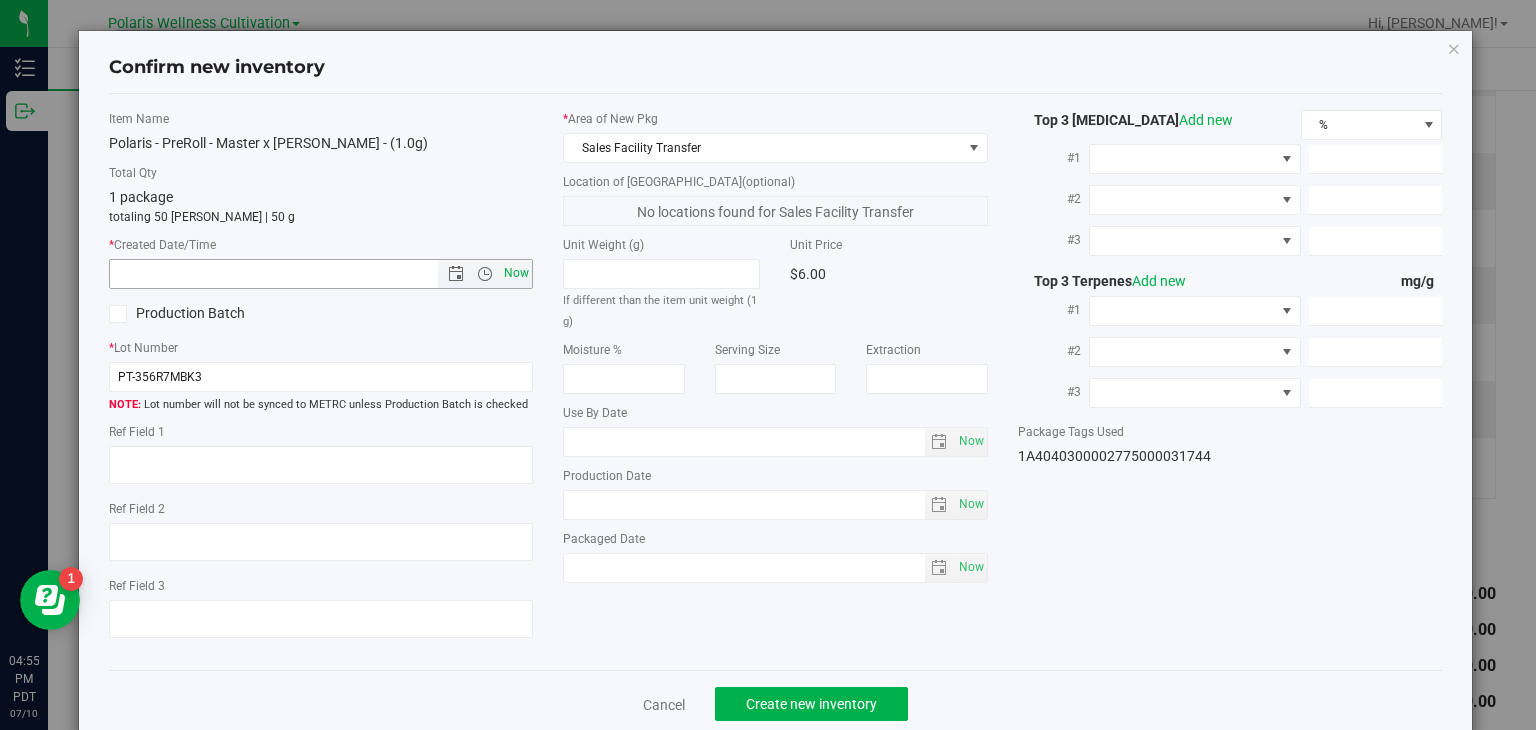 click on "Now" at bounding box center (517, 273) 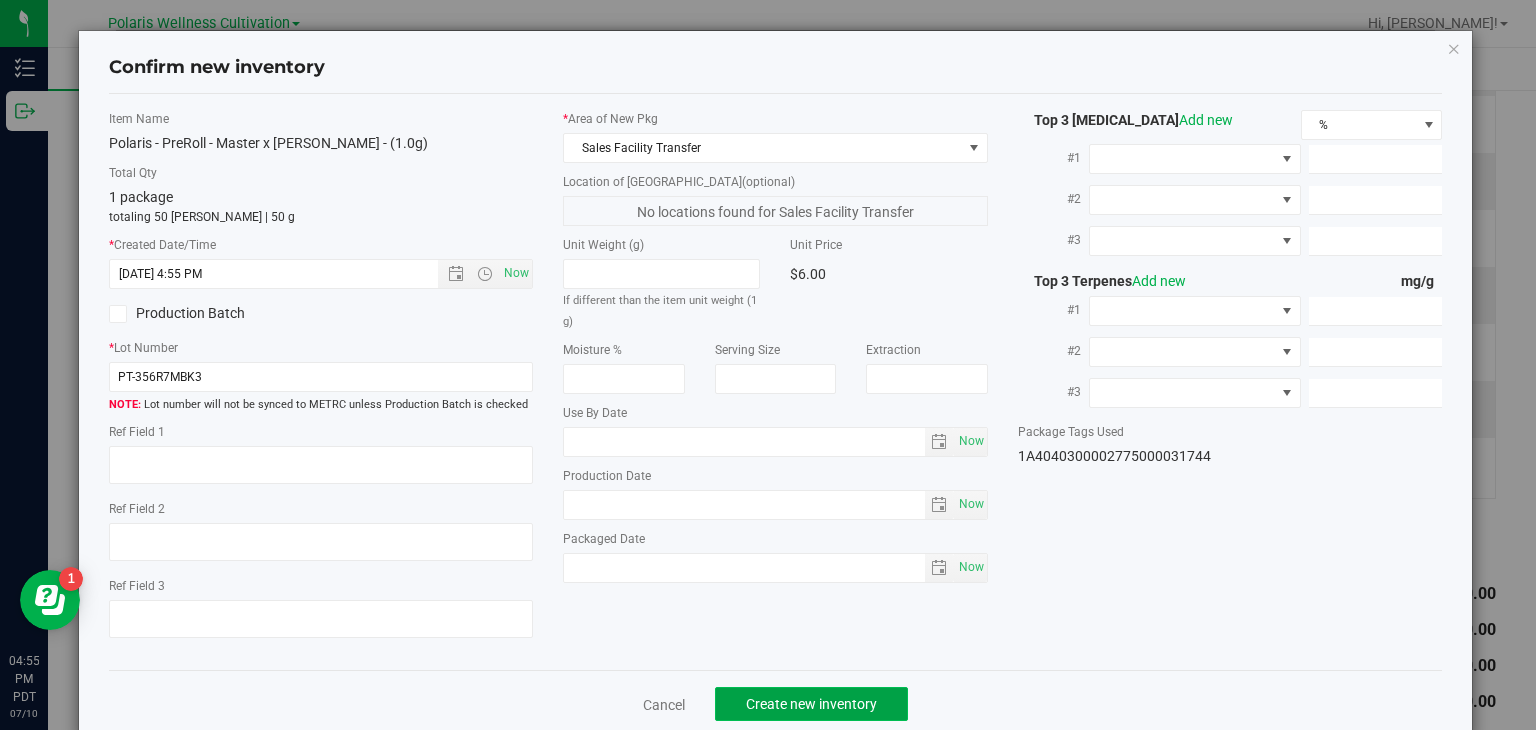 click on "Create new inventory" 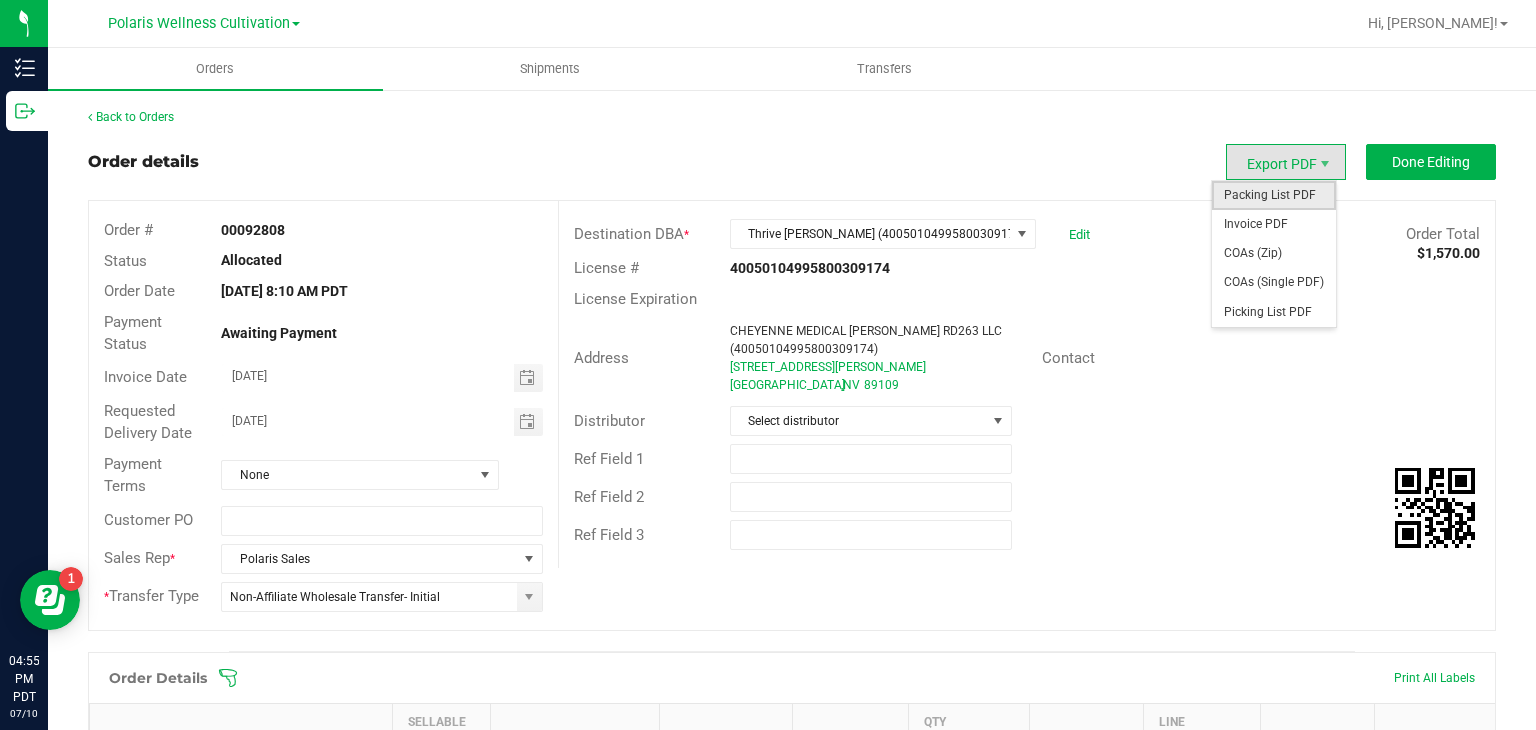 click on "Packing List PDF" at bounding box center (1274, 195) 